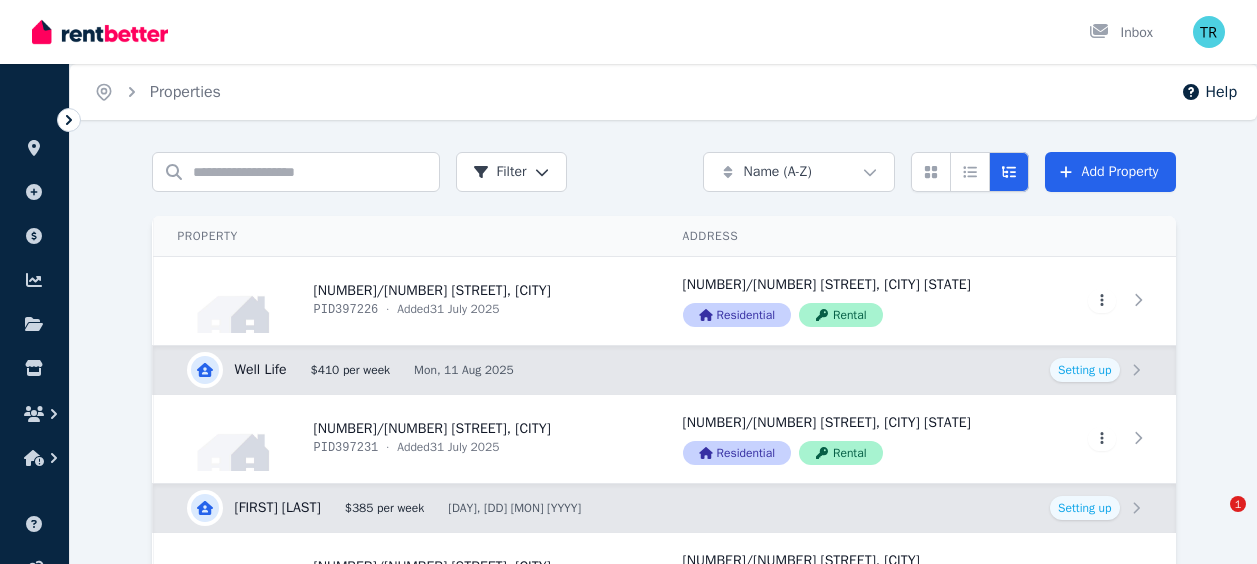 scroll, scrollTop: 384, scrollLeft: 0, axis: vertical 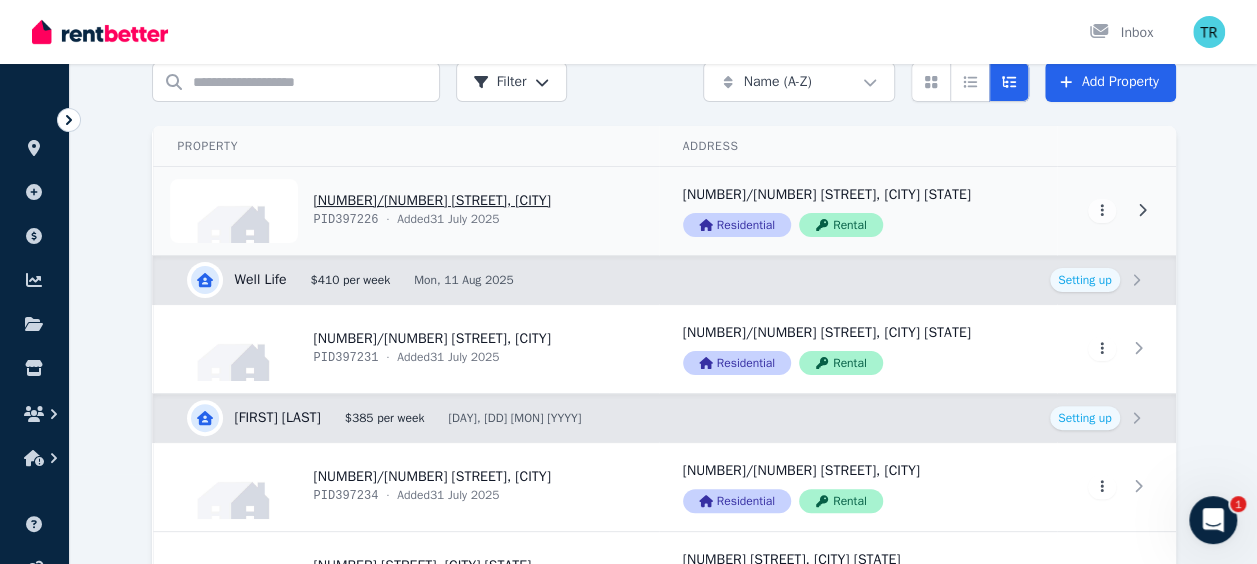 click on "View property details" at bounding box center [406, 211] 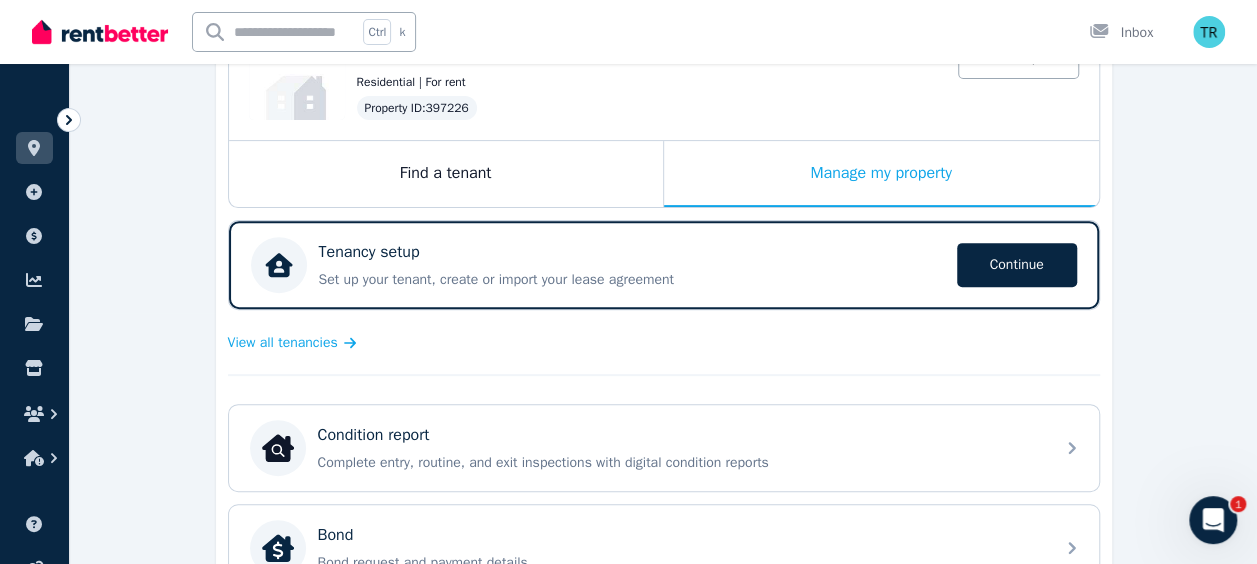 scroll, scrollTop: 256, scrollLeft: 0, axis: vertical 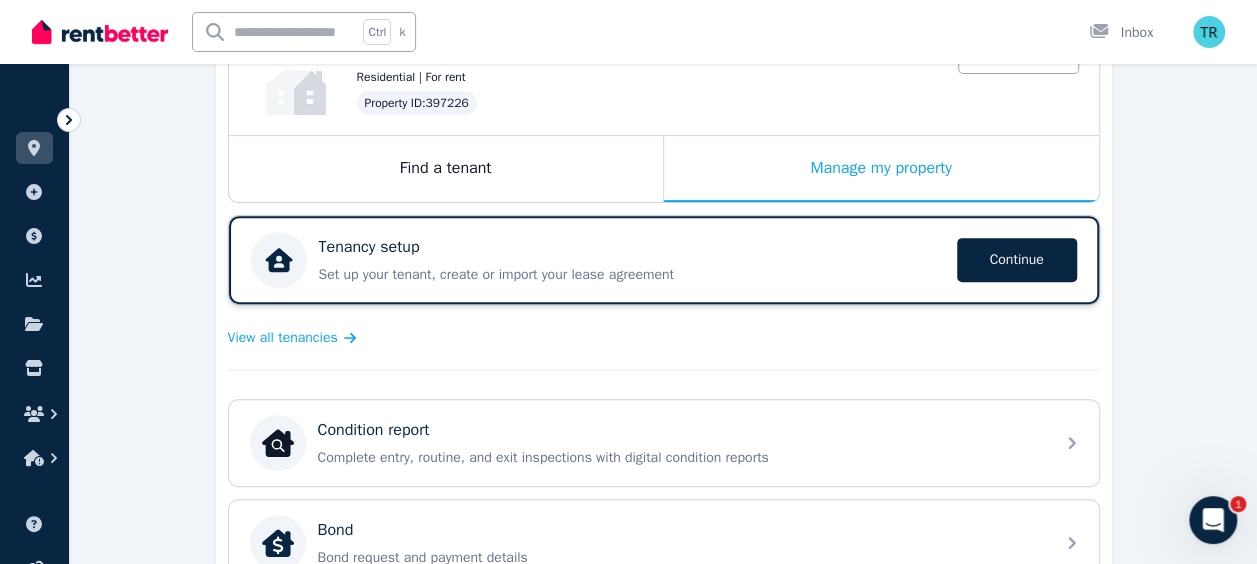 click on "Tenancy setup Set up your tenant, create or import your lease agreement Continue" at bounding box center (632, 260) 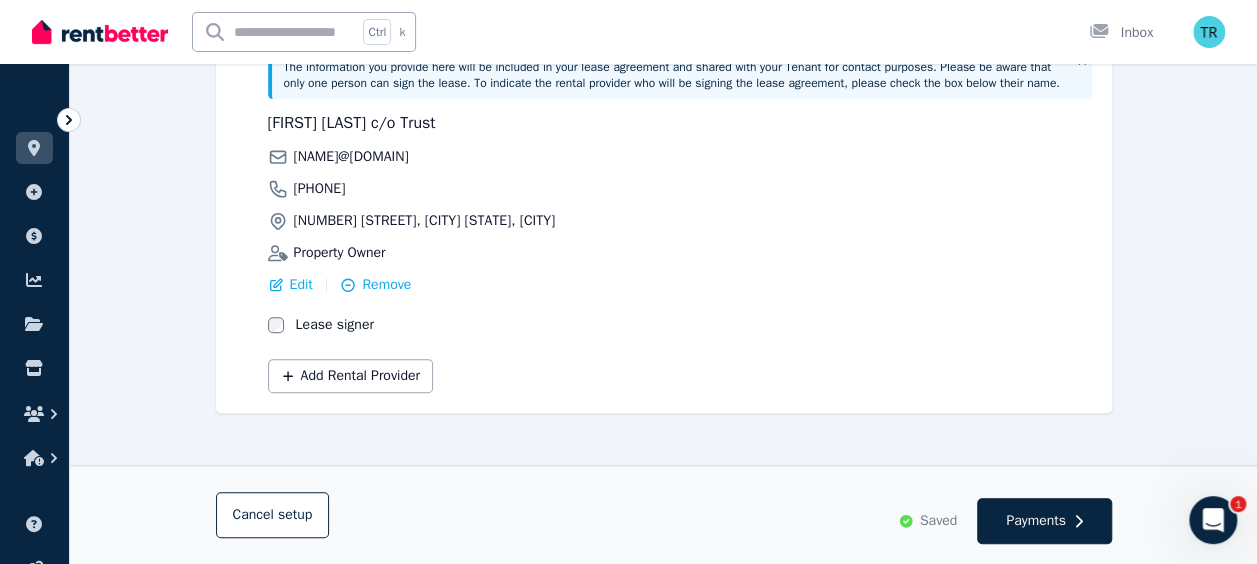 scroll, scrollTop: 596, scrollLeft: 0, axis: vertical 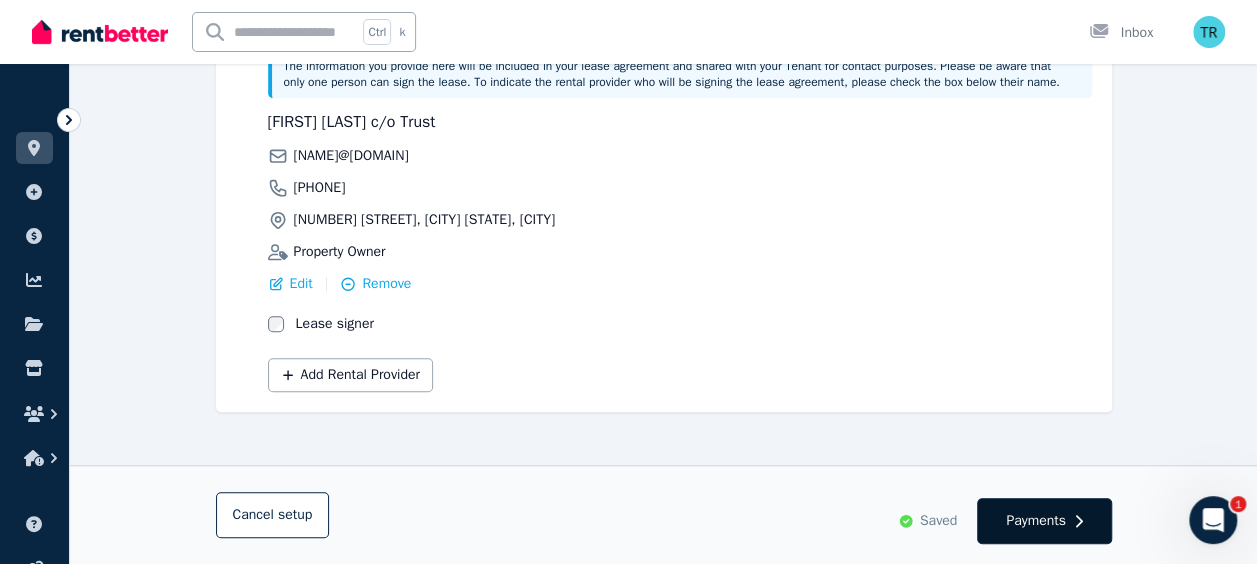 click on "Payments" at bounding box center [1036, 521] 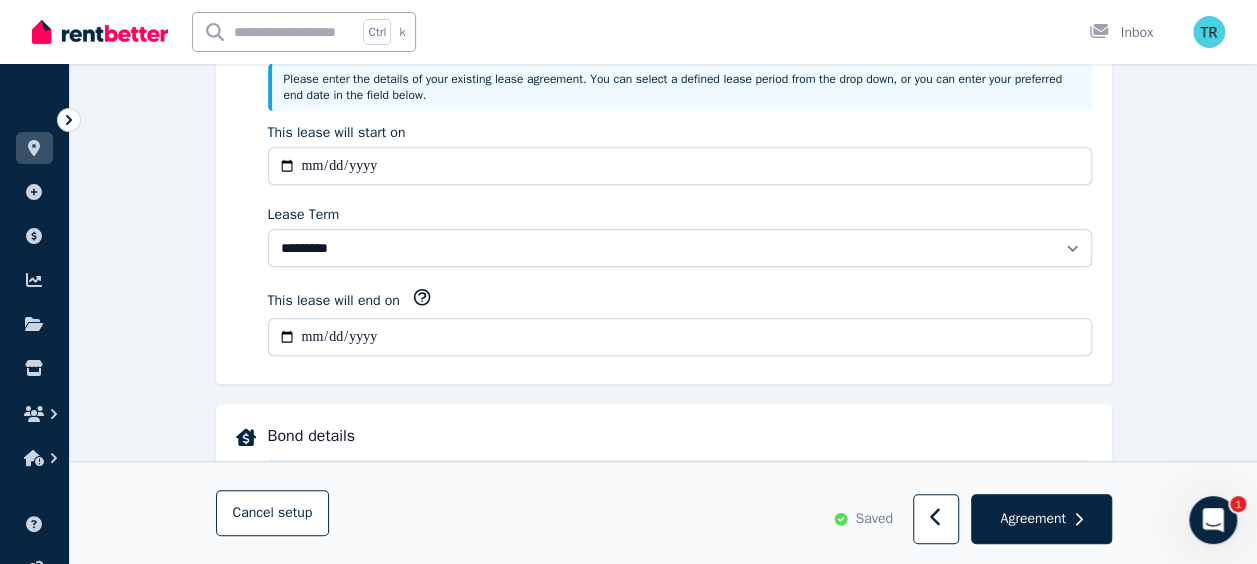scroll, scrollTop: 0, scrollLeft: 0, axis: both 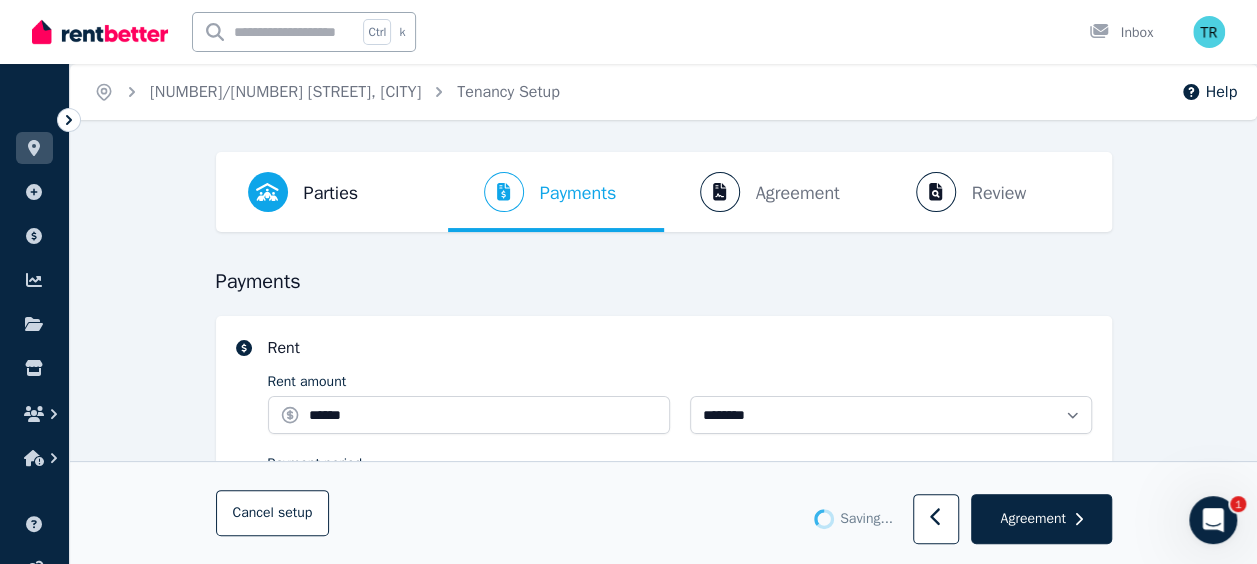 select on "**********" 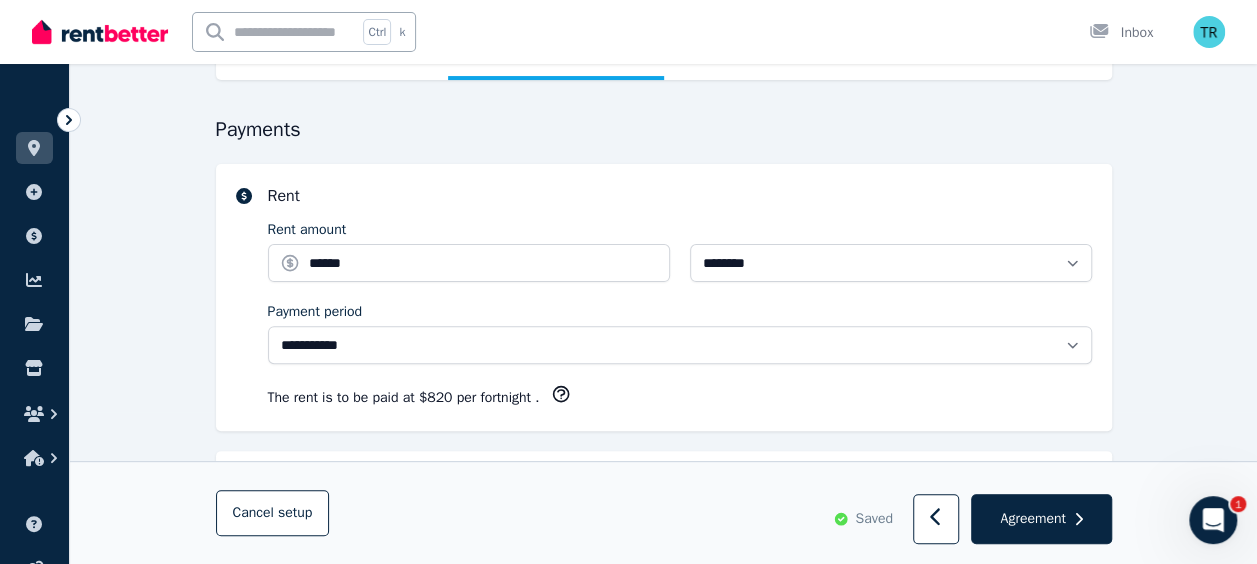 scroll, scrollTop: 153, scrollLeft: 0, axis: vertical 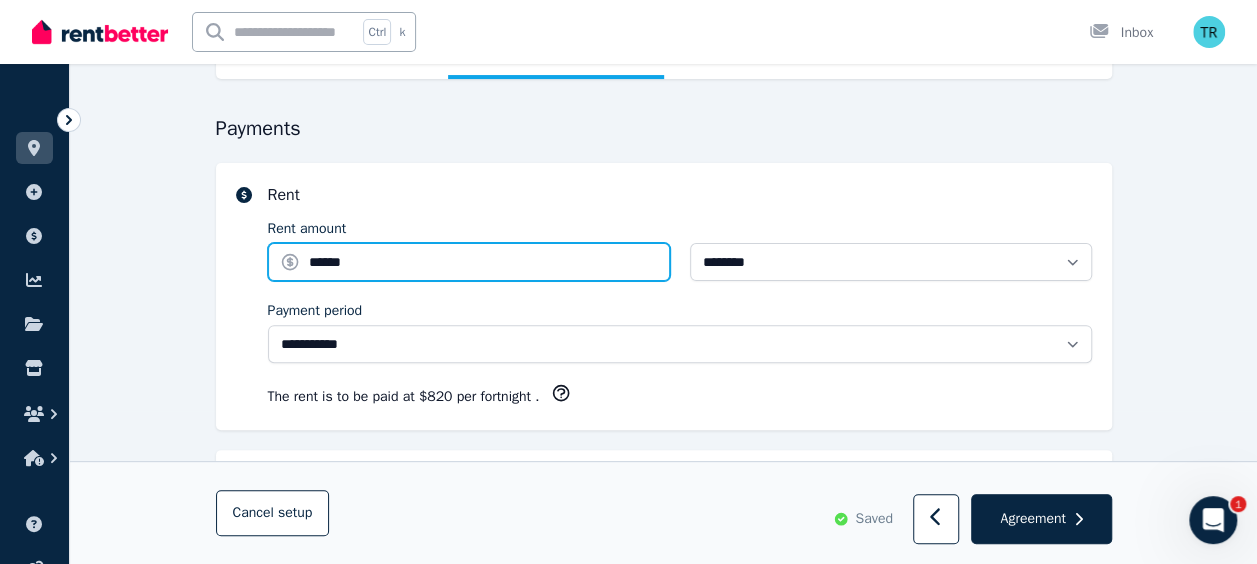 click on "******" at bounding box center (469, 262) 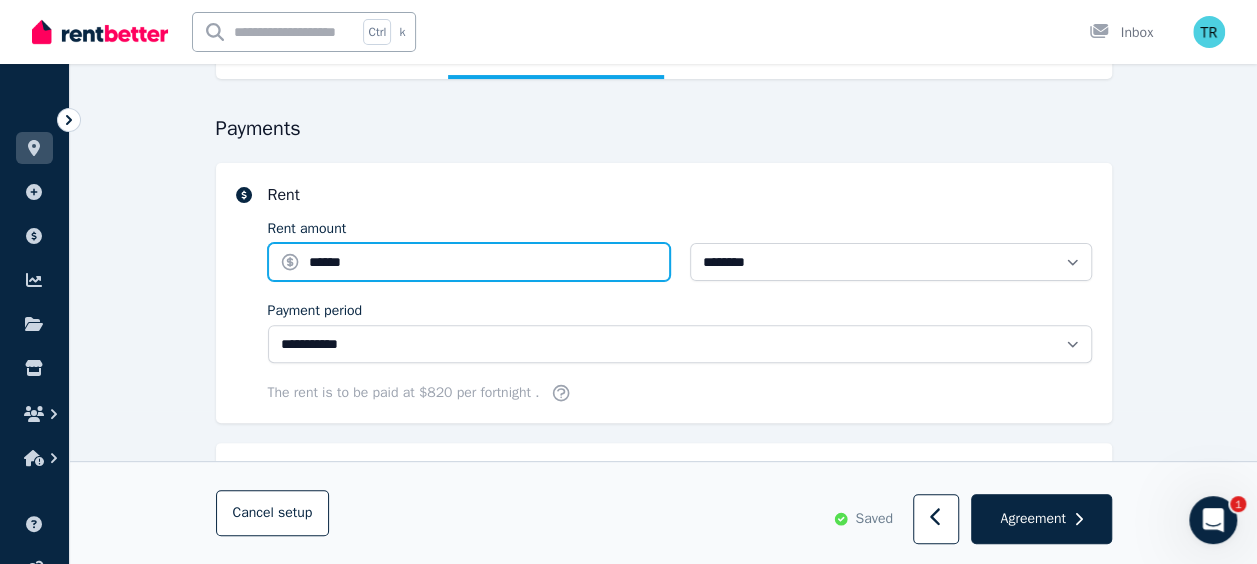 type on "******" 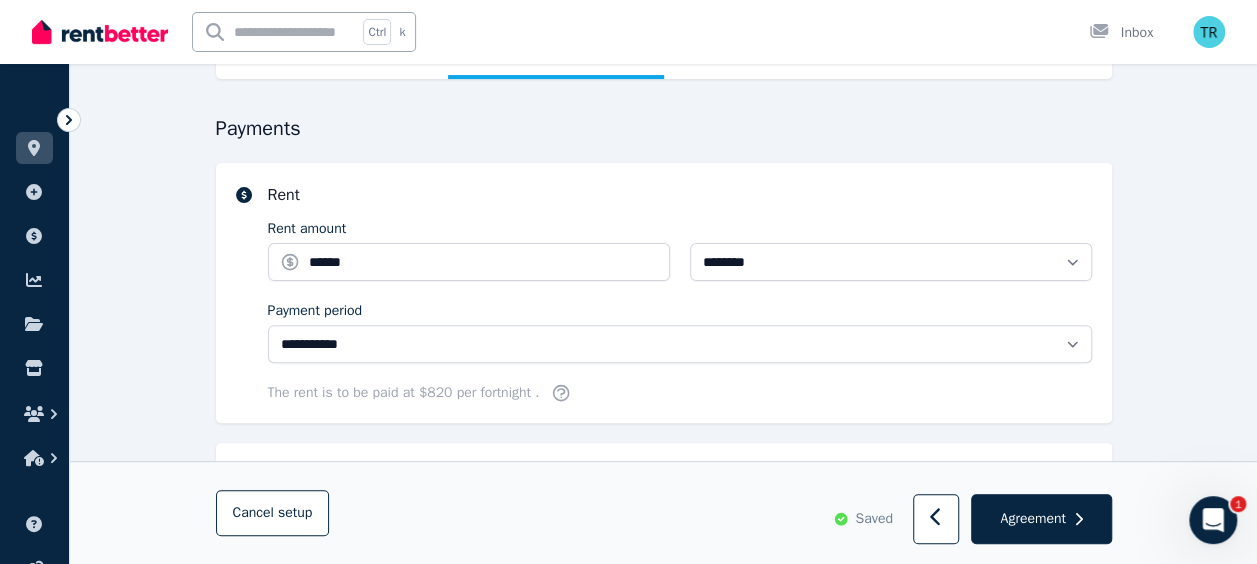 click on "**********" at bounding box center [664, 293] 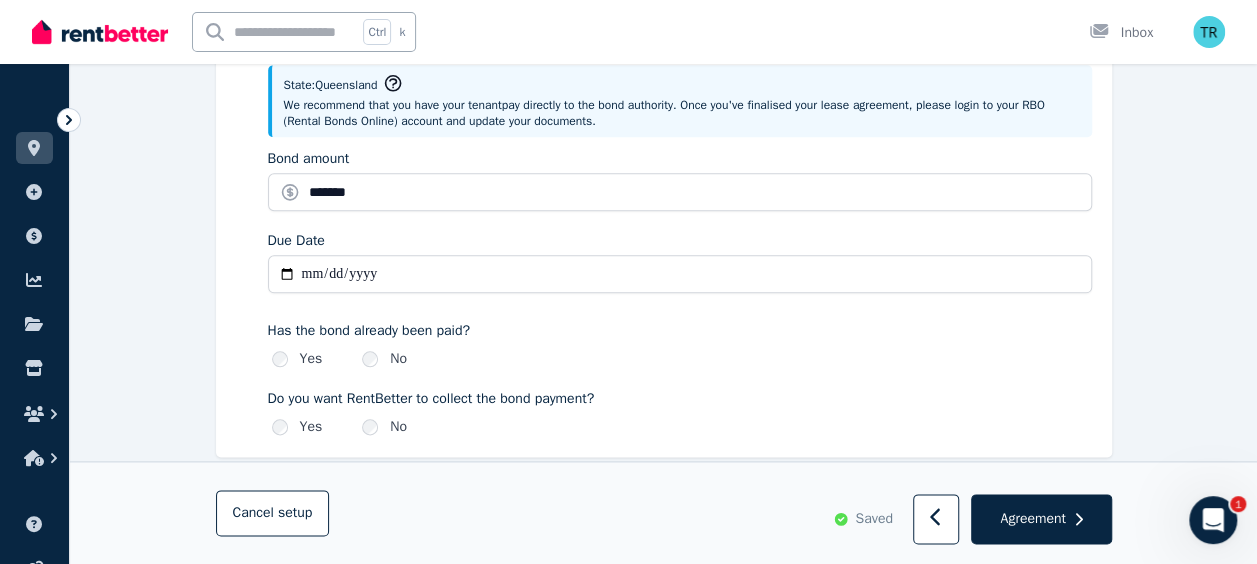 scroll, scrollTop: 926, scrollLeft: 0, axis: vertical 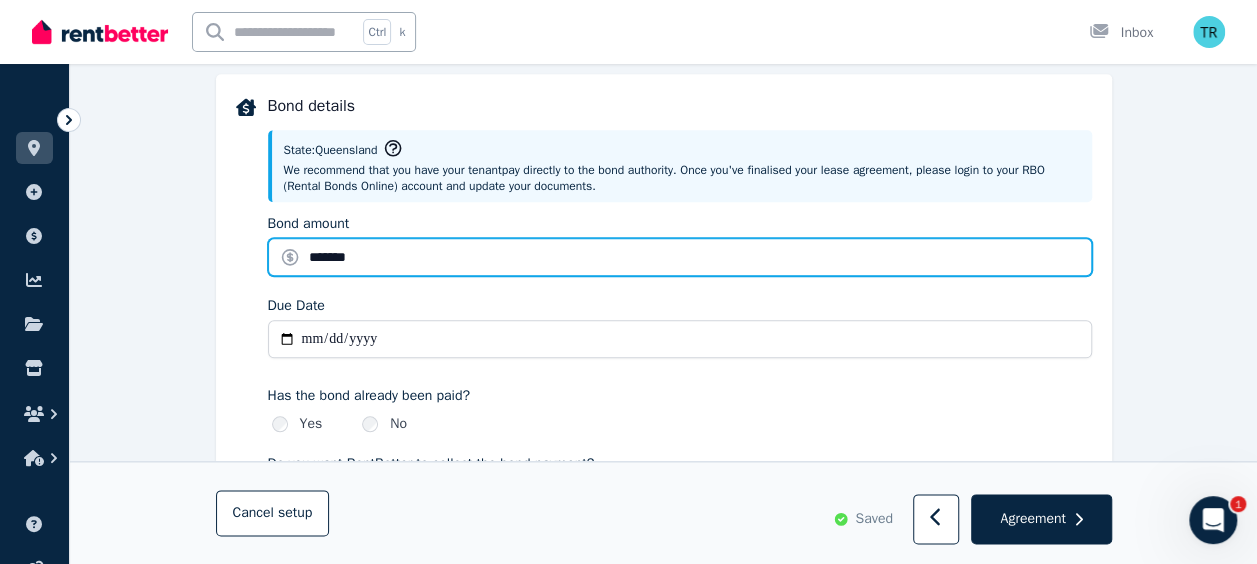 click on "*******" at bounding box center (680, 257) 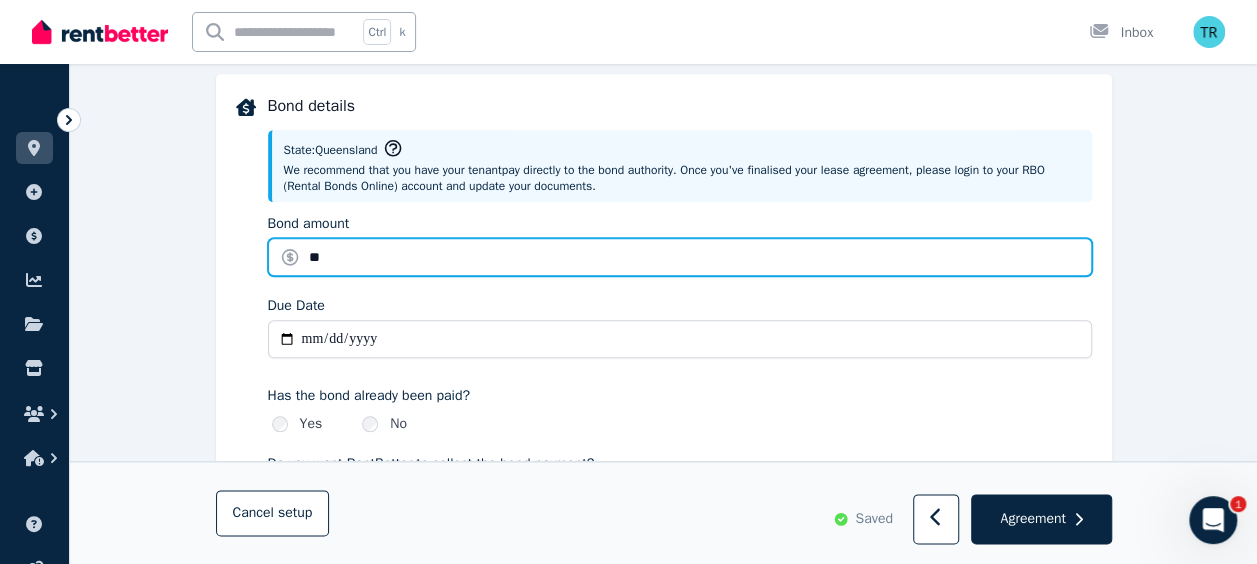 type on "*" 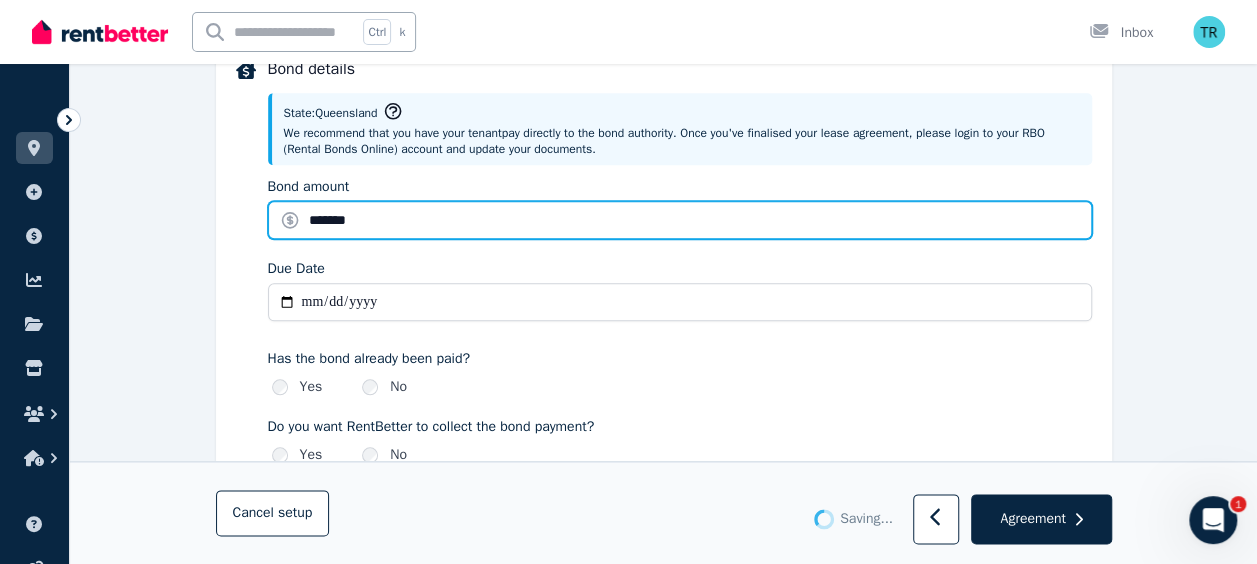 scroll, scrollTop: 964, scrollLeft: 0, axis: vertical 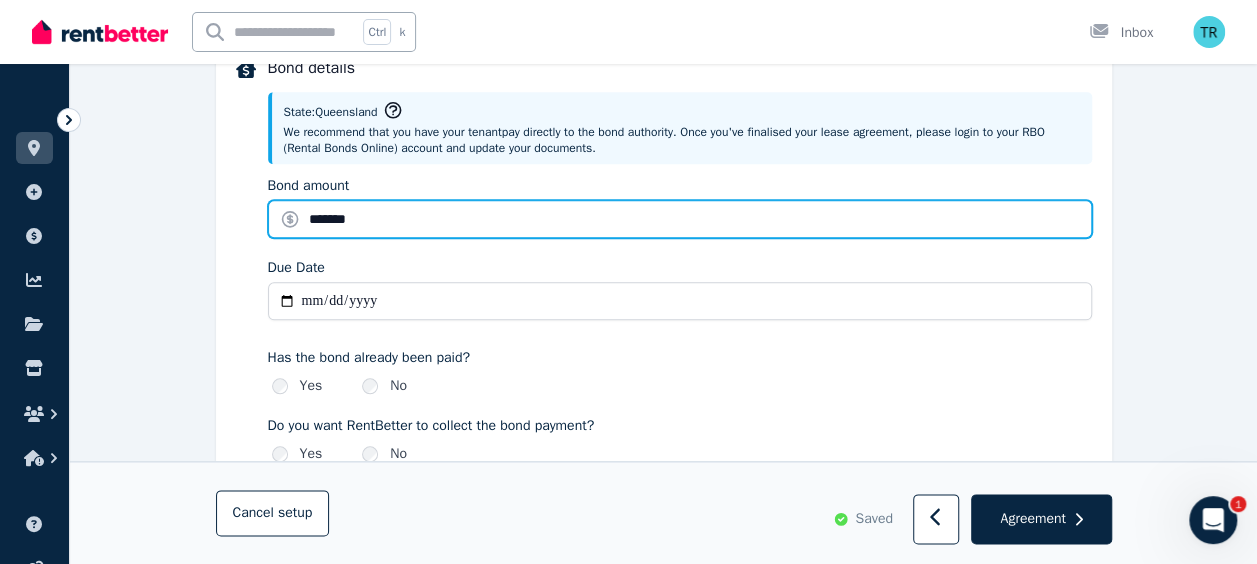 type on "*******" 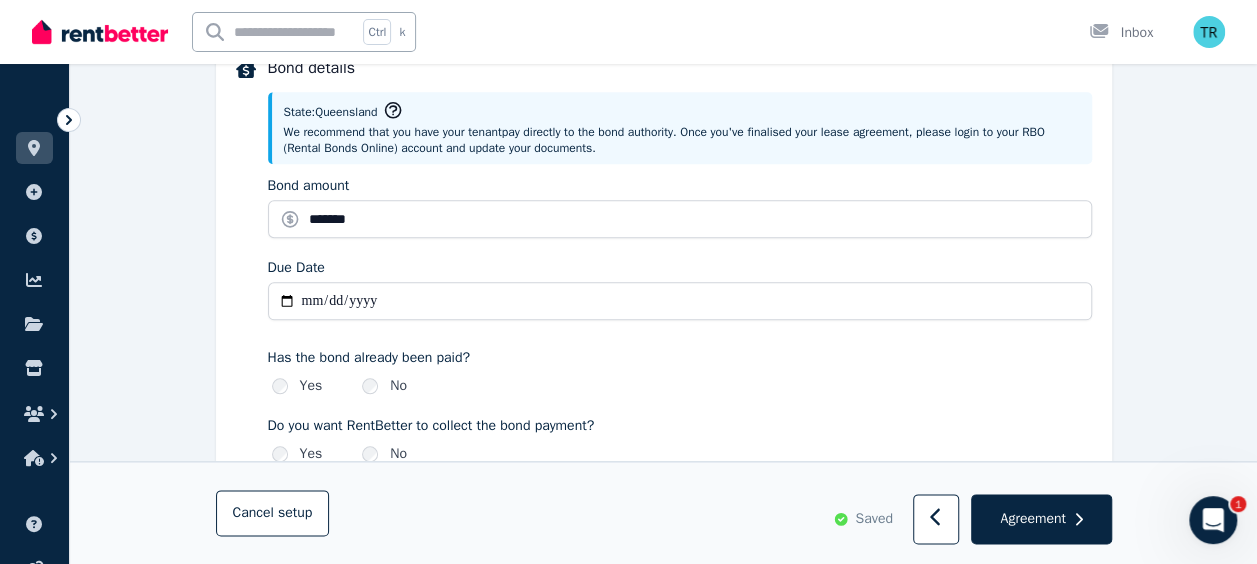 click on "**********" at bounding box center (680, 301) 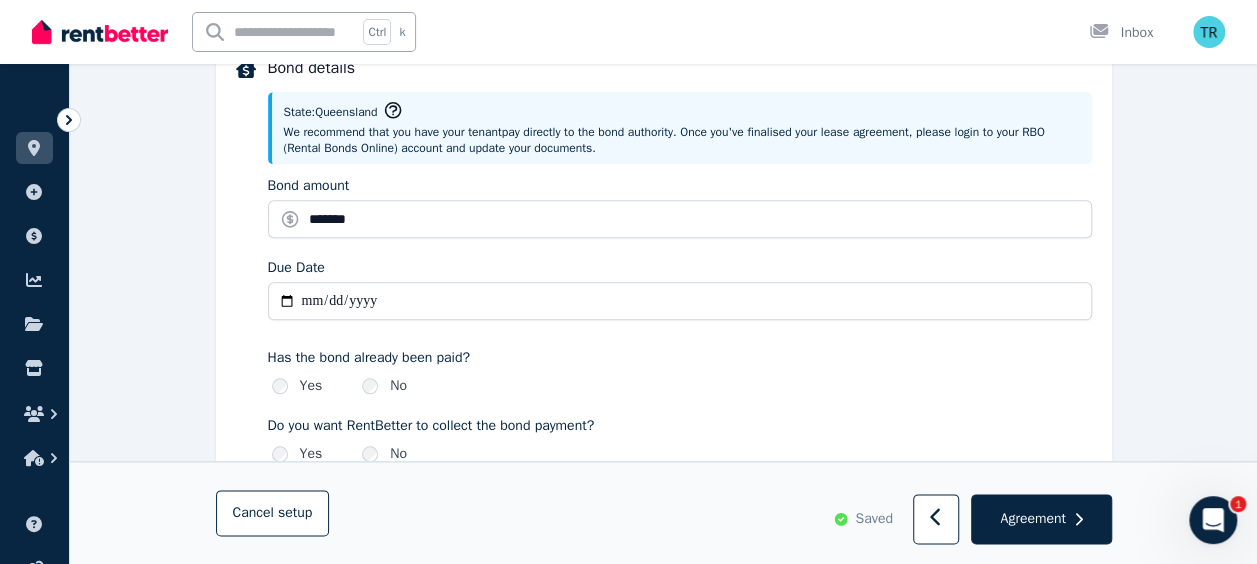 type on "**********" 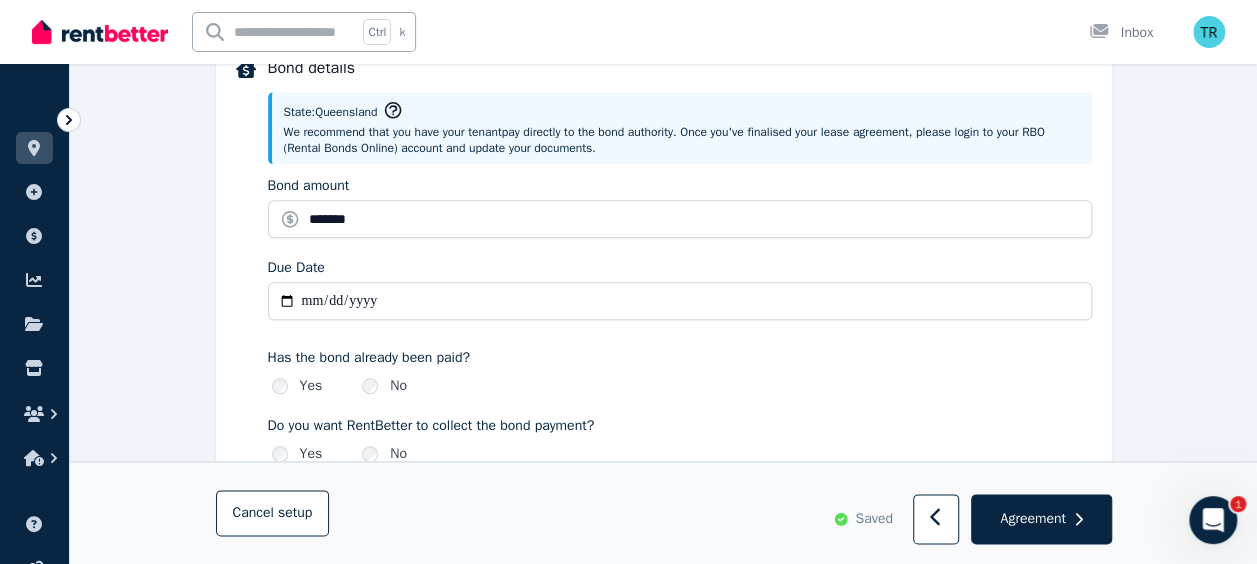 click on "Has the bond already been paid? Yes No" at bounding box center (680, 368) 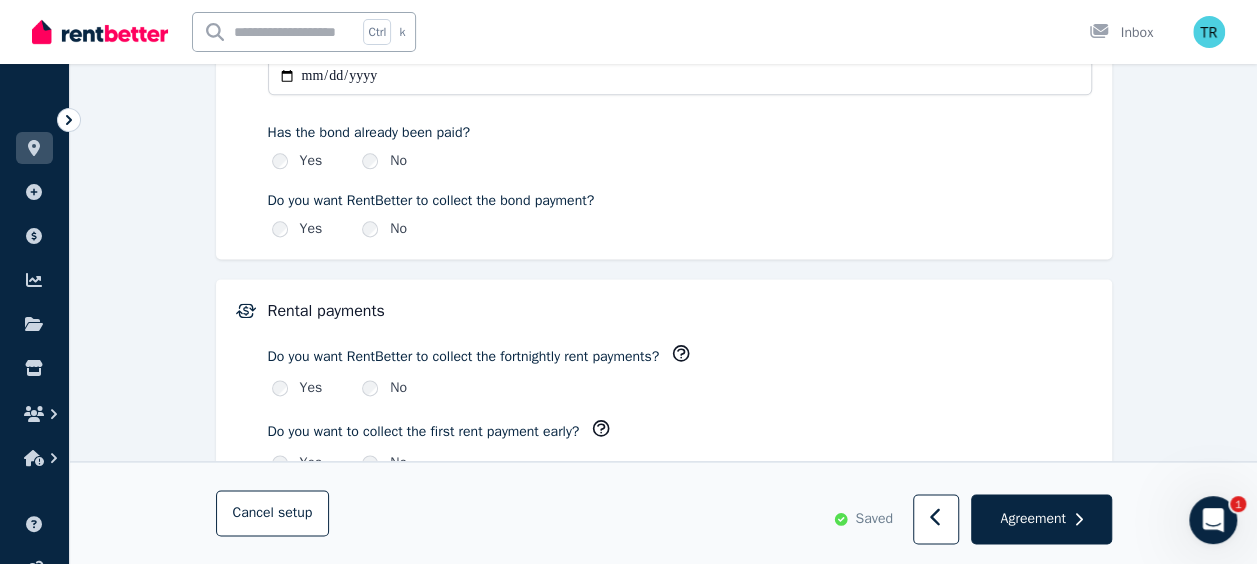 scroll, scrollTop: 1194, scrollLeft: 0, axis: vertical 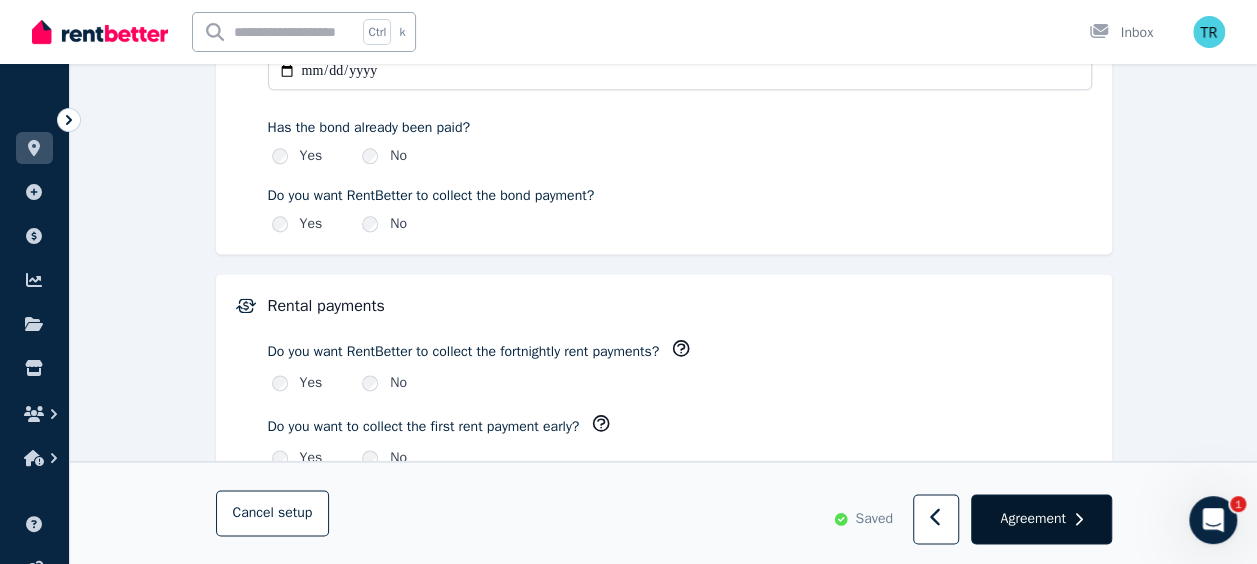 click on "Agreement" at bounding box center [1032, 519] 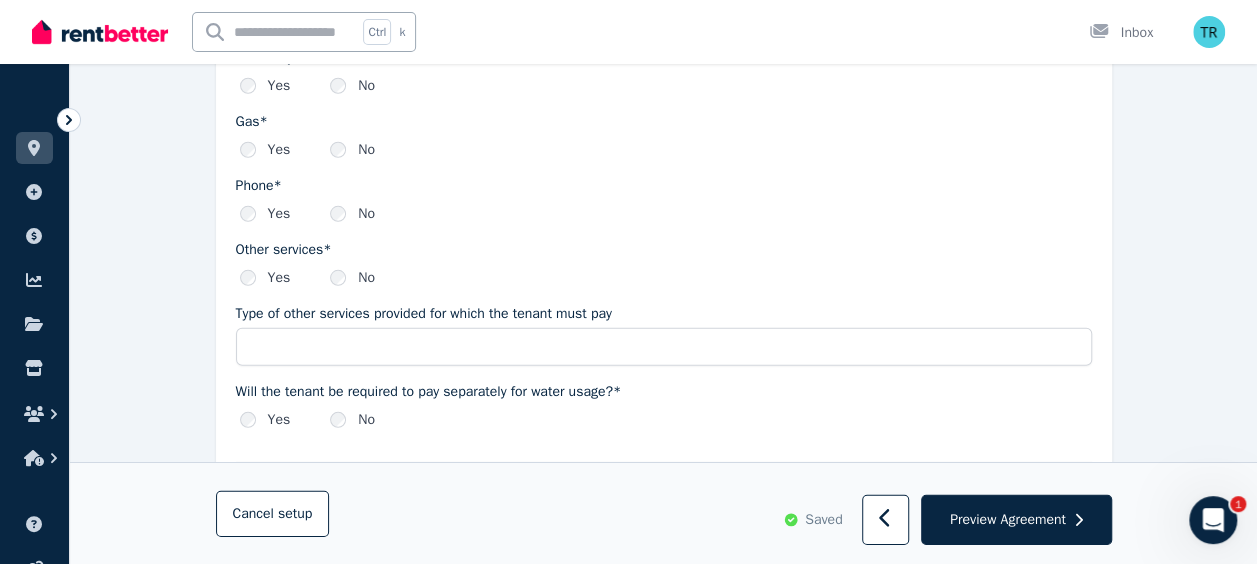 scroll, scrollTop: 2780, scrollLeft: 0, axis: vertical 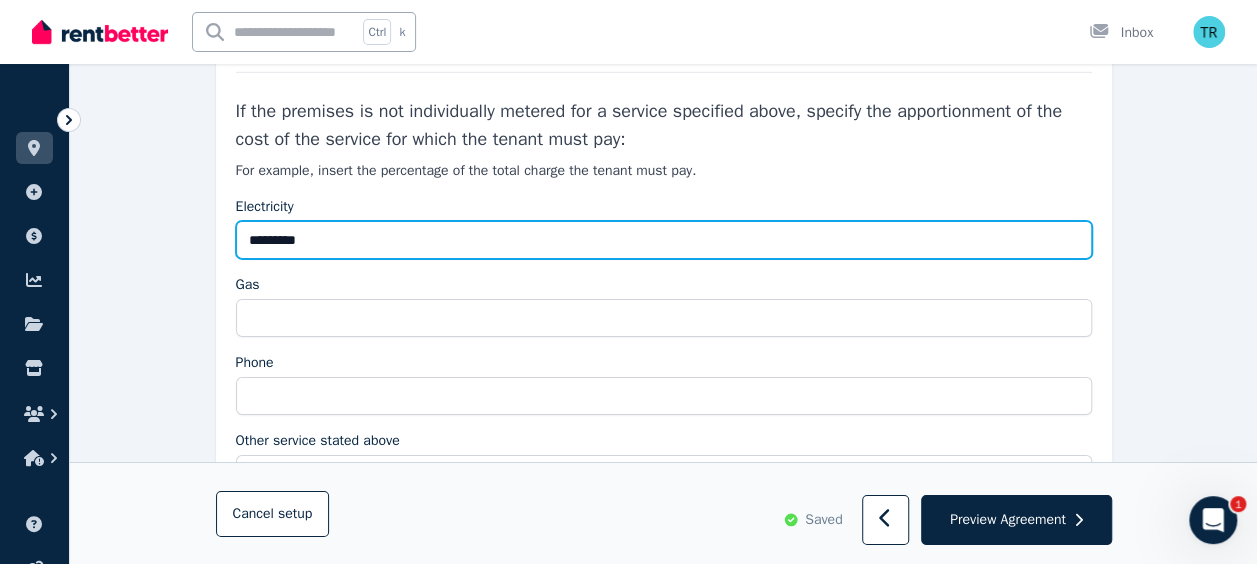 click on "*********" at bounding box center (664, 240) 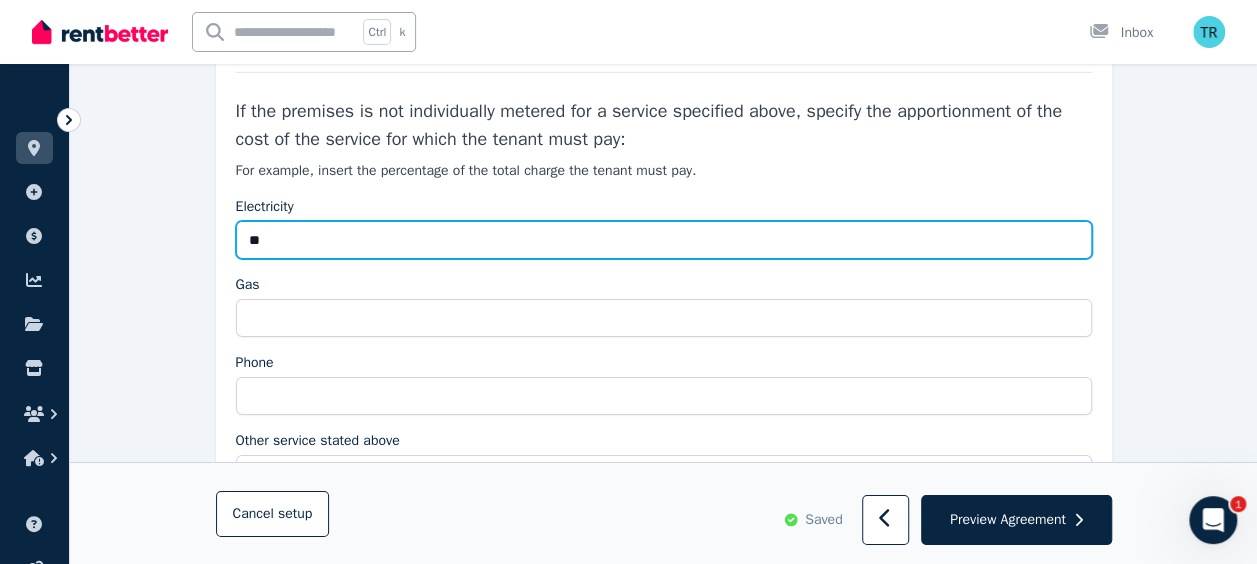 type on "*" 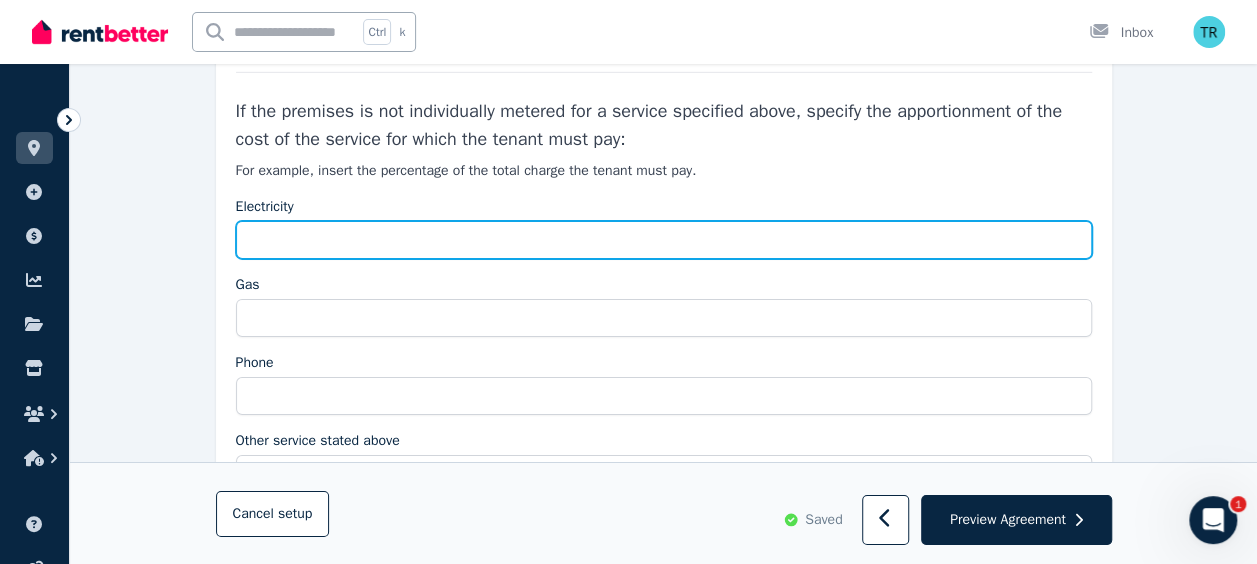 scroll, scrollTop: 3479, scrollLeft: 0, axis: vertical 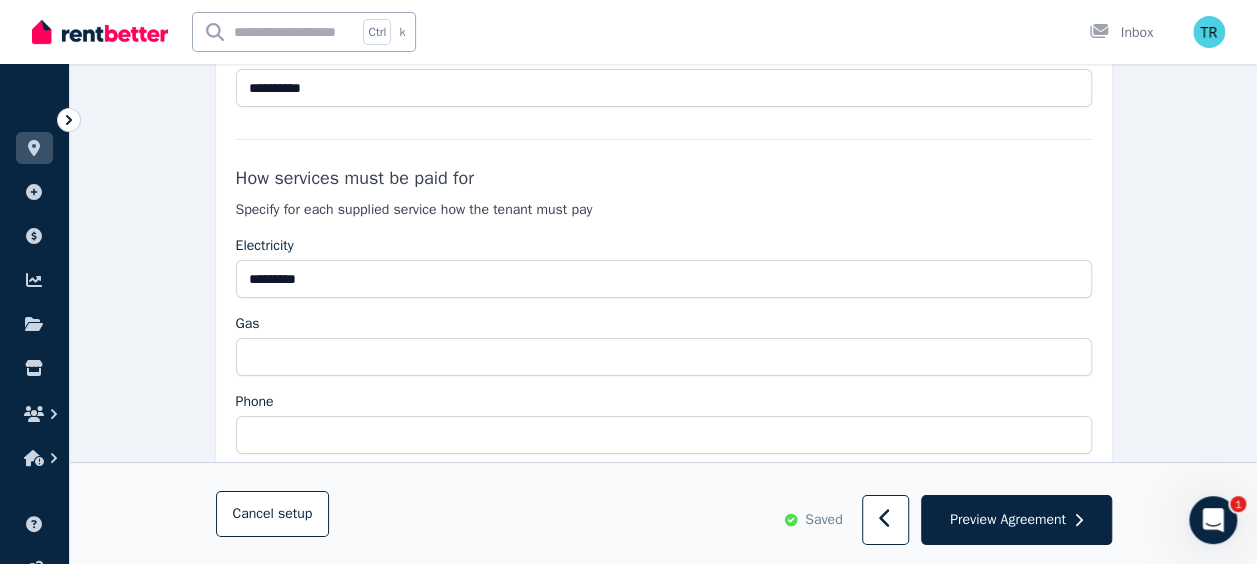 type 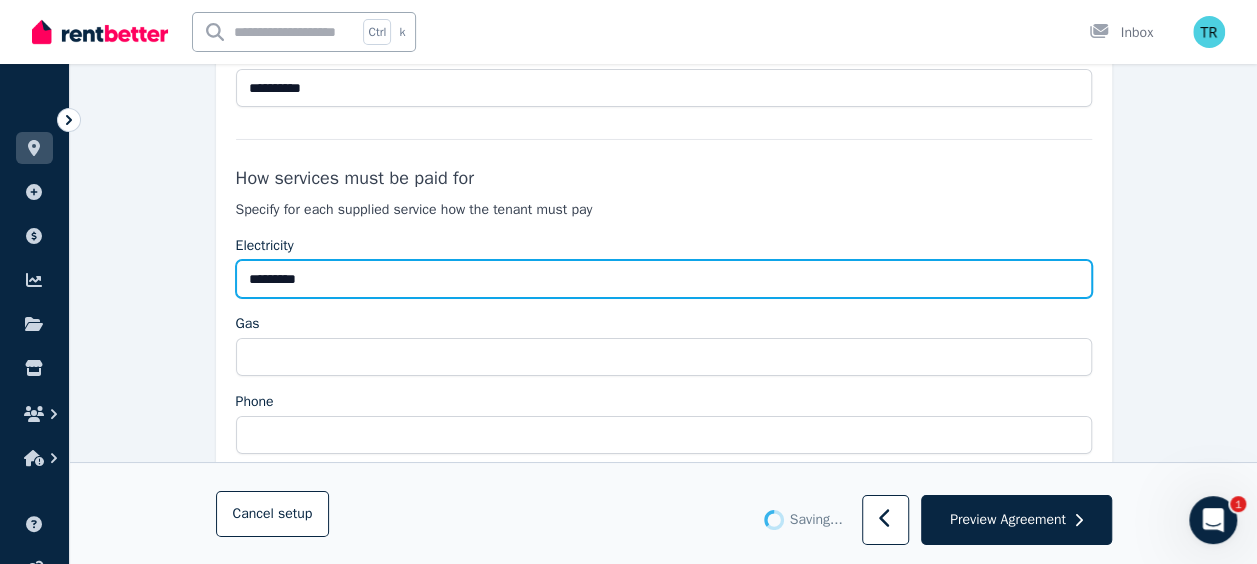 click on "*********" at bounding box center (664, 279) 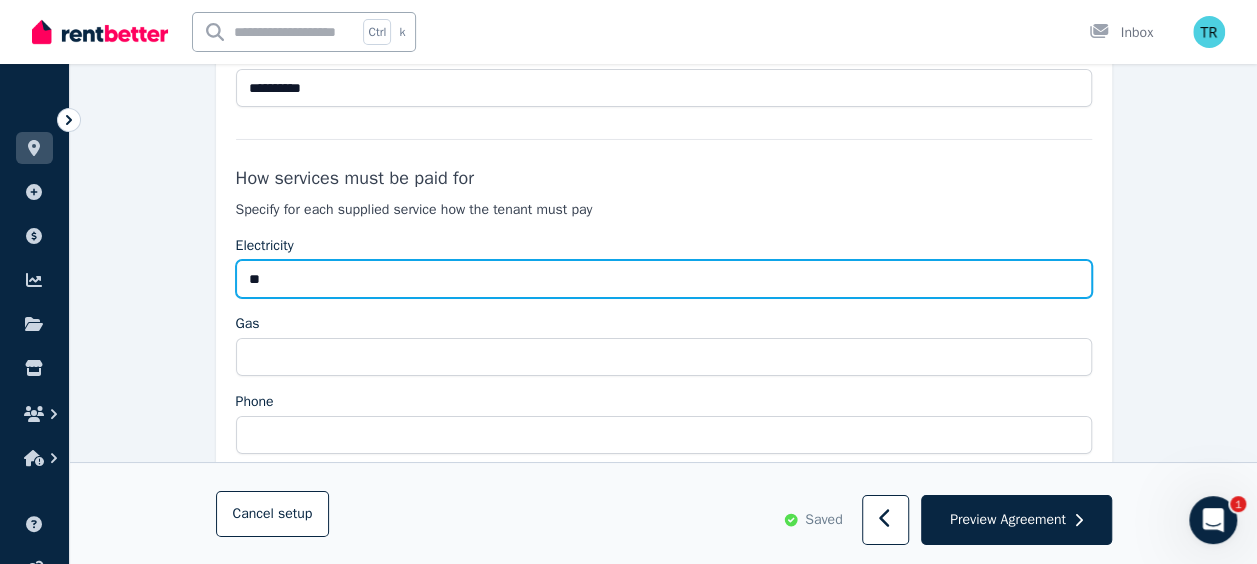 type on "*" 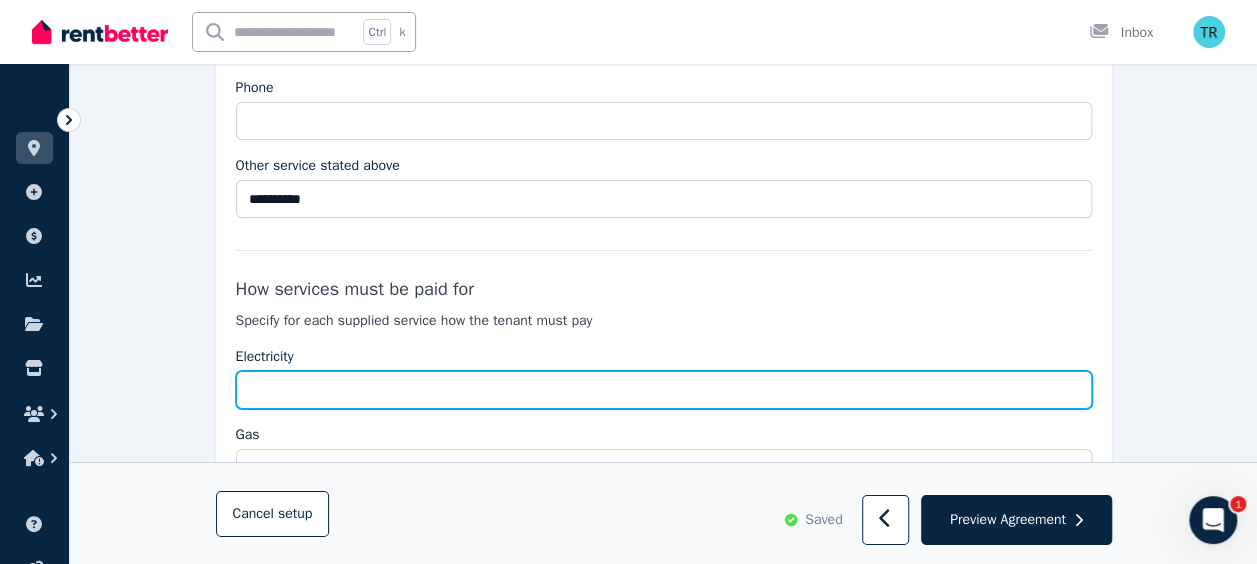 scroll, scrollTop: 3363, scrollLeft: 0, axis: vertical 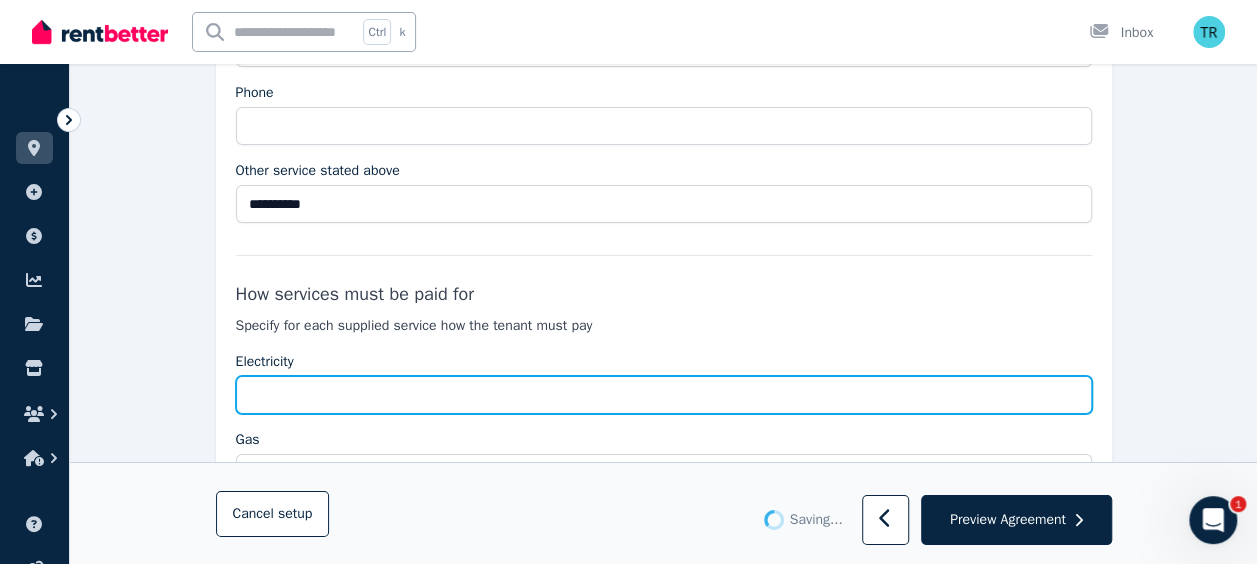 type 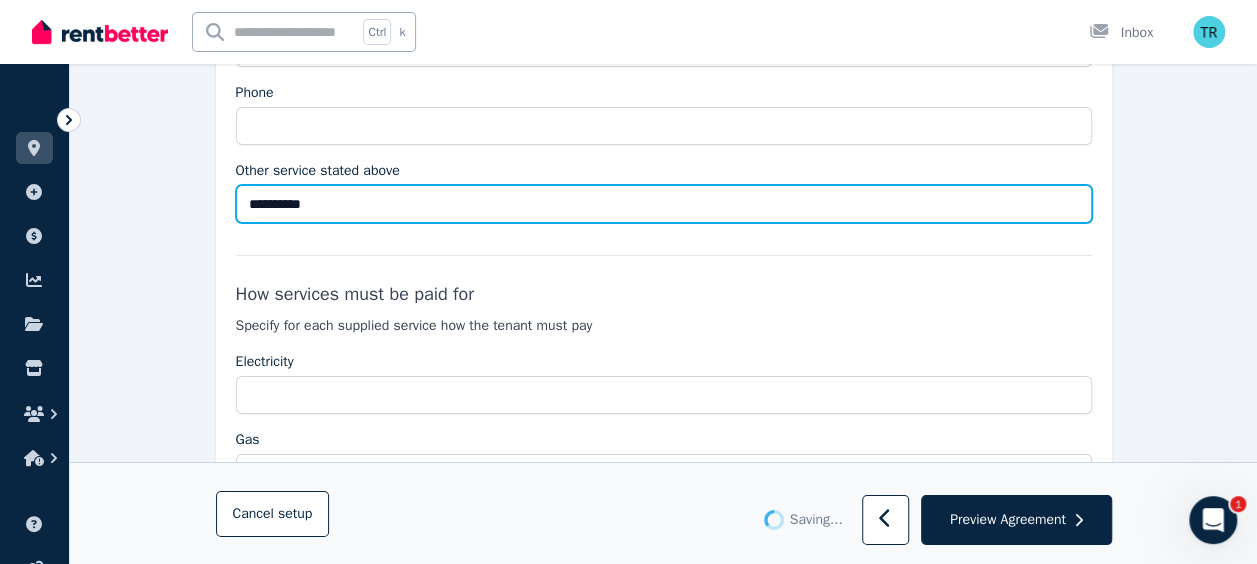 click on "**********" at bounding box center [664, 204] 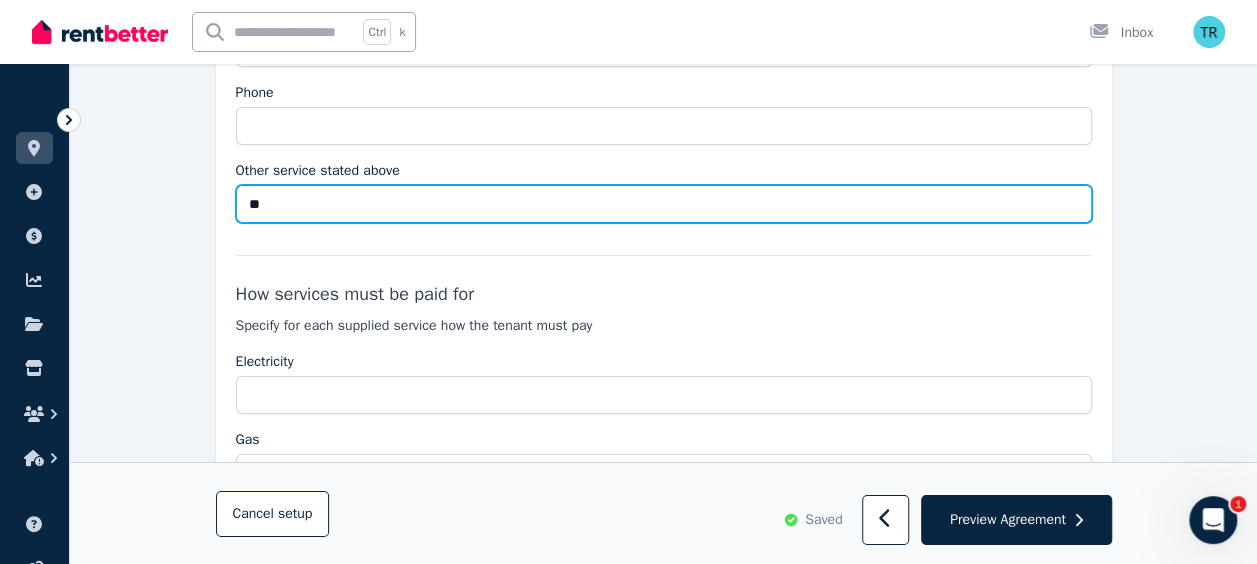 type on "*" 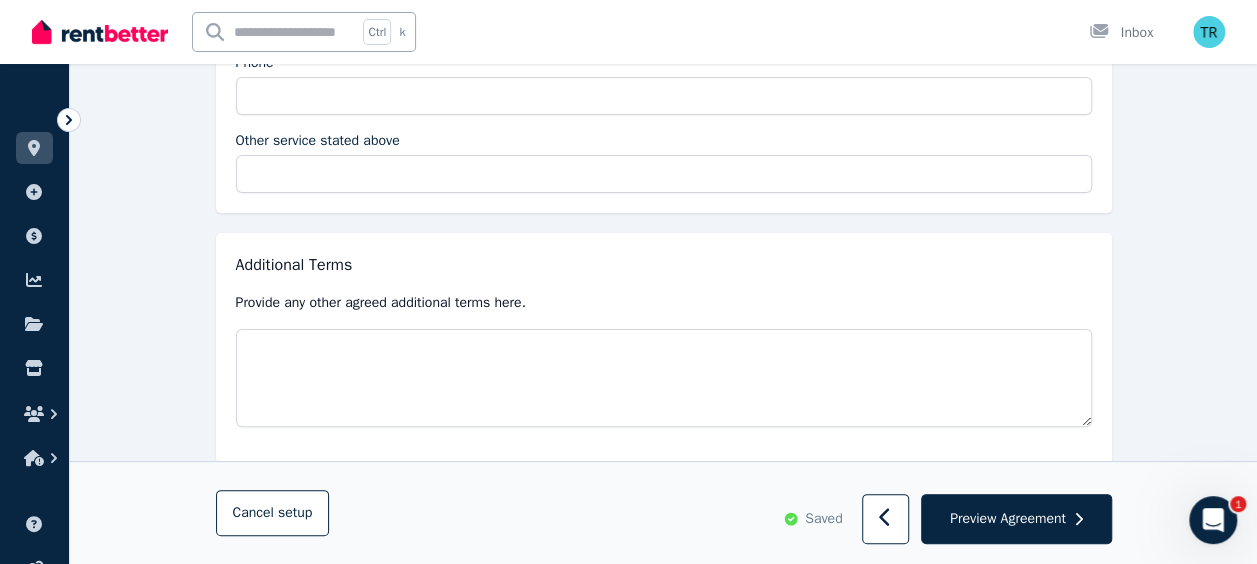 scroll, scrollTop: 3850, scrollLeft: 0, axis: vertical 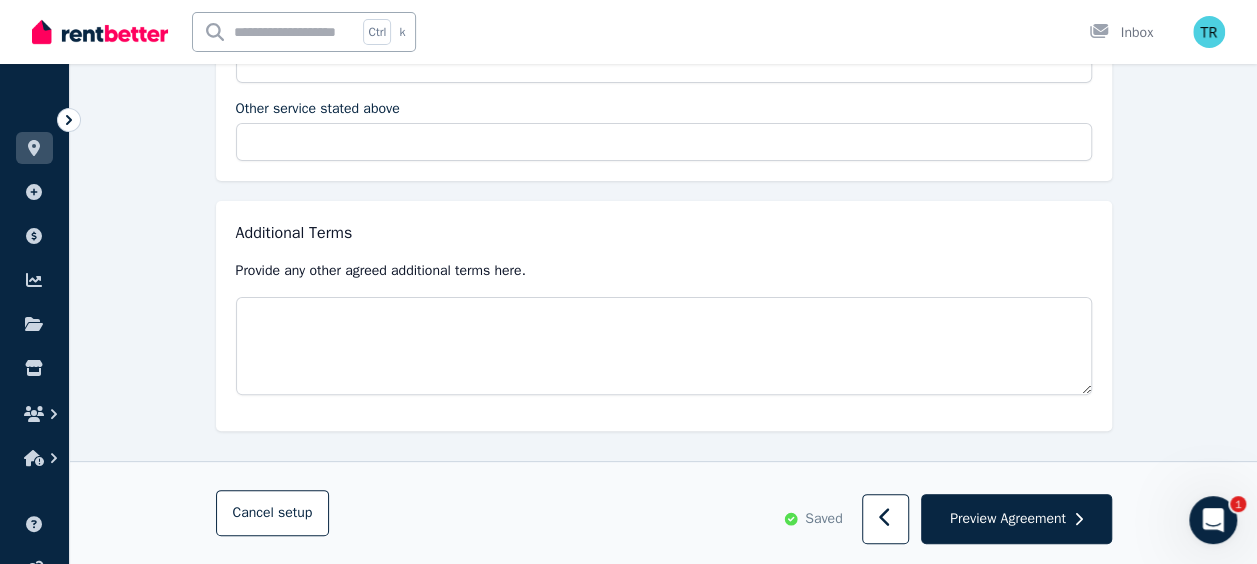 type 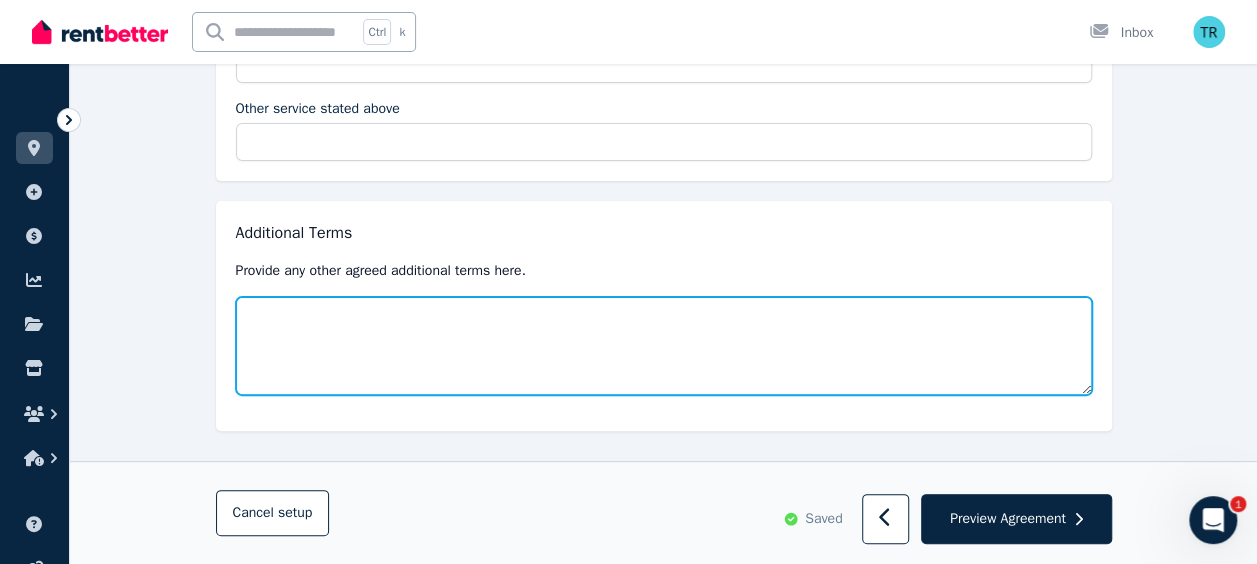 click at bounding box center [664, 346] 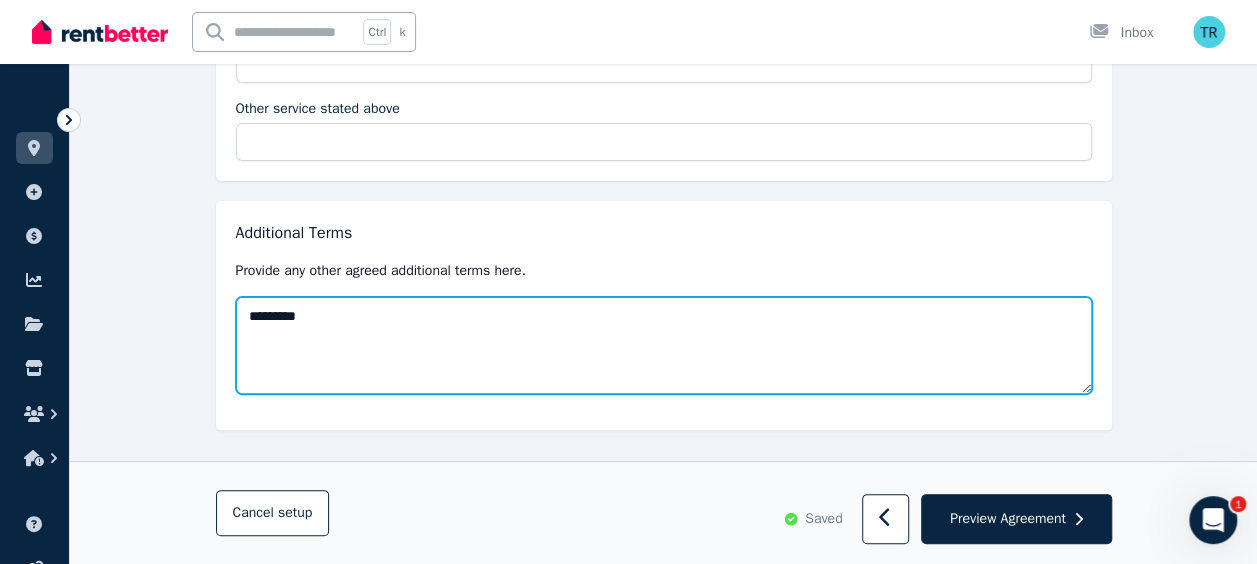 type on "*********" 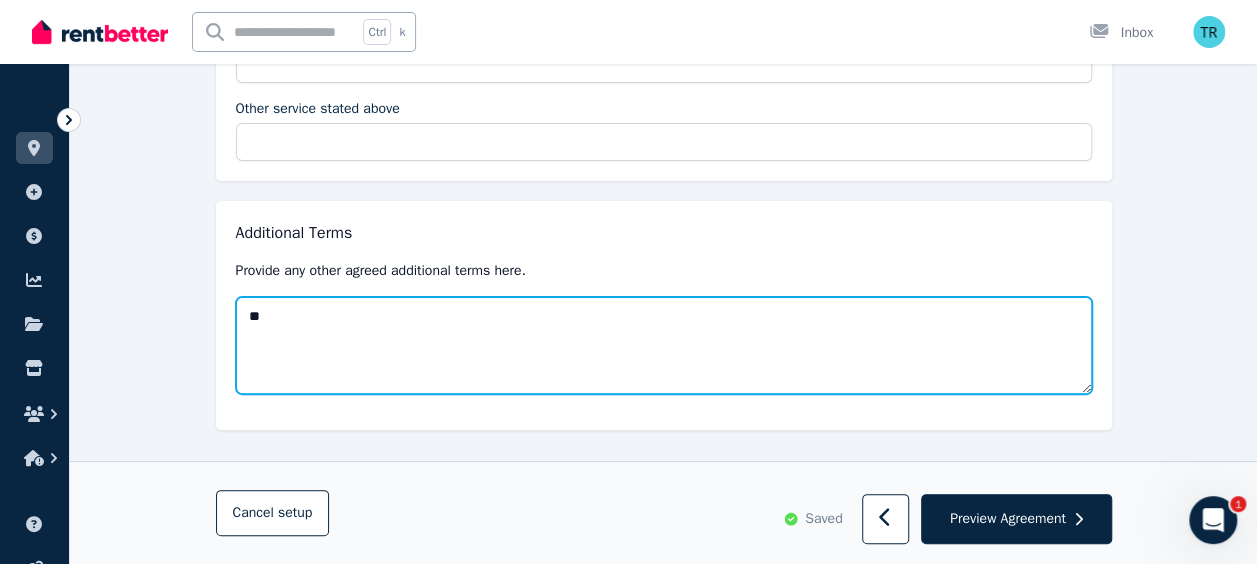 type on "*" 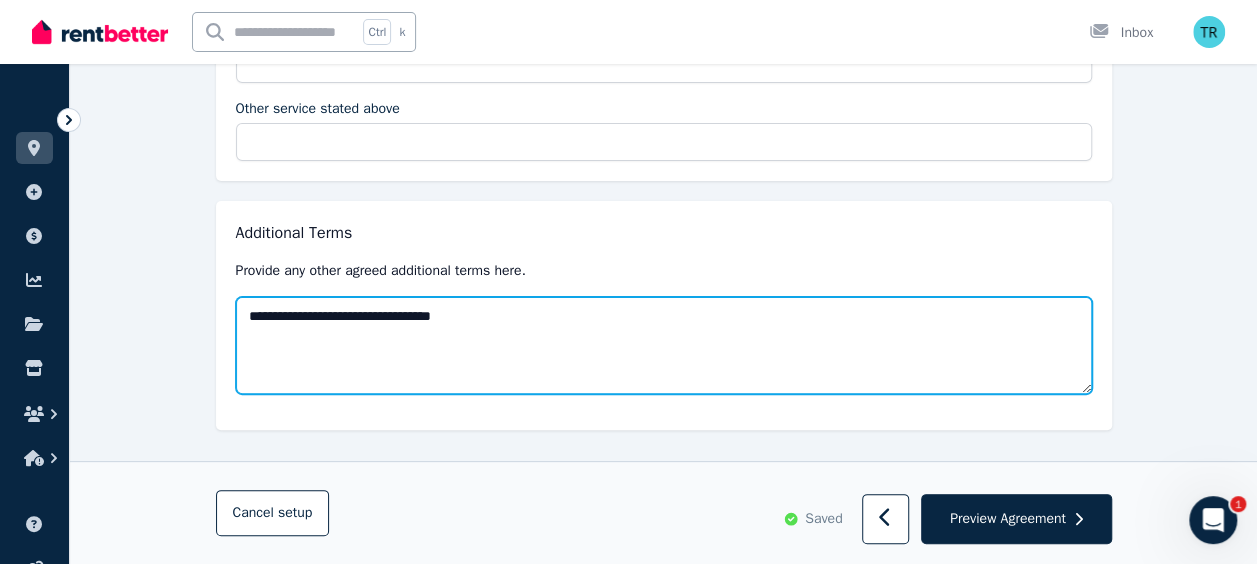 click on "**********" at bounding box center [664, 345] 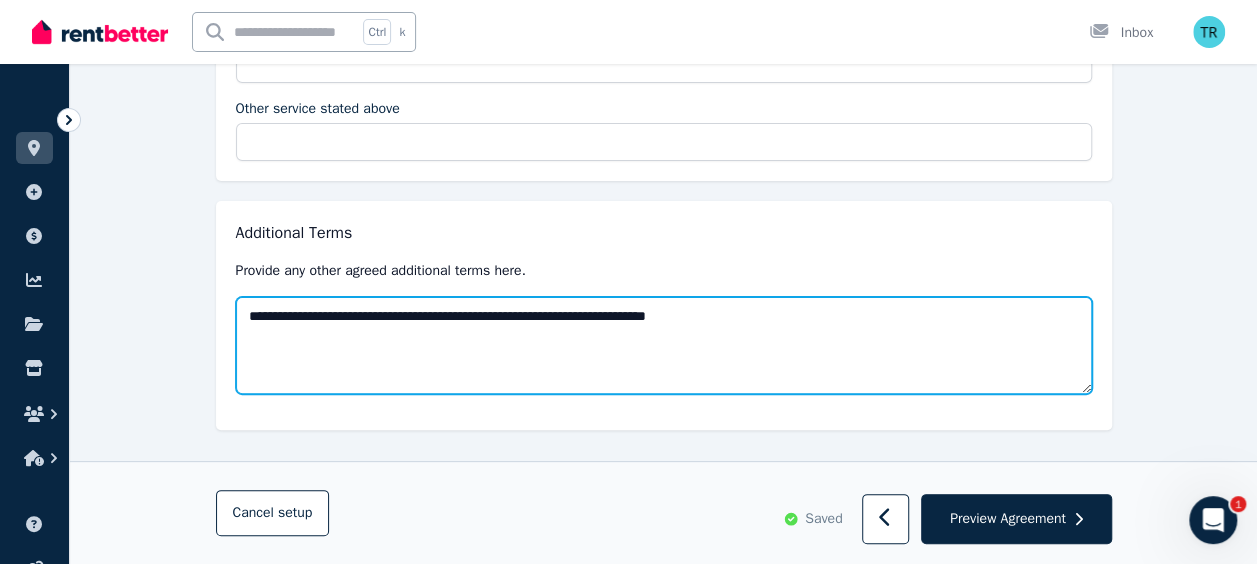 click on "**********" at bounding box center [664, 345] 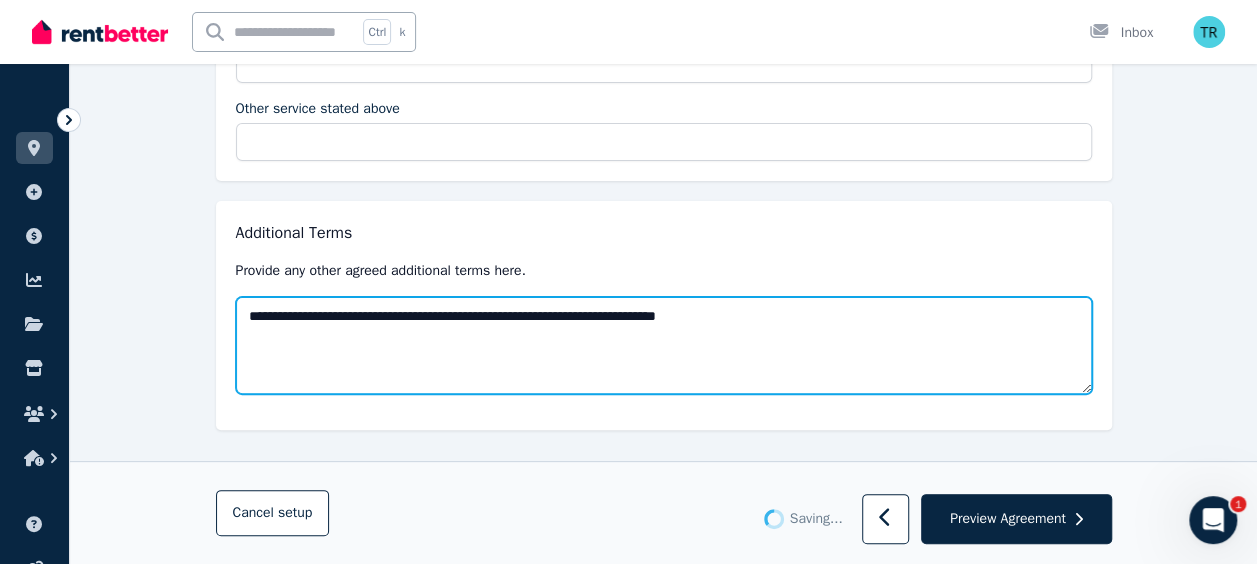 click on "**********" at bounding box center [664, 345] 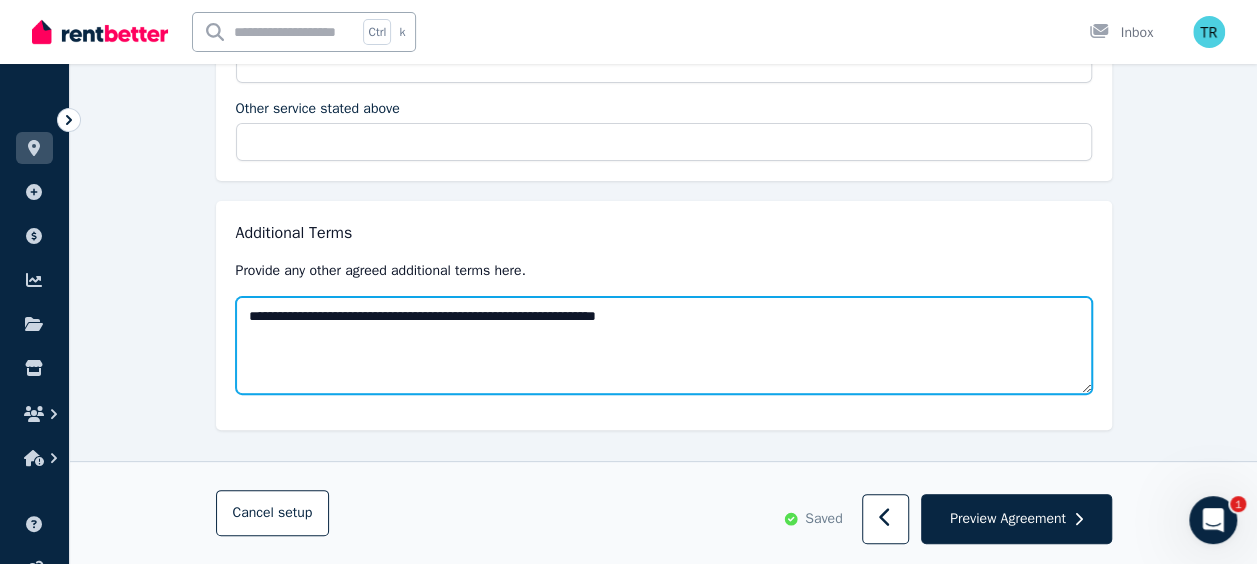 click on "**********" at bounding box center (664, 345) 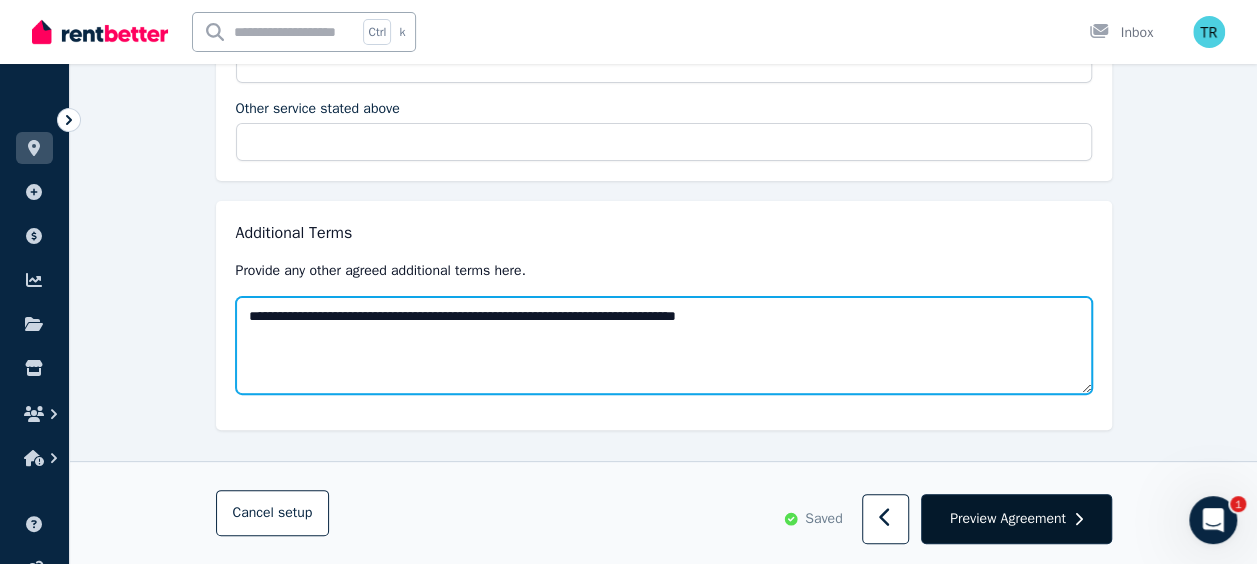type on "**********" 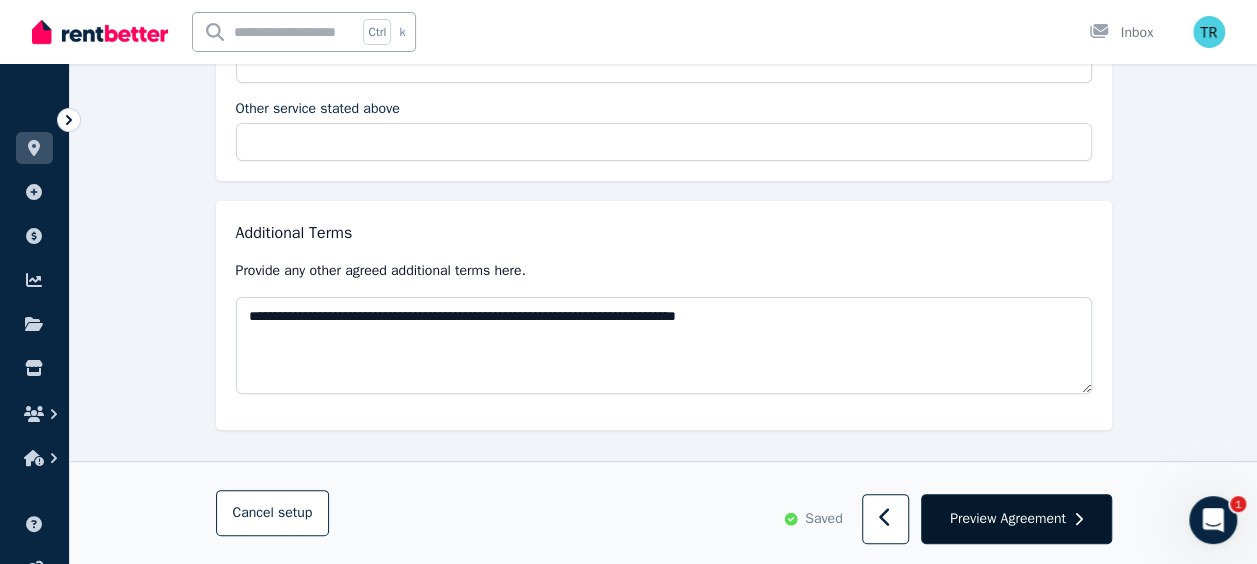 click on "Preview Agreement" at bounding box center [1008, 519] 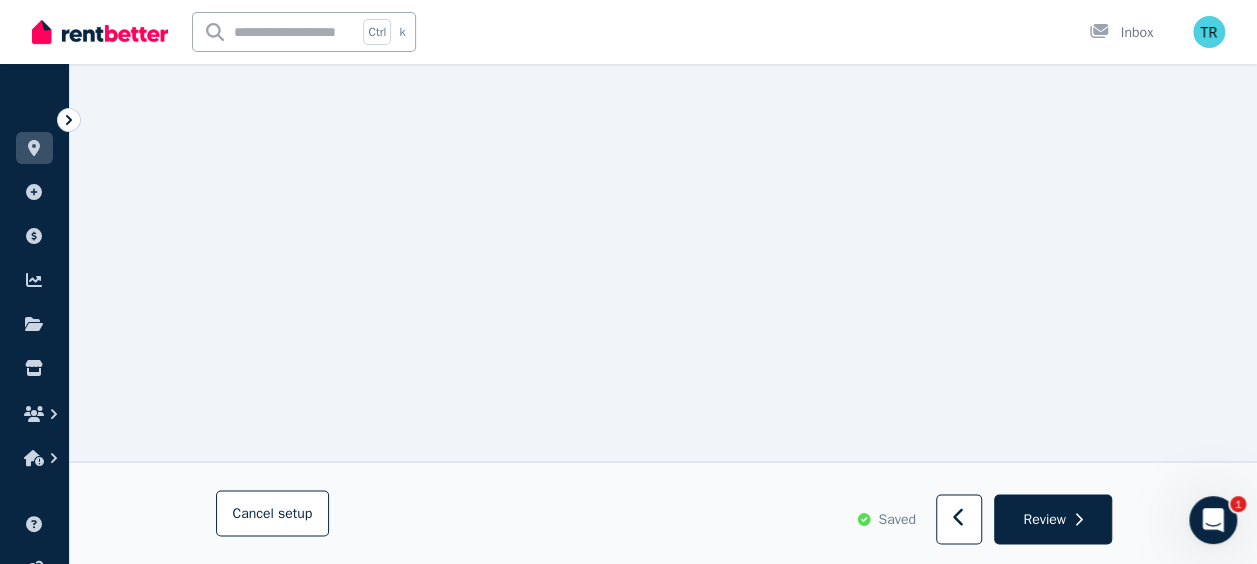 scroll, scrollTop: 16556, scrollLeft: 0, axis: vertical 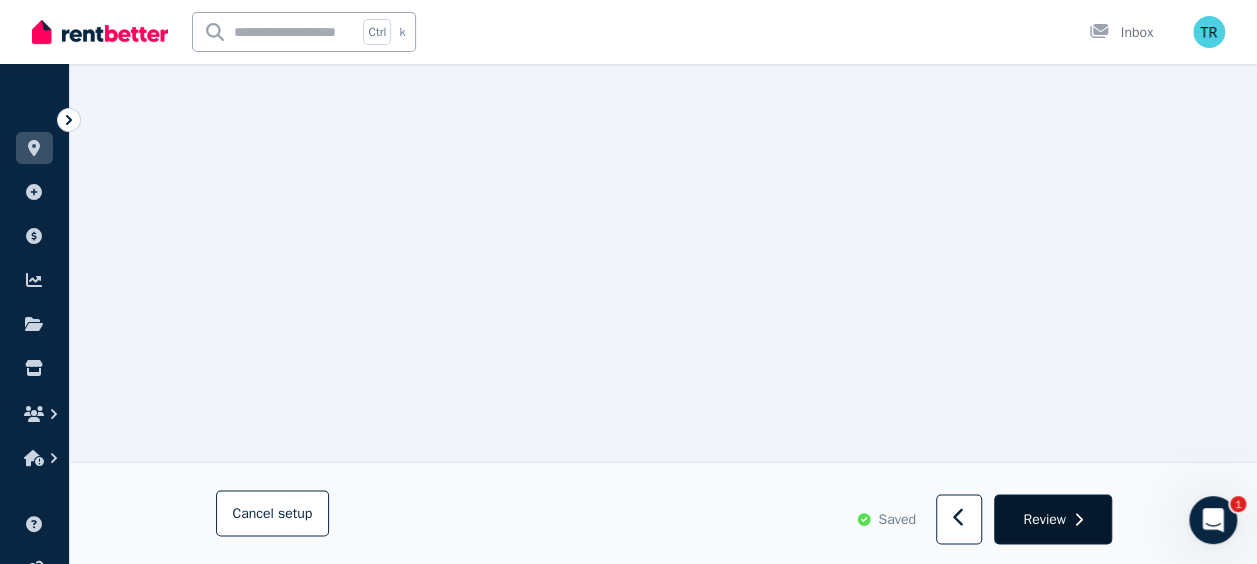 click on "Review" at bounding box center (1044, 519) 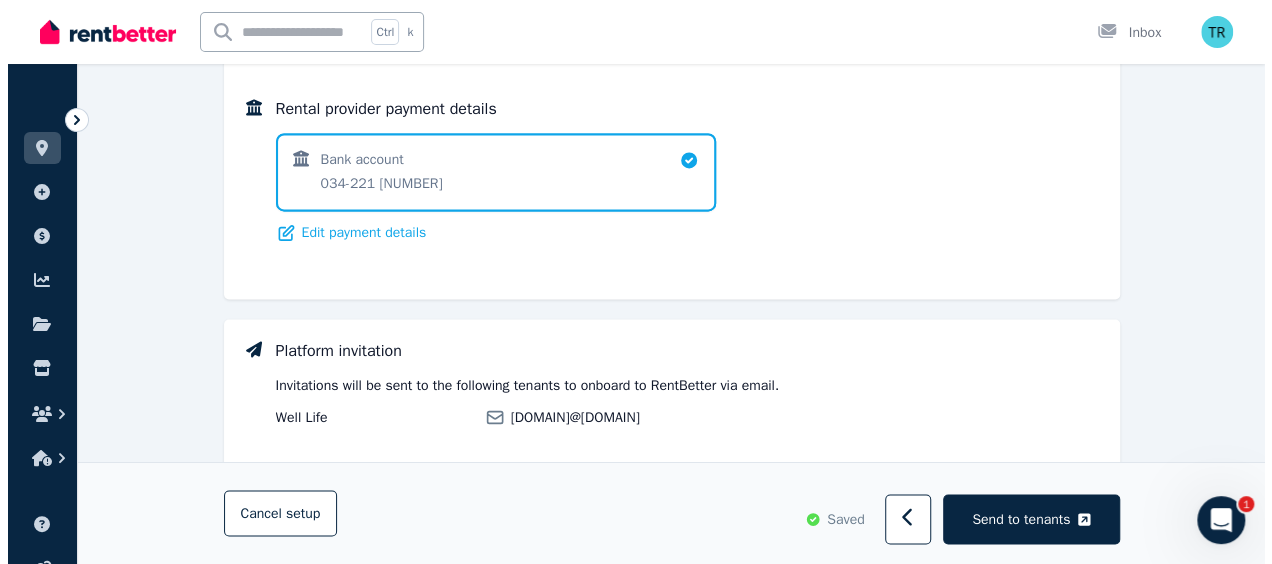 scroll, scrollTop: 1521, scrollLeft: 0, axis: vertical 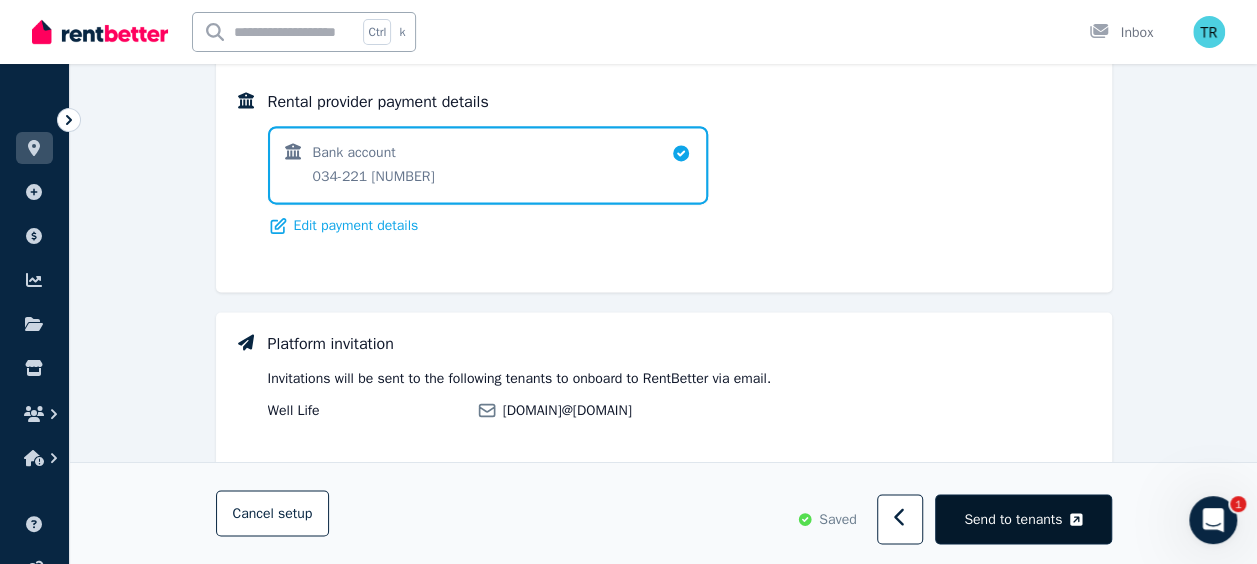 click on "Send to tenants" at bounding box center [1013, 519] 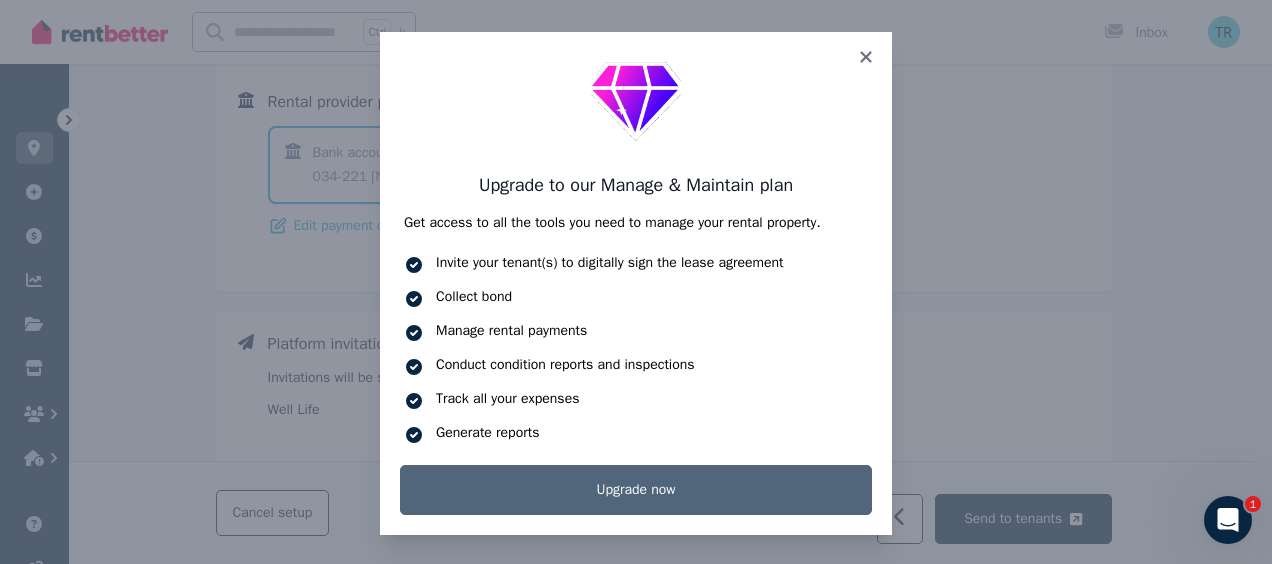 click on "Upgrade now" at bounding box center (636, 490) 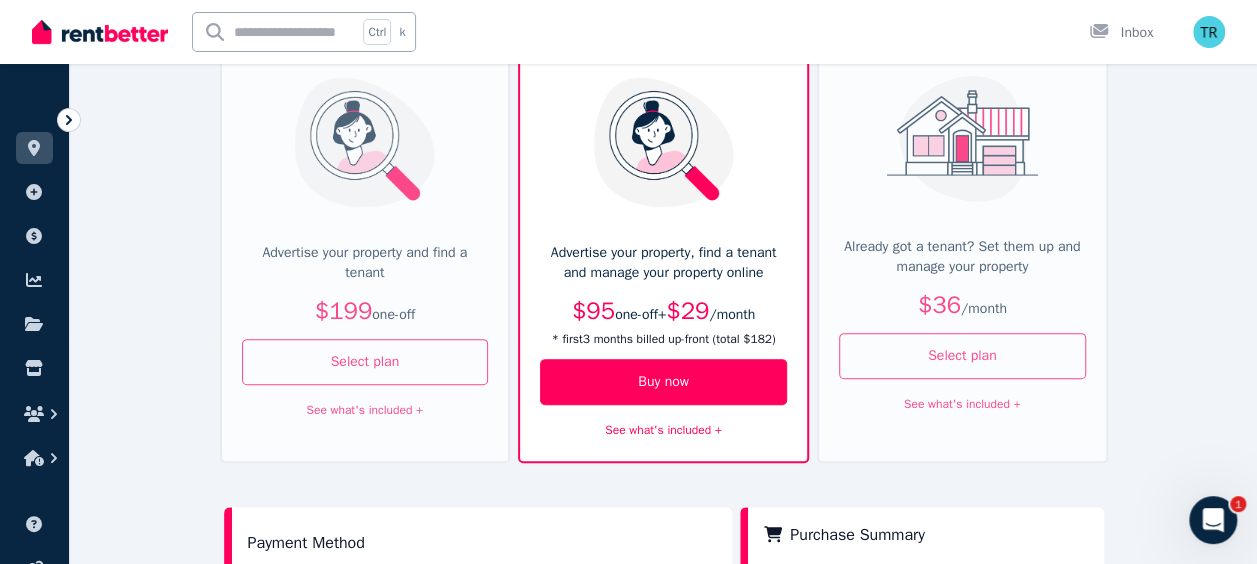 scroll, scrollTop: 230, scrollLeft: 0, axis: vertical 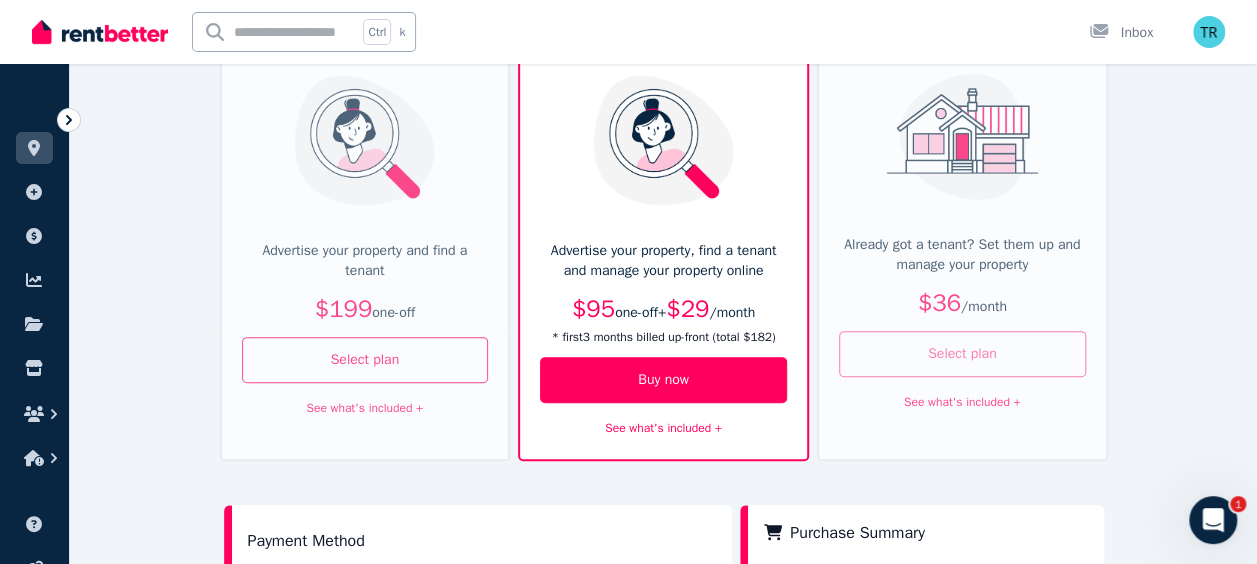 click on "Select plan" at bounding box center [962, 354] 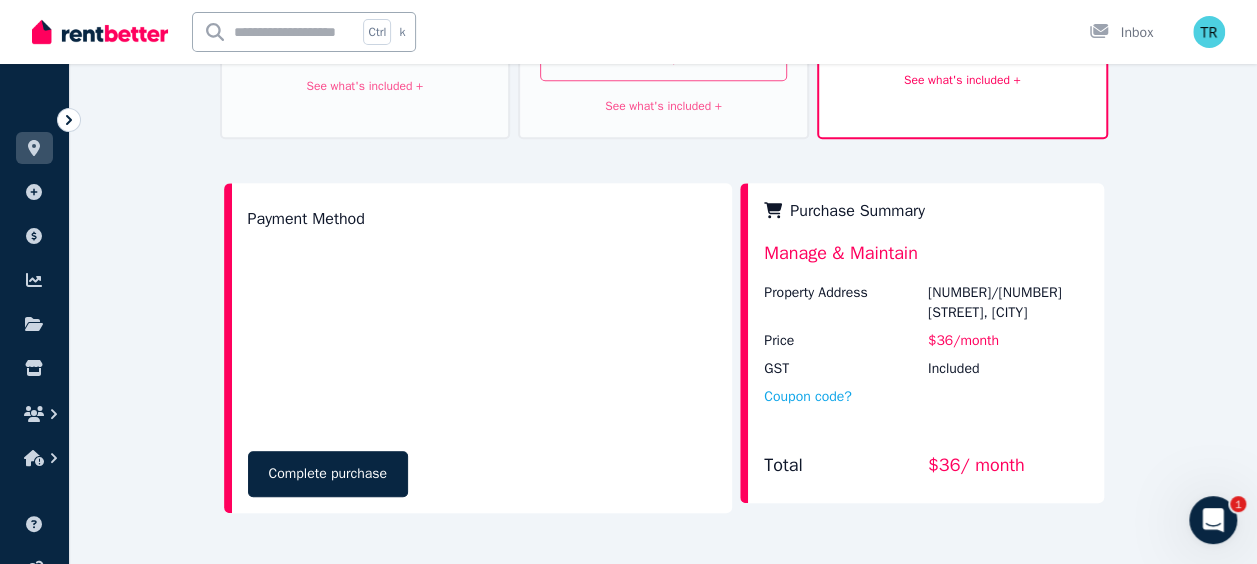 scroll, scrollTop: 442, scrollLeft: 0, axis: vertical 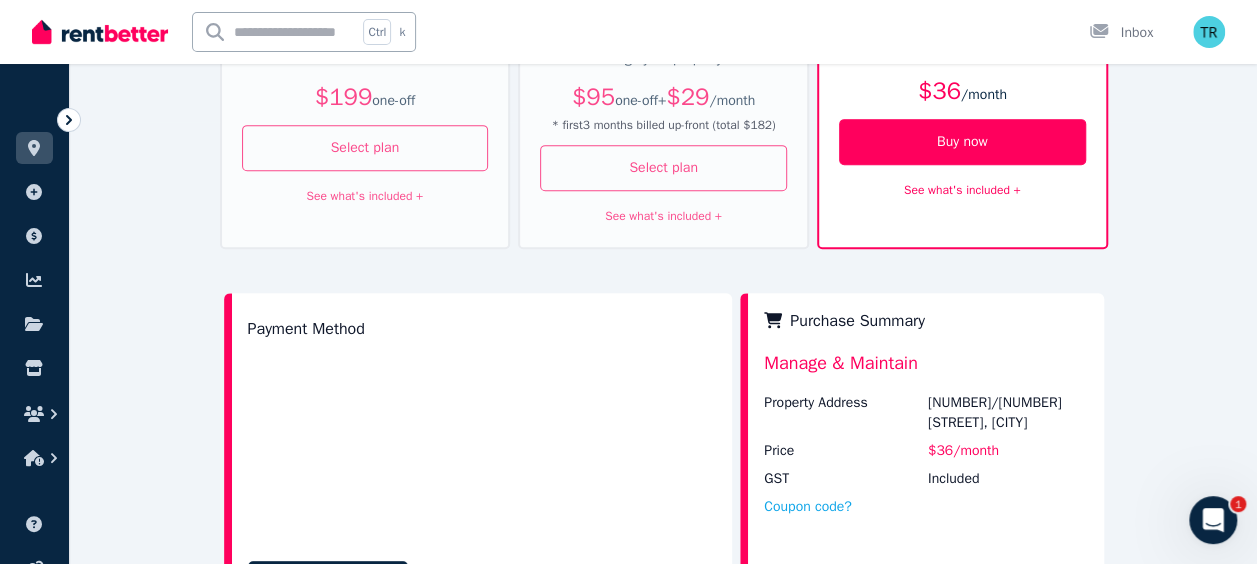 click on "See what's included +" at bounding box center (962, 190) 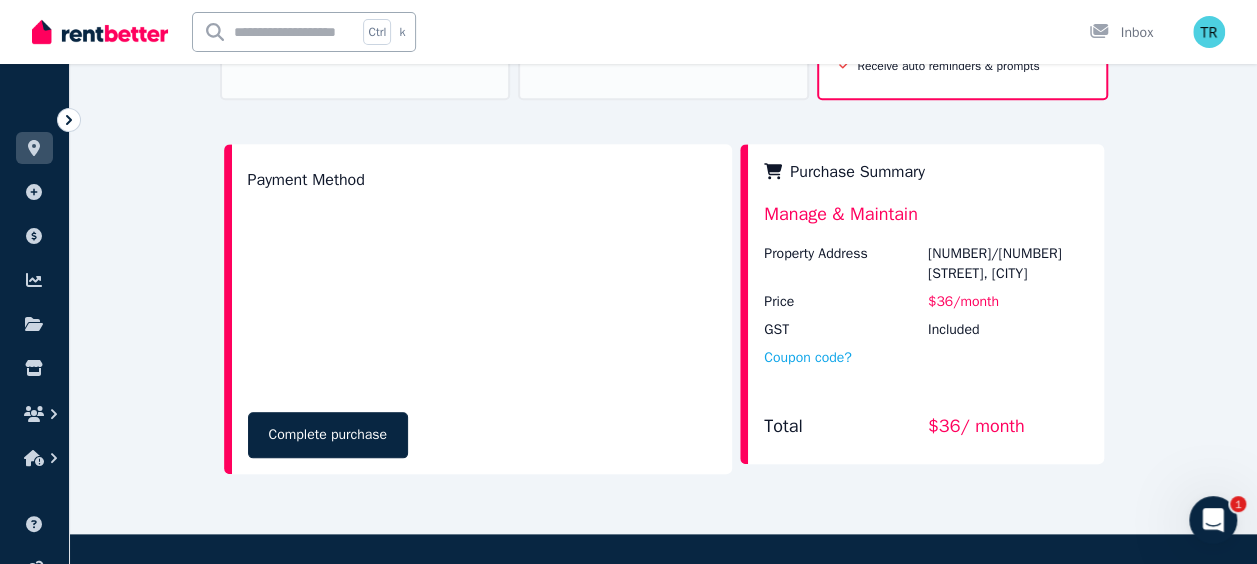 scroll, scrollTop: 906, scrollLeft: 0, axis: vertical 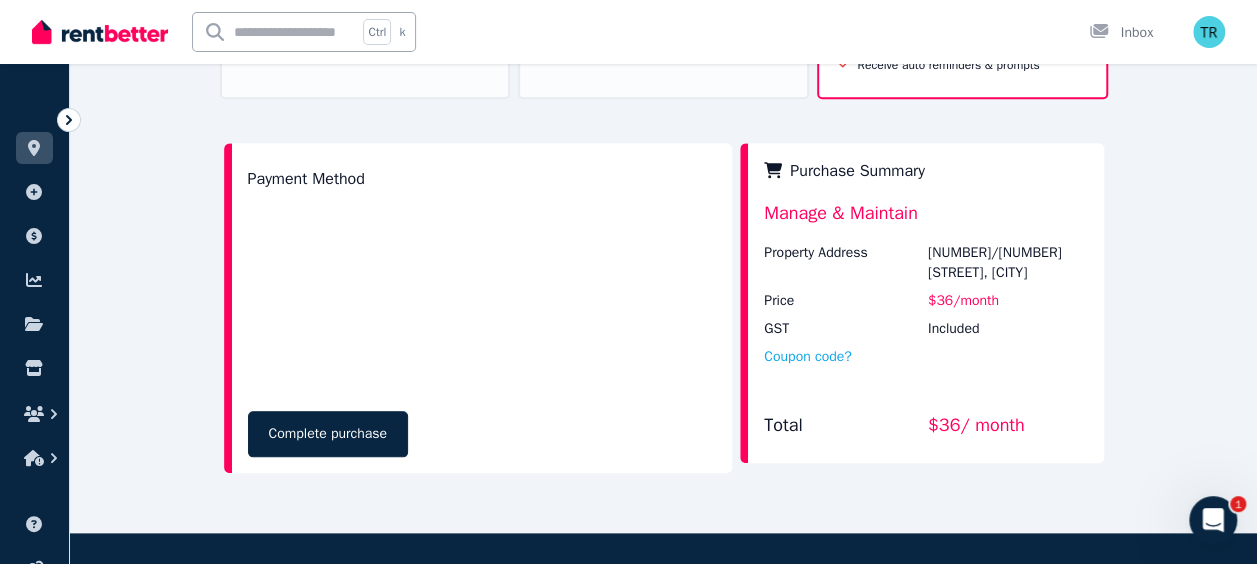 click on "Coupon code?" at bounding box center (925, 371) 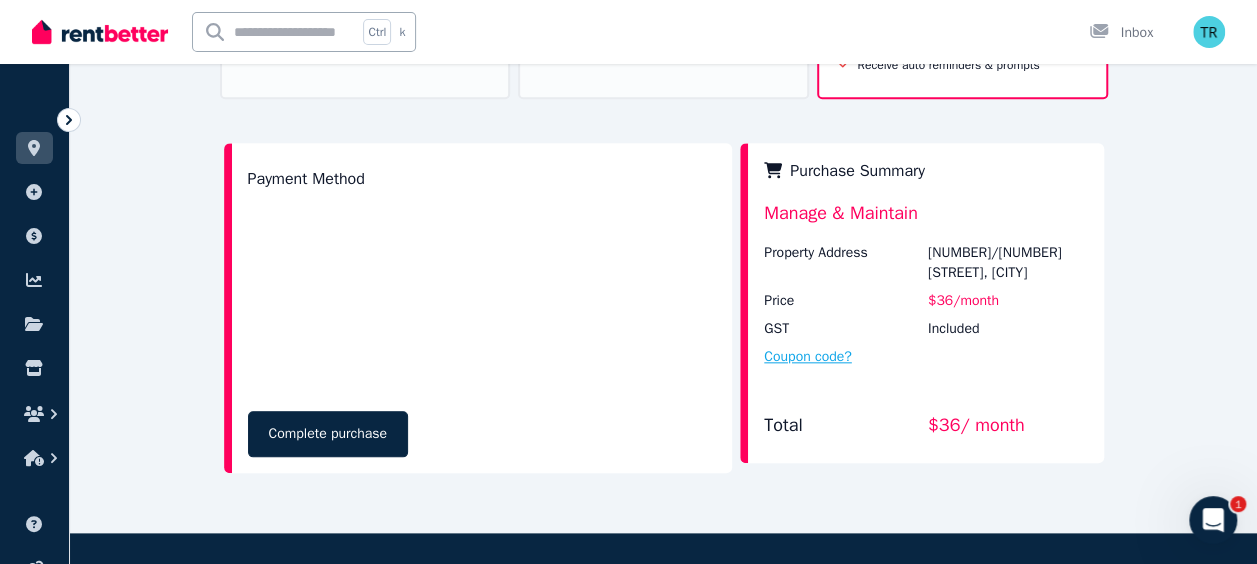 click on "Coupon code?" at bounding box center (808, 357) 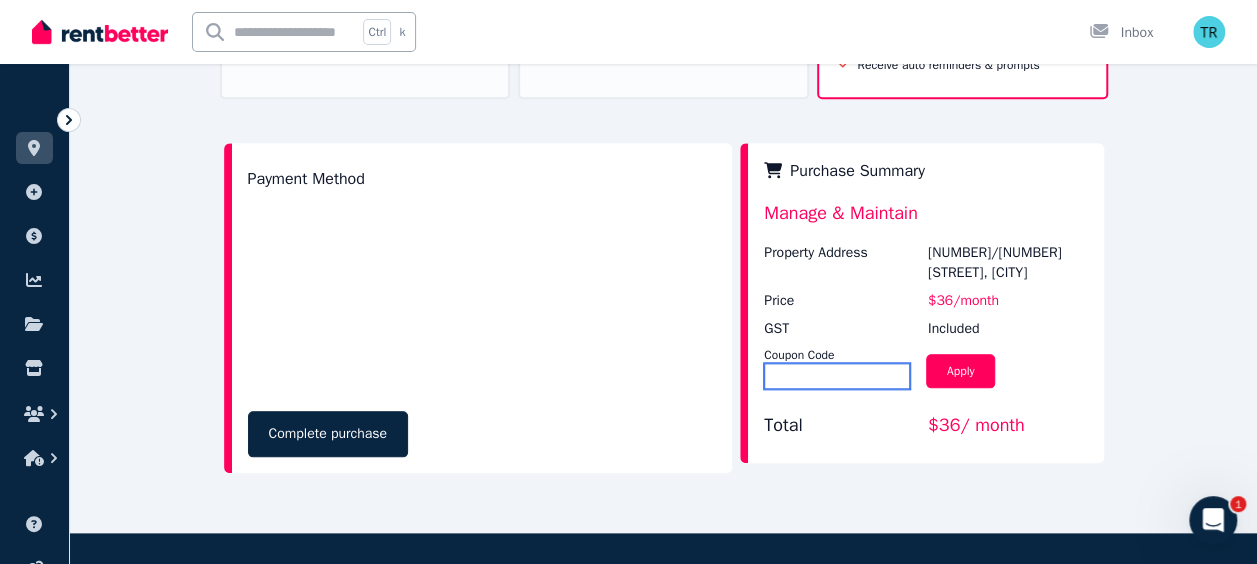 click at bounding box center (837, 376) 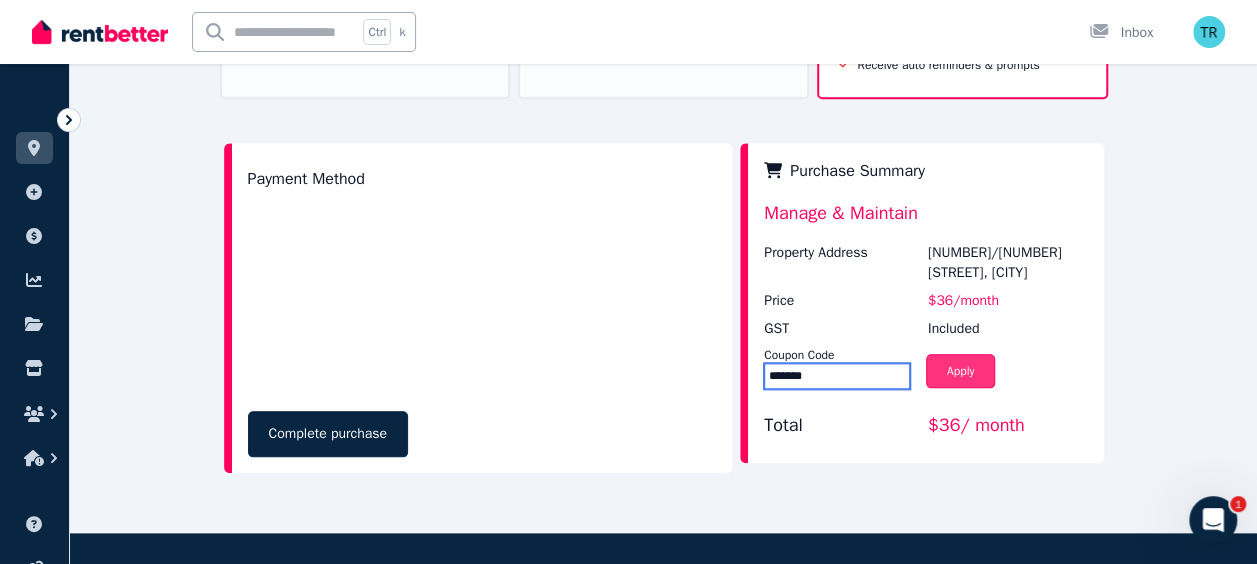 type on "*******" 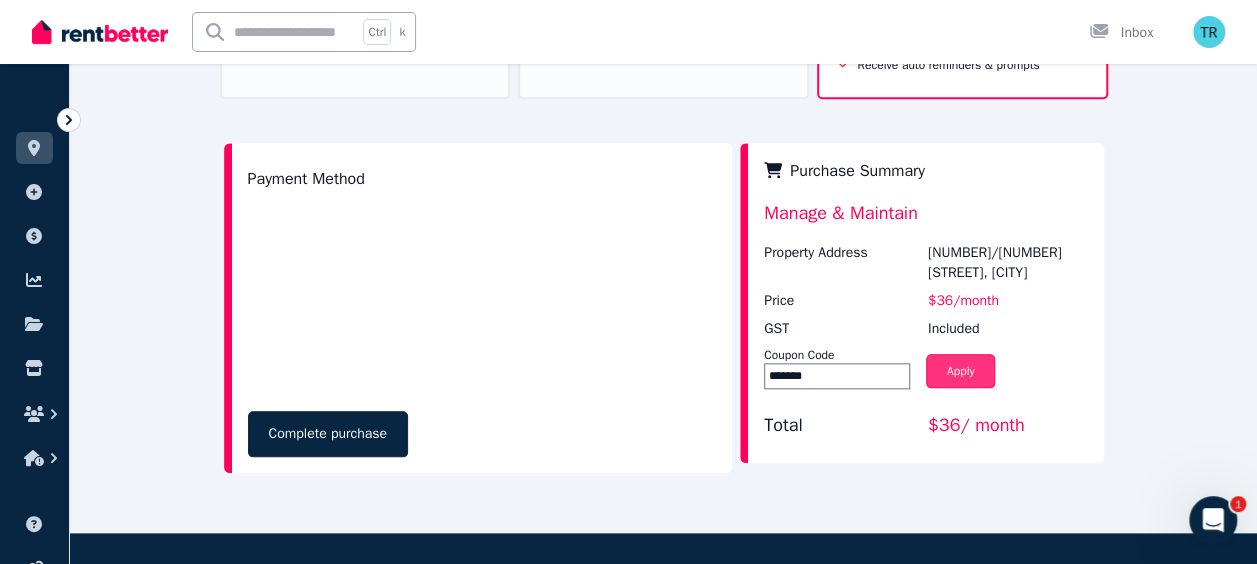 click on "Apply" at bounding box center [961, 371] 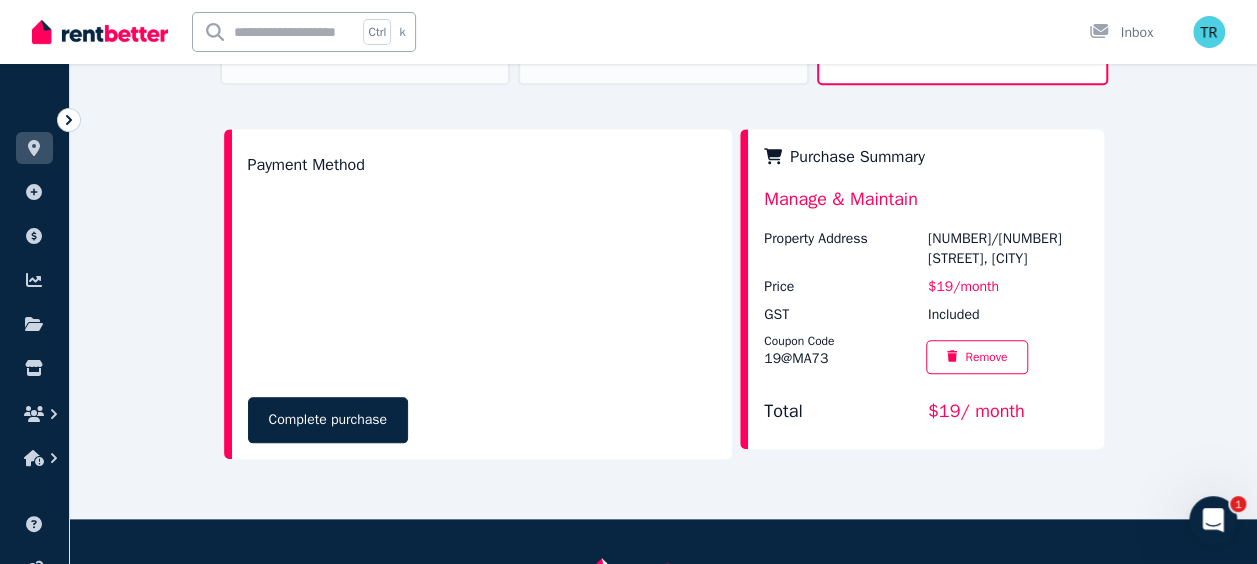 scroll, scrollTop: 921, scrollLeft: 0, axis: vertical 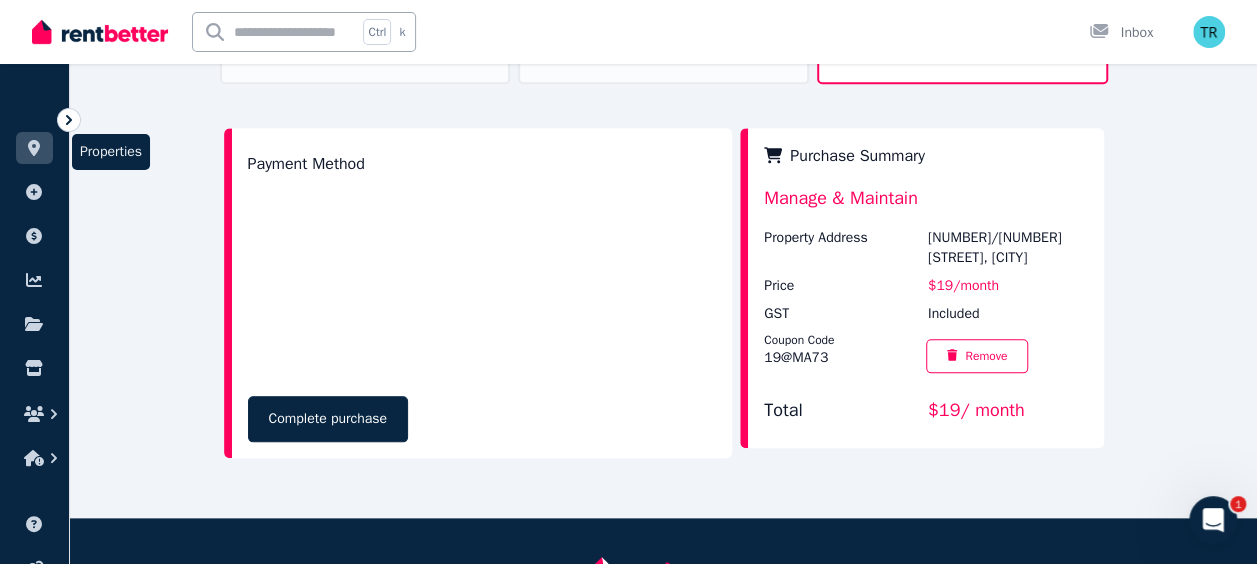 click 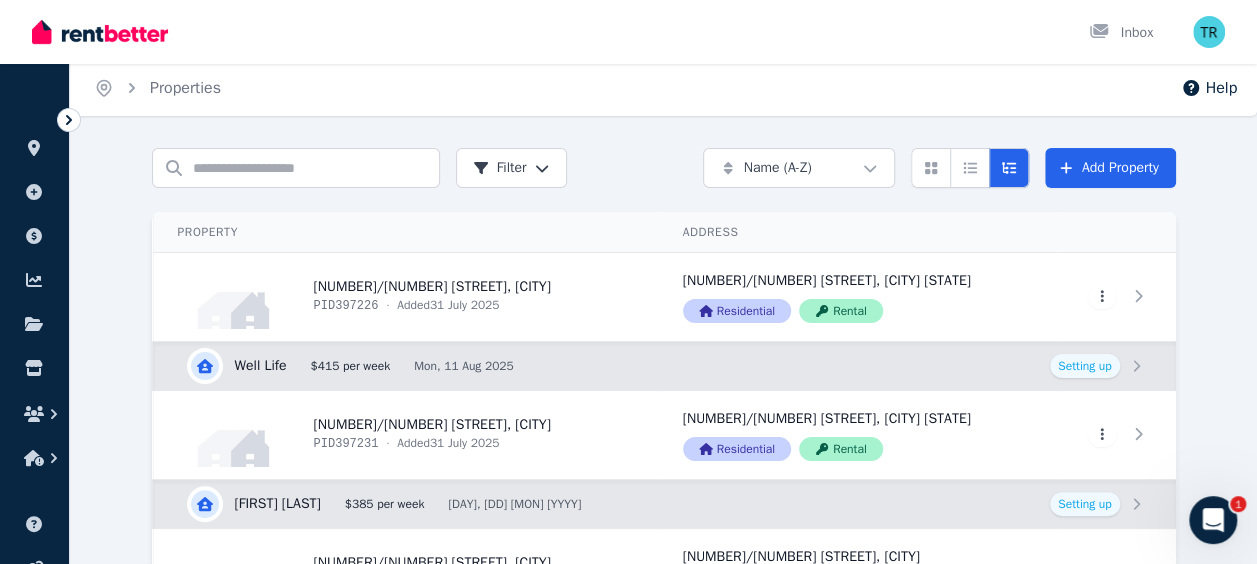 scroll, scrollTop: 2, scrollLeft: 0, axis: vertical 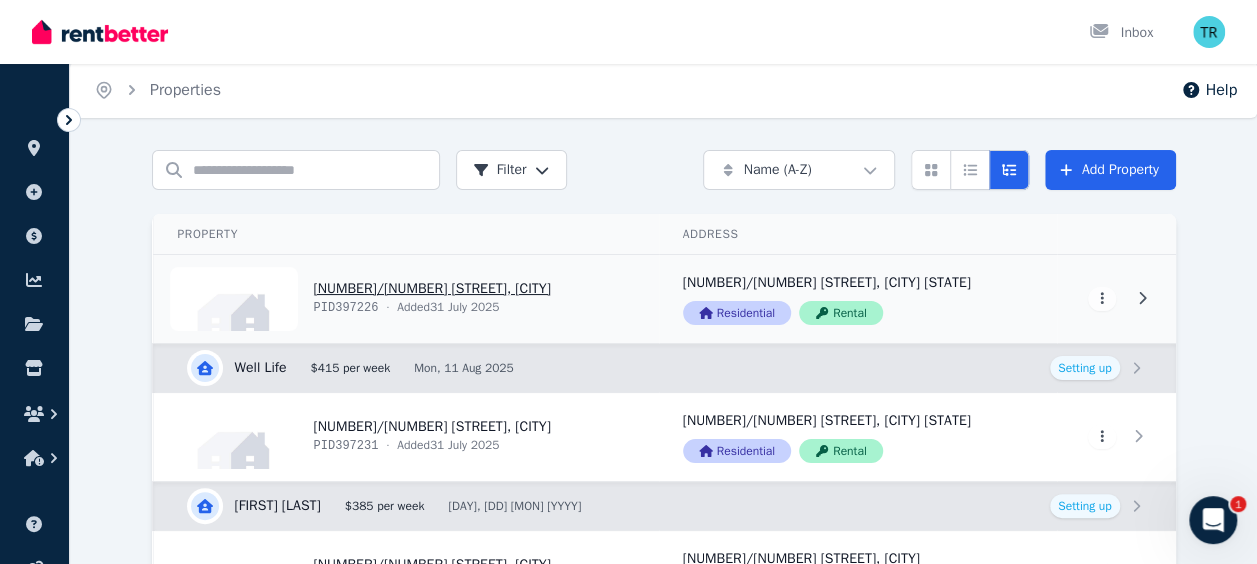 click on "View property details" at bounding box center [406, 299] 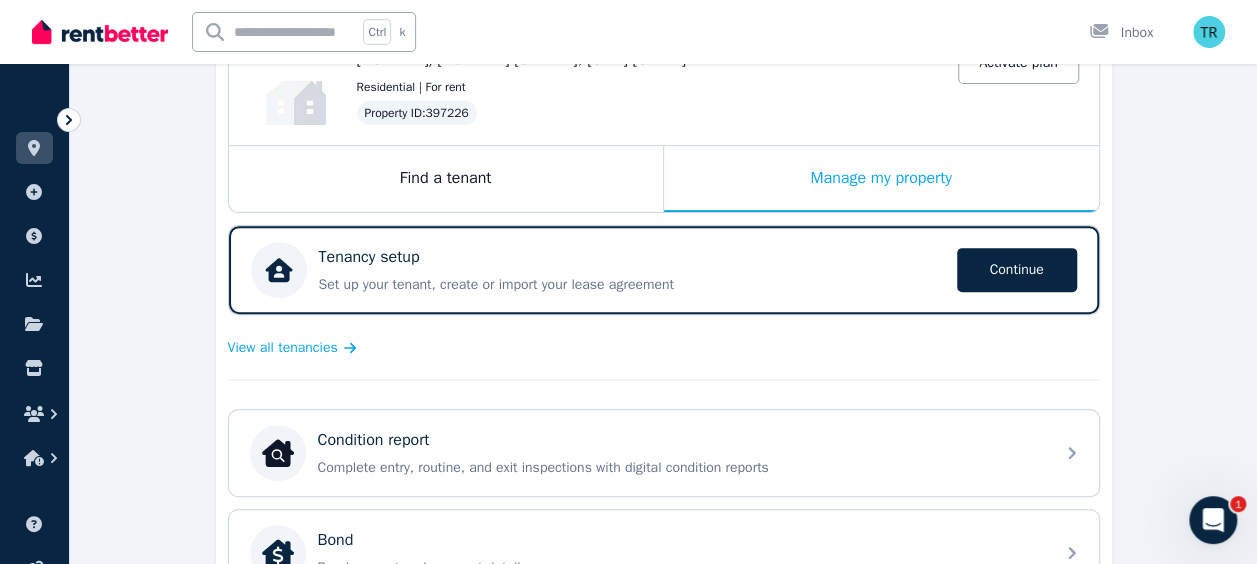 scroll, scrollTop: 245, scrollLeft: 0, axis: vertical 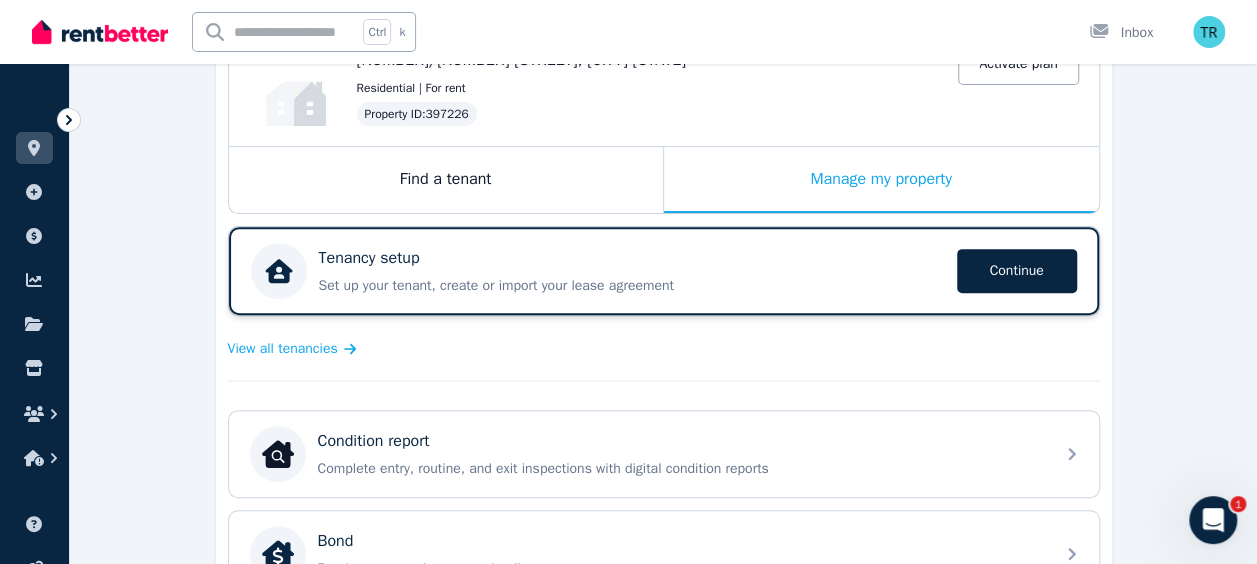 click on "Tenancy setup" at bounding box center [632, 258] 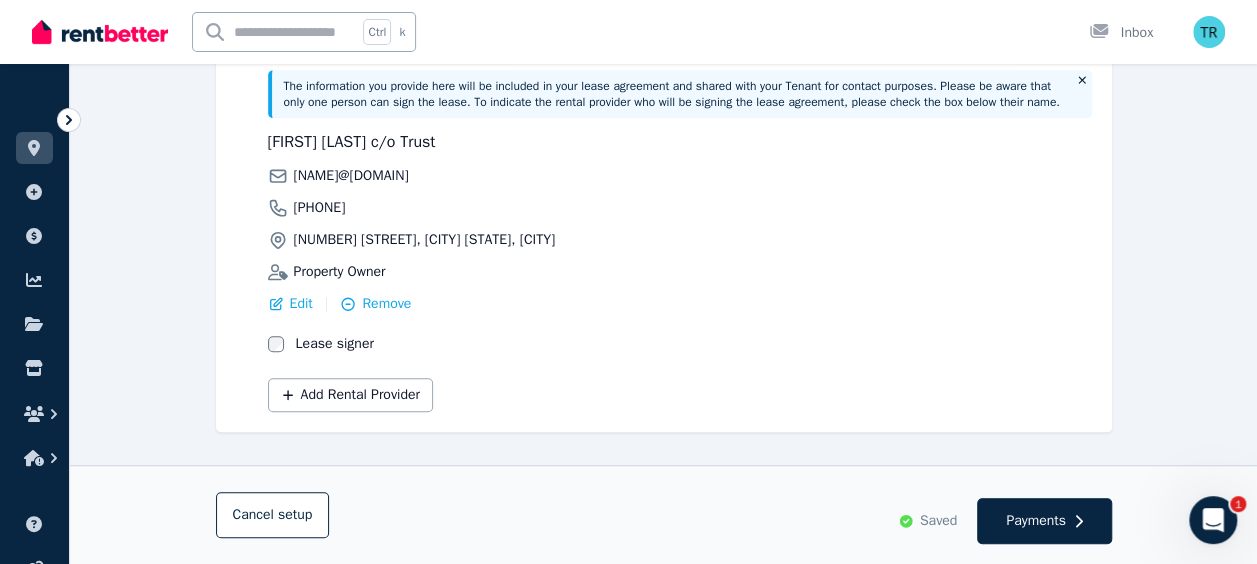 scroll, scrollTop: 596, scrollLeft: 0, axis: vertical 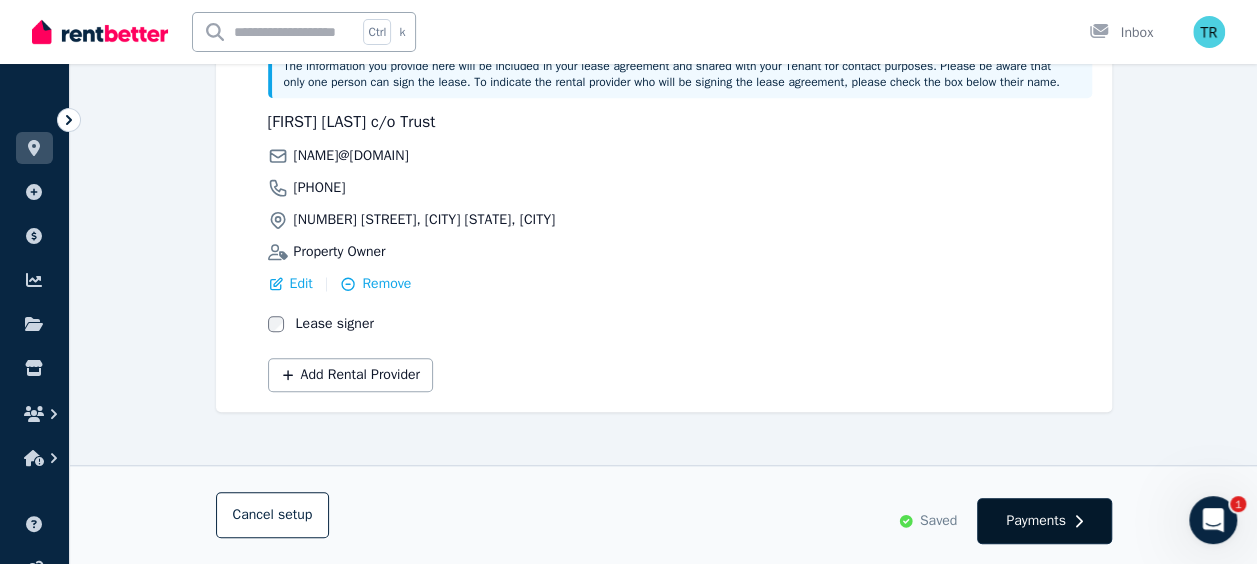 click on "Payments" at bounding box center (1036, 521) 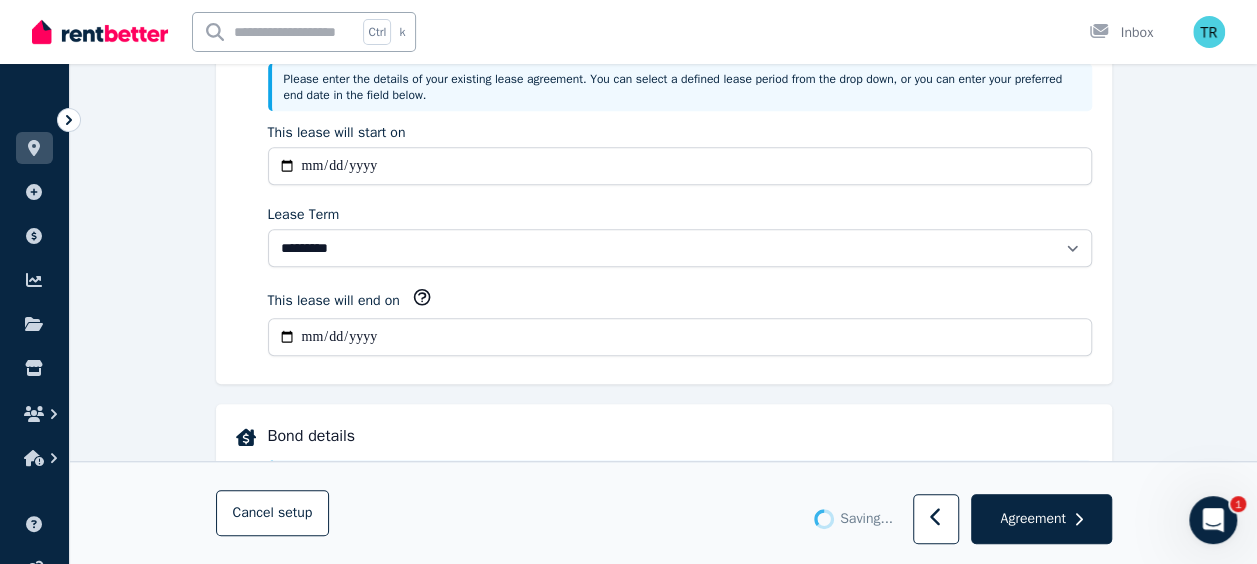 scroll, scrollTop: 0, scrollLeft: 0, axis: both 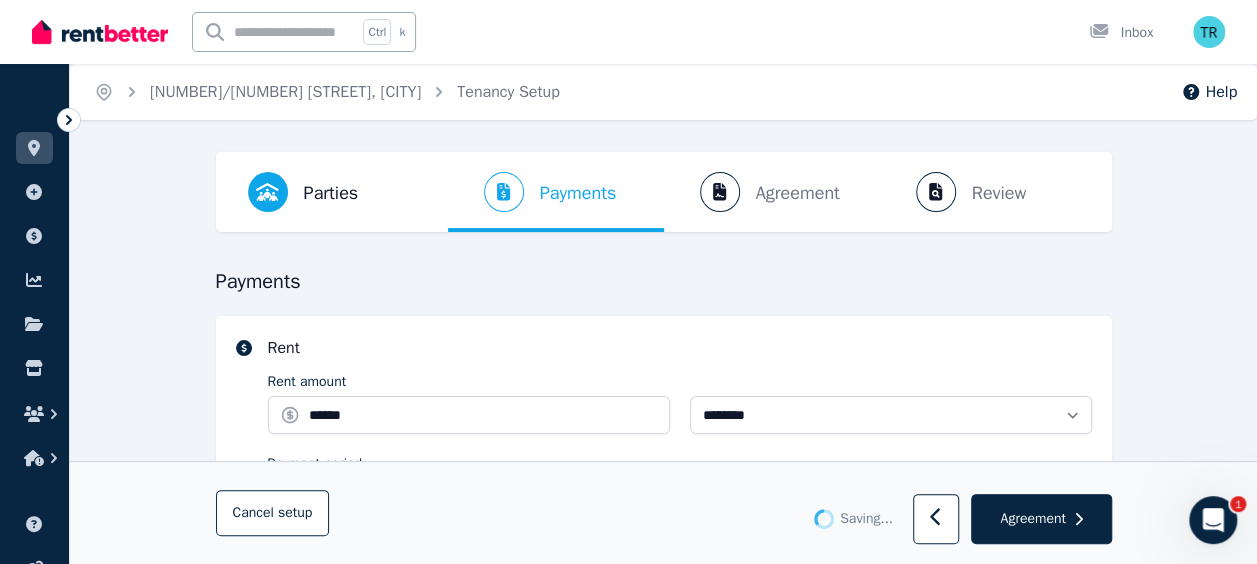 select on "**********" 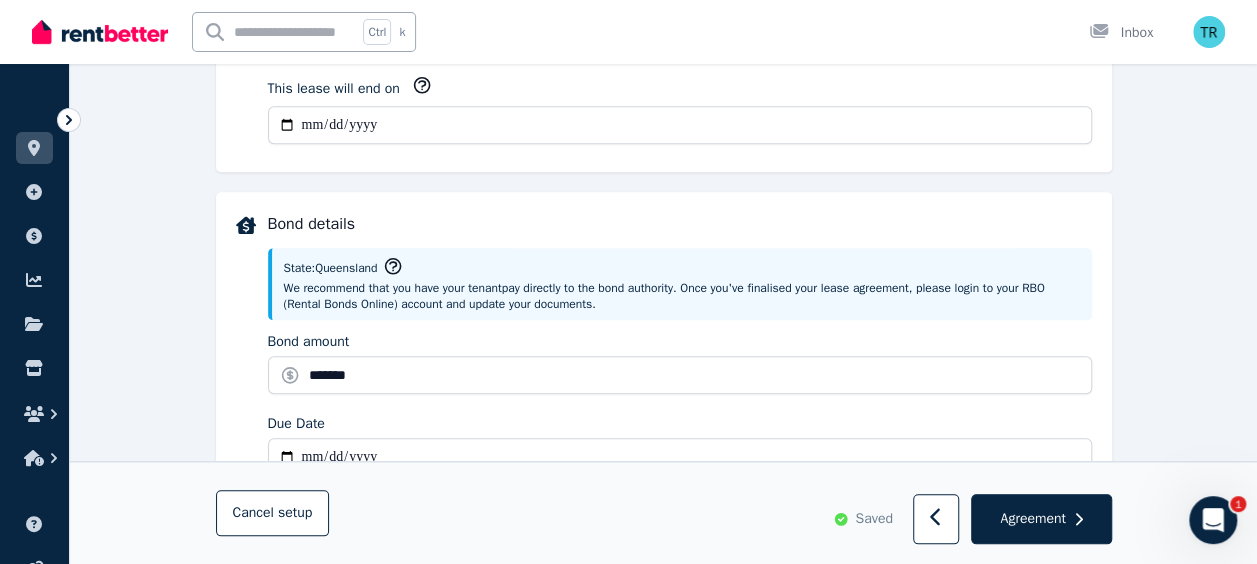 scroll, scrollTop: 814, scrollLeft: 0, axis: vertical 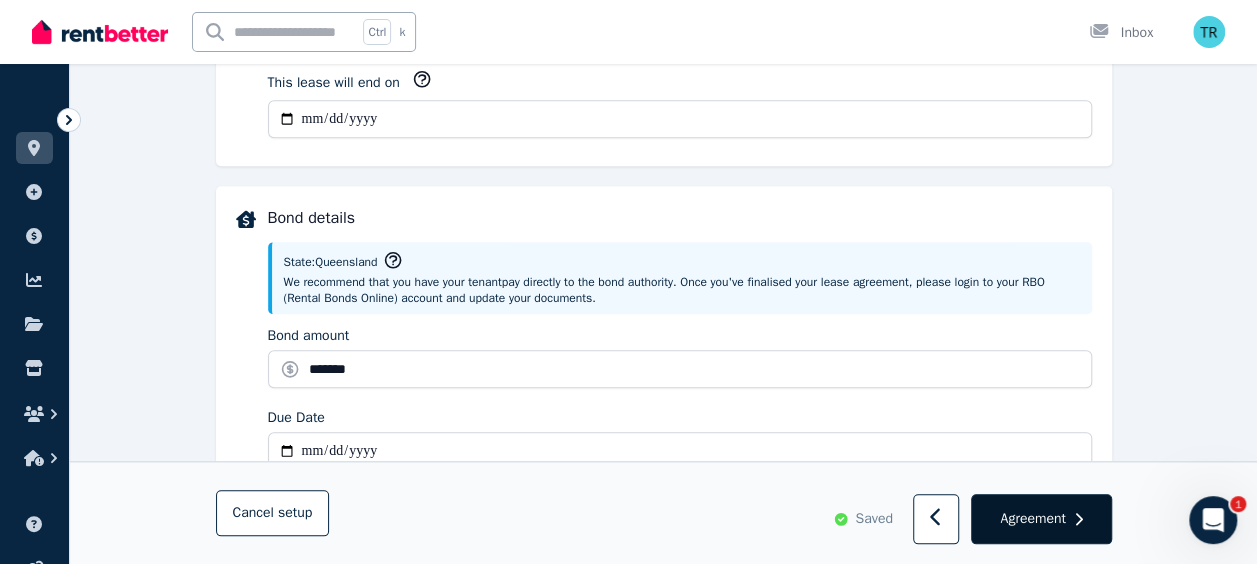 click on "Agreement" at bounding box center [1032, 519] 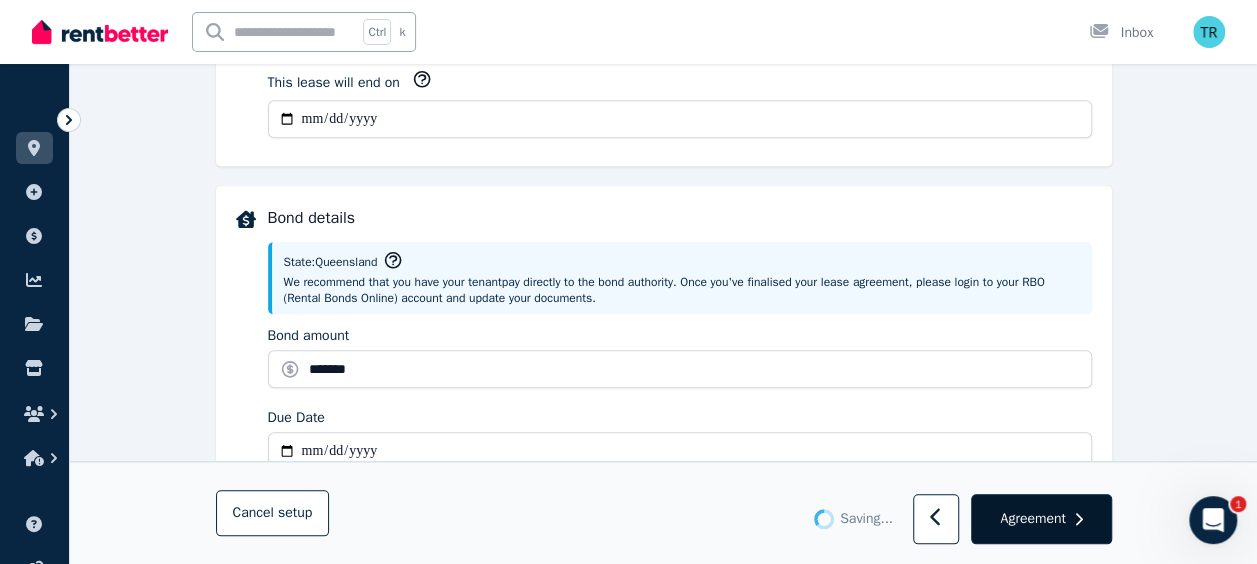 scroll, scrollTop: 0, scrollLeft: 0, axis: both 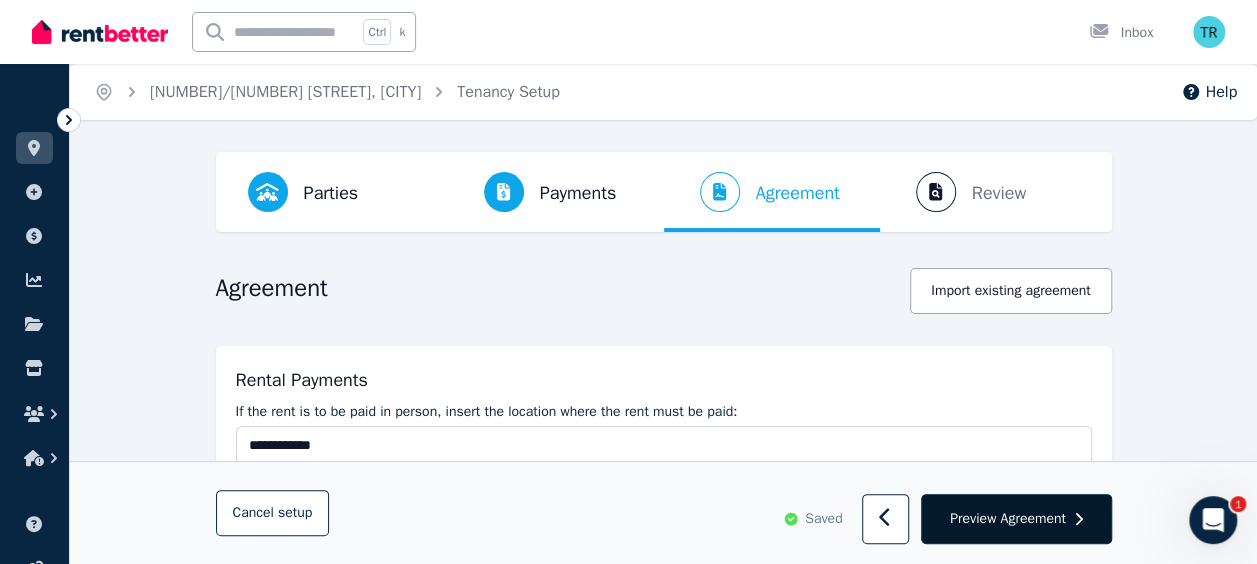 click on "Preview Agreement" at bounding box center [1008, 519] 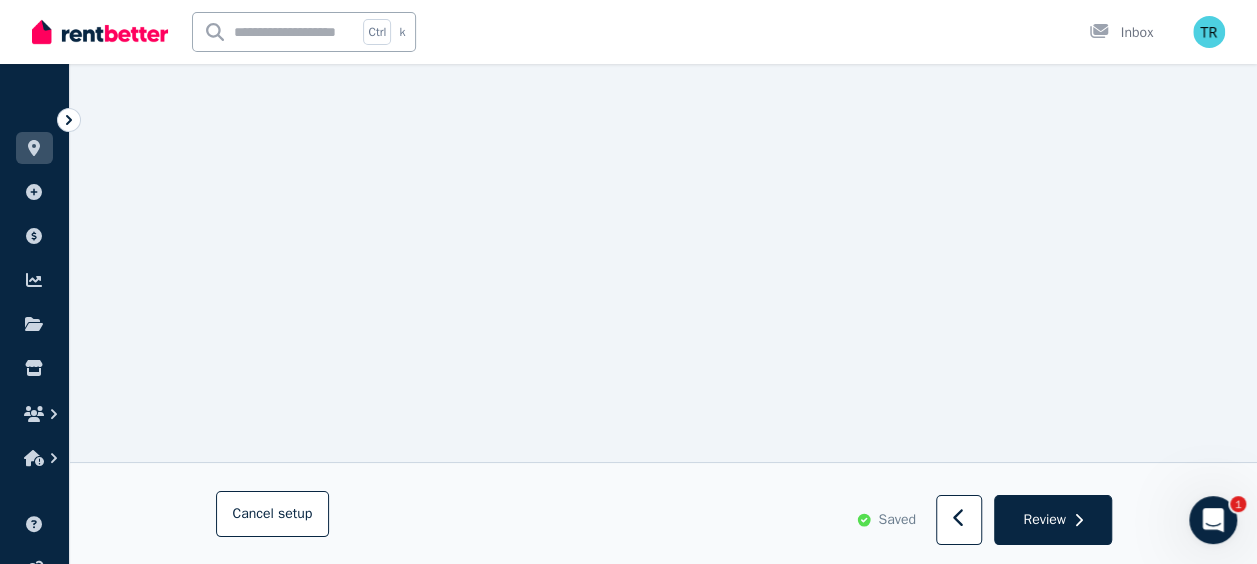 scroll, scrollTop: 14947, scrollLeft: 0, axis: vertical 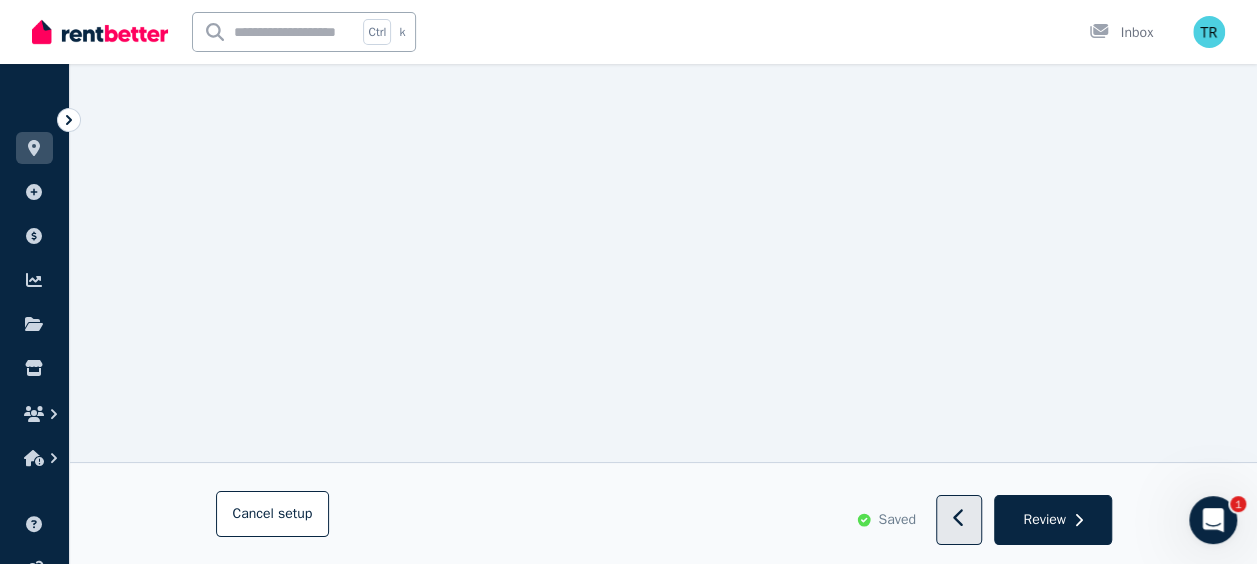 click 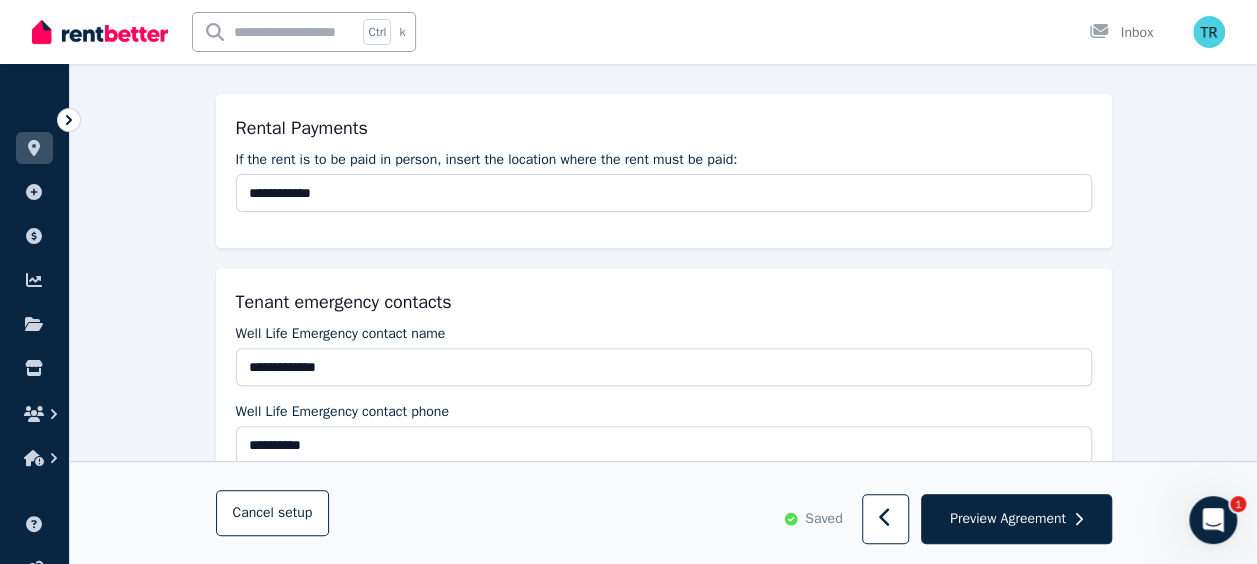 scroll, scrollTop: 254, scrollLeft: 0, axis: vertical 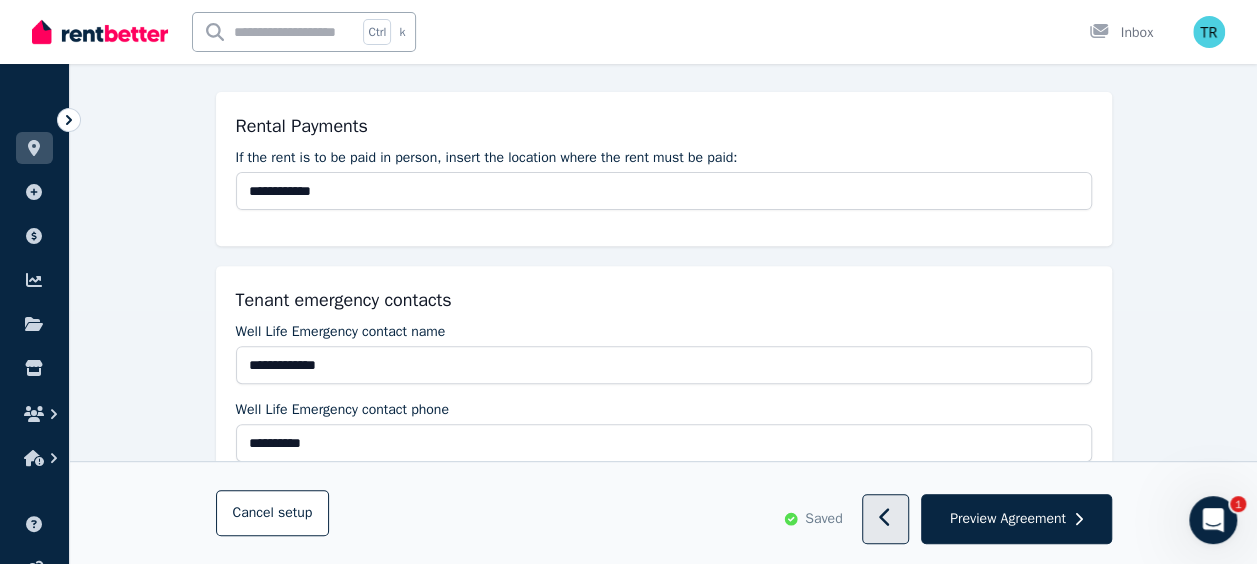 click 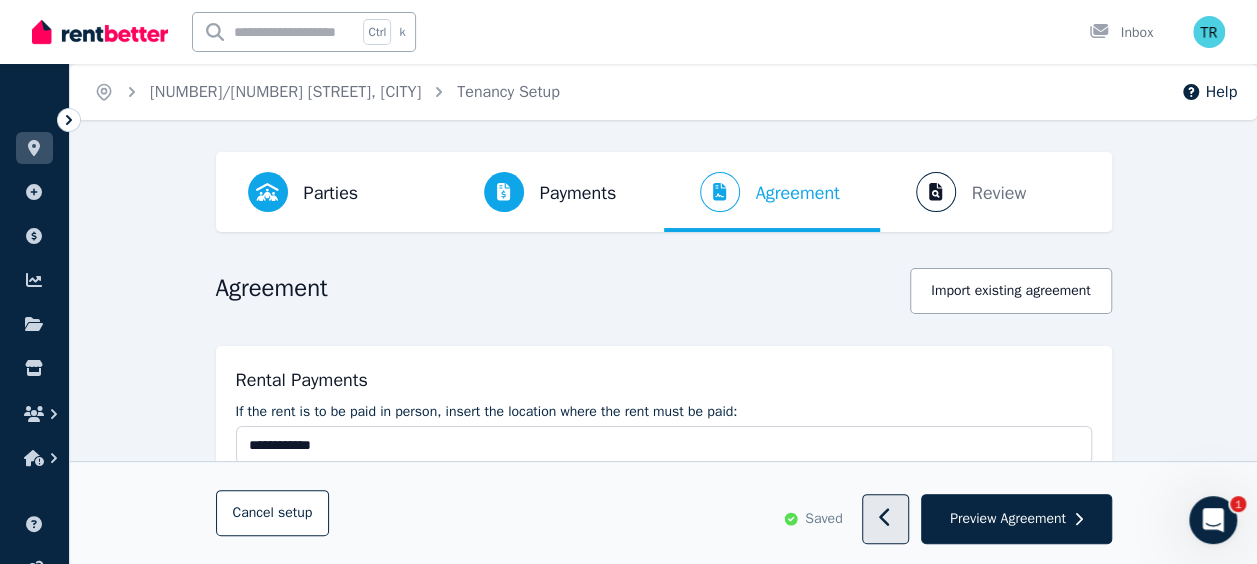 select on "**********" 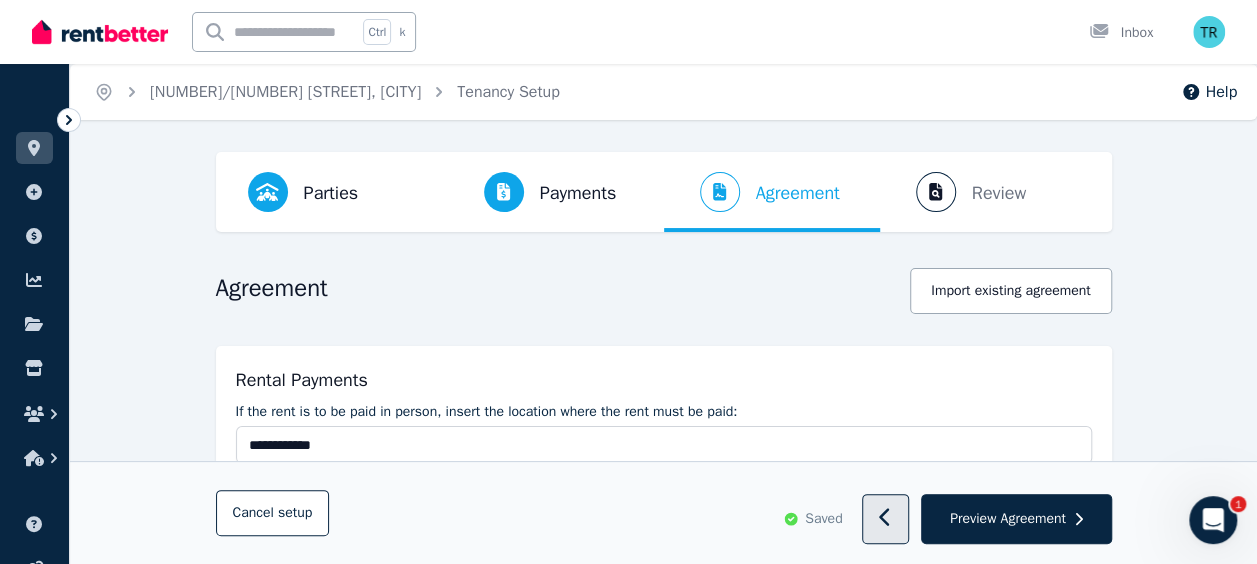 select on "**********" 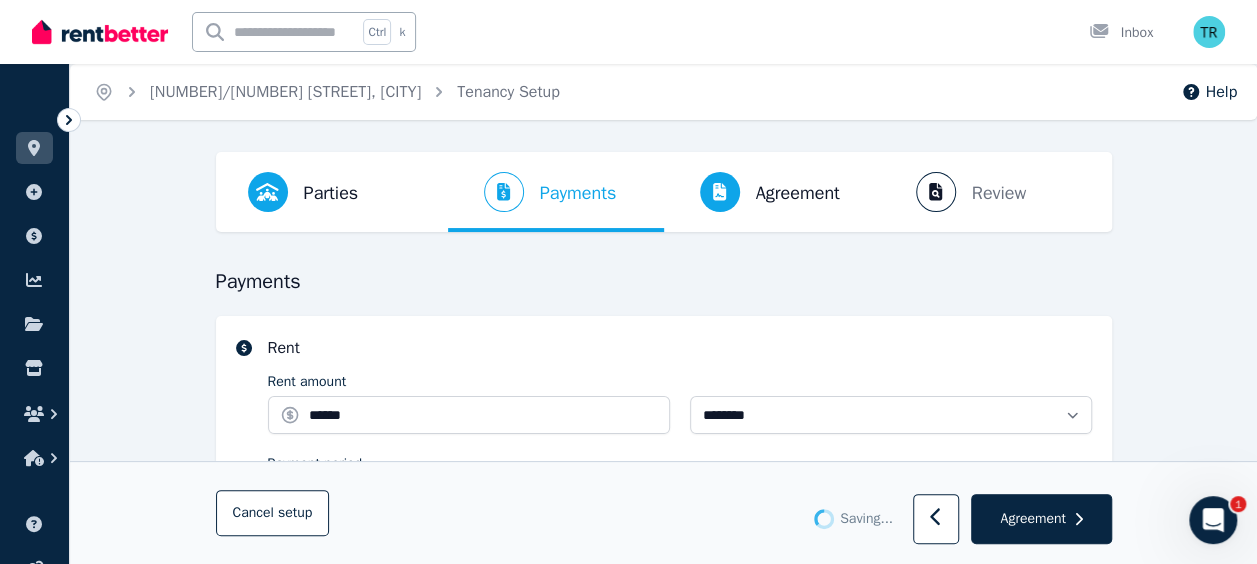 select on "**********" 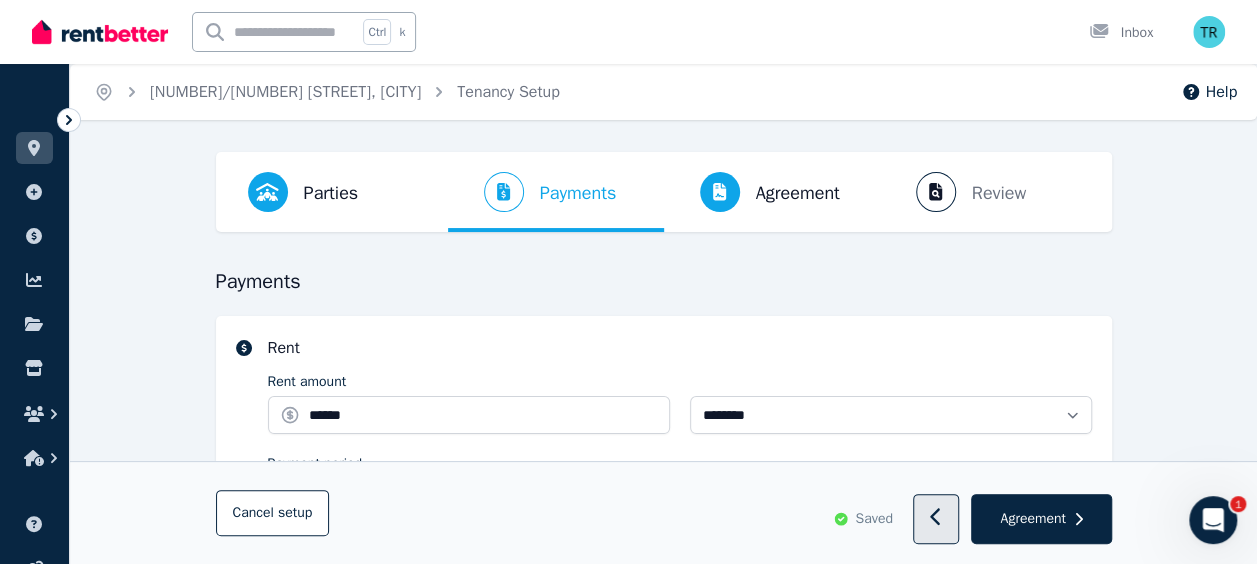 click at bounding box center [936, 520] 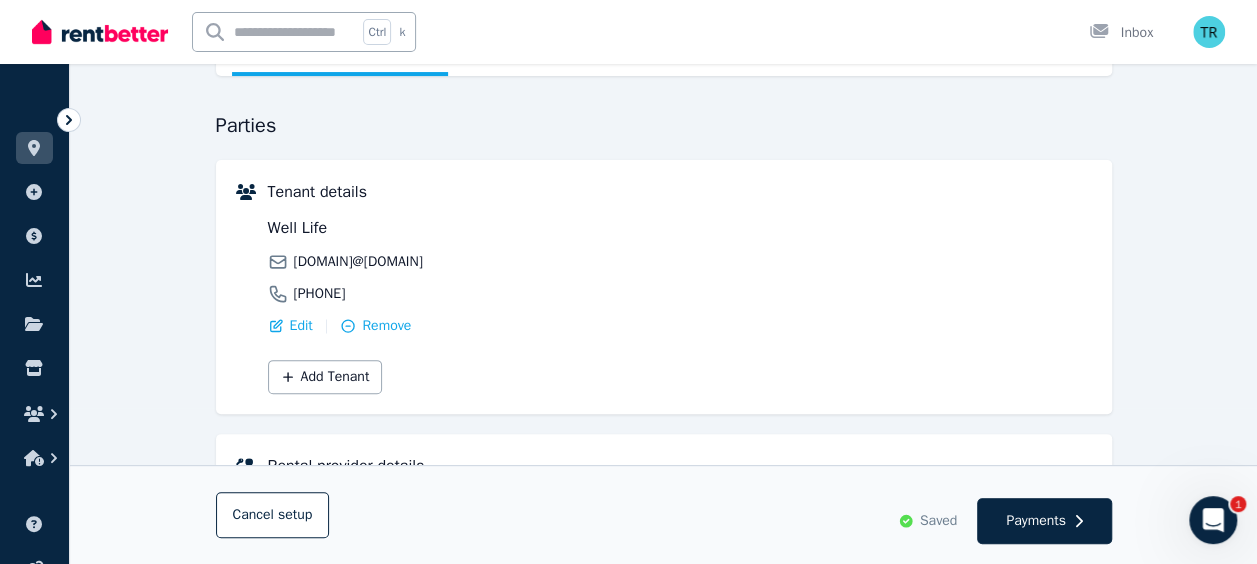scroll, scrollTop: 188, scrollLeft: 0, axis: vertical 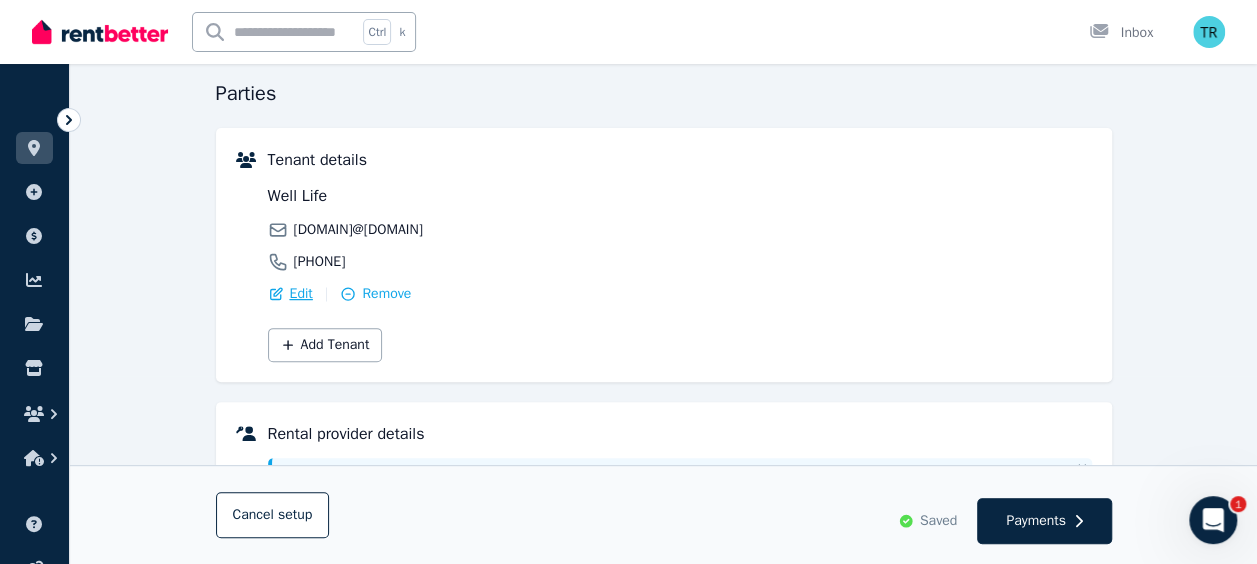click on "Edit" at bounding box center (301, 294) 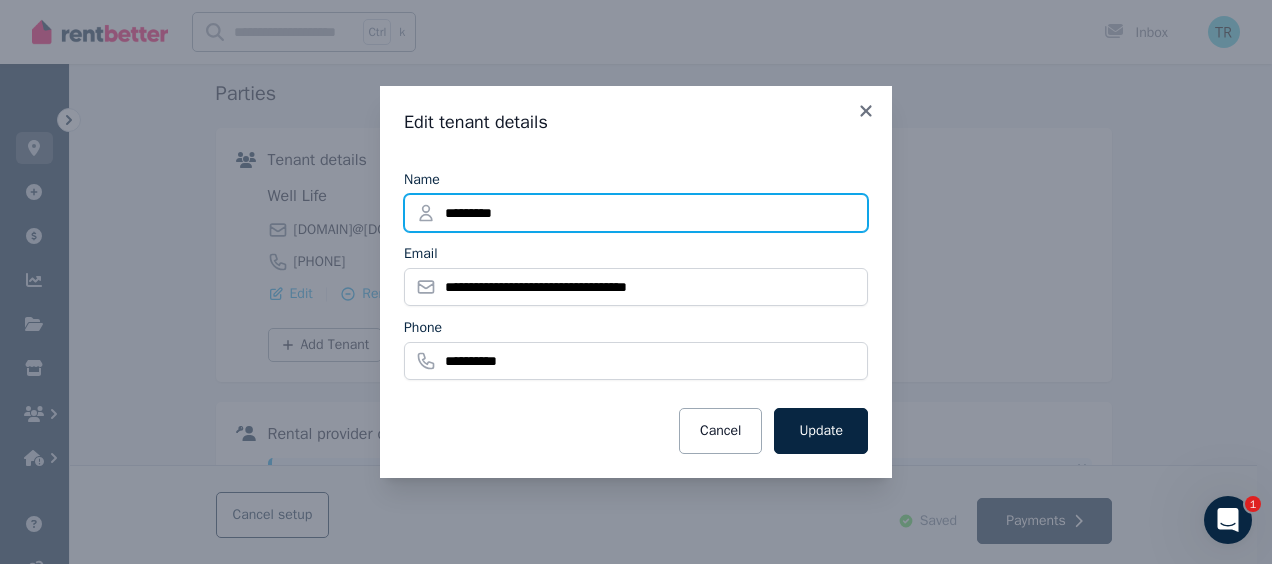 click on "*********" at bounding box center [636, 213] 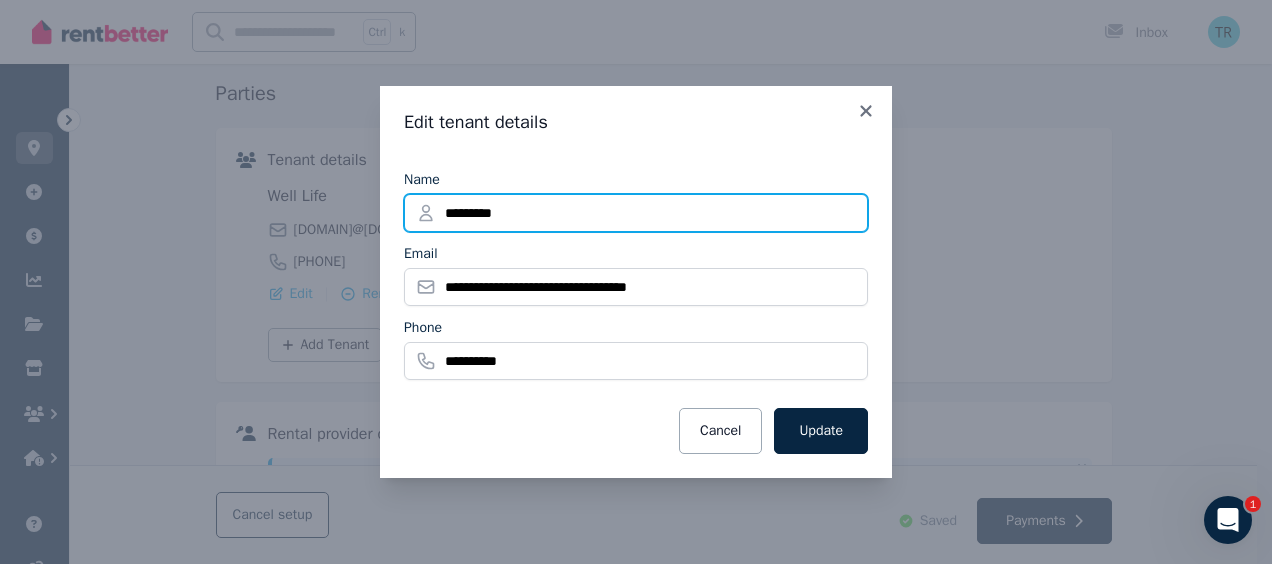drag, startPoint x: 518, startPoint y: 214, endPoint x: 531, endPoint y: 316, distance: 102.825096 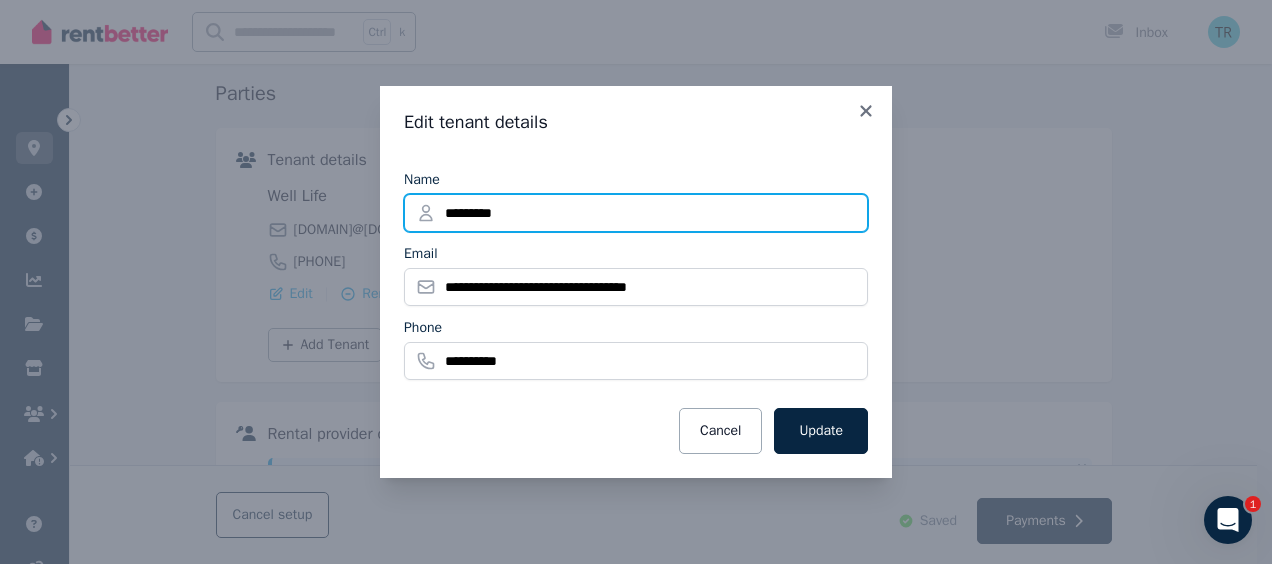 click on "**********" at bounding box center [636, 273] 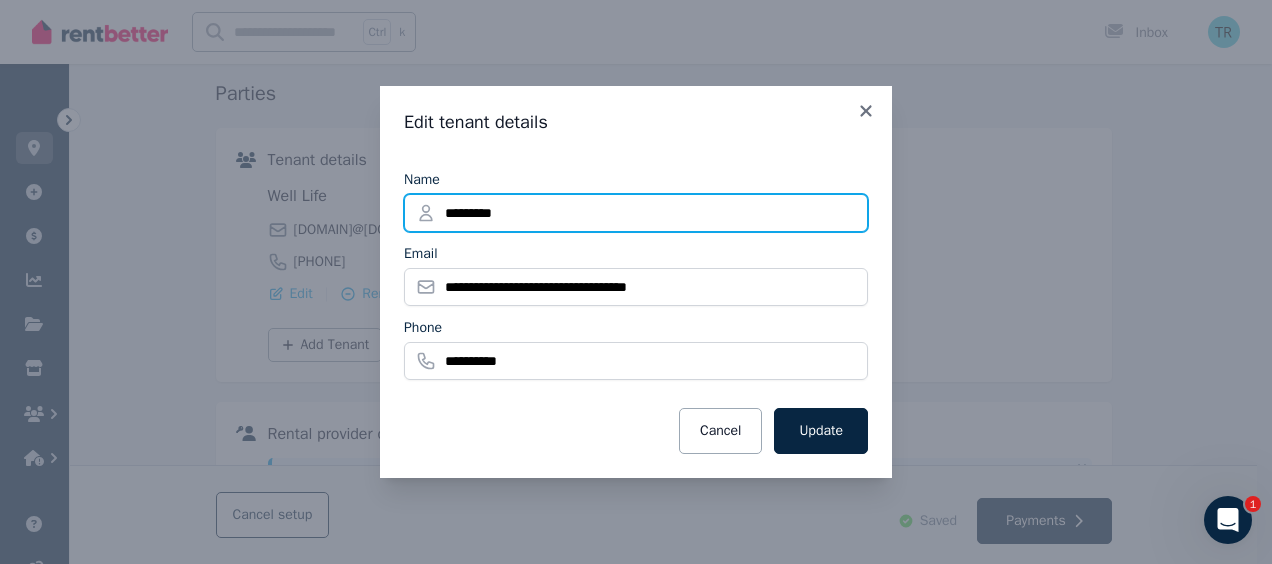 type on "**********" 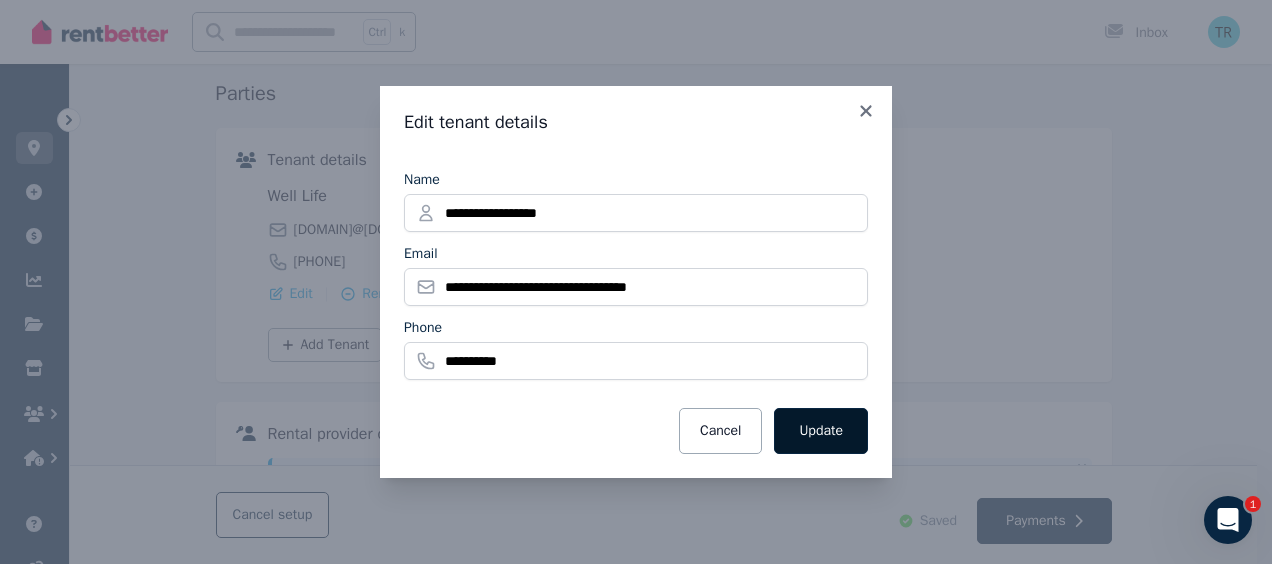 click on "Update" at bounding box center [821, 431] 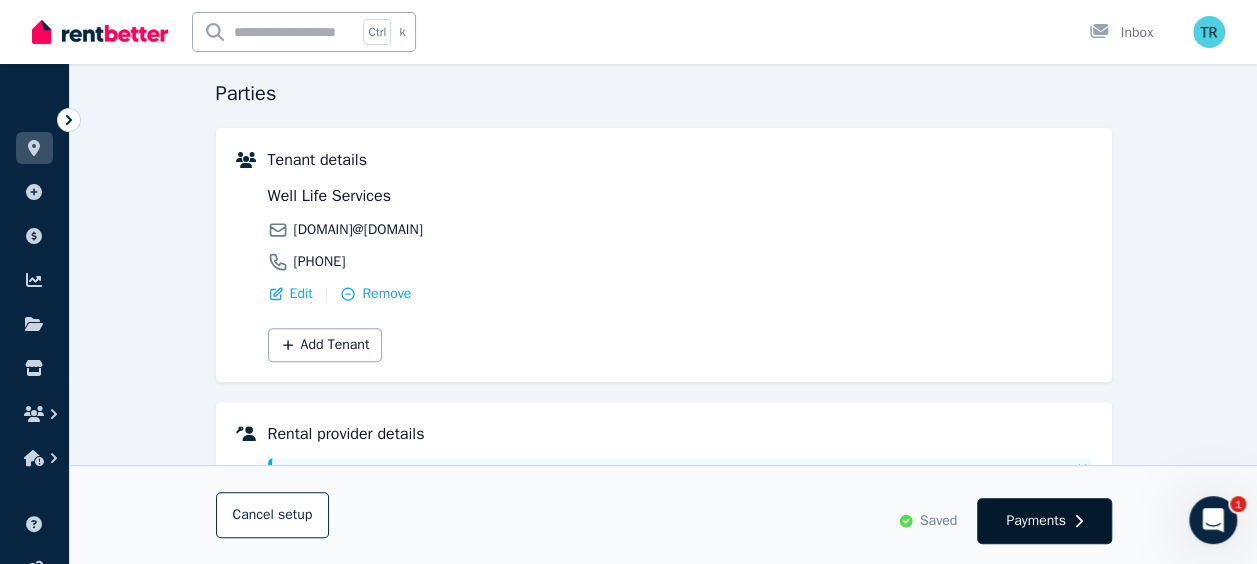 click on "Payments" at bounding box center (1036, 521) 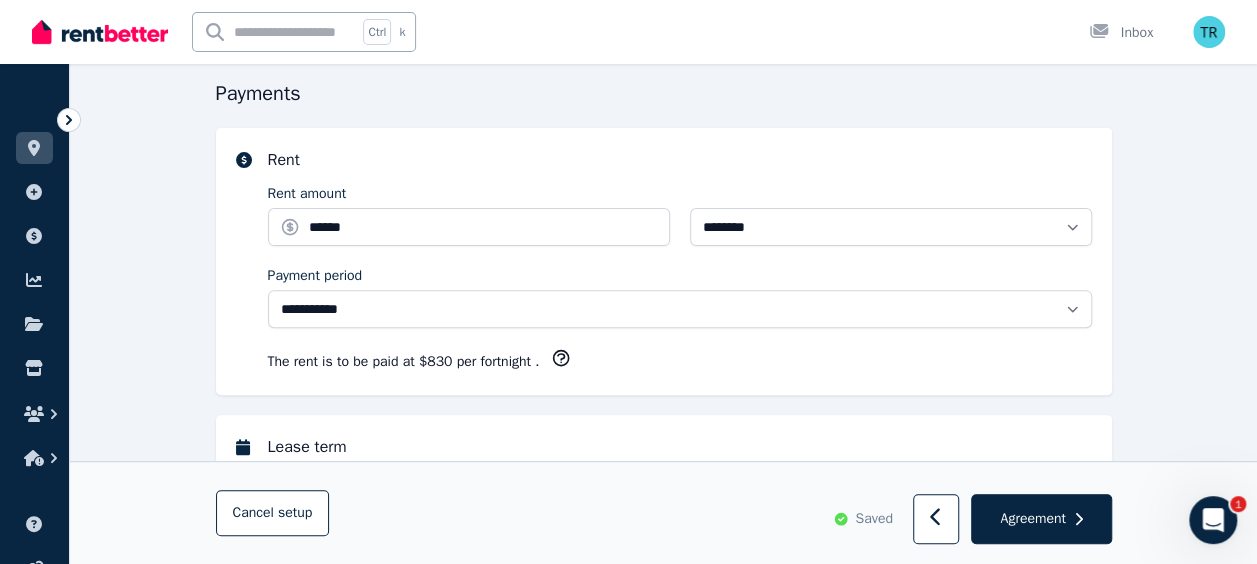 scroll, scrollTop: 0, scrollLeft: 0, axis: both 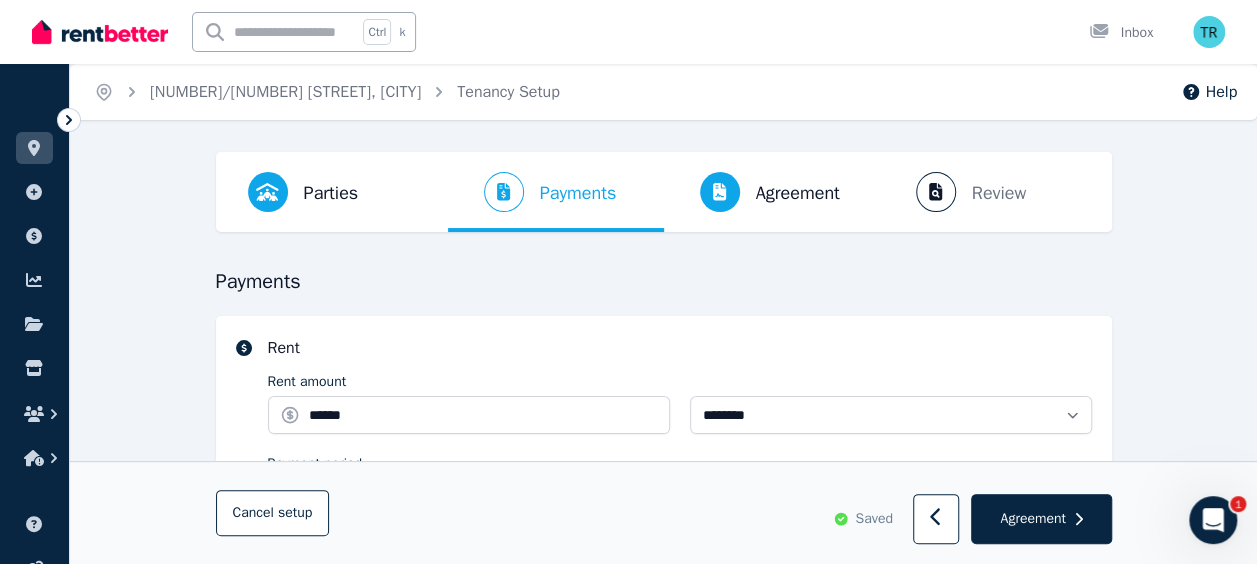 select on "**********" 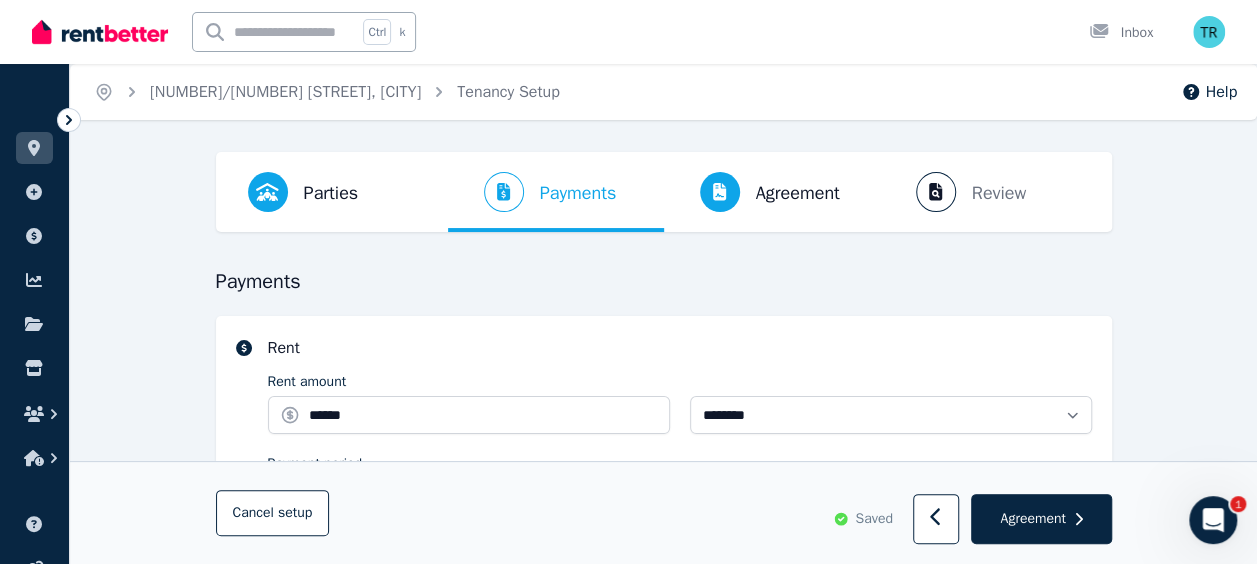 click on "Agreement" at bounding box center (1032, 519) 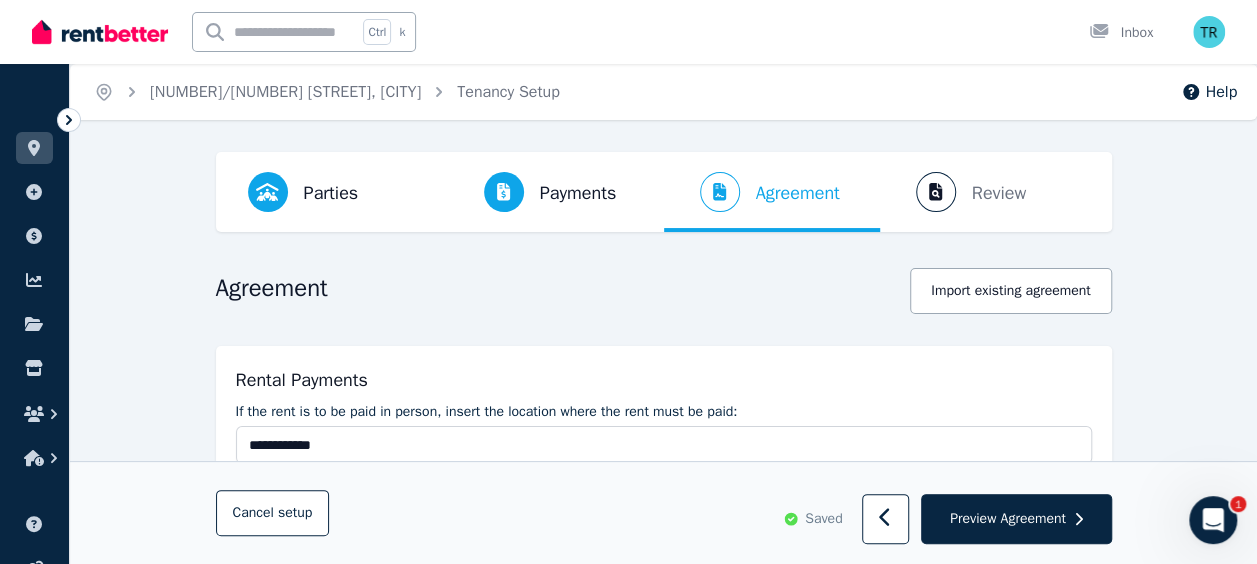 click on "Preview Agreement" at bounding box center (1008, 519) 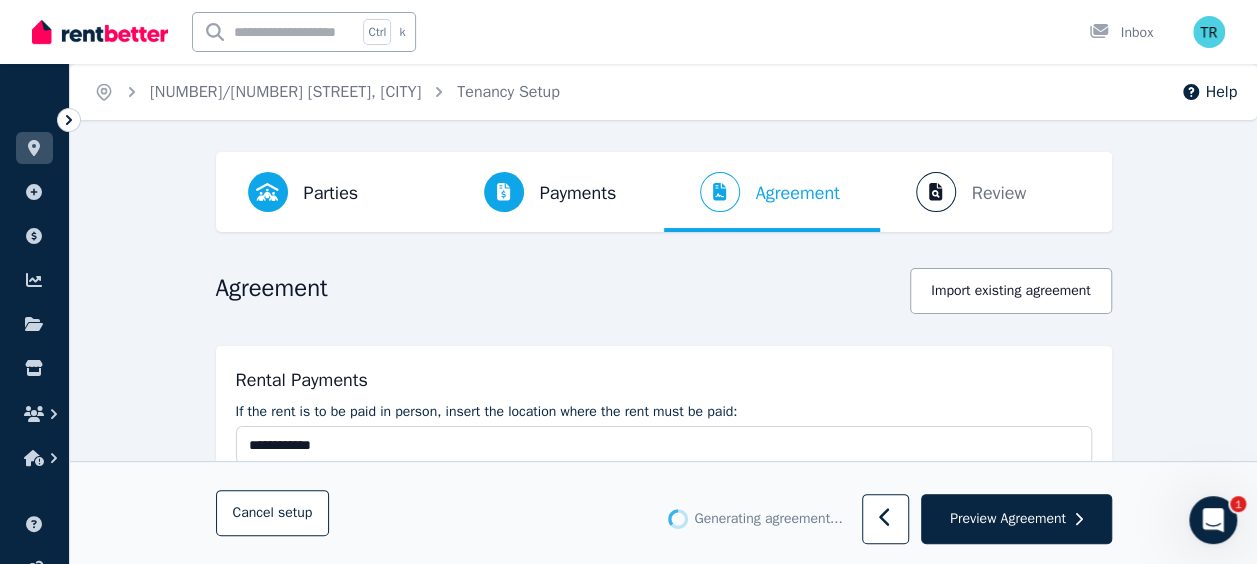 click on "Preview Agreement" at bounding box center (1008, 519) 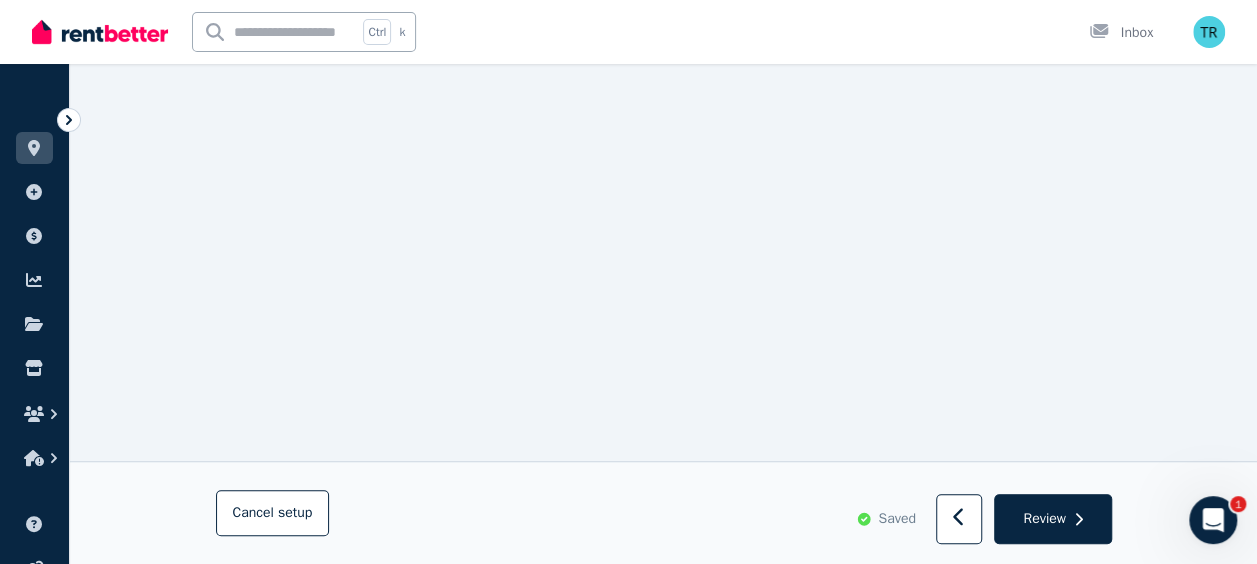 scroll, scrollTop: 15562, scrollLeft: 0, axis: vertical 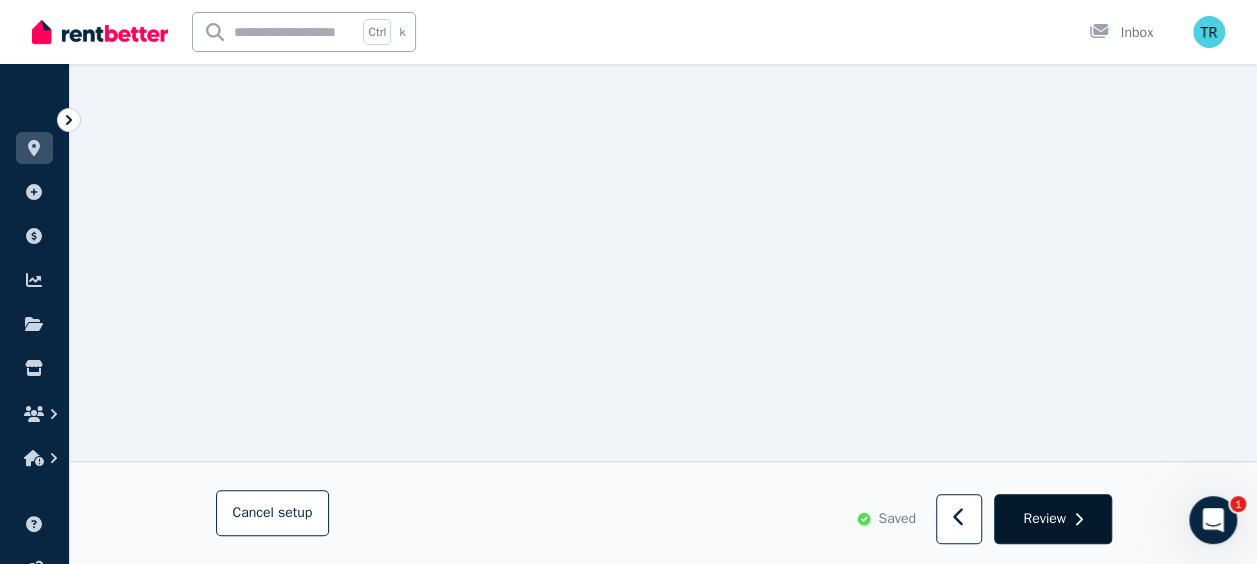 click on "Review" at bounding box center (1044, 519) 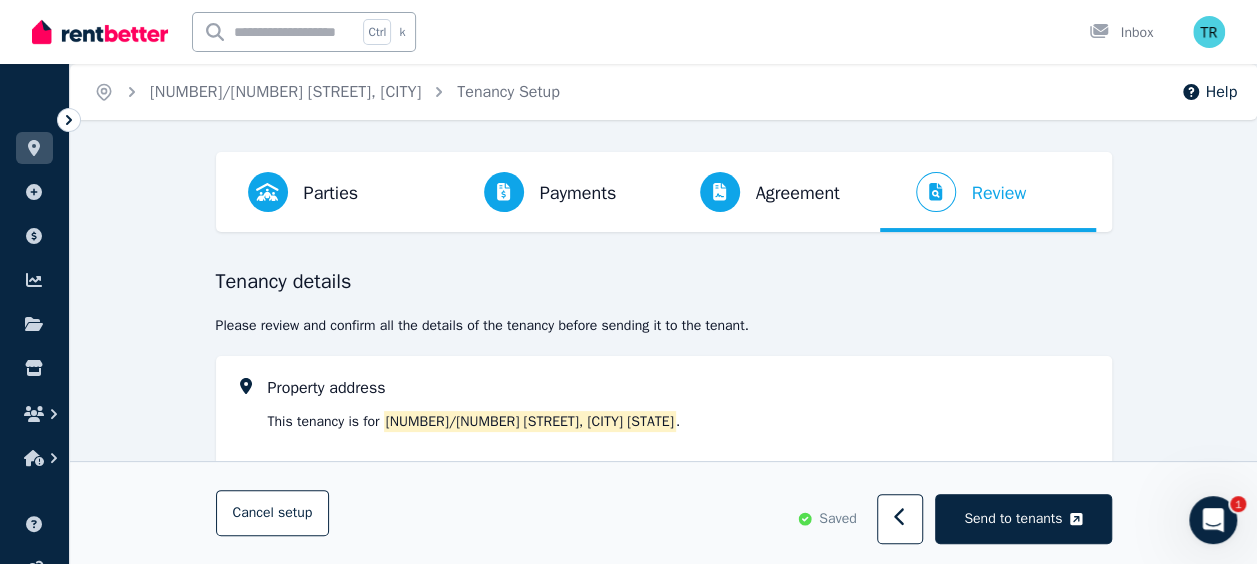 click on "Send to tenants" at bounding box center [1013, 519] 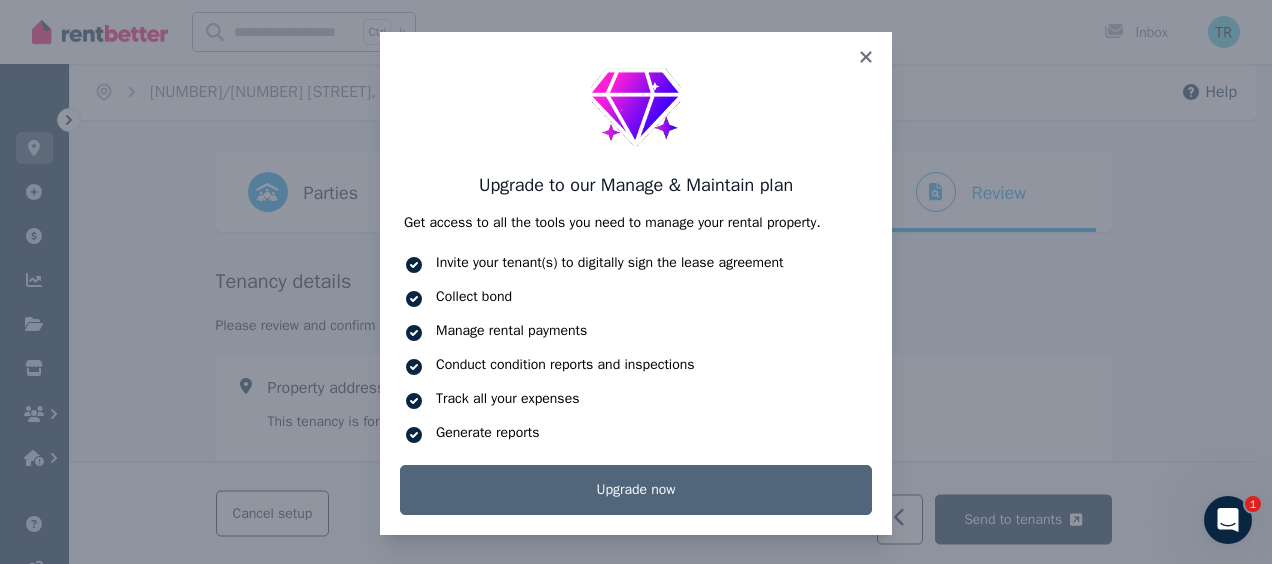 click on "Upgrade now" at bounding box center [636, 490] 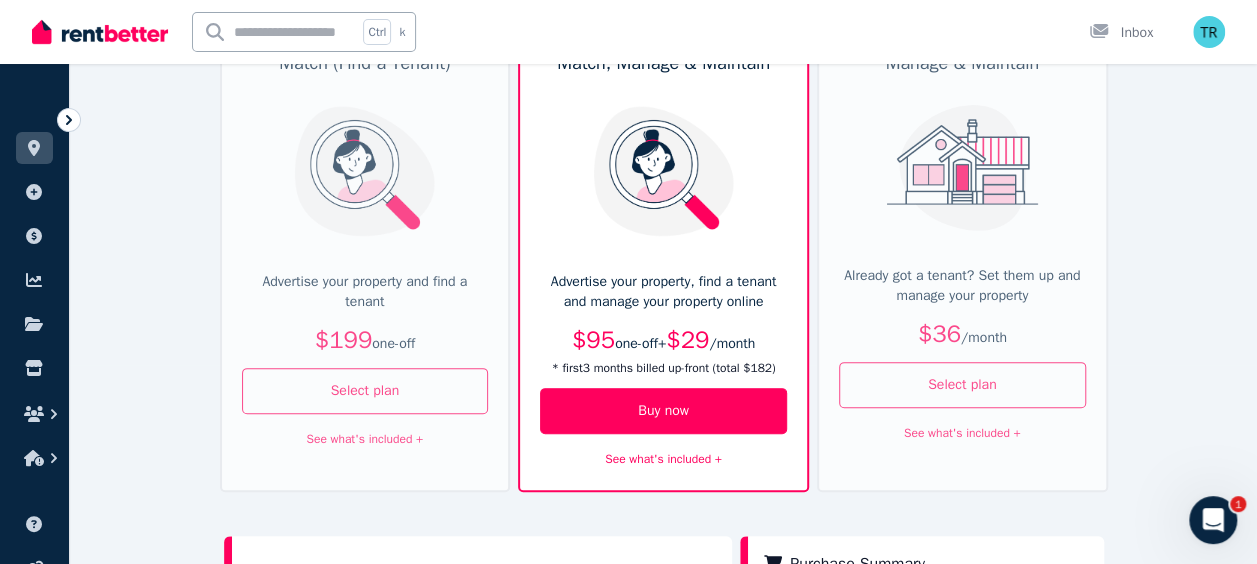scroll, scrollTop: 200, scrollLeft: 0, axis: vertical 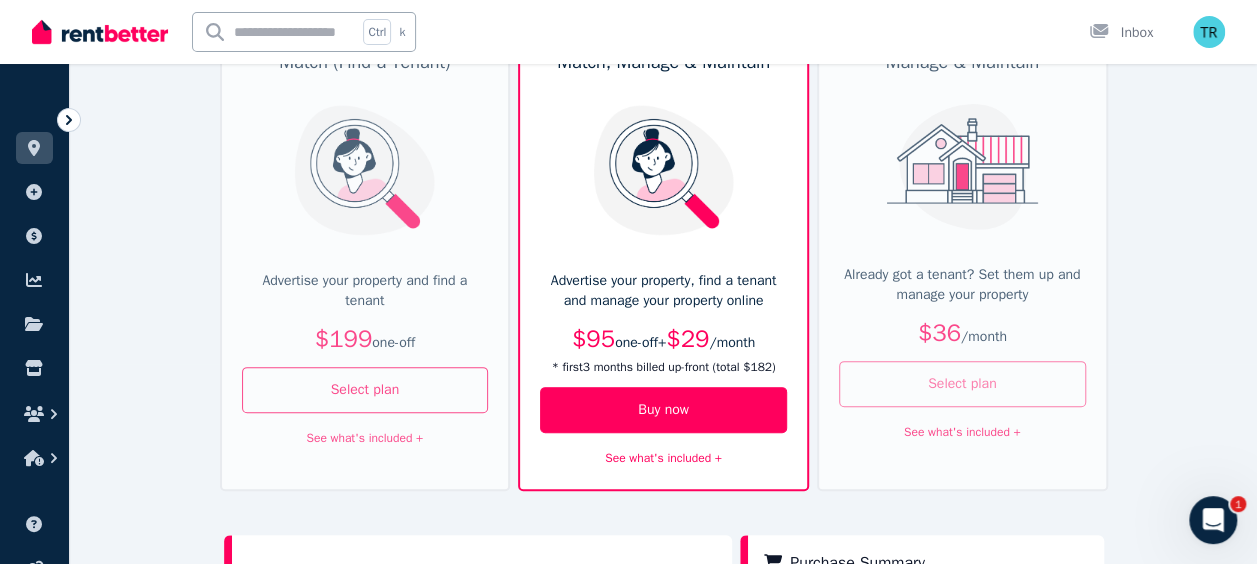 click on "Select plan" at bounding box center [962, 384] 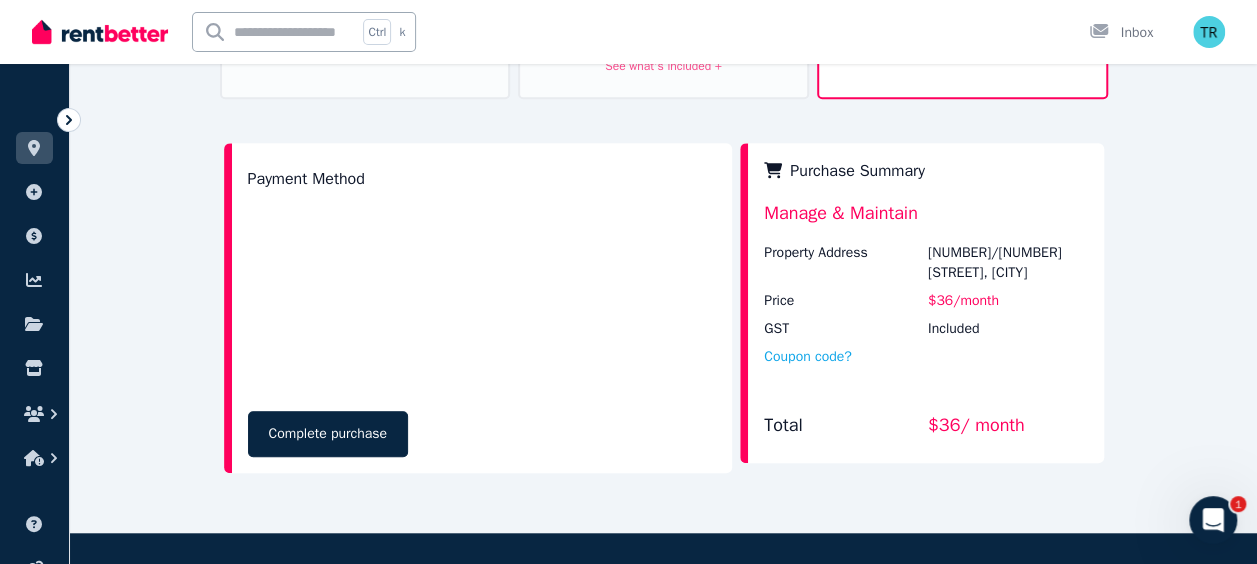 scroll, scrollTop: 593, scrollLeft: 0, axis: vertical 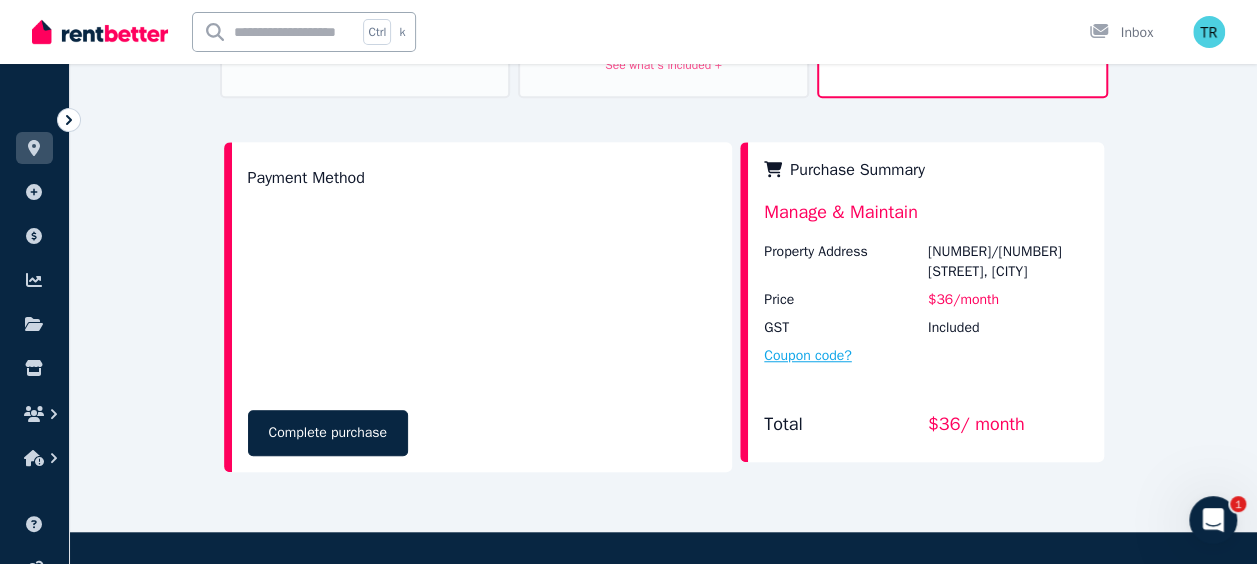 click on "Coupon code?" at bounding box center [808, 356] 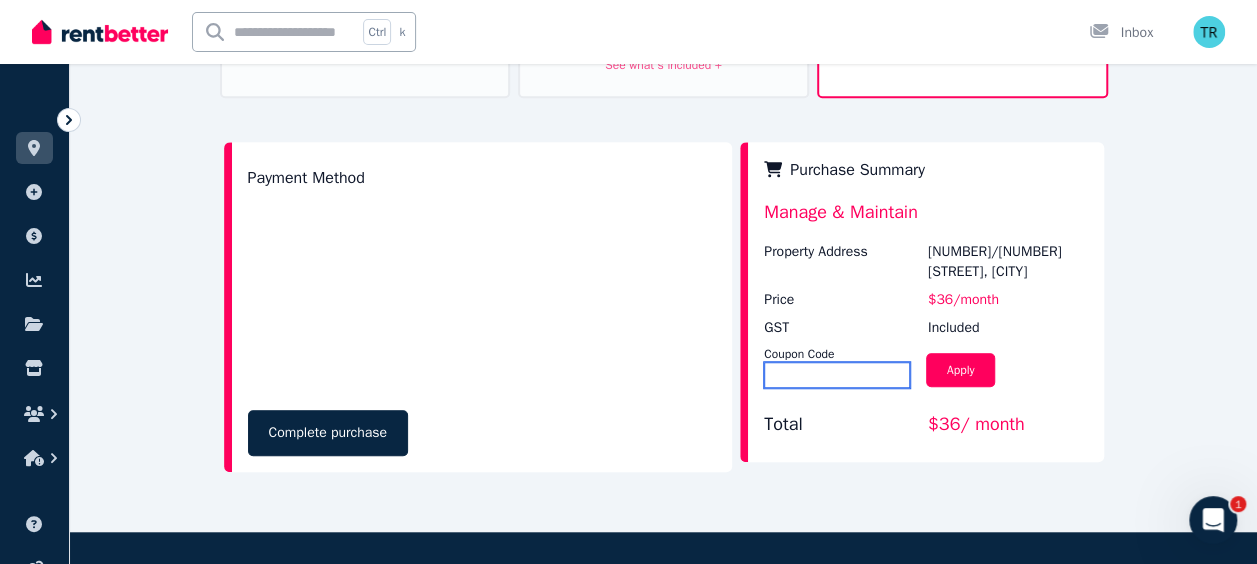 click at bounding box center [837, 375] 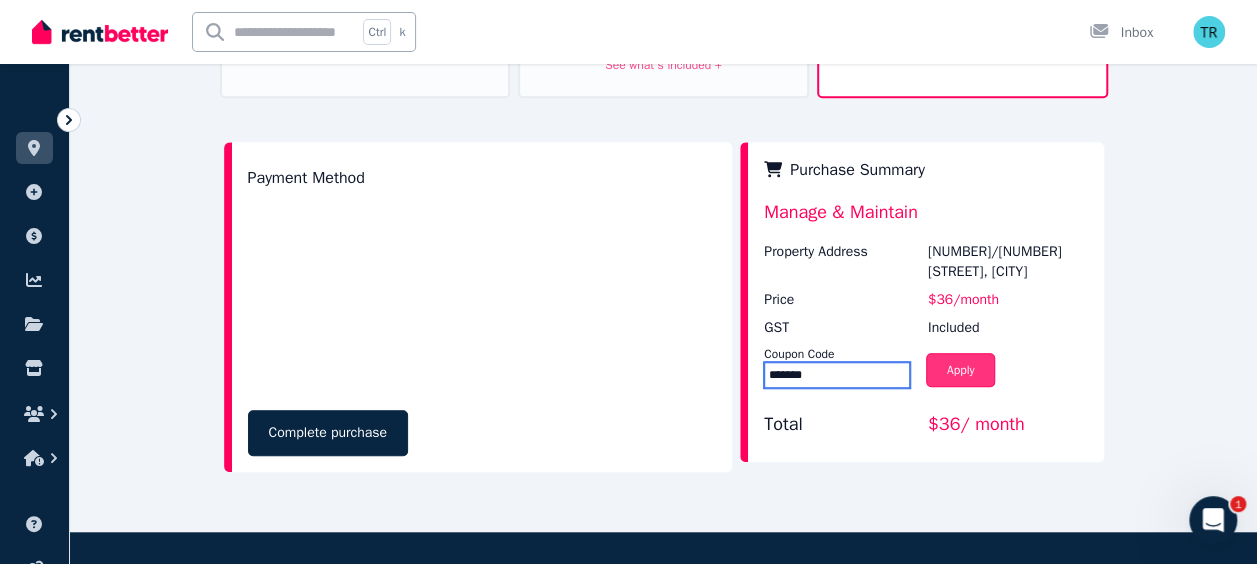 type on "*******" 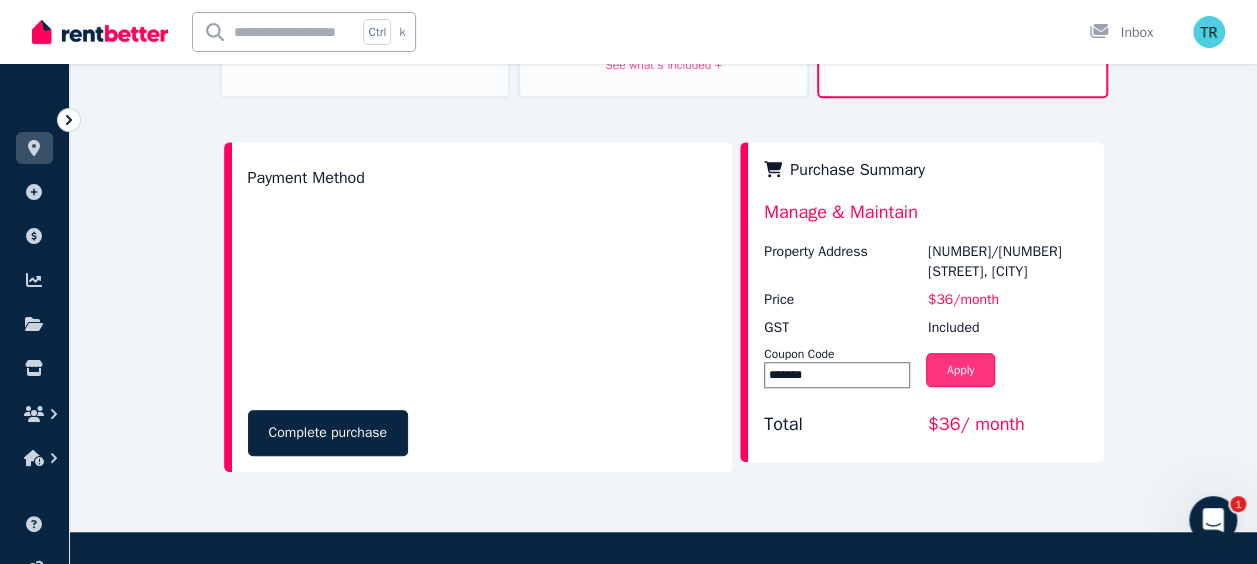 click on "Apply" at bounding box center [961, 370] 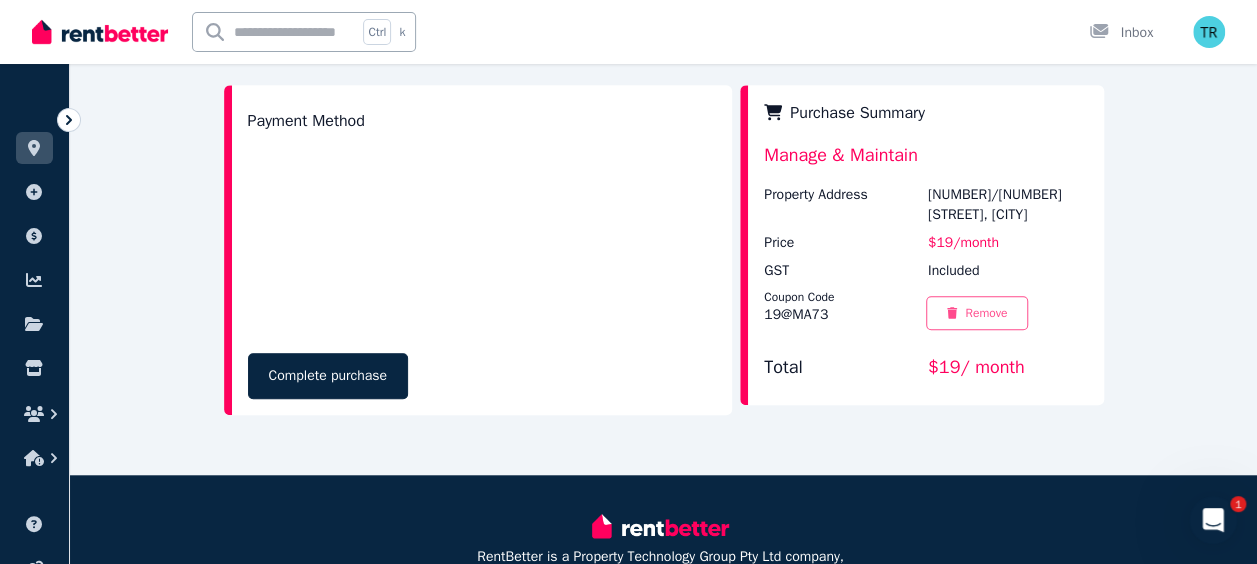 scroll, scrollTop: 649, scrollLeft: 0, axis: vertical 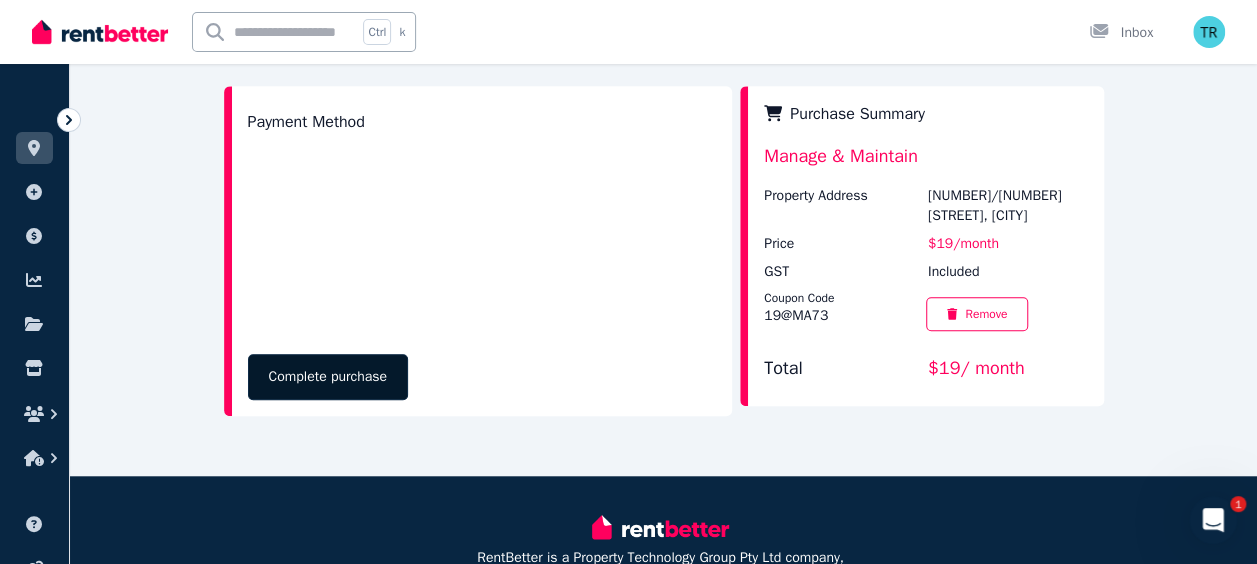 click on "Complete purchase" at bounding box center (328, 377) 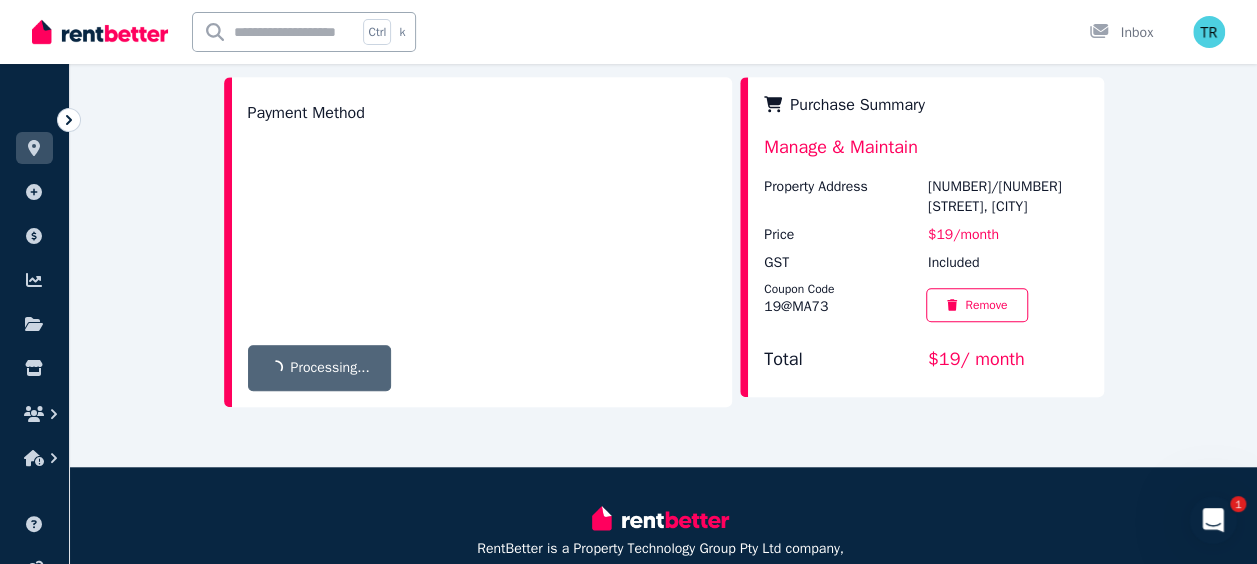scroll, scrollTop: 648, scrollLeft: 0, axis: vertical 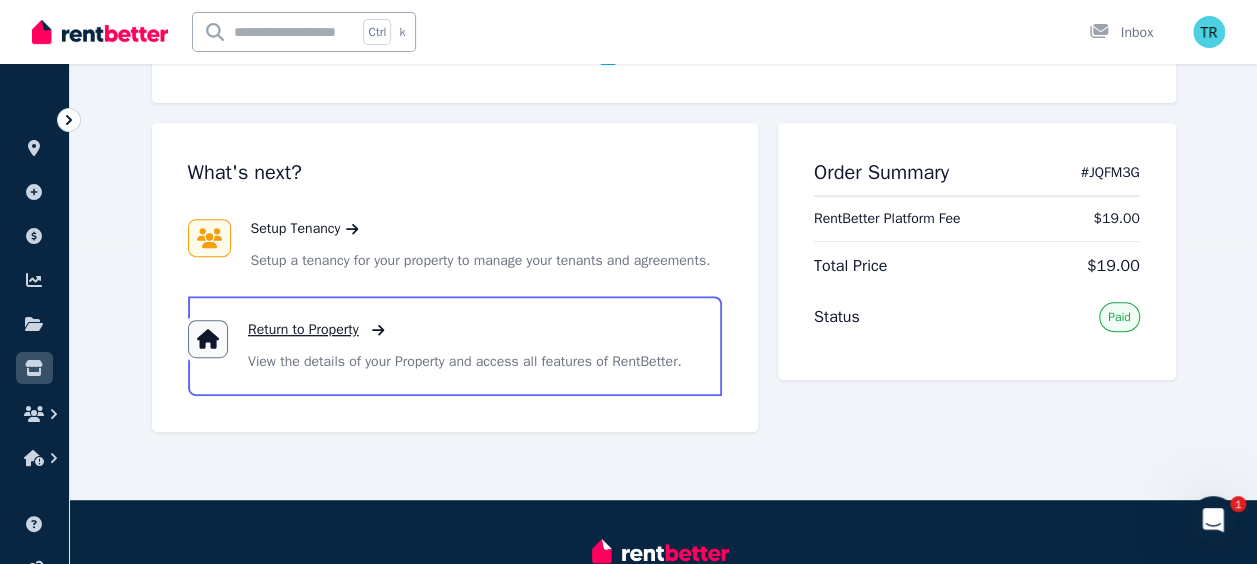 click on "Return to Property" at bounding box center [303, 330] 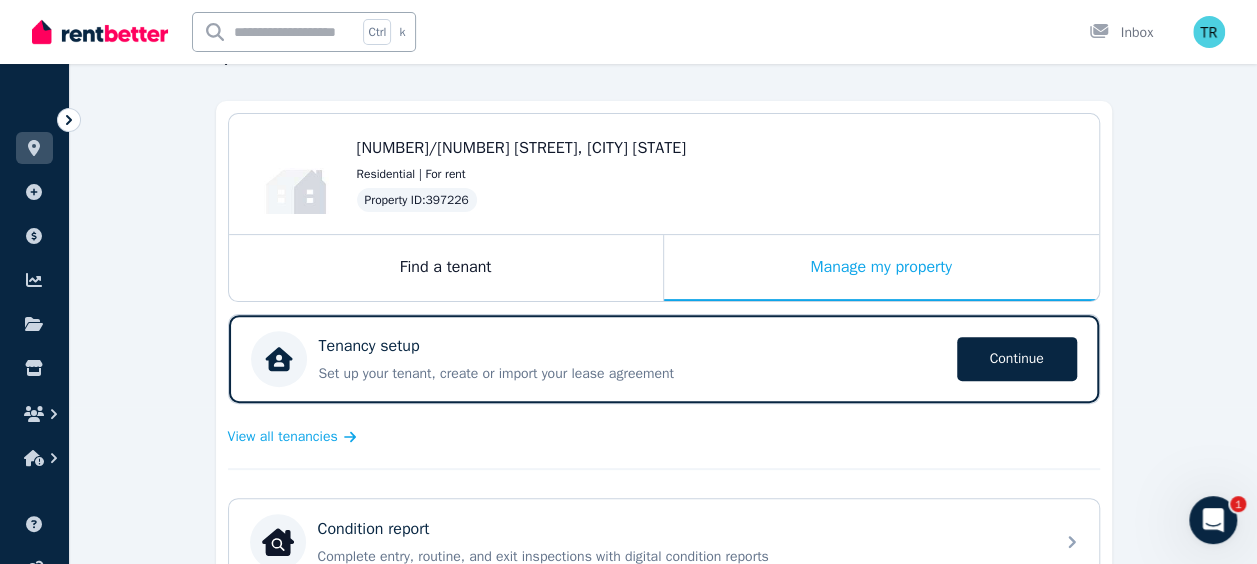 scroll, scrollTop: 158, scrollLeft: 0, axis: vertical 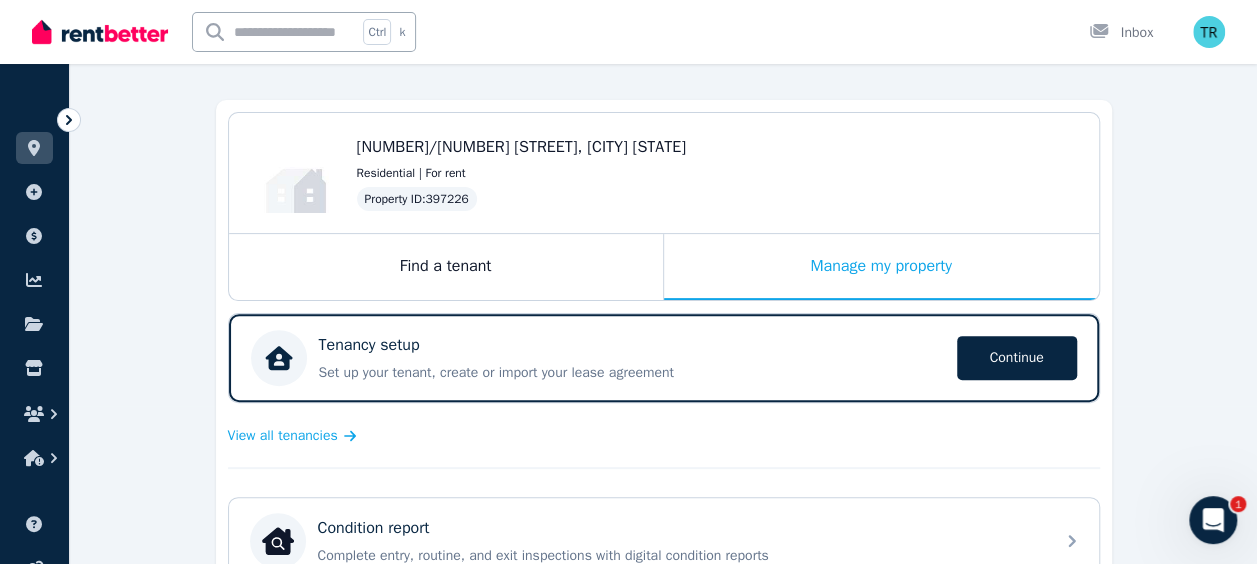 click on "Set up your tenant, create or import your lease agreement" at bounding box center [632, 373] 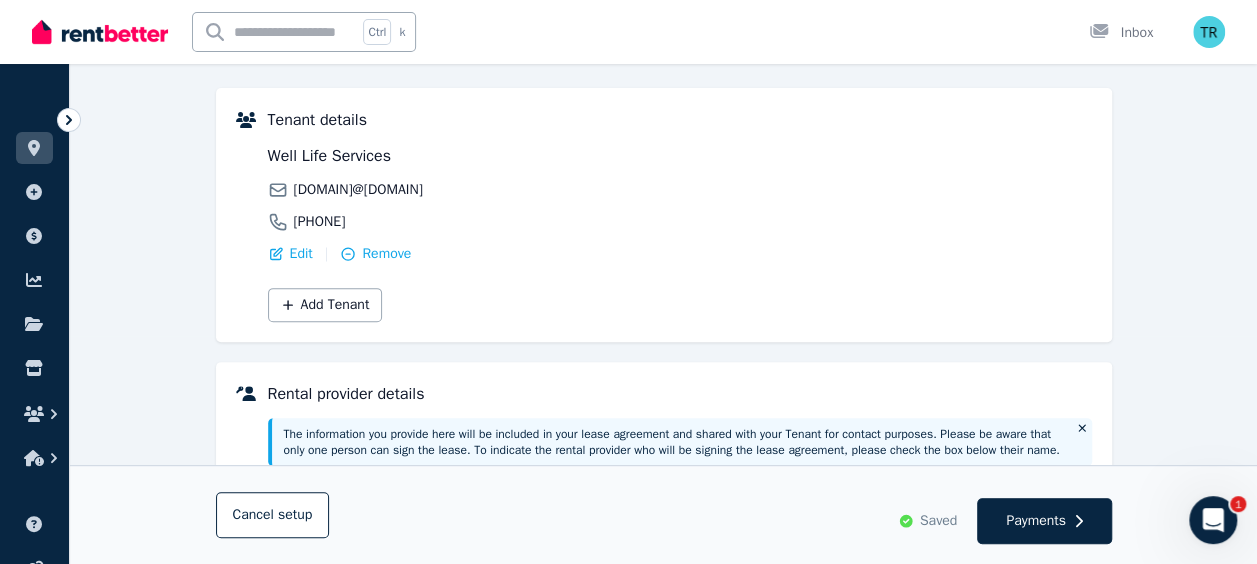 scroll, scrollTop: 234, scrollLeft: 0, axis: vertical 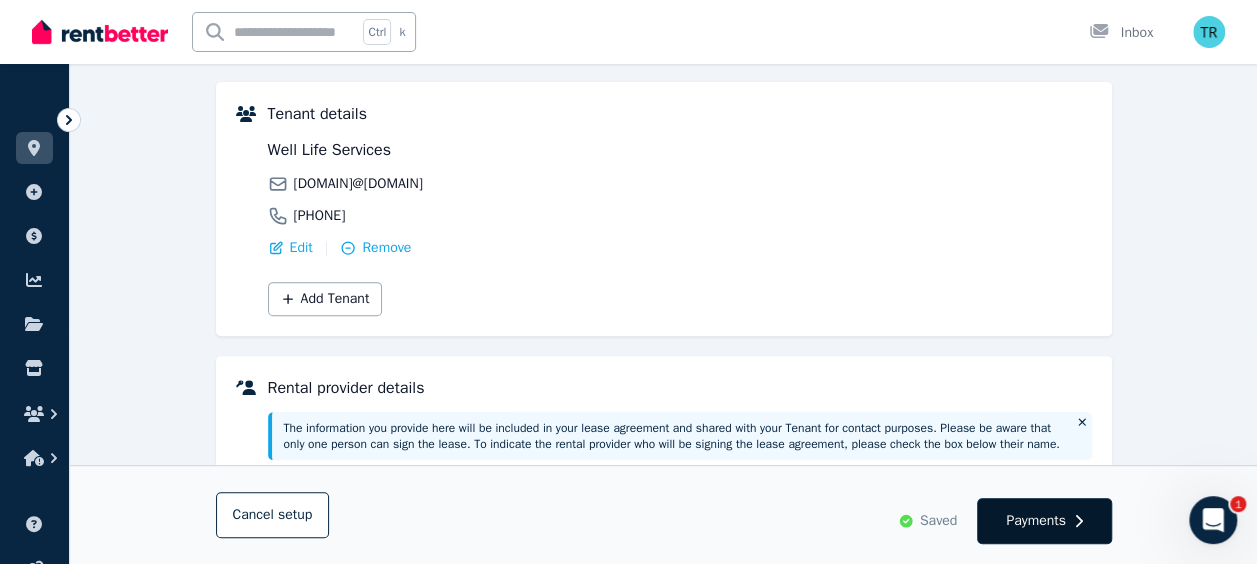 click on "Payments" at bounding box center (1036, 521) 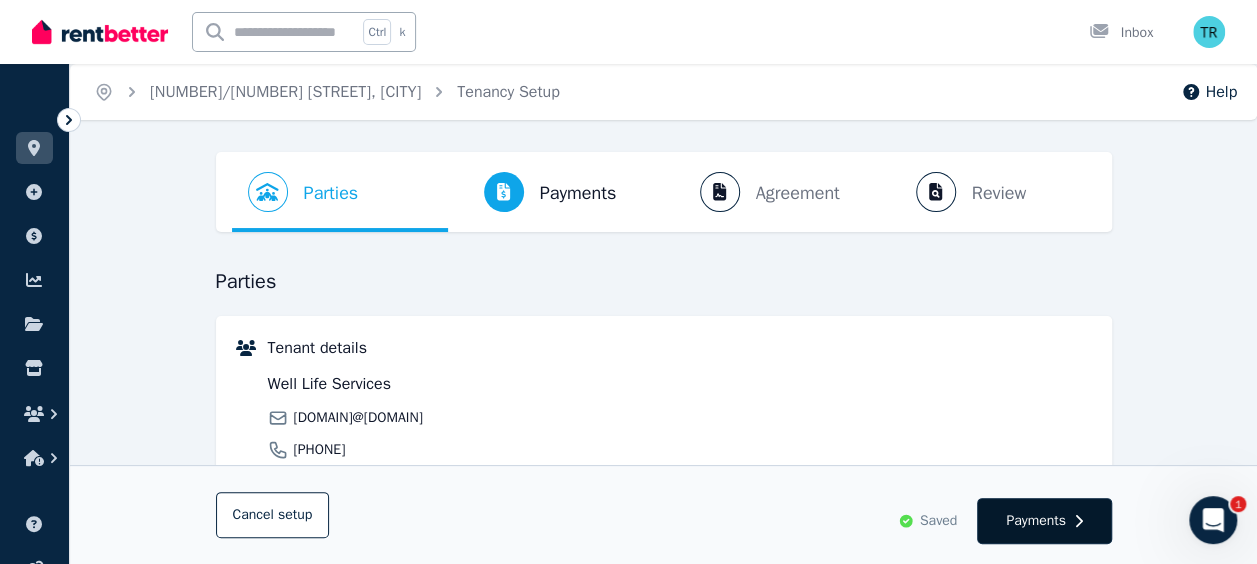 select on "**********" 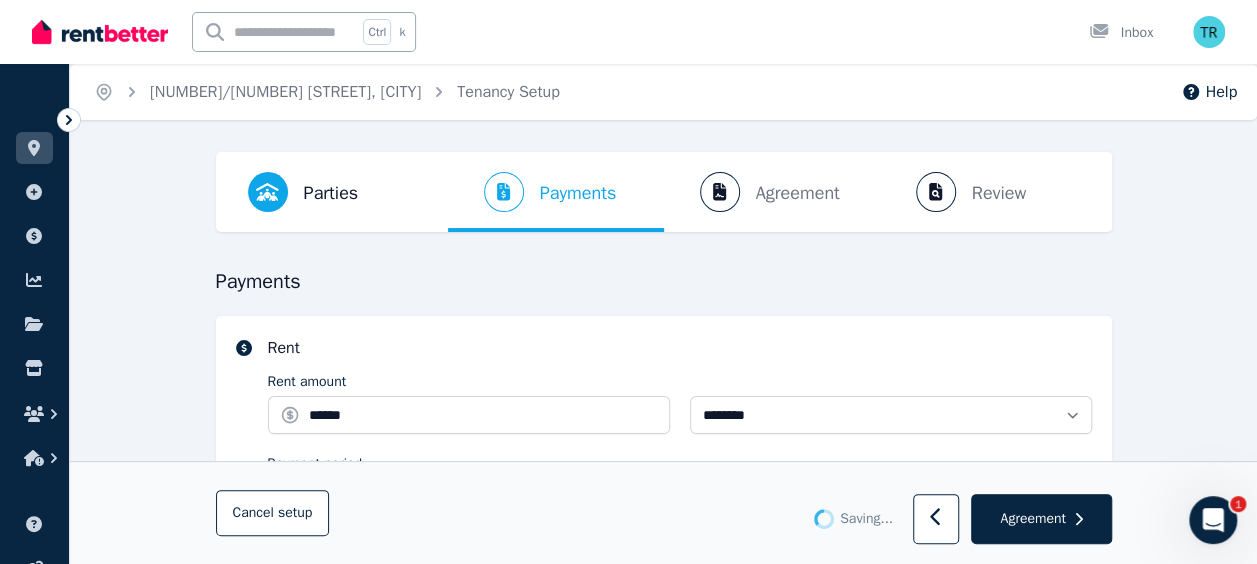 select on "**********" 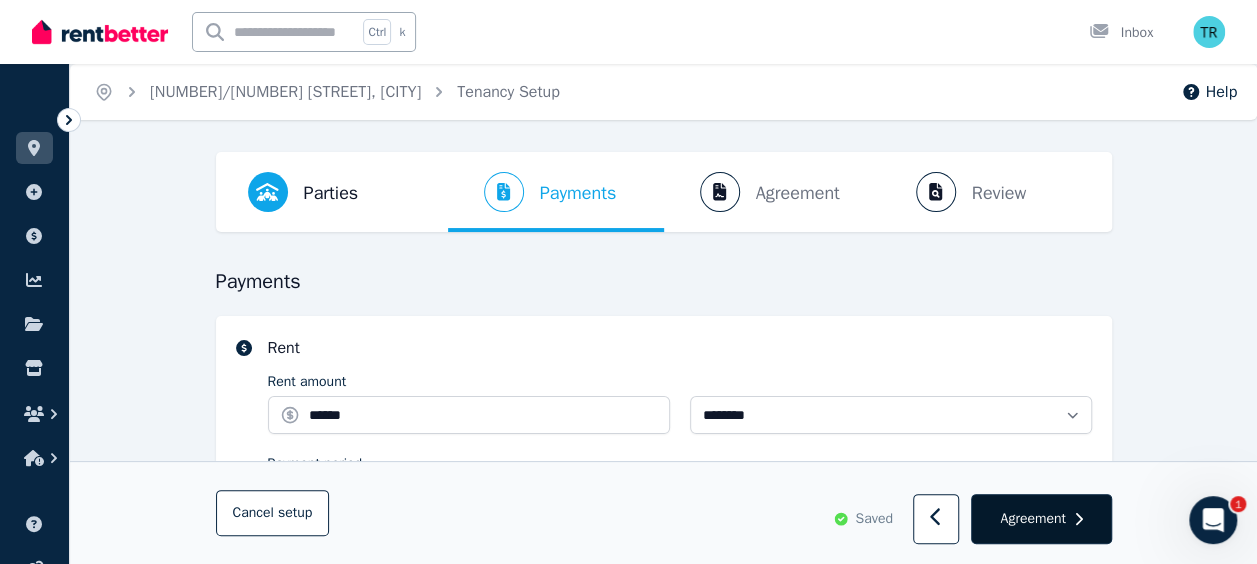 click on "Agreement" at bounding box center [1032, 519] 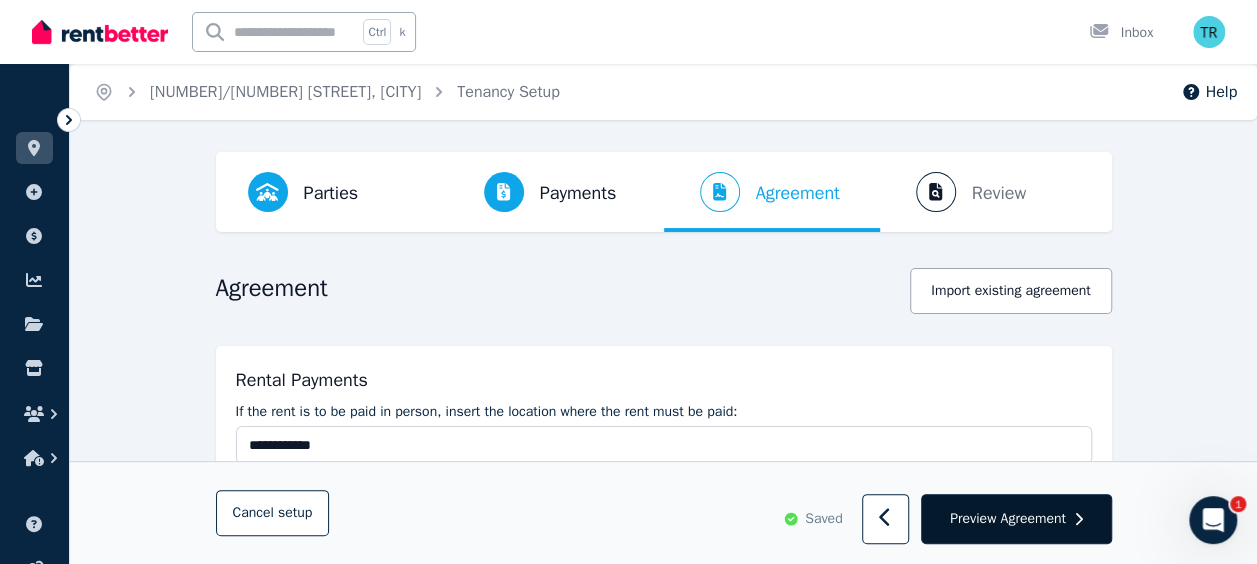 click on "Preview Agreement" at bounding box center [1008, 519] 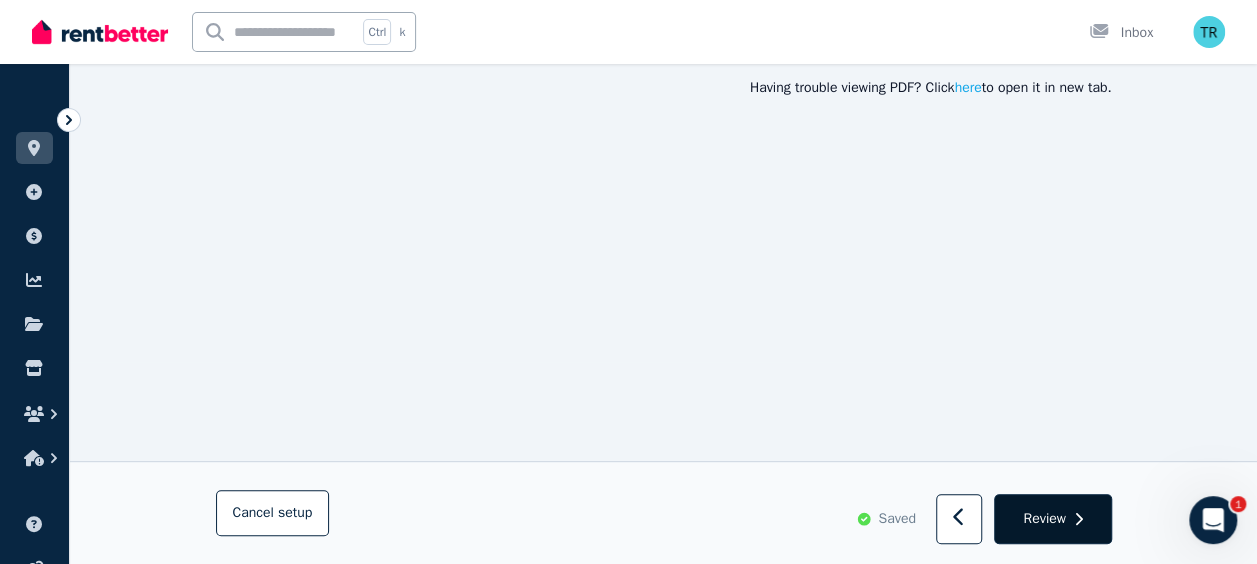 scroll, scrollTop: 312, scrollLeft: 0, axis: vertical 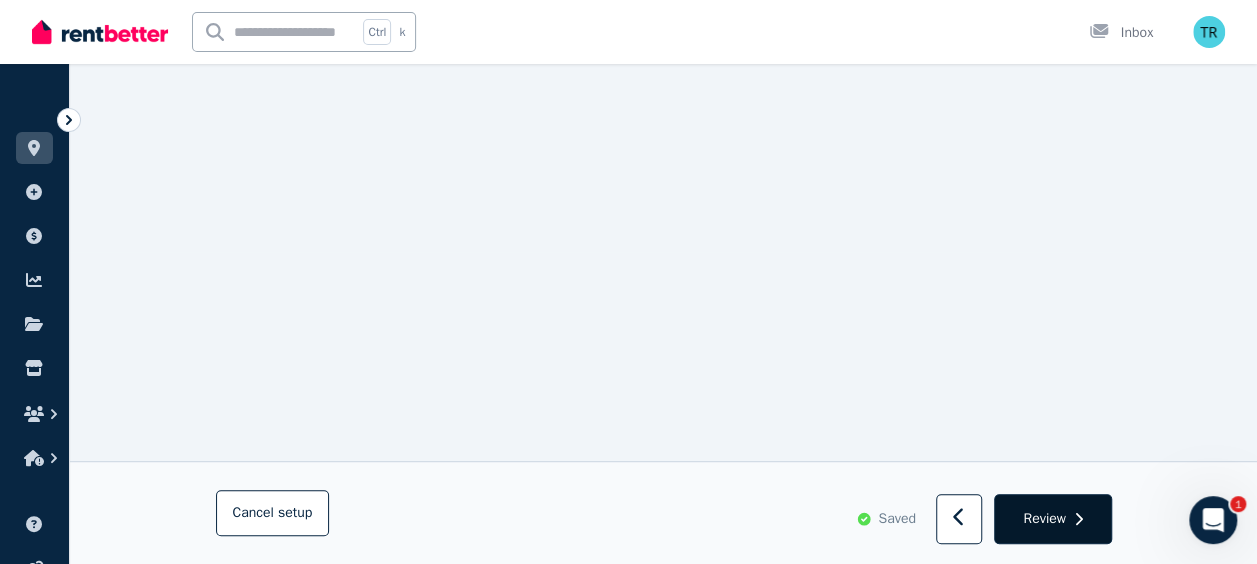 click on "Review" at bounding box center [1044, 519] 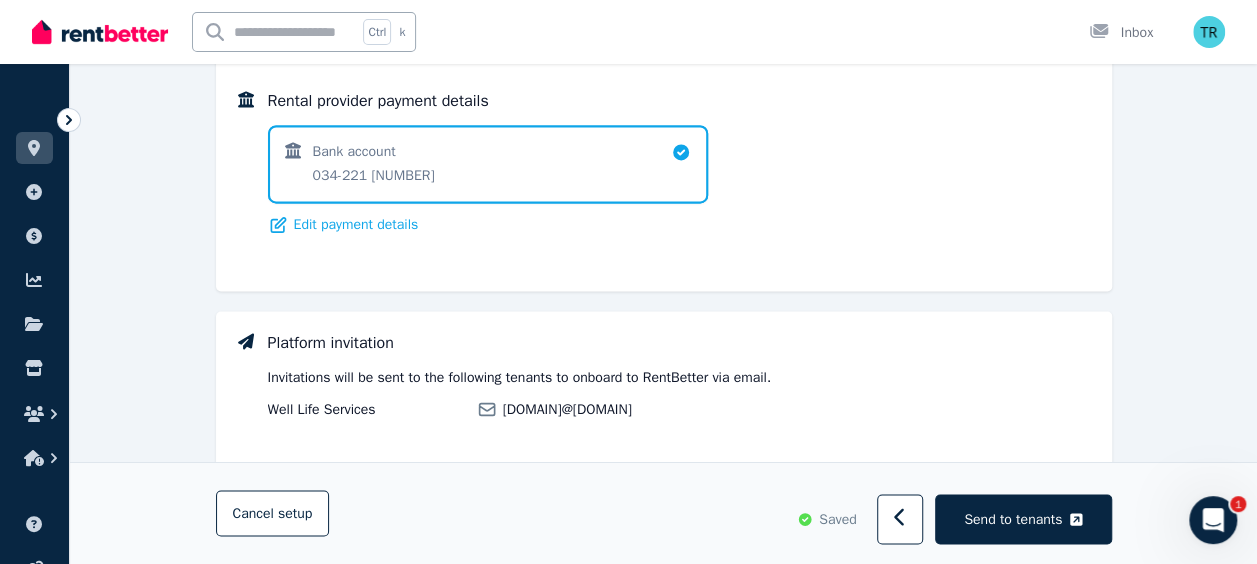 scroll, scrollTop: 1522, scrollLeft: 0, axis: vertical 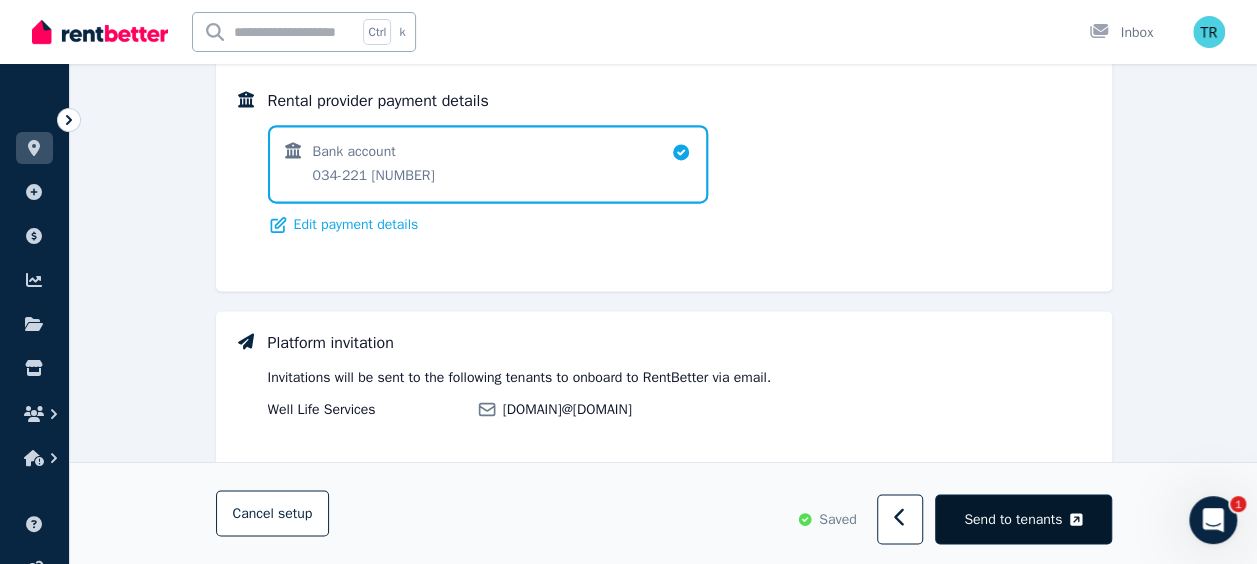 click on "Send to tenants" at bounding box center [1013, 519] 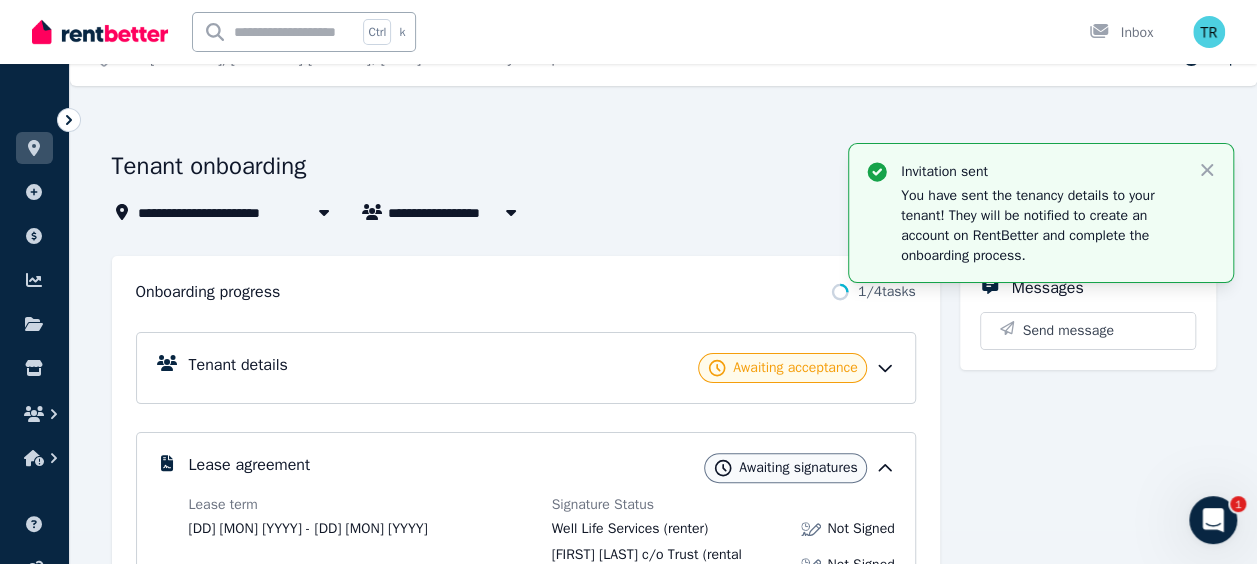 scroll, scrollTop: 36, scrollLeft: 0, axis: vertical 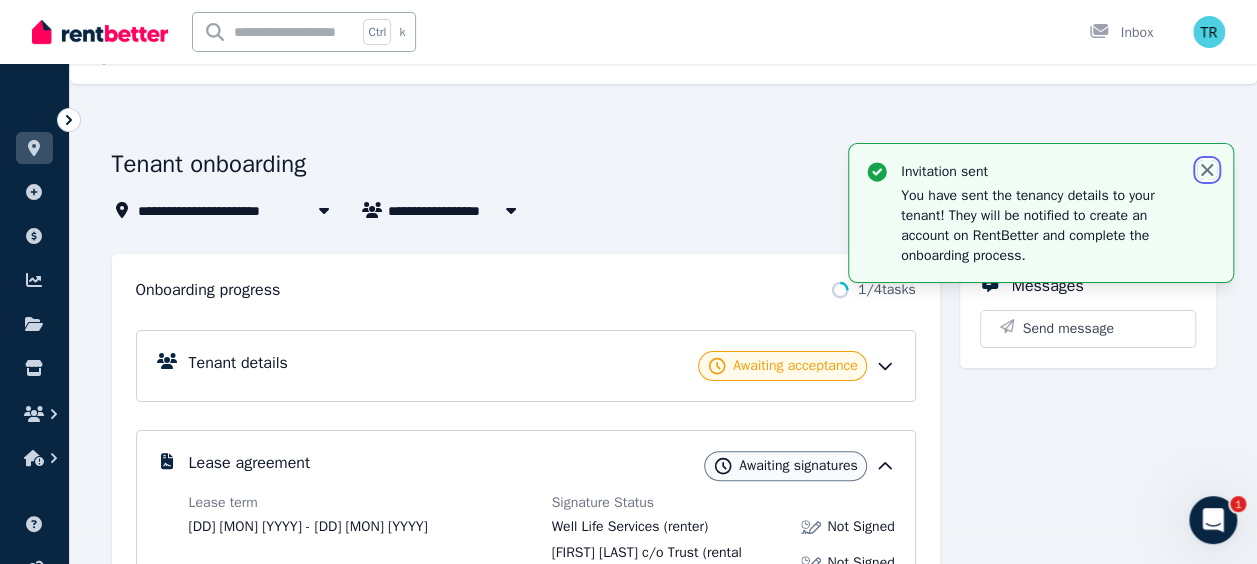 click 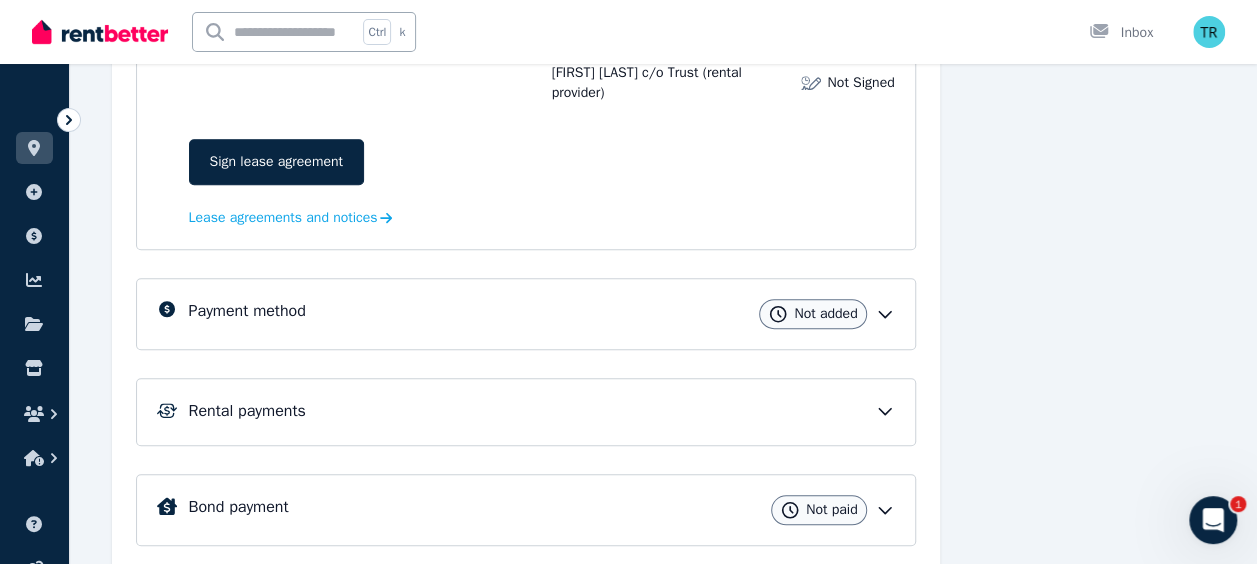 scroll, scrollTop: 520, scrollLeft: 0, axis: vertical 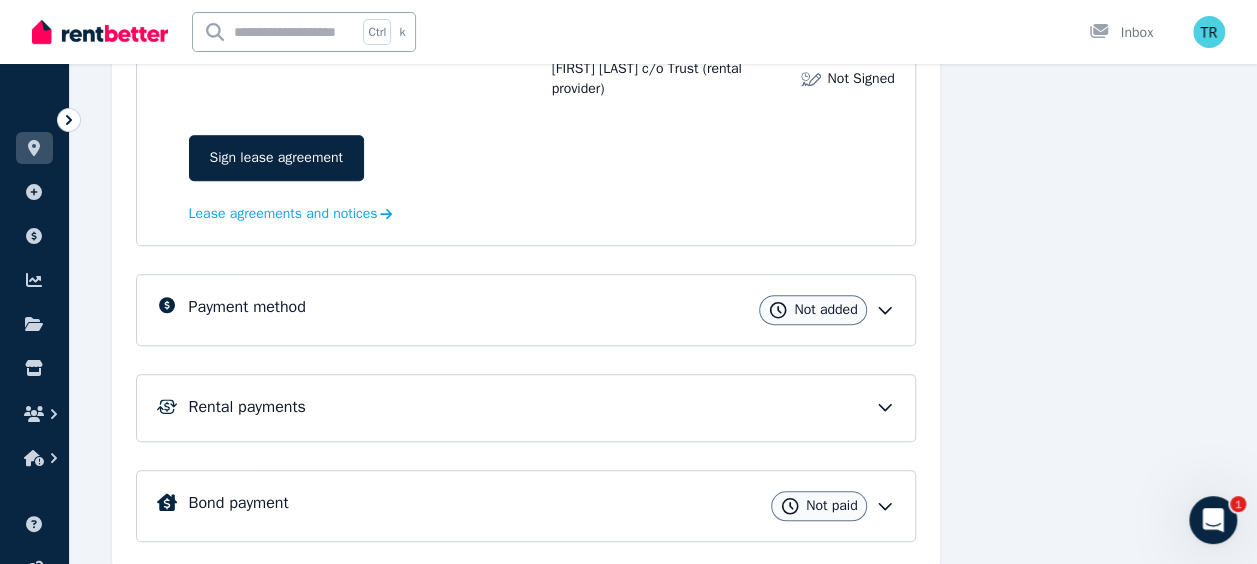 click 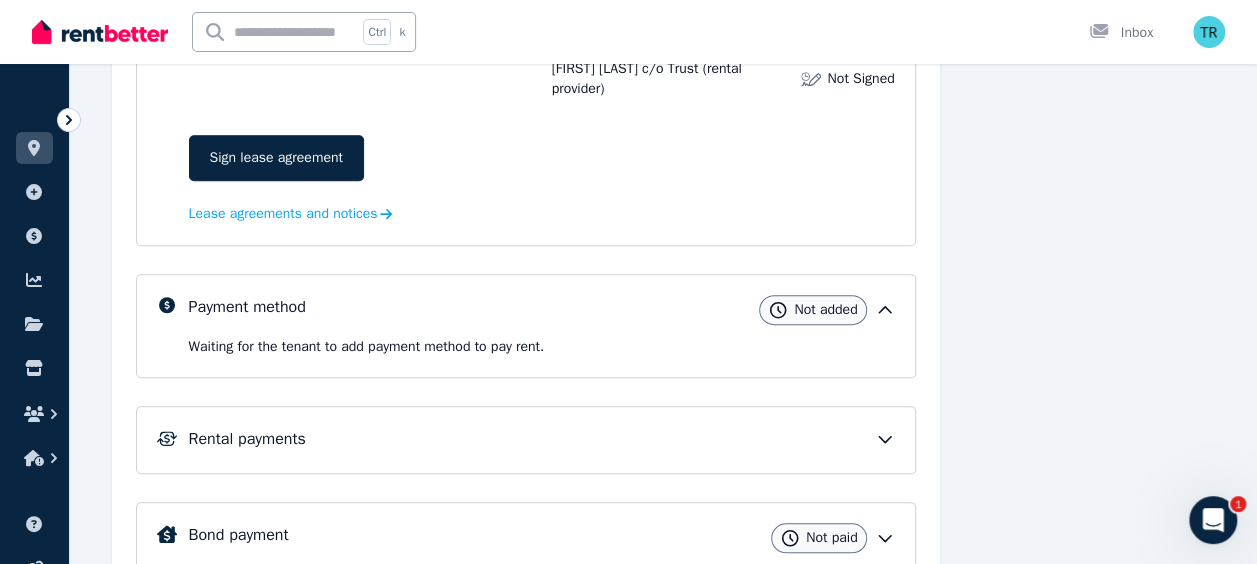 click on "Messages Send message" at bounding box center (1088, 184) 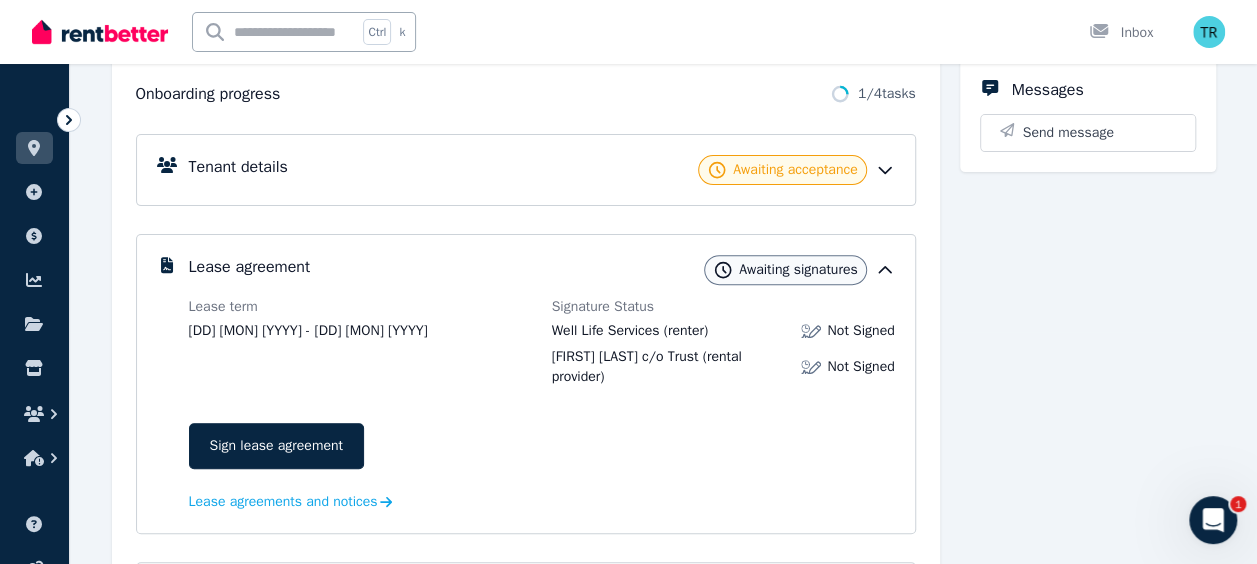 scroll, scrollTop: 0, scrollLeft: 0, axis: both 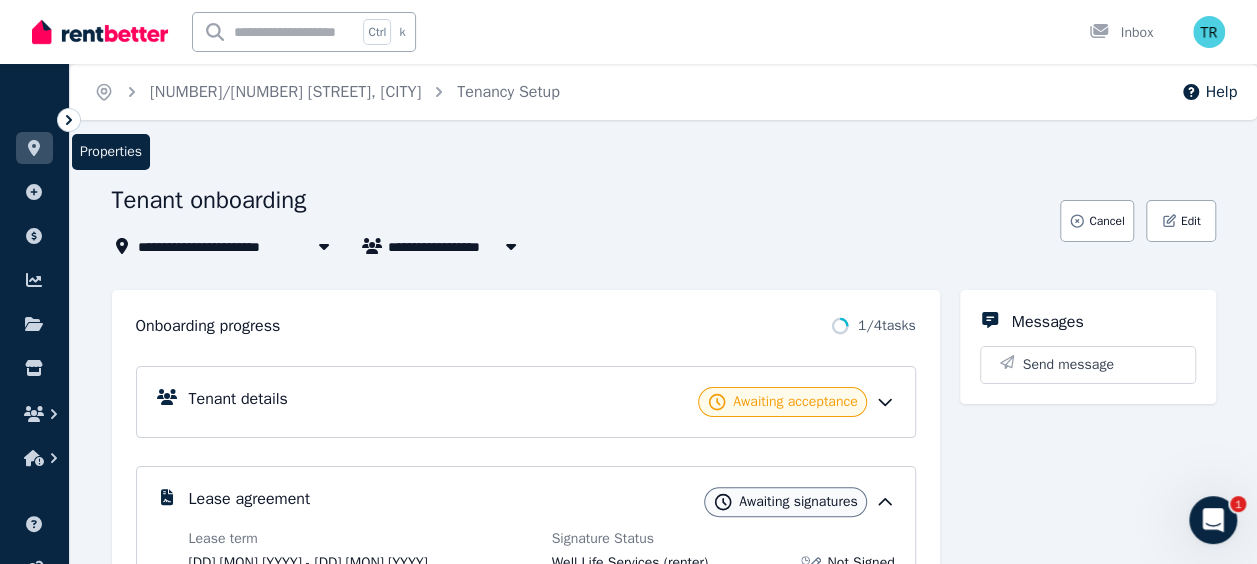 click 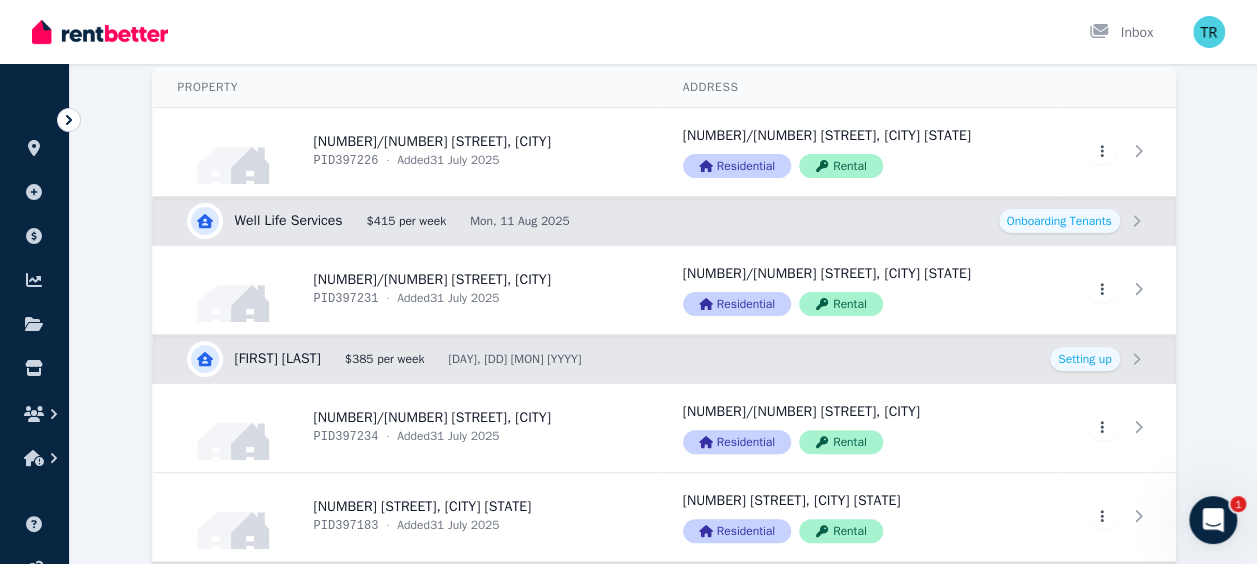 scroll, scrollTop: 152, scrollLeft: 0, axis: vertical 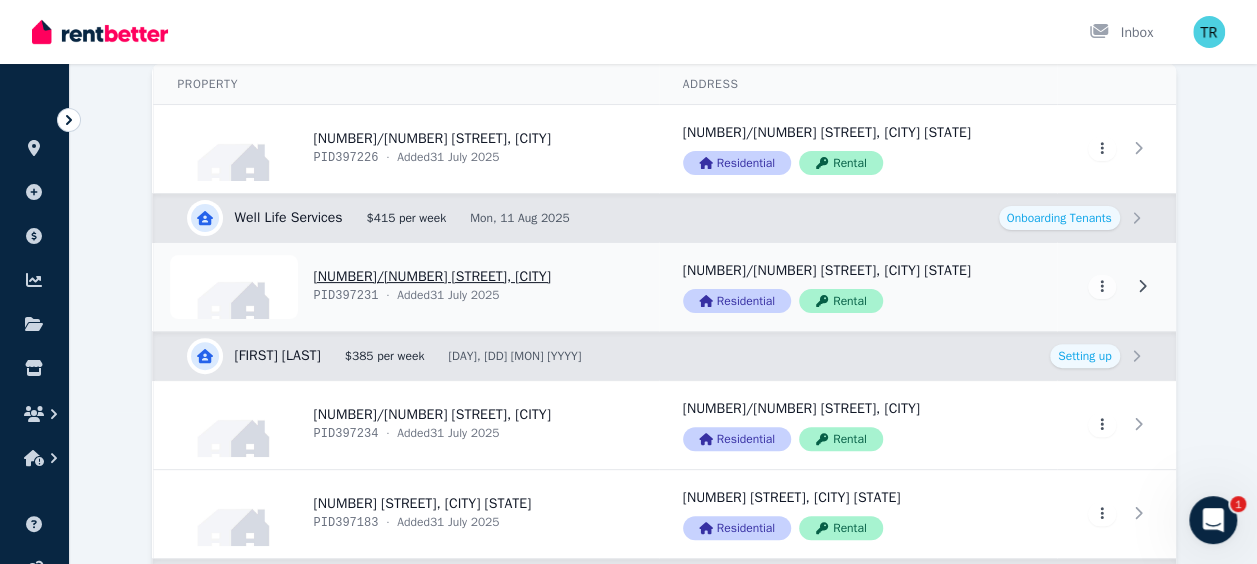 click on "View property details" at bounding box center [406, 287] 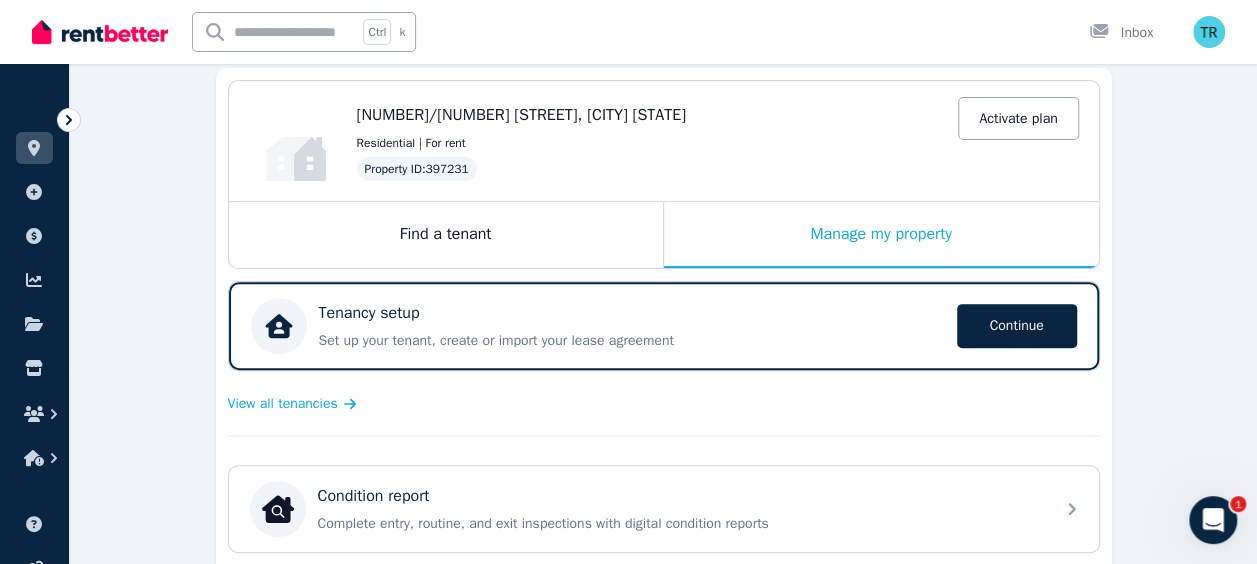 scroll, scrollTop: 192, scrollLeft: 0, axis: vertical 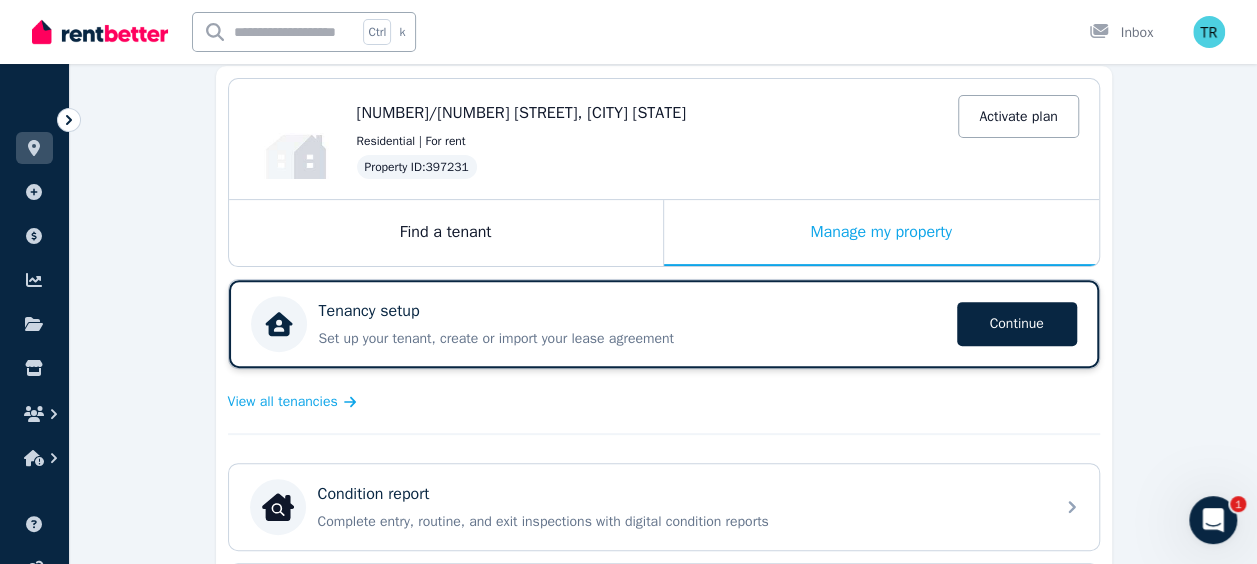 click on "Tenancy setup Set up your tenant, create or import your lease agreement Continue" at bounding box center [632, 324] 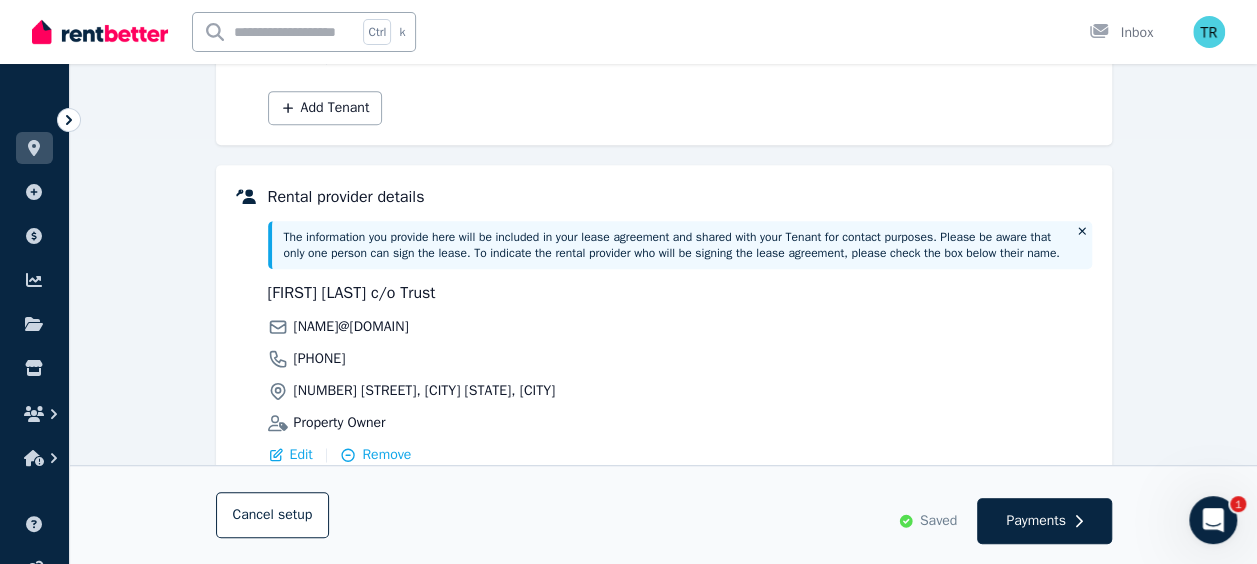 scroll, scrollTop: 429, scrollLeft: 0, axis: vertical 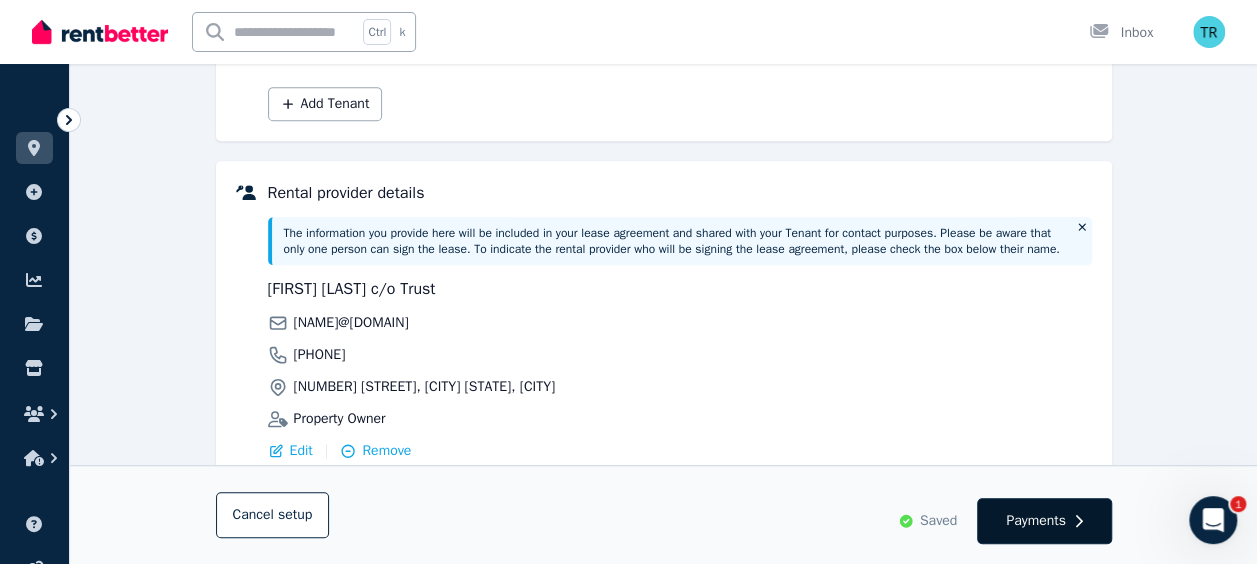 click on "Payments" at bounding box center [1044, 521] 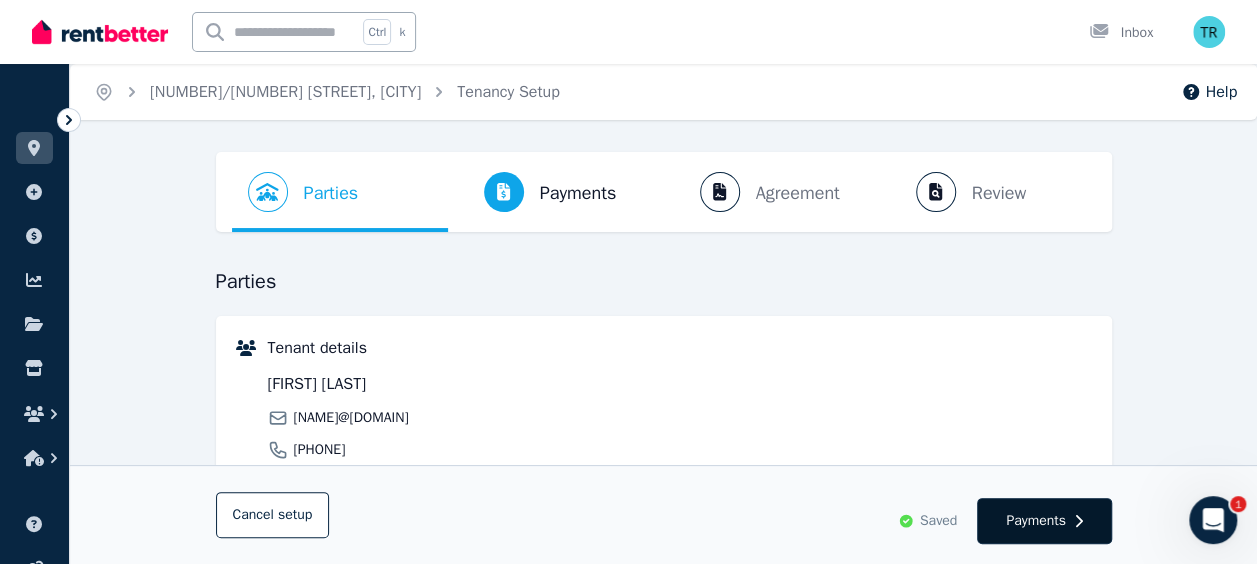 select on "**********" 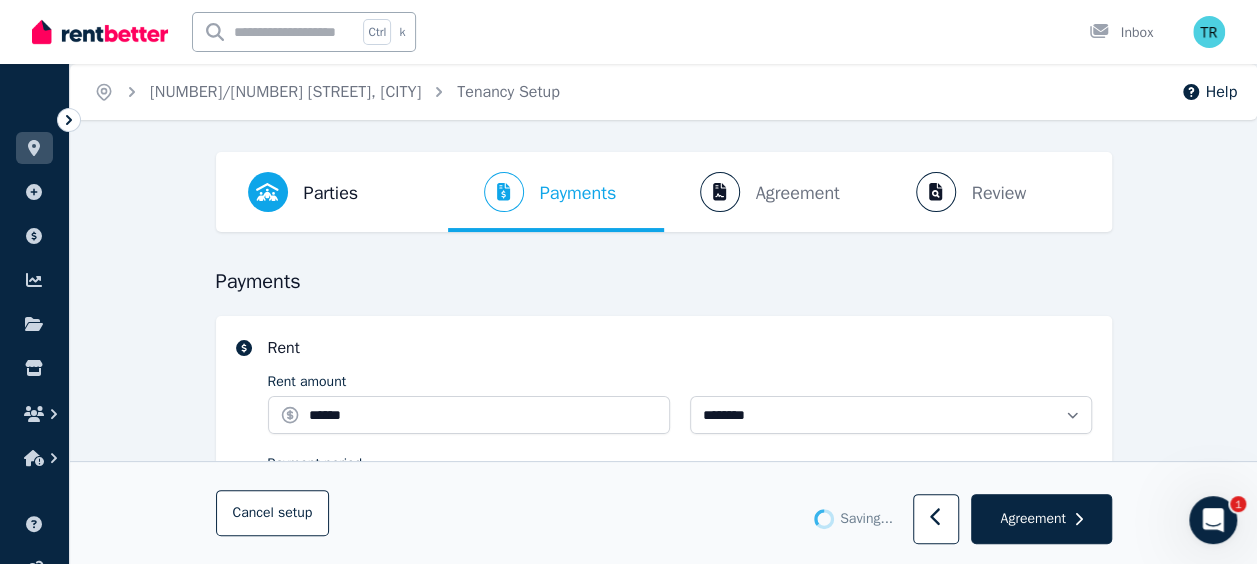 select on "**********" 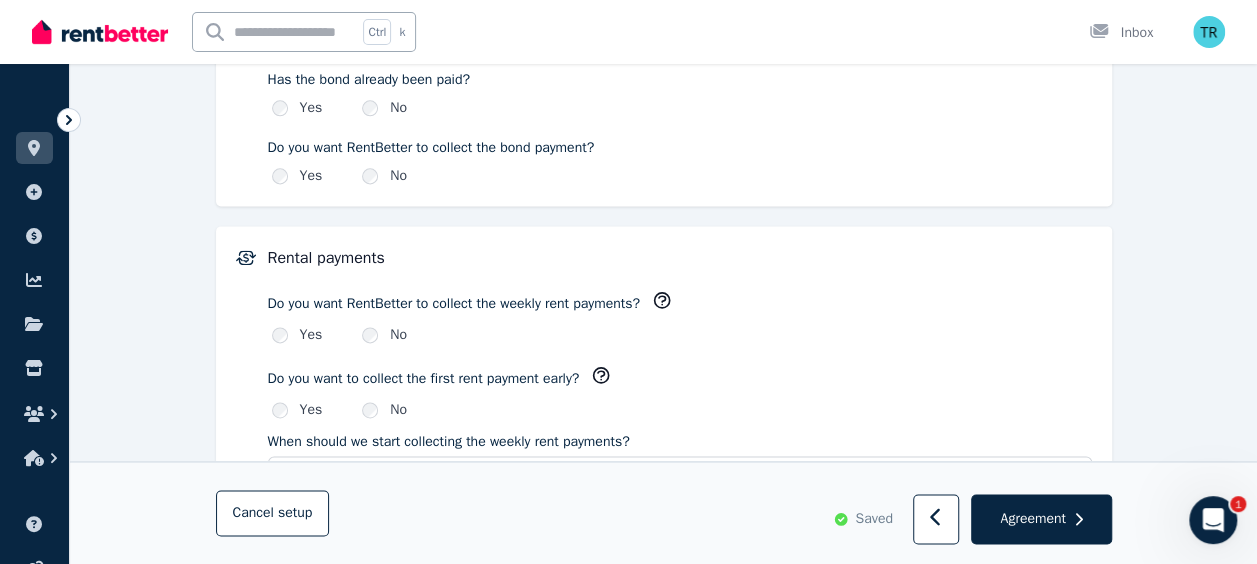 scroll, scrollTop: 1249, scrollLeft: 0, axis: vertical 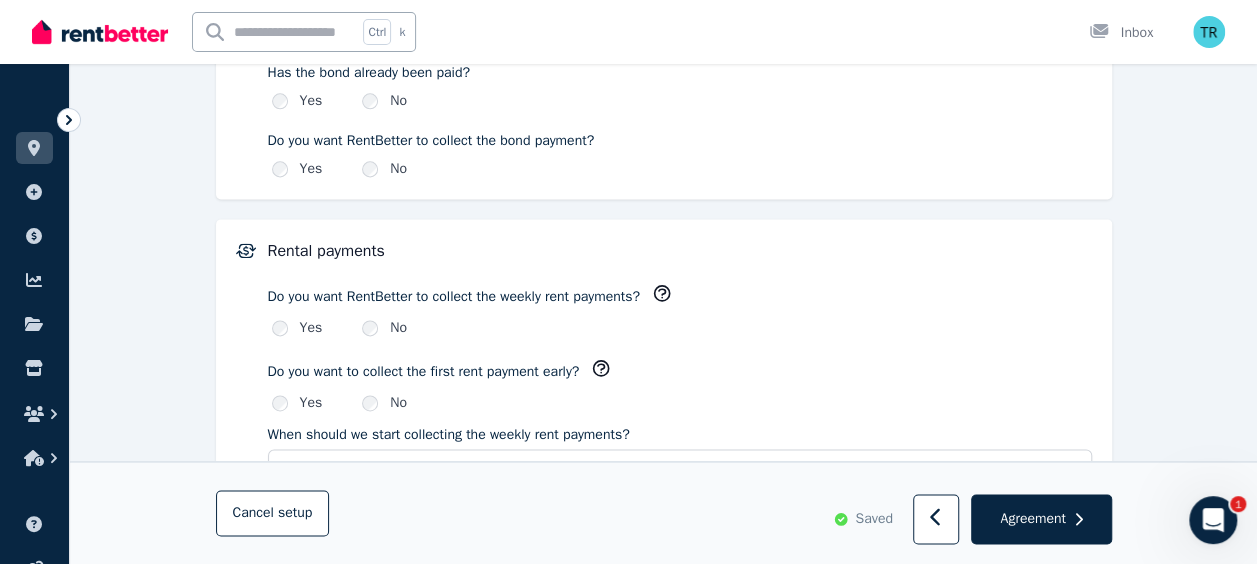click on "Do you want to collect the first rent payment early?" at bounding box center [680, 371] 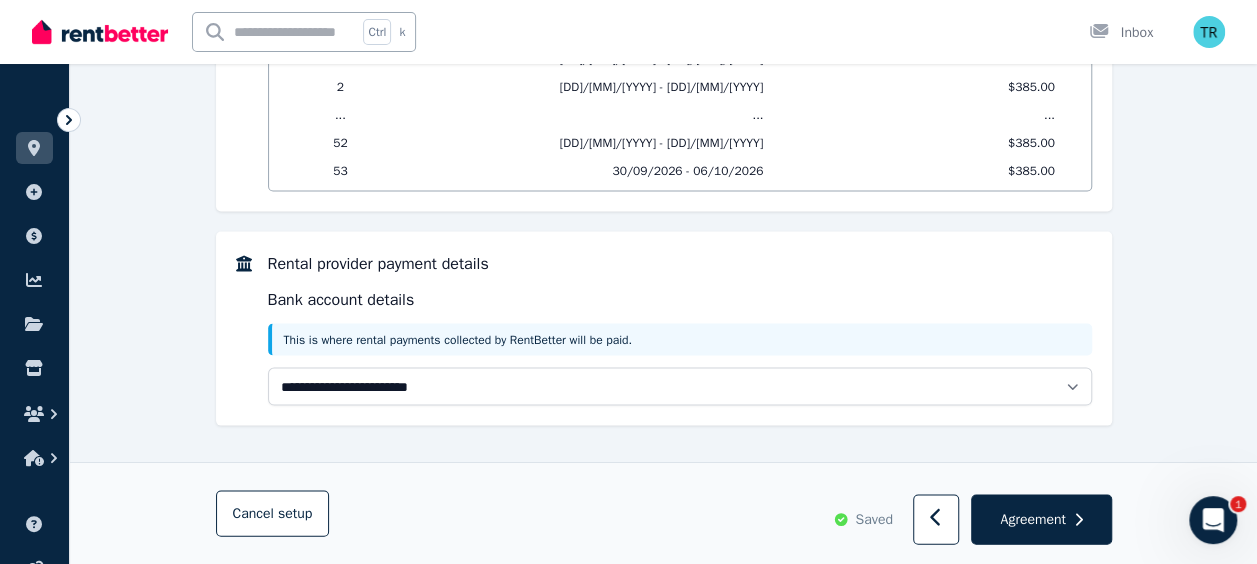 scroll, scrollTop: 1838, scrollLeft: 0, axis: vertical 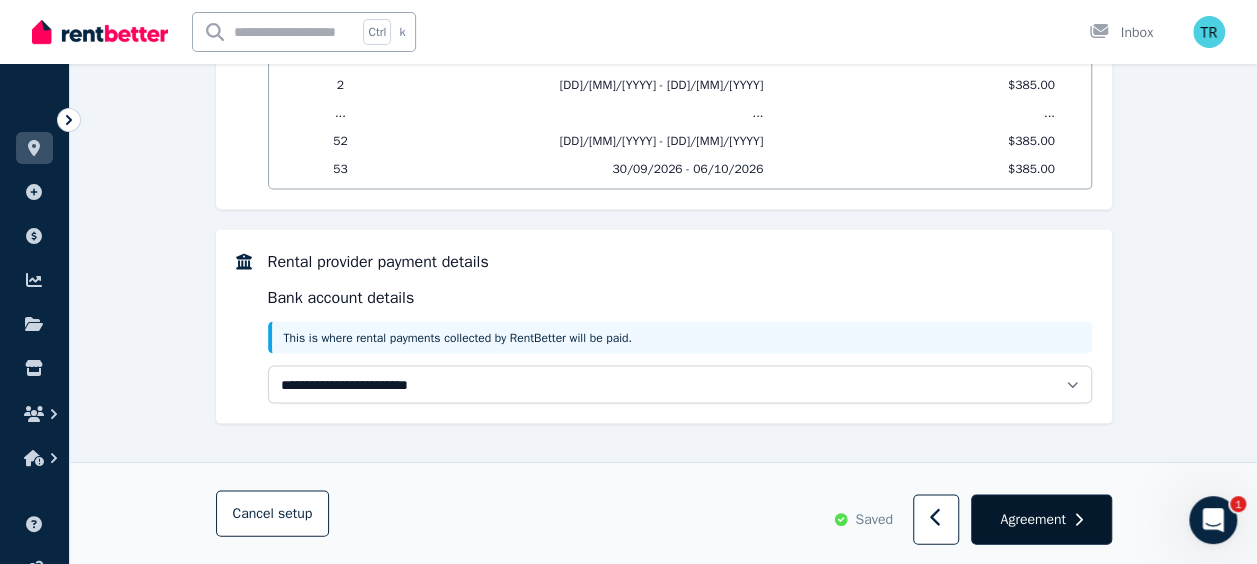 click on "Agreement" at bounding box center [1032, 519] 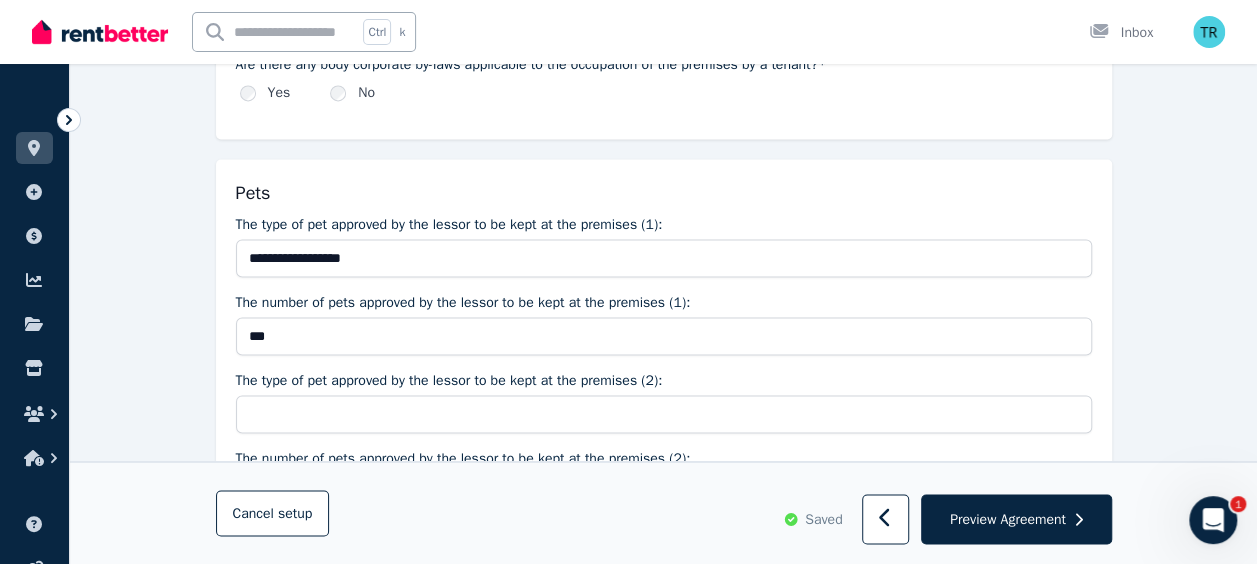 scroll, scrollTop: 1398, scrollLeft: 0, axis: vertical 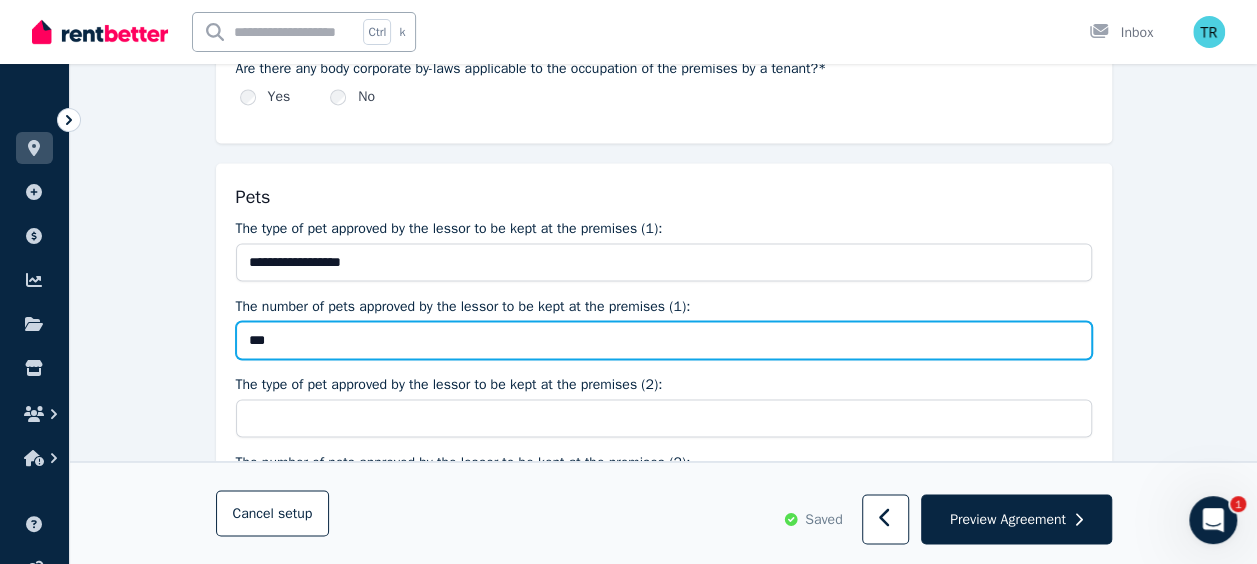 click on "***" at bounding box center (664, 340) 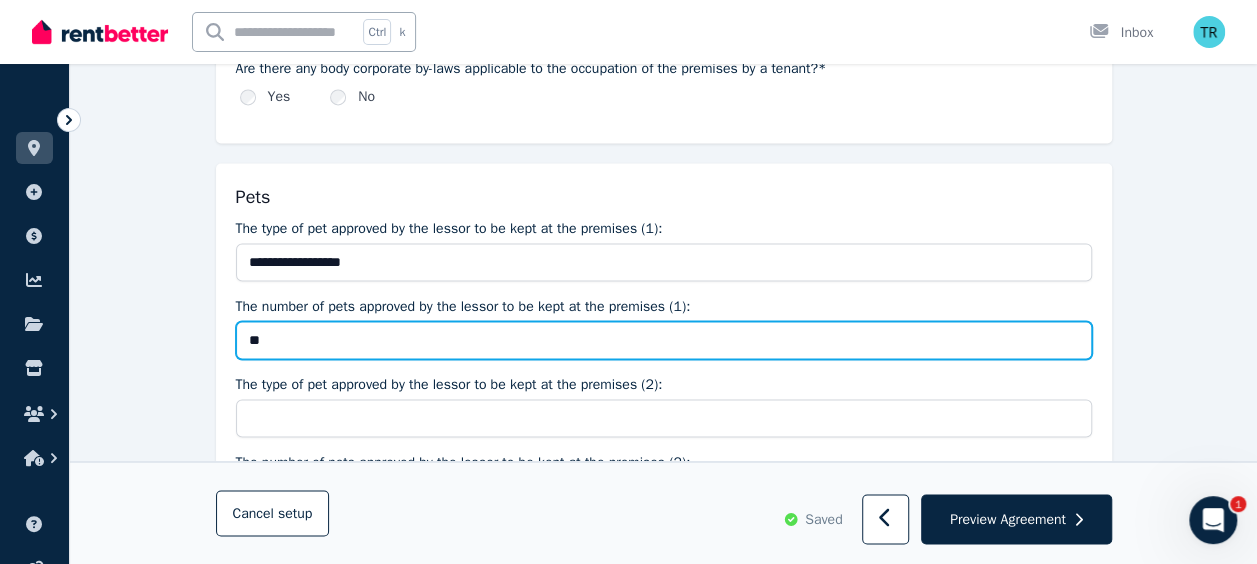 type on "*" 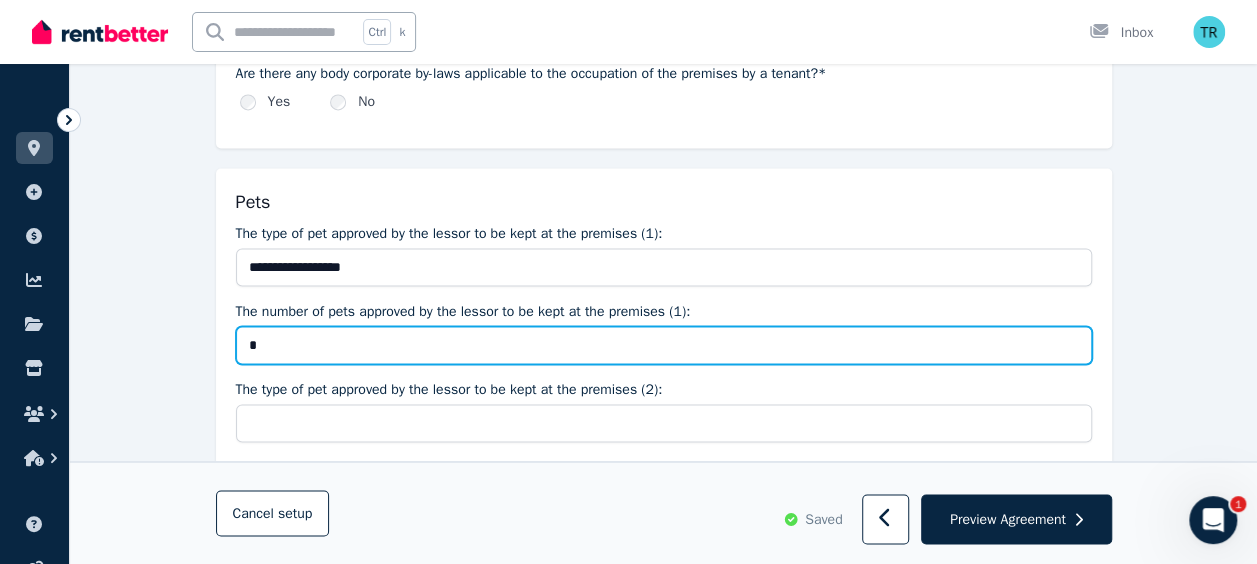 scroll, scrollTop: 1391, scrollLeft: 0, axis: vertical 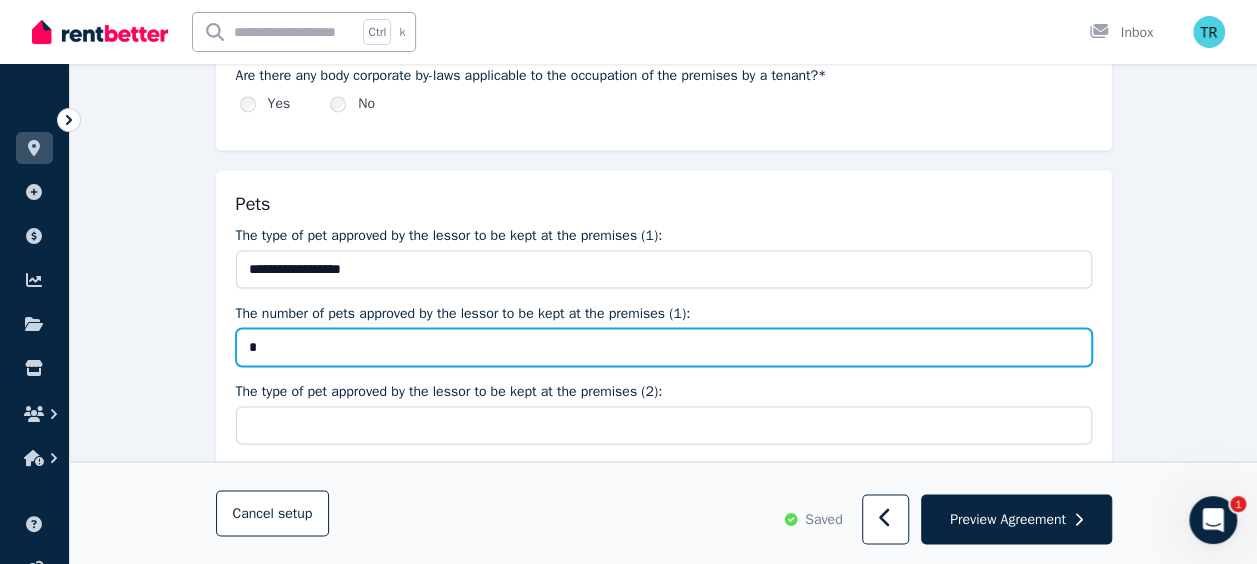 type on "*" 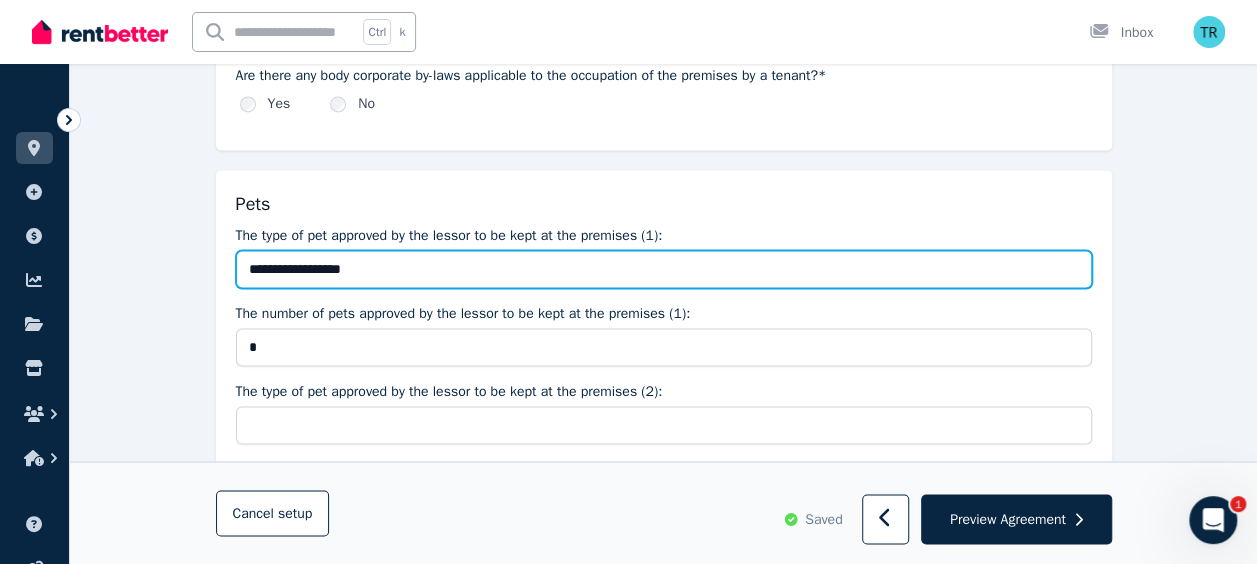 click on "**********" at bounding box center (664, 269) 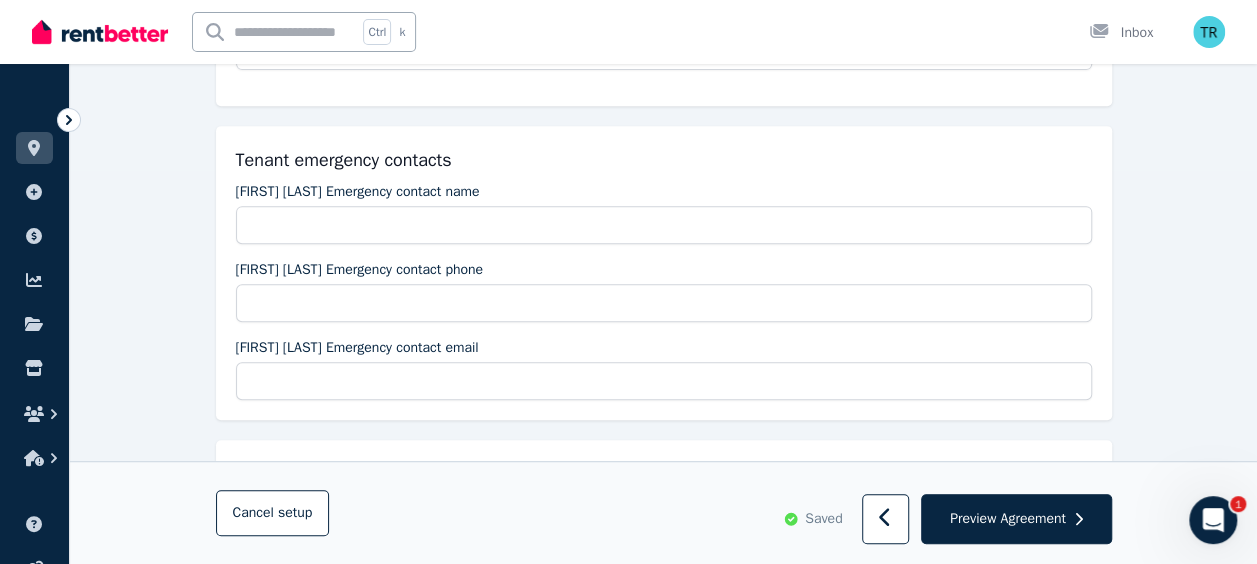 scroll, scrollTop: 395, scrollLeft: 0, axis: vertical 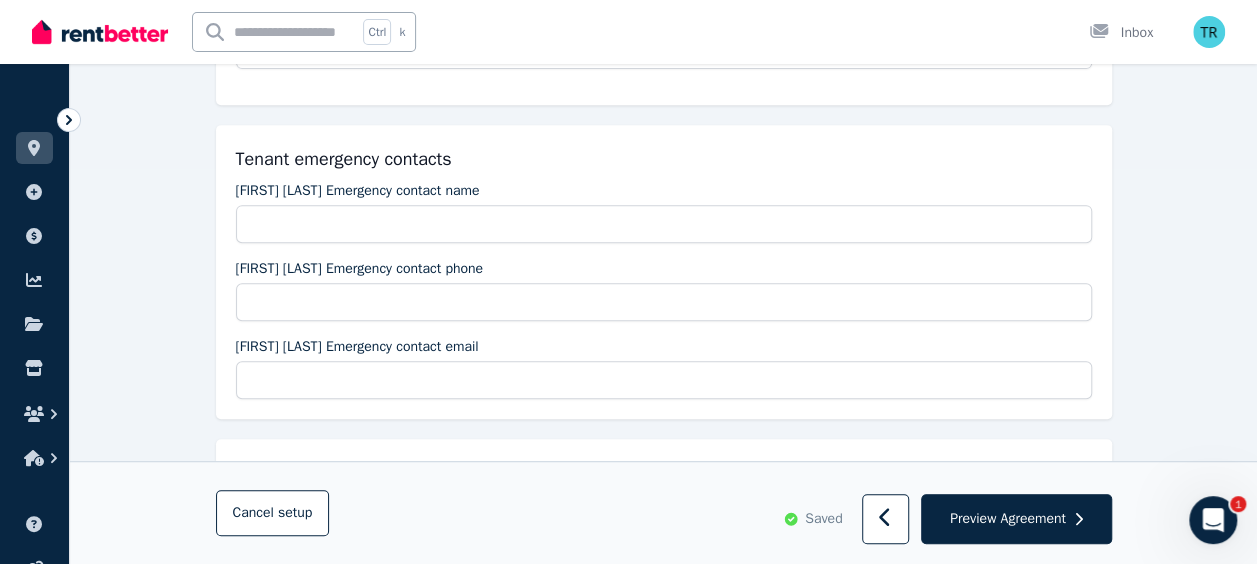 type on "**********" 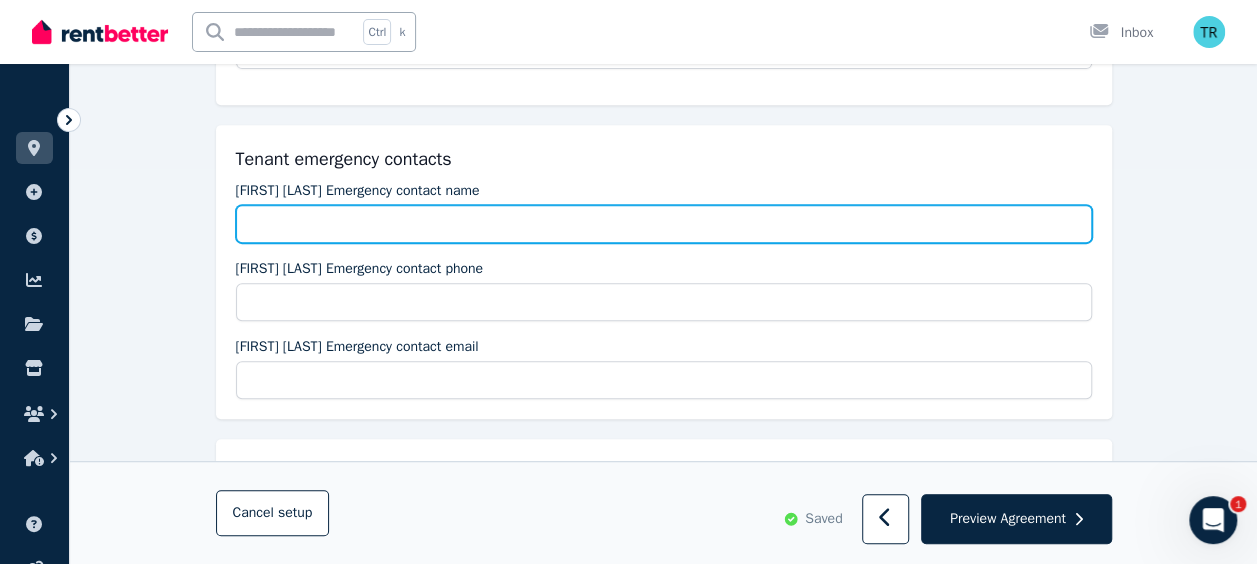 click on "[FIRST] [LAST] Emergency contact name" at bounding box center (664, 224) 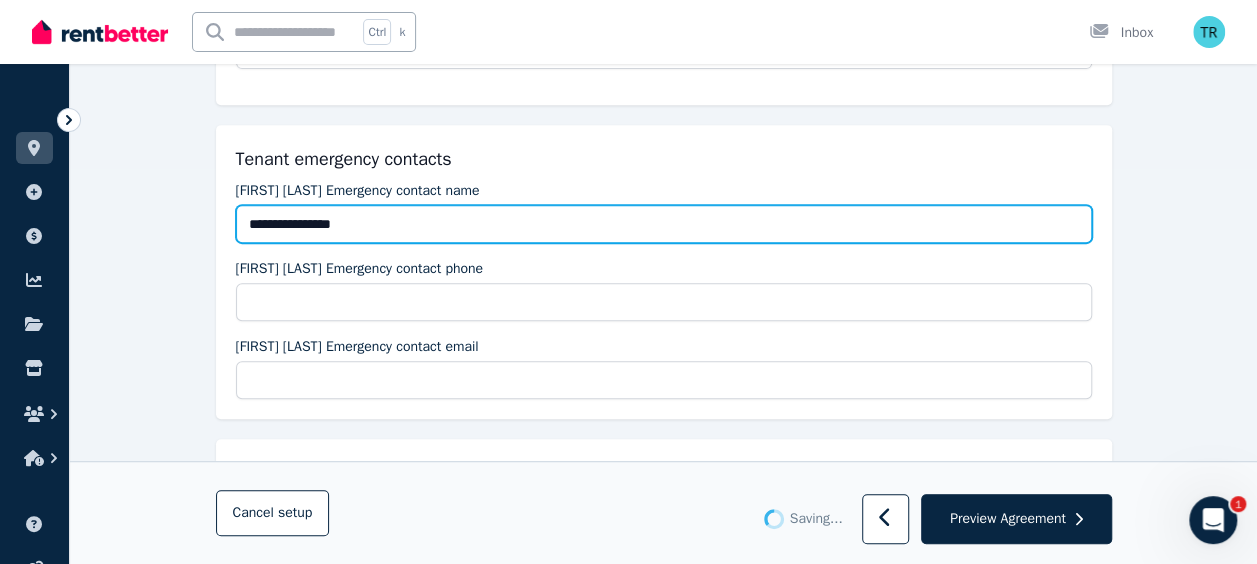 type on "**********" 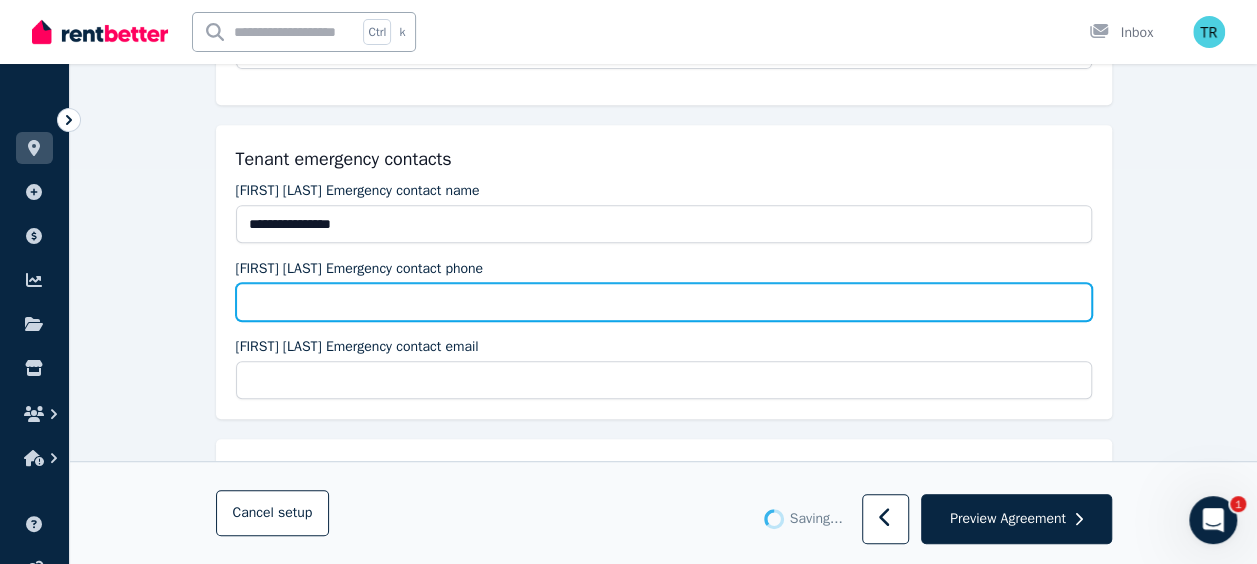 click on "[FIRST] [LAST] Emergency contact phone" at bounding box center (664, 302) 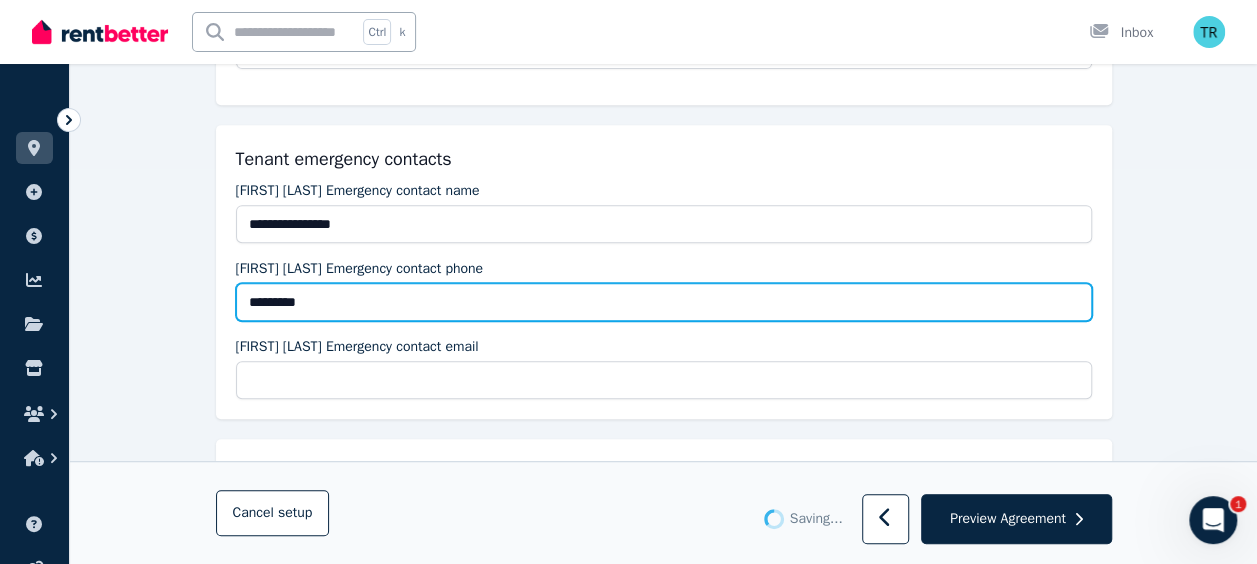 type on "*********" 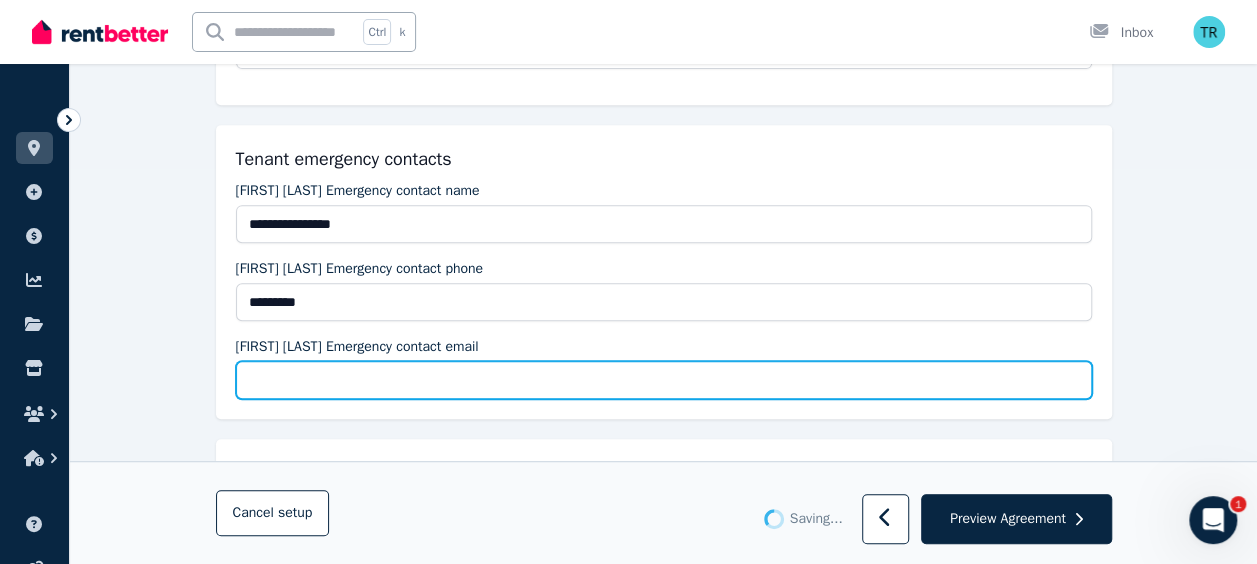 click on "[FIRST] [LAST] Emergency contact email" at bounding box center [664, 380] 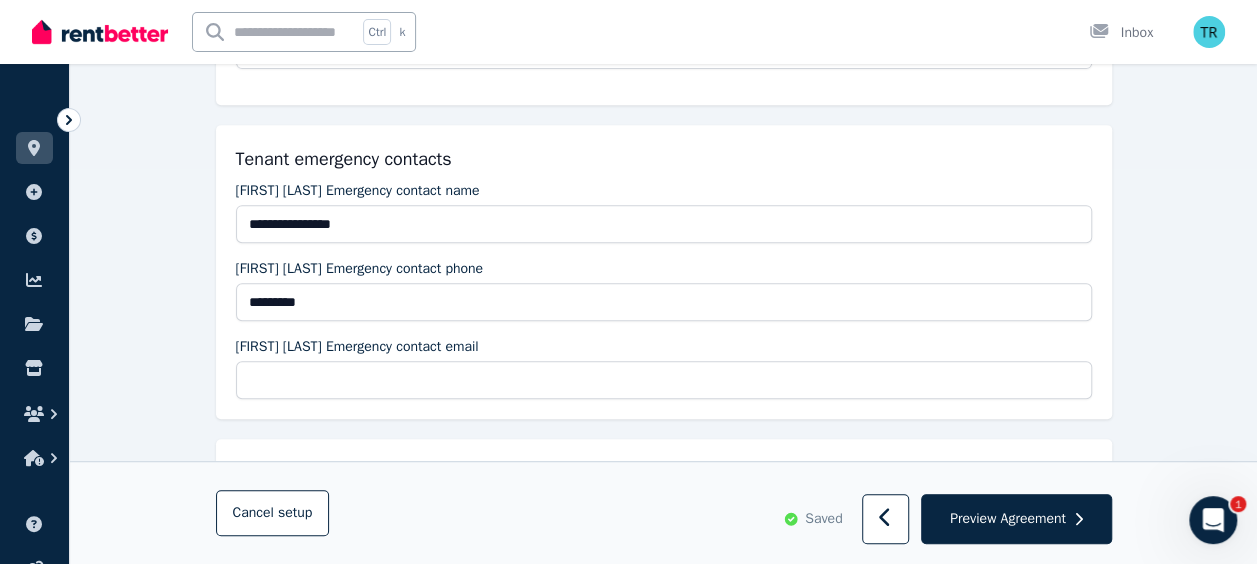 click on "**********" at bounding box center (664, 1967) 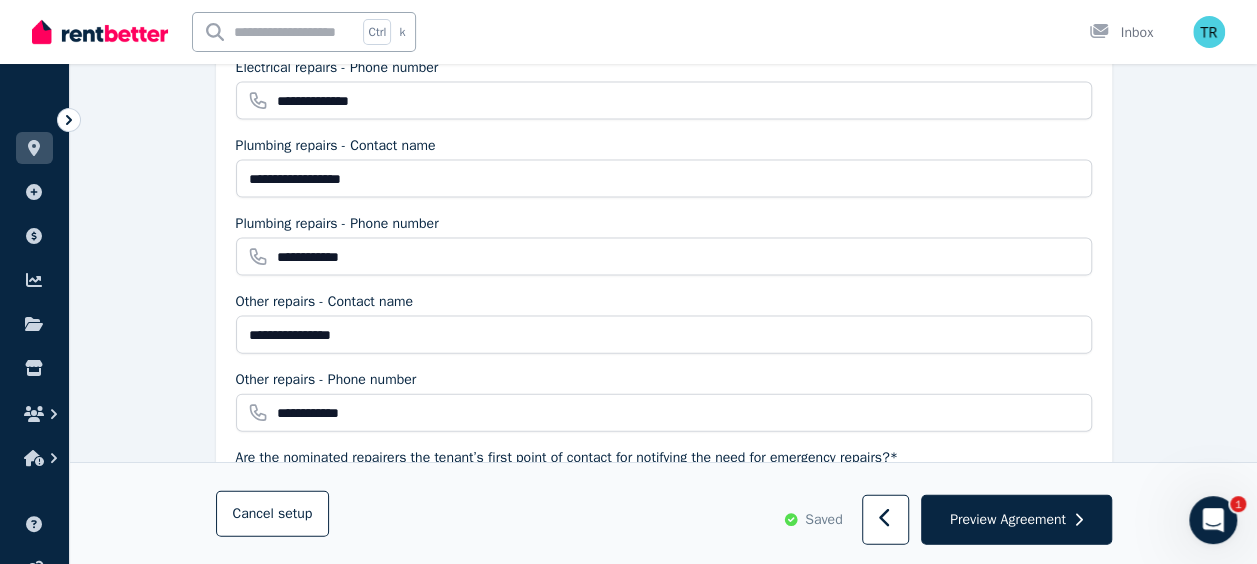 scroll, scrollTop: 2028, scrollLeft: 0, axis: vertical 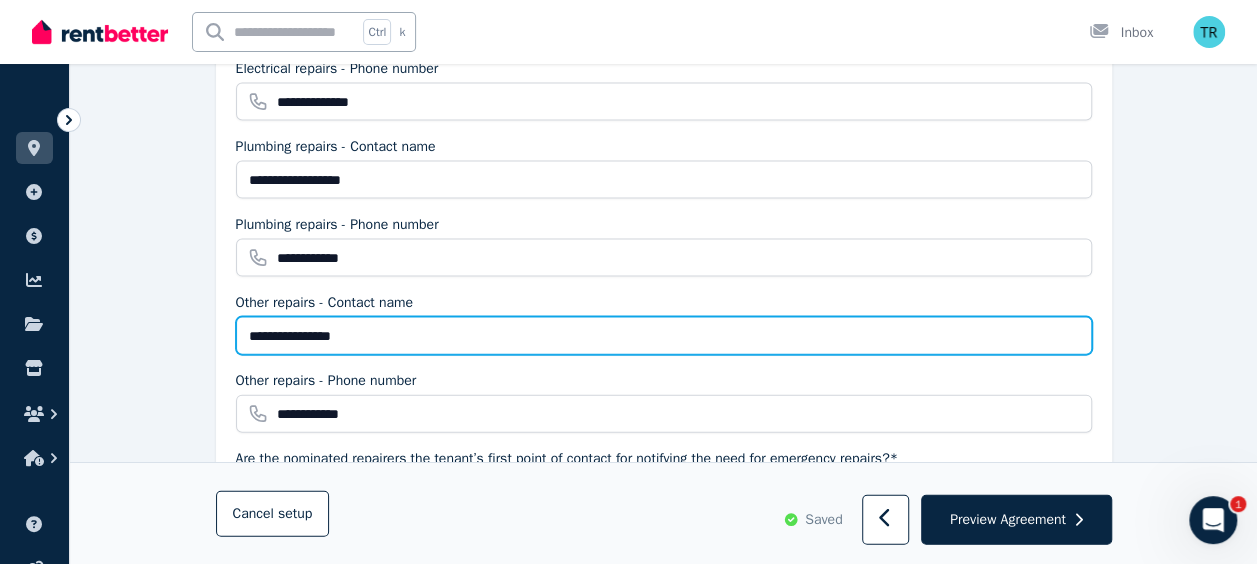 click on "**********" at bounding box center [664, 336] 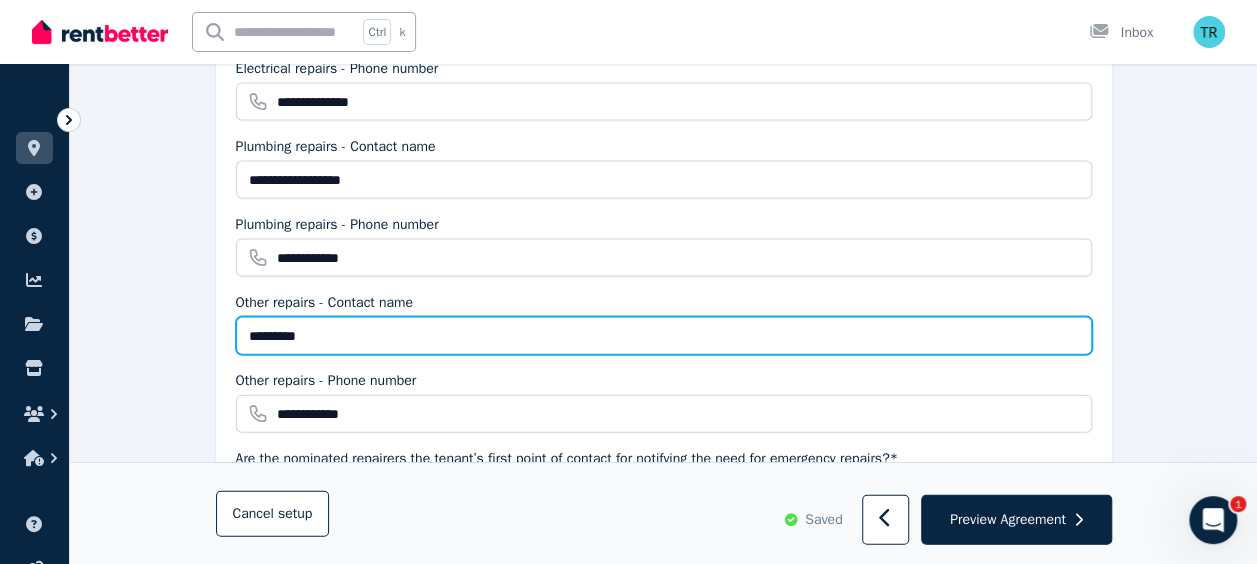 type on "*********" 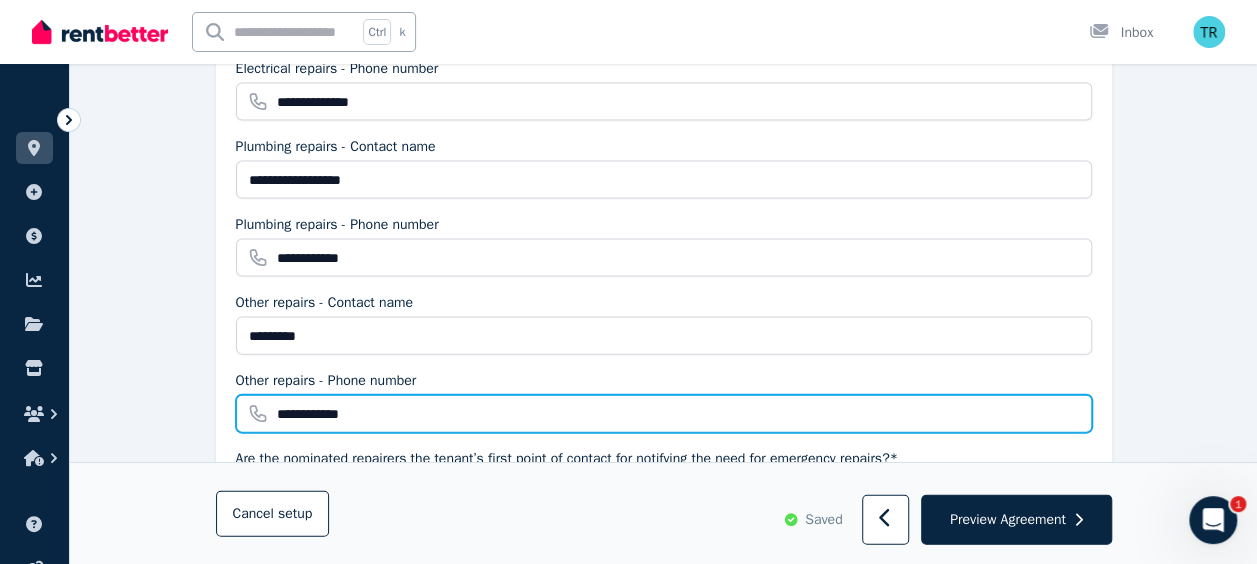 click on "**********" at bounding box center [664, 414] 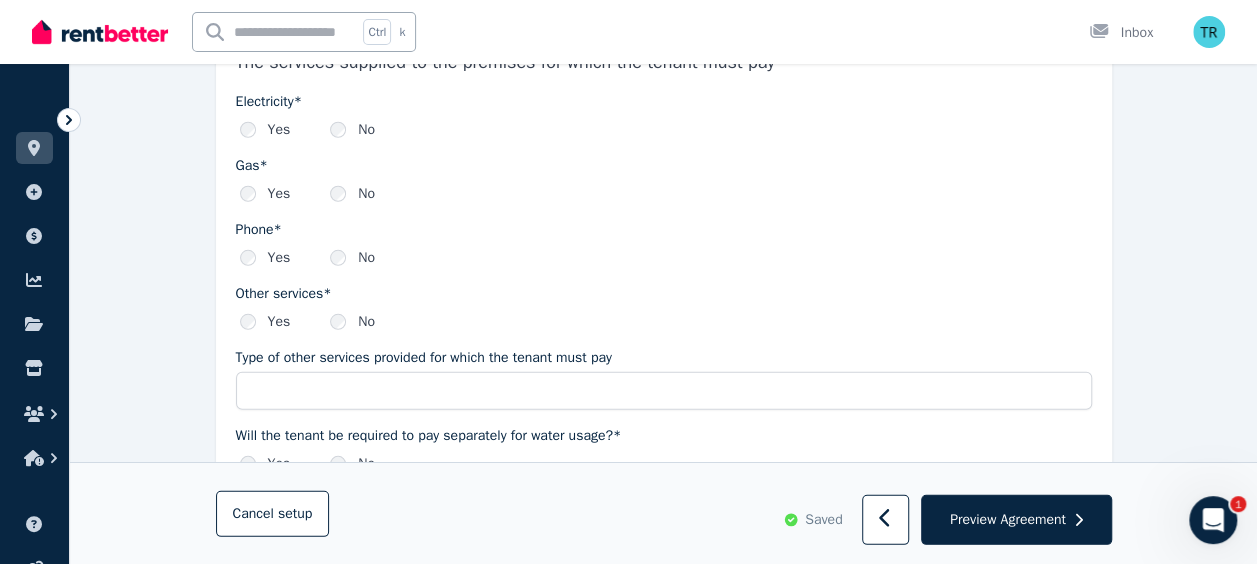 scroll, scrollTop: 2736, scrollLeft: 0, axis: vertical 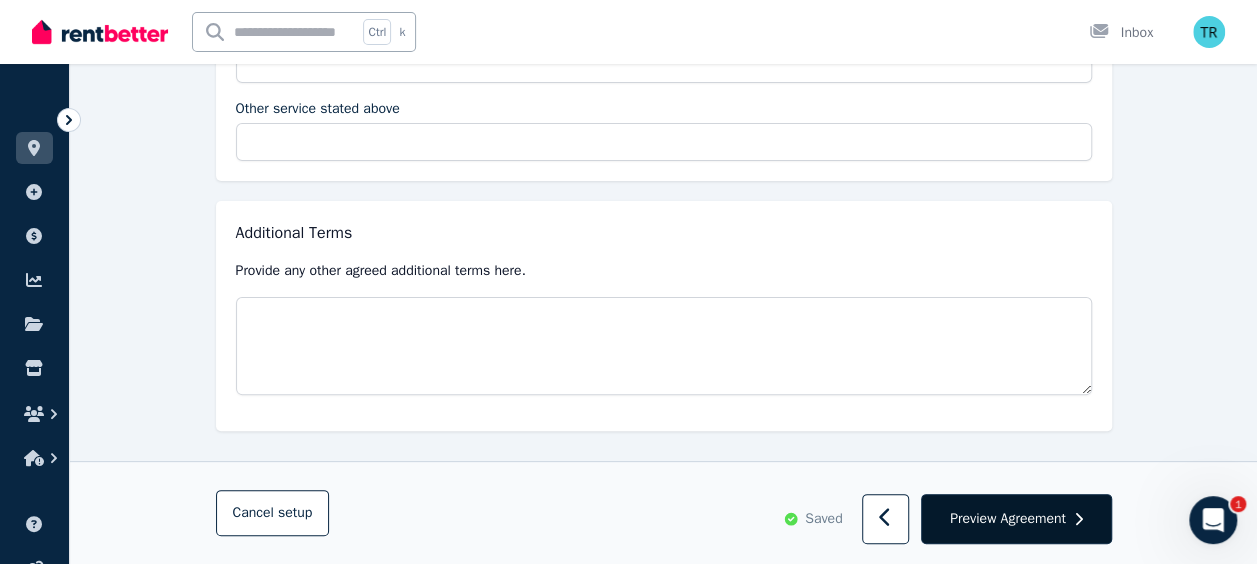 click on "Preview Agreement" at bounding box center [1008, 519] 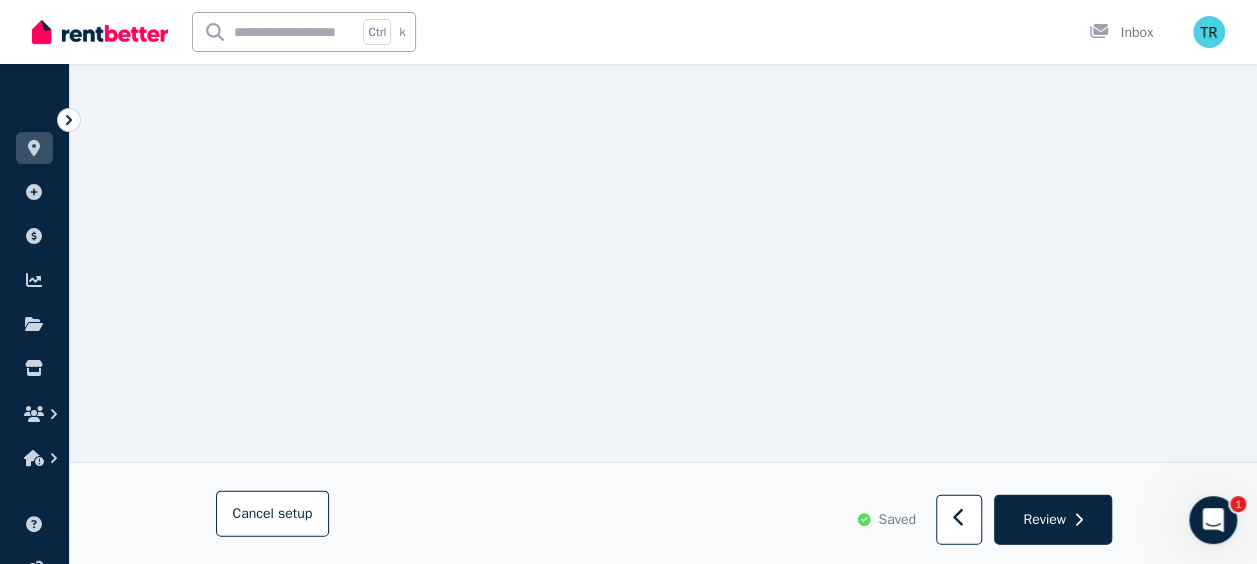 scroll, scrollTop: 1901, scrollLeft: 0, axis: vertical 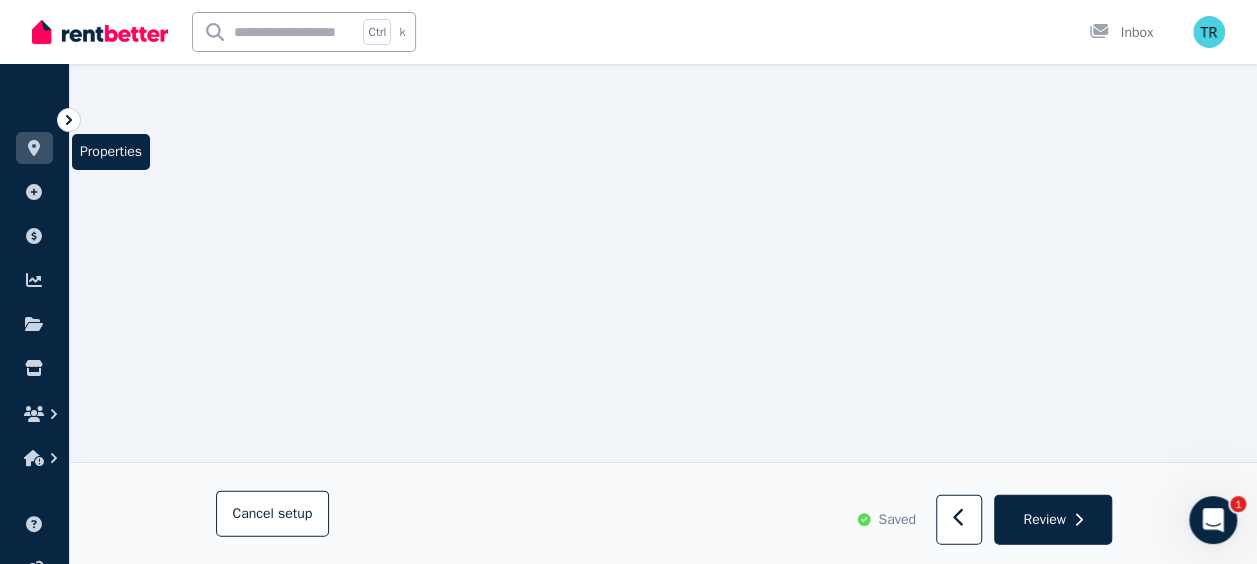 click 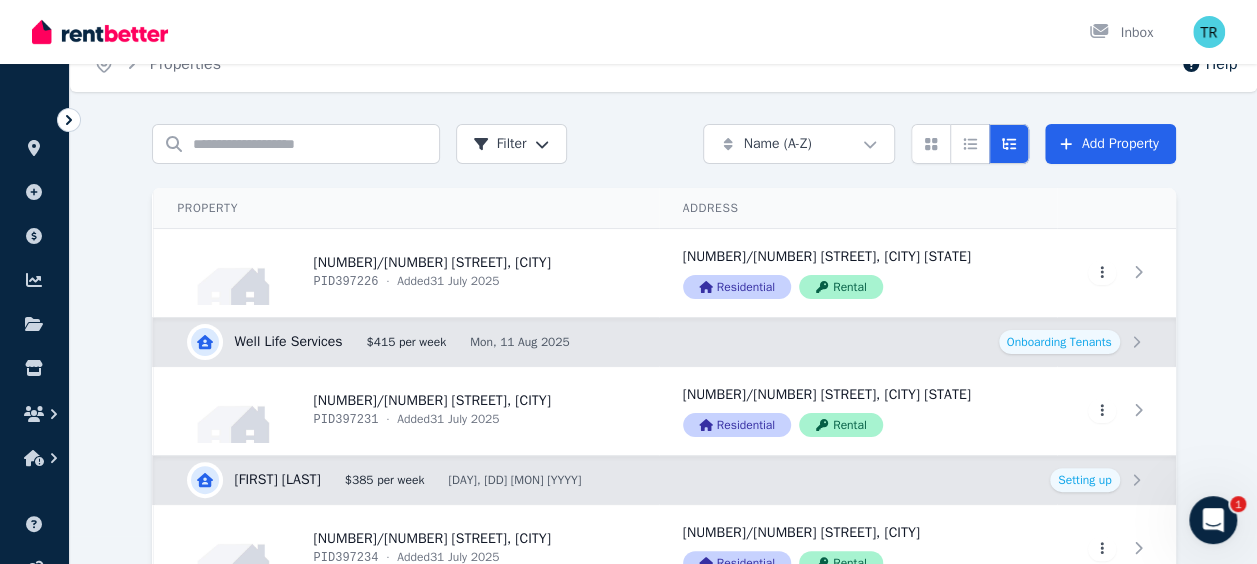 scroll, scrollTop: 30, scrollLeft: 0, axis: vertical 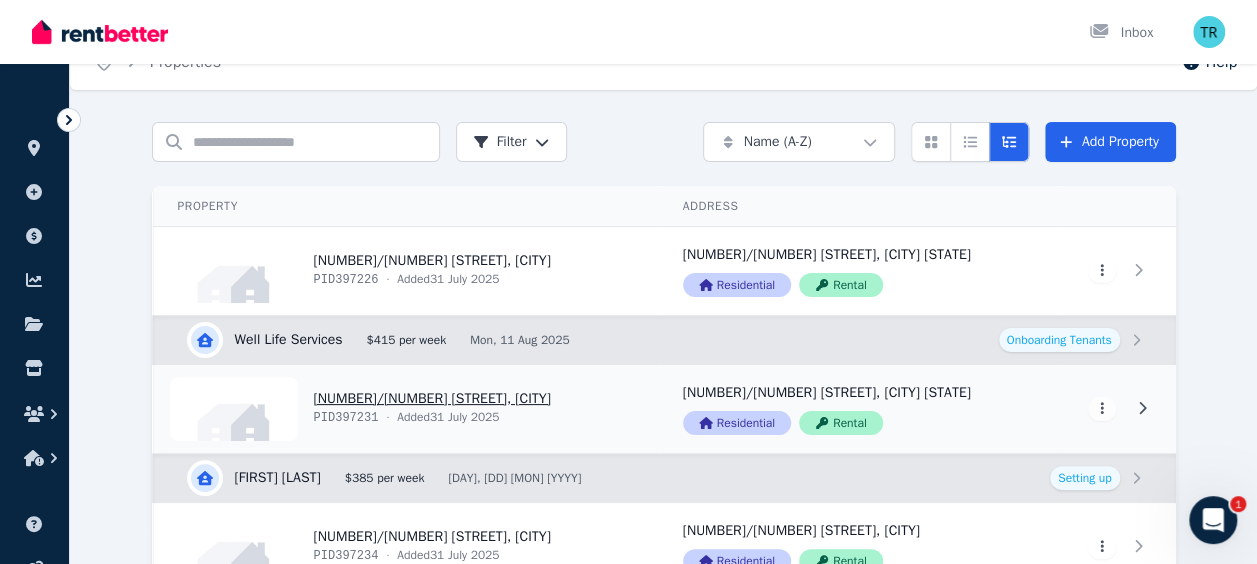 click on "View property details" at bounding box center (406, 409) 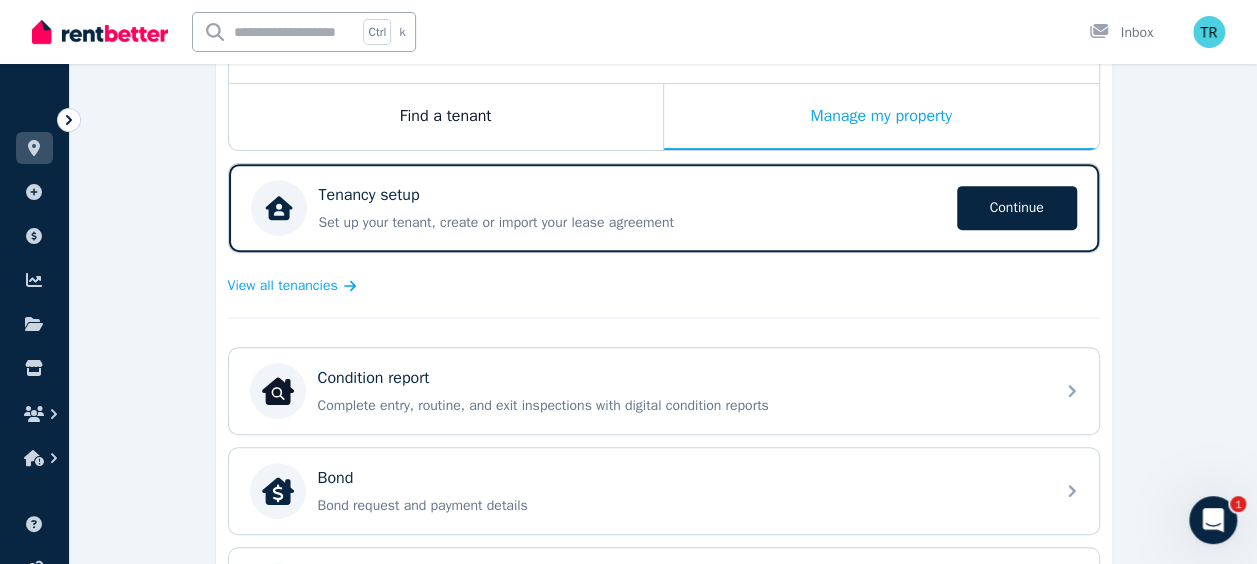 scroll, scrollTop: 184, scrollLeft: 0, axis: vertical 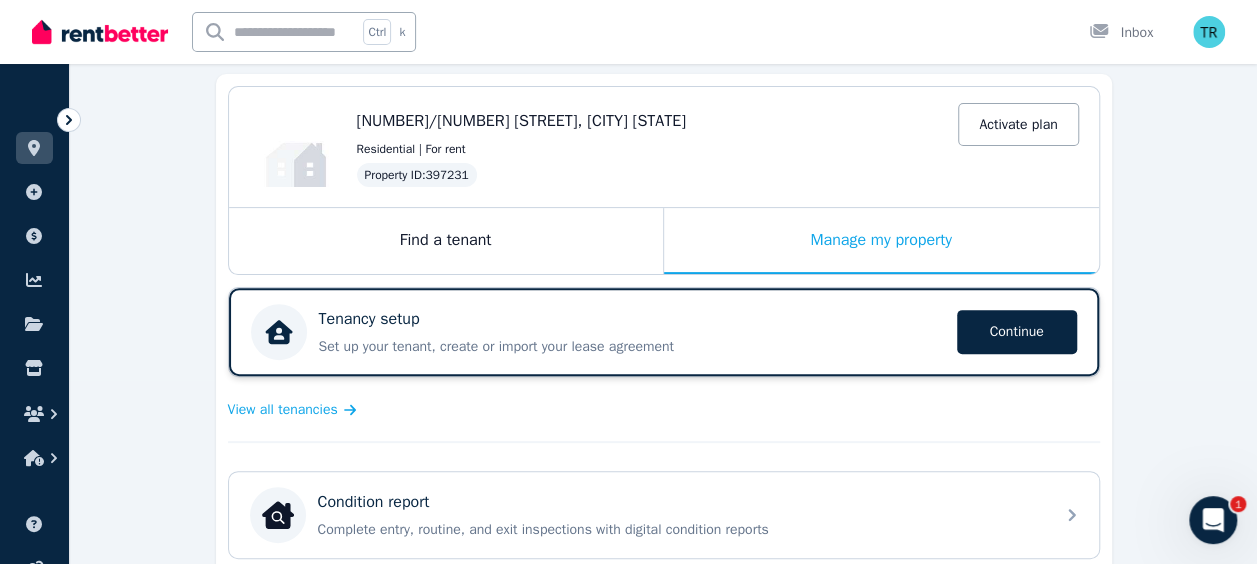 click on "Tenancy setup" at bounding box center (632, 319) 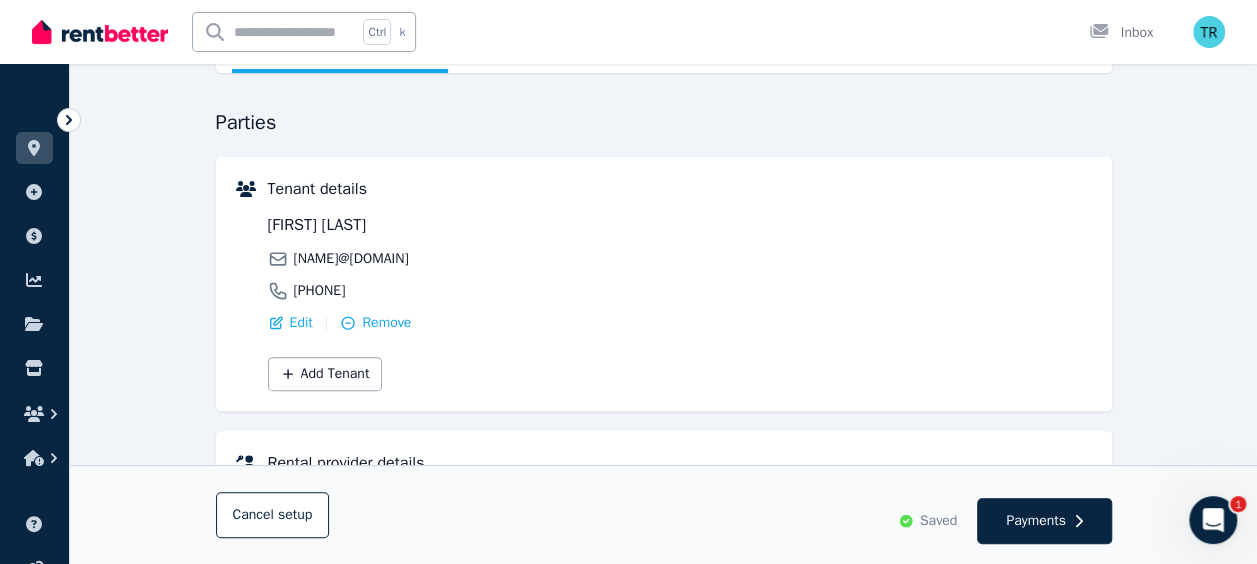 scroll, scrollTop: 164, scrollLeft: 0, axis: vertical 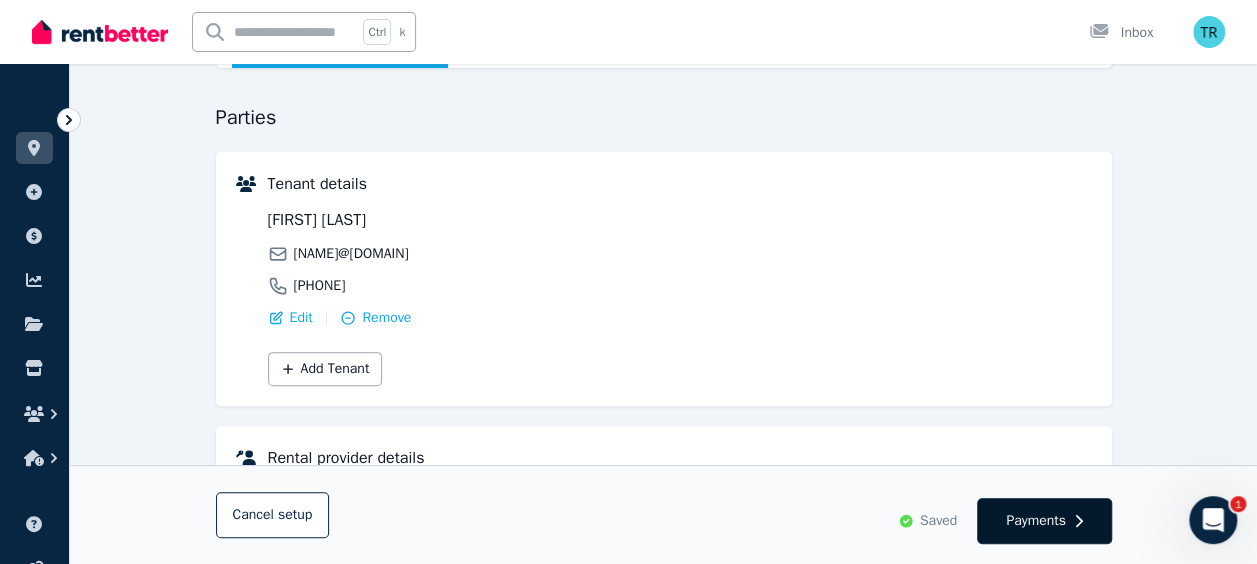click on "Payments" at bounding box center [1036, 521] 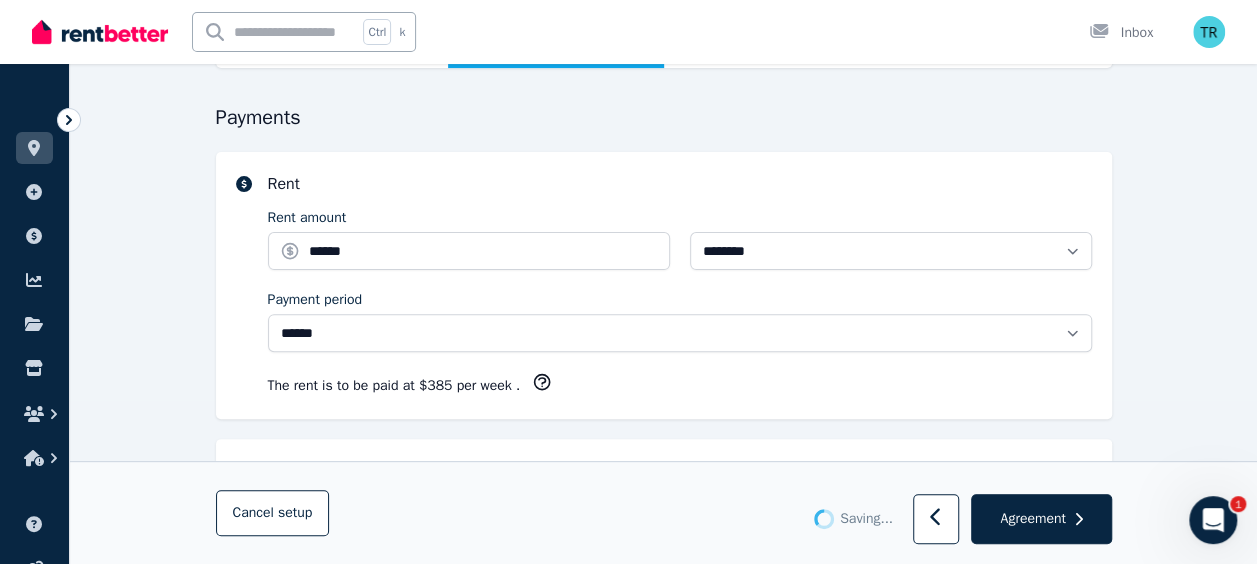 scroll, scrollTop: 0, scrollLeft: 0, axis: both 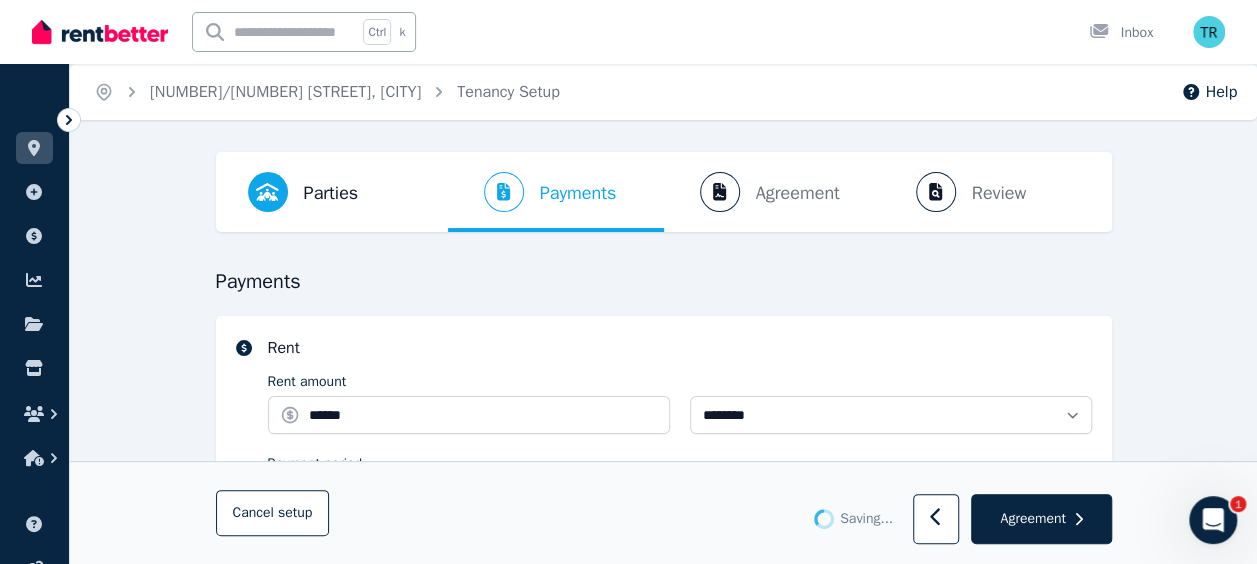 select on "**********" 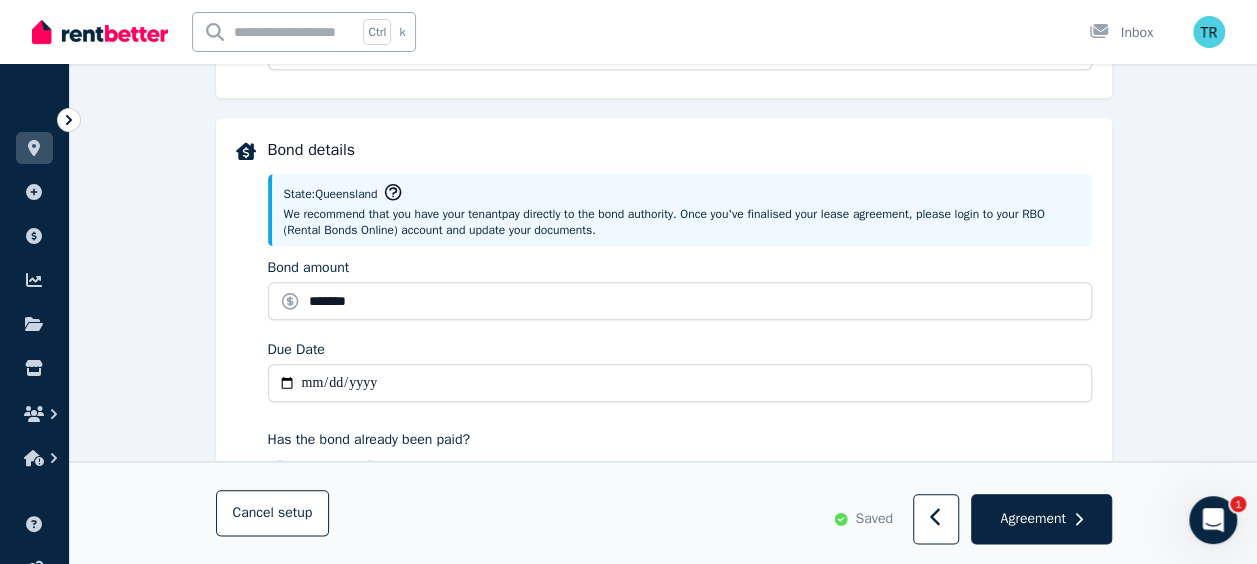 scroll, scrollTop: 883, scrollLeft: 0, axis: vertical 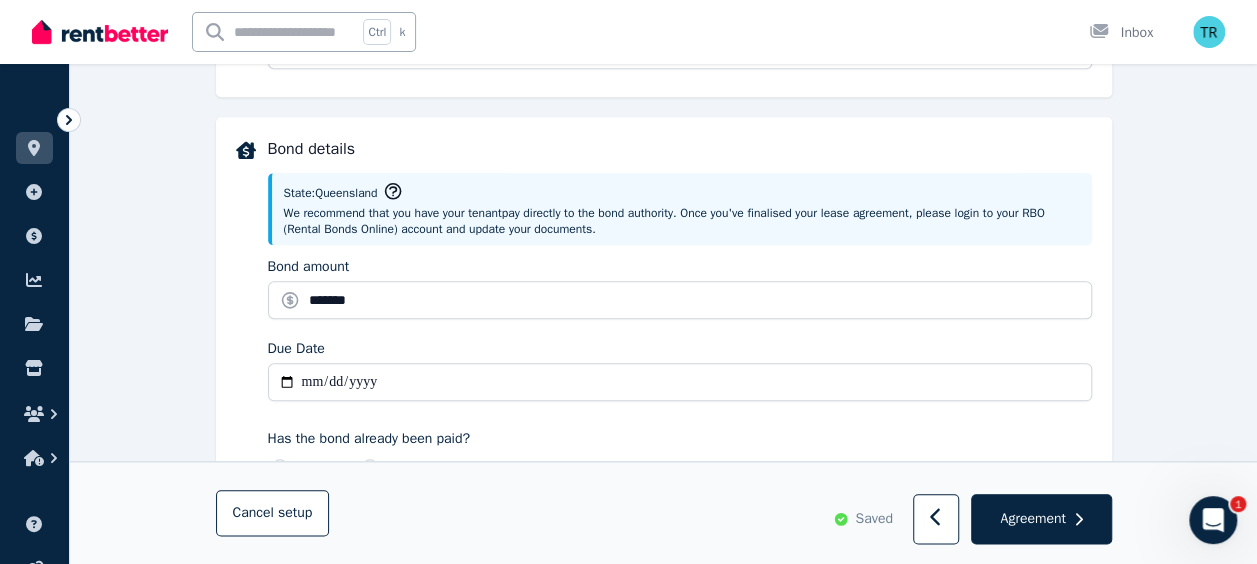 click on "Due Date" at bounding box center [680, 349] 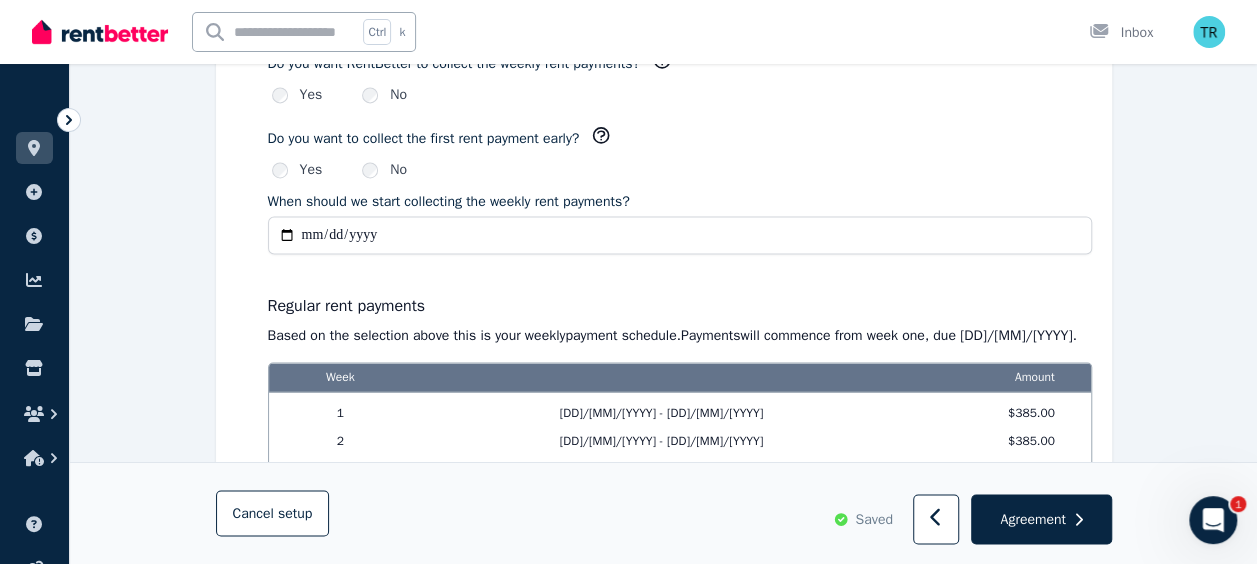 scroll, scrollTop: 1491, scrollLeft: 0, axis: vertical 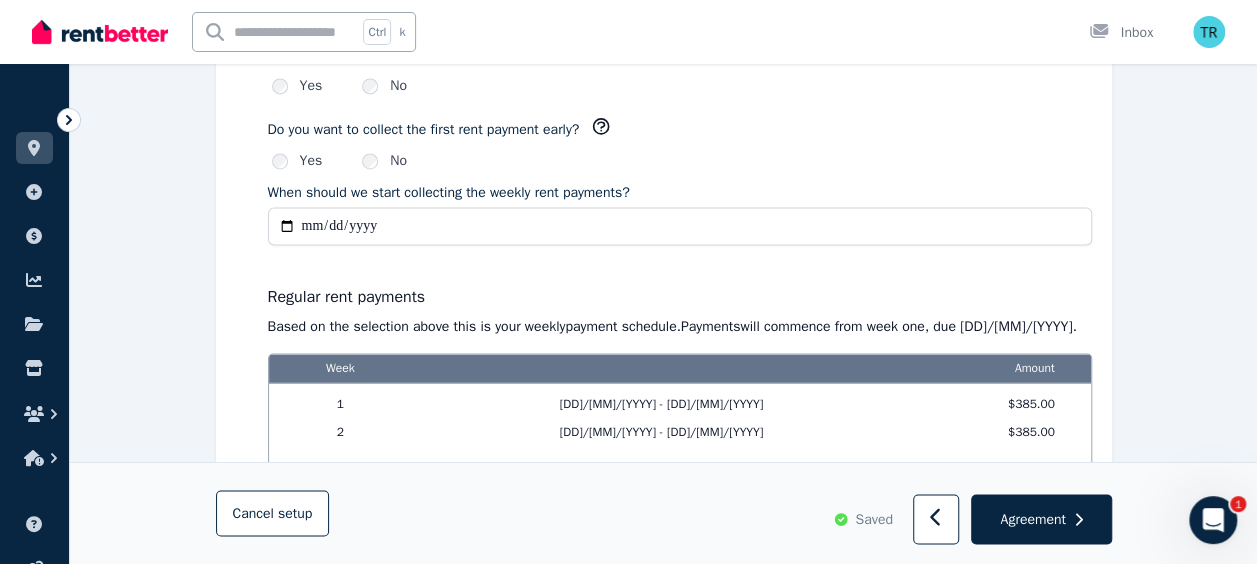 click on "Regular rent payments Based on the selection above this is your   weekly  payment schedule.  Payments  will commence from   week   one , due   01/10/2025 . Week Amount 1 01/10/2025 - 07/10/2025 $385.00 2 08/10/2025 - 14/10/2025 $385.00 ... ... ... 52 23/09/2026 - 29/09/2026 $385.00 53 30/09/2026 - 06/10/2026 $385.00" at bounding box center (680, 400) 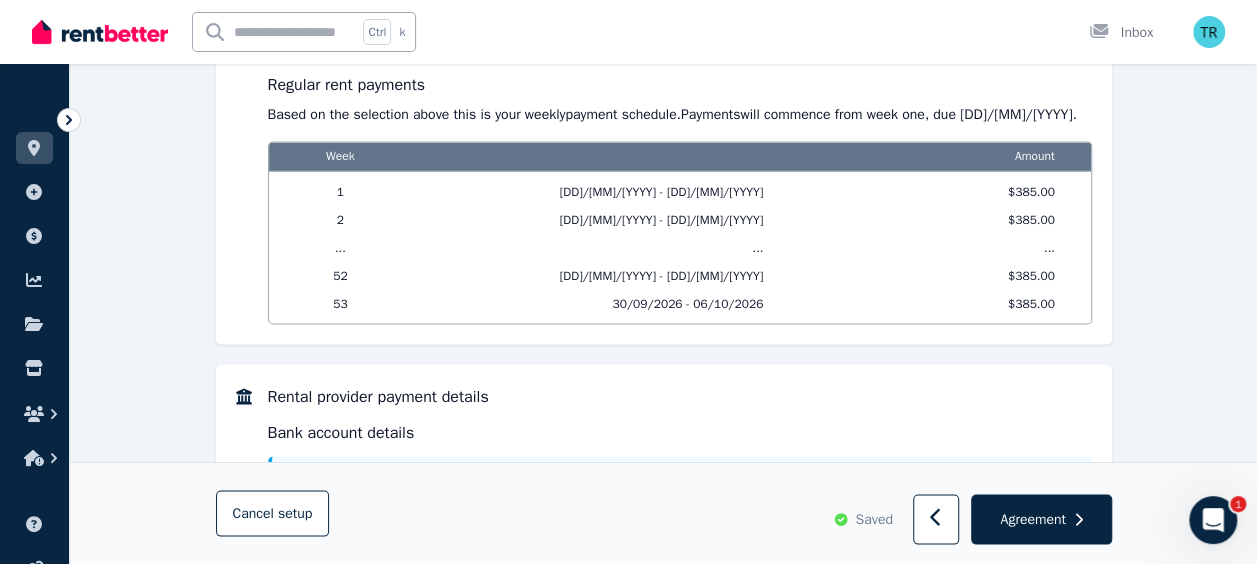 scroll, scrollTop: 1724, scrollLeft: 0, axis: vertical 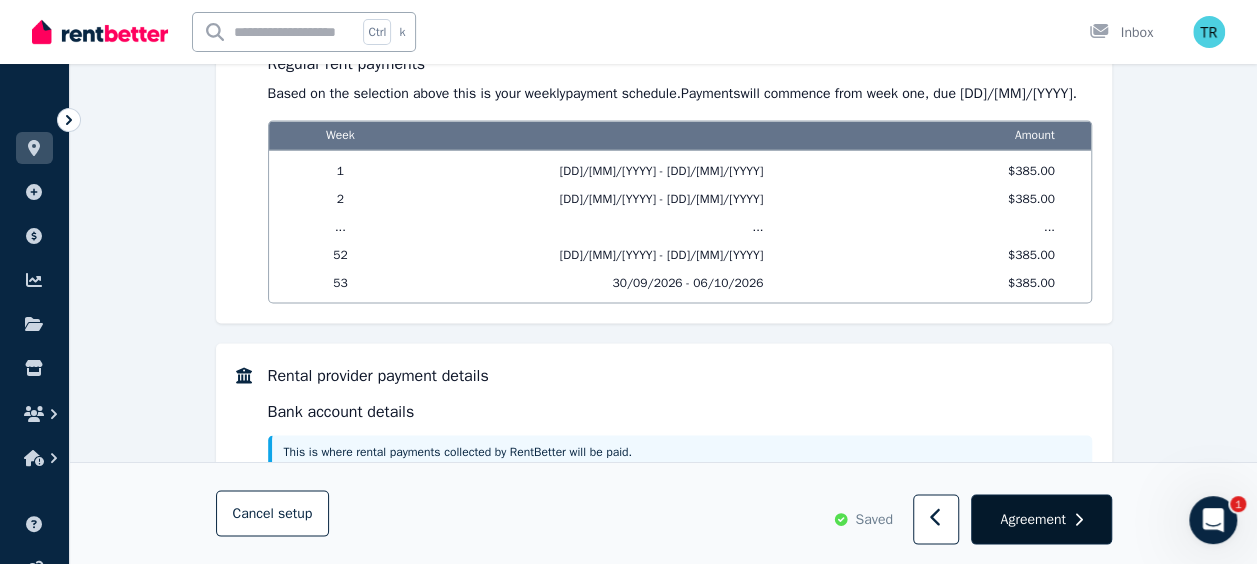 click on "Agreement" at bounding box center (1032, 519) 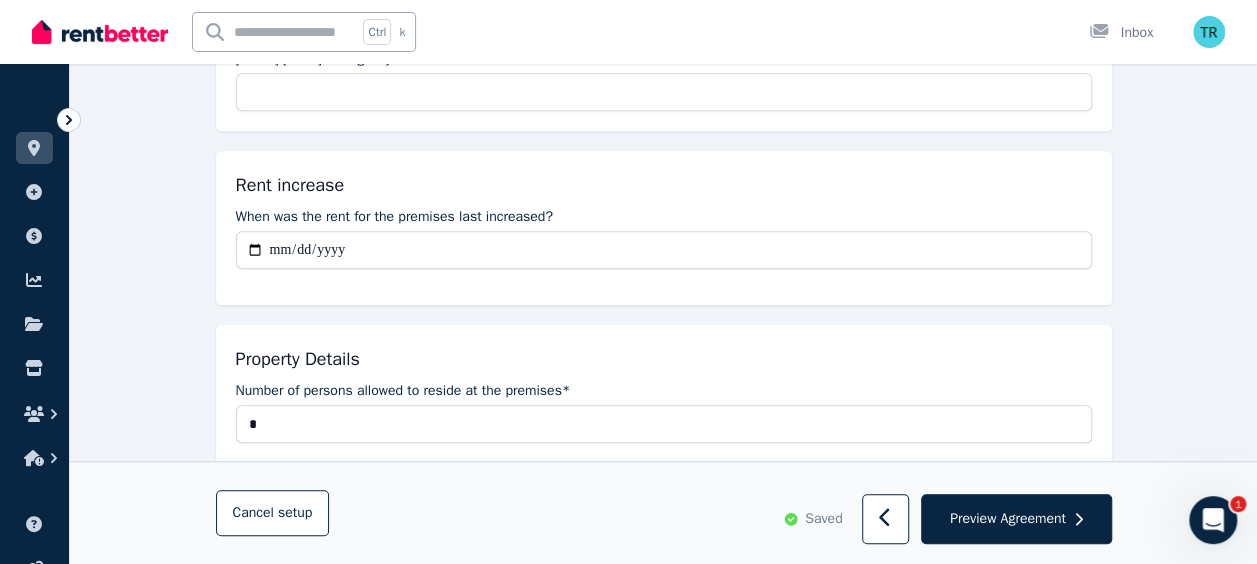 scroll, scrollTop: 682, scrollLeft: 0, axis: vertical 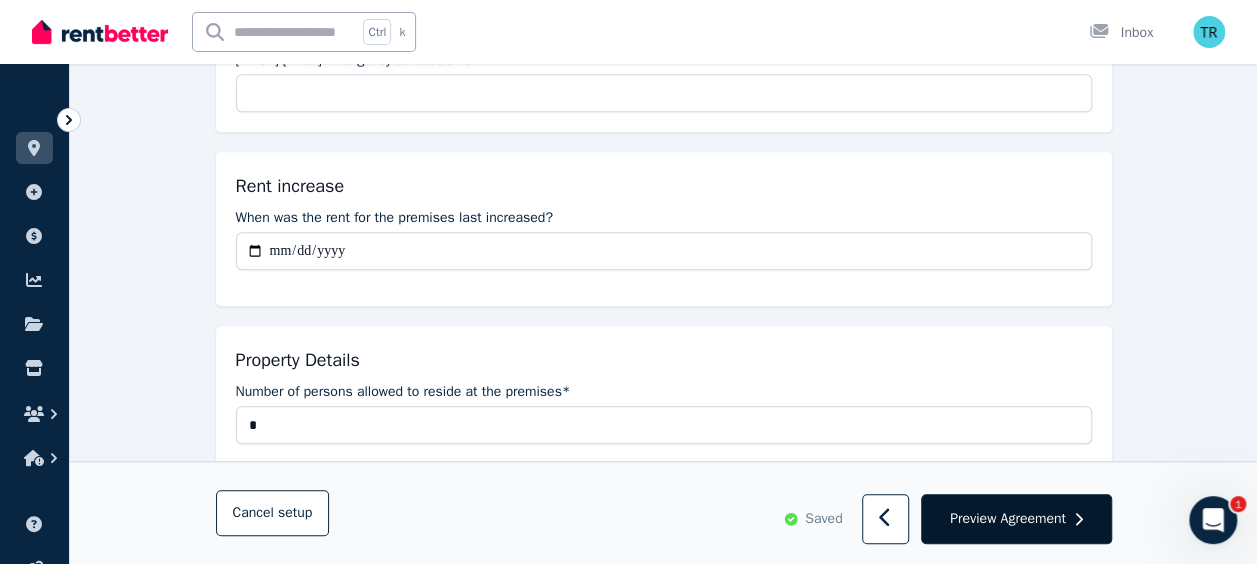 click on "Preview Agreement" at bounding box center [1008, 519] 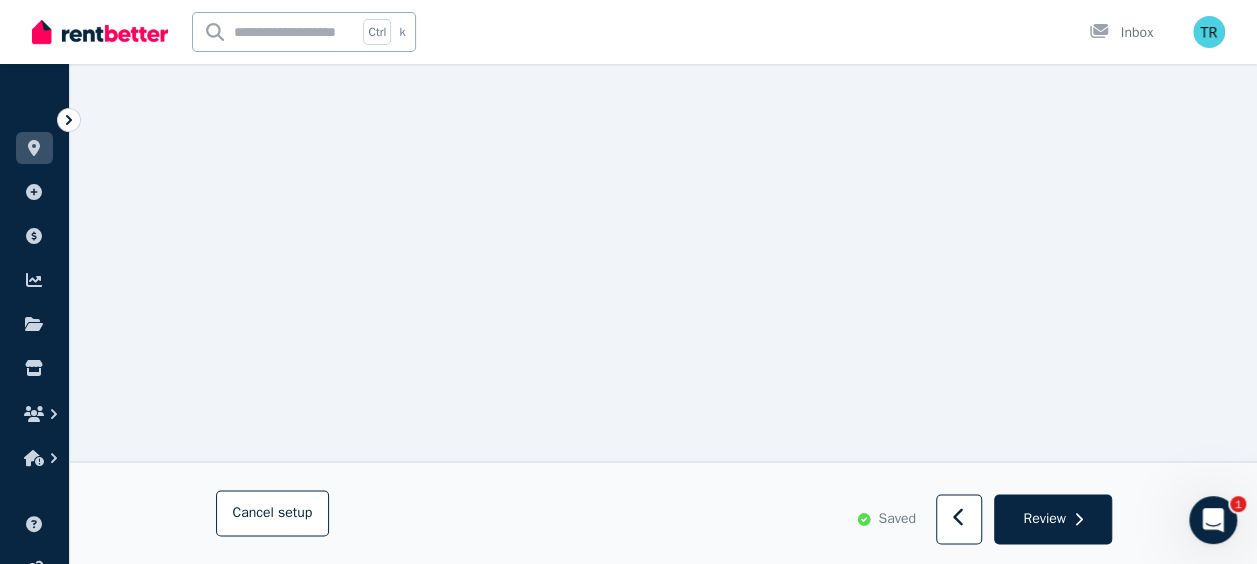 scroll, scrollTop: 12572, scrollLeft: 0, axis: vertical 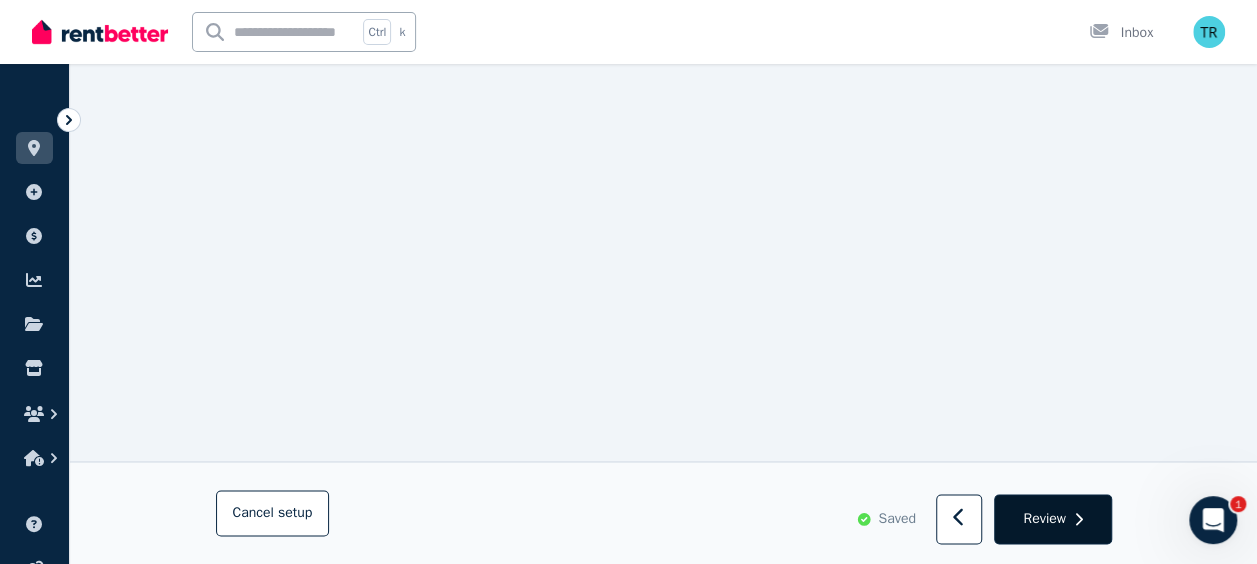 click on "Review" at bounding box center [1044, 519] 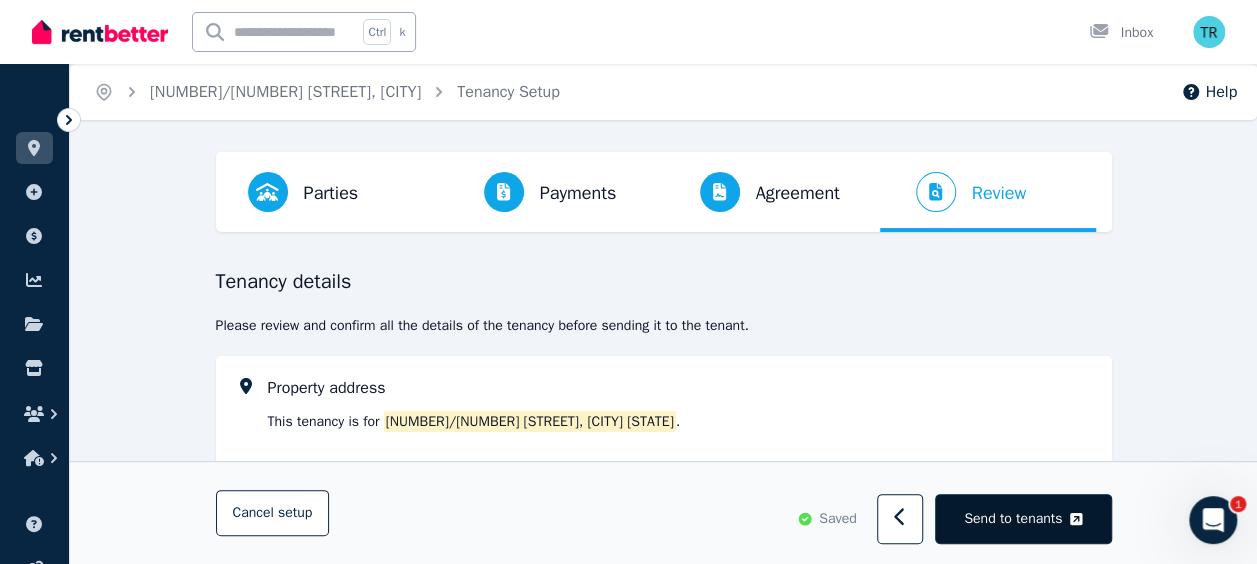 click on "Send to tenants" at bounding box center [1013, 519] 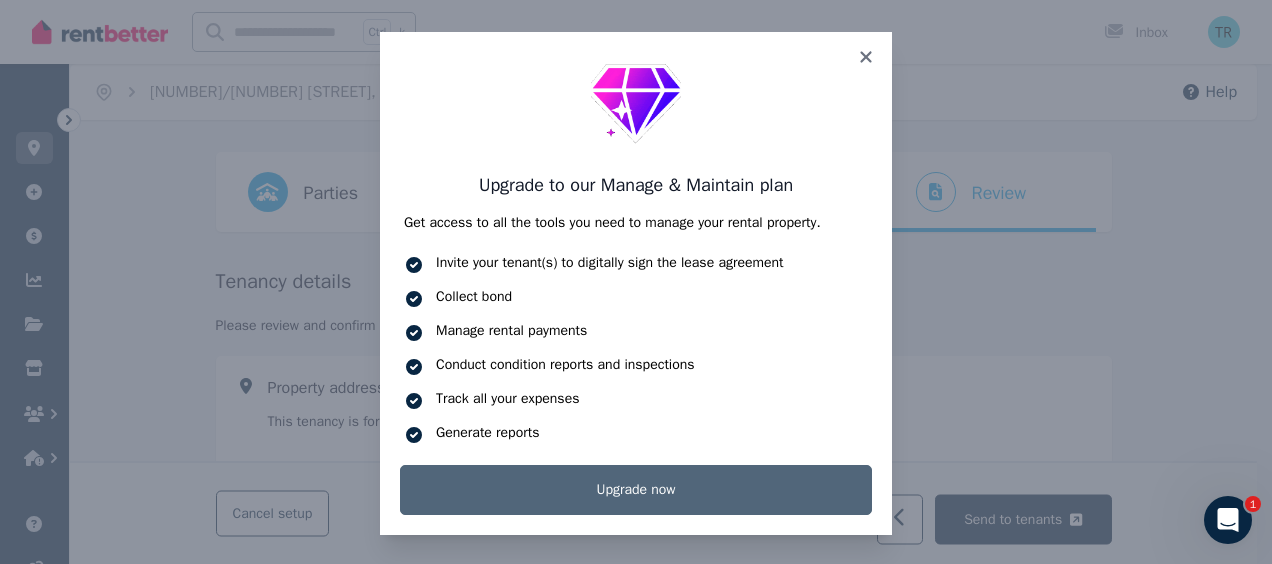 click on "Upgrade now" at bounding box center (636, 490) 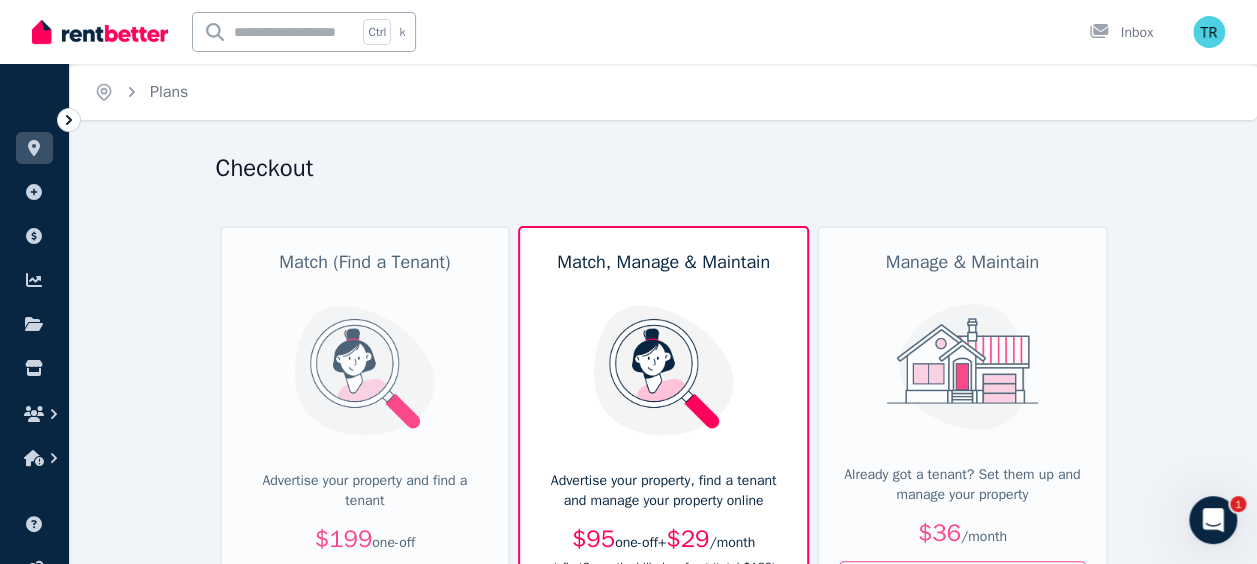 click on "Already got a tenant? Set them up and manage your property" at bounding box center [962, 485] 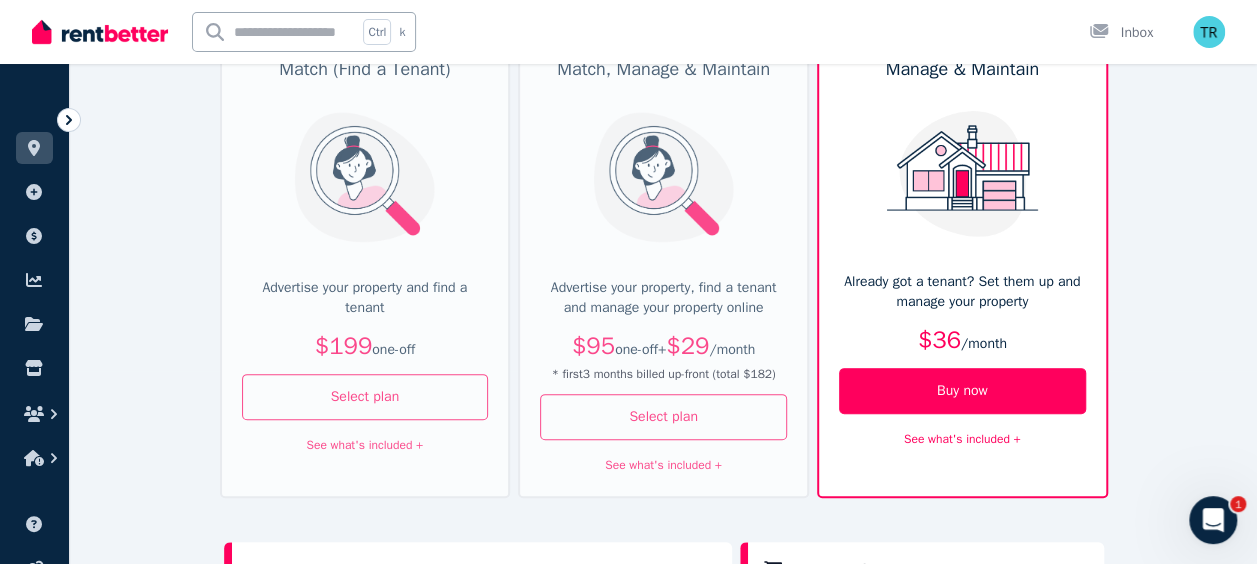 scroll, scrollTop: 196, scrollLeft: 0, axis: vertical 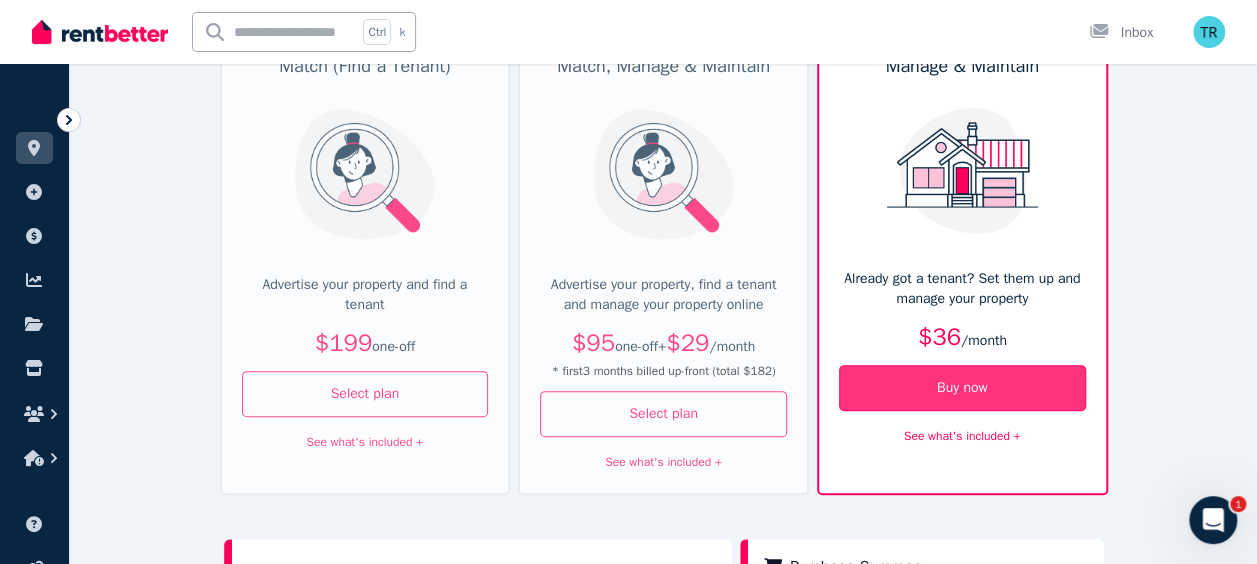 click on "Buy now" at bounding box center (962, 388) 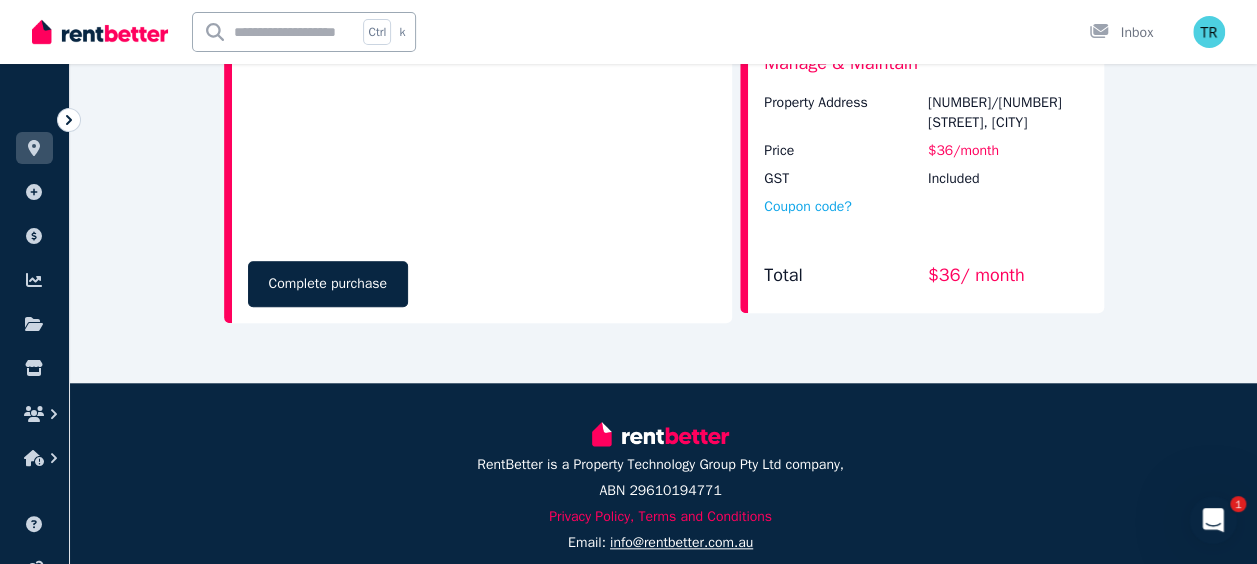 scroll, scrollTop: 745, scrollLeft: 0, axis: vertical 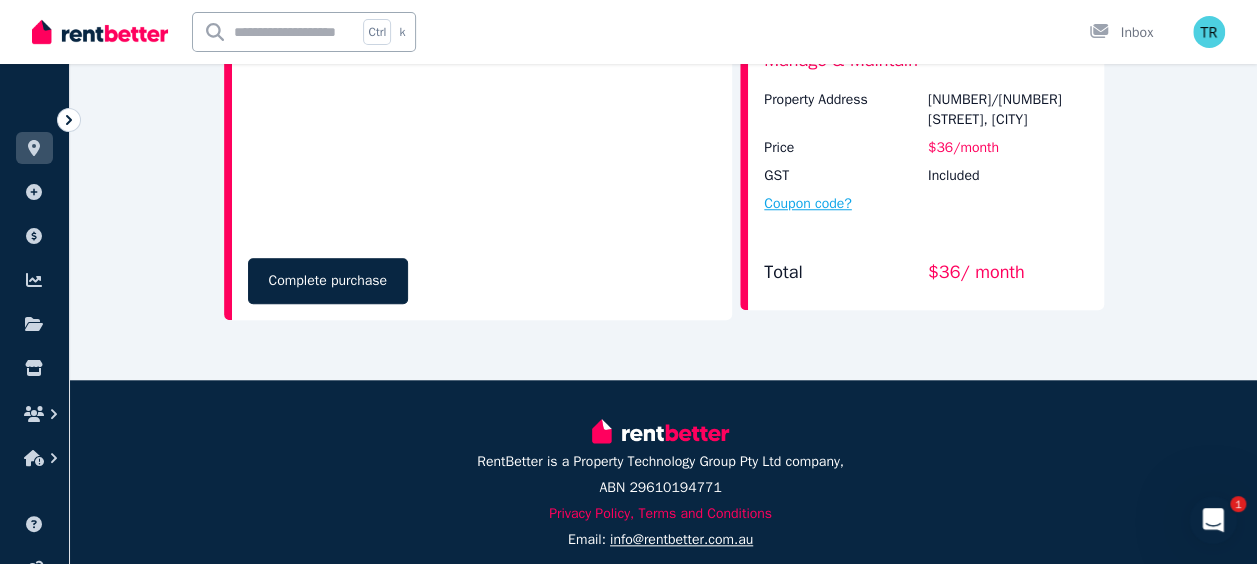 click on "Coupon code?" at bounding box center (808, 204) 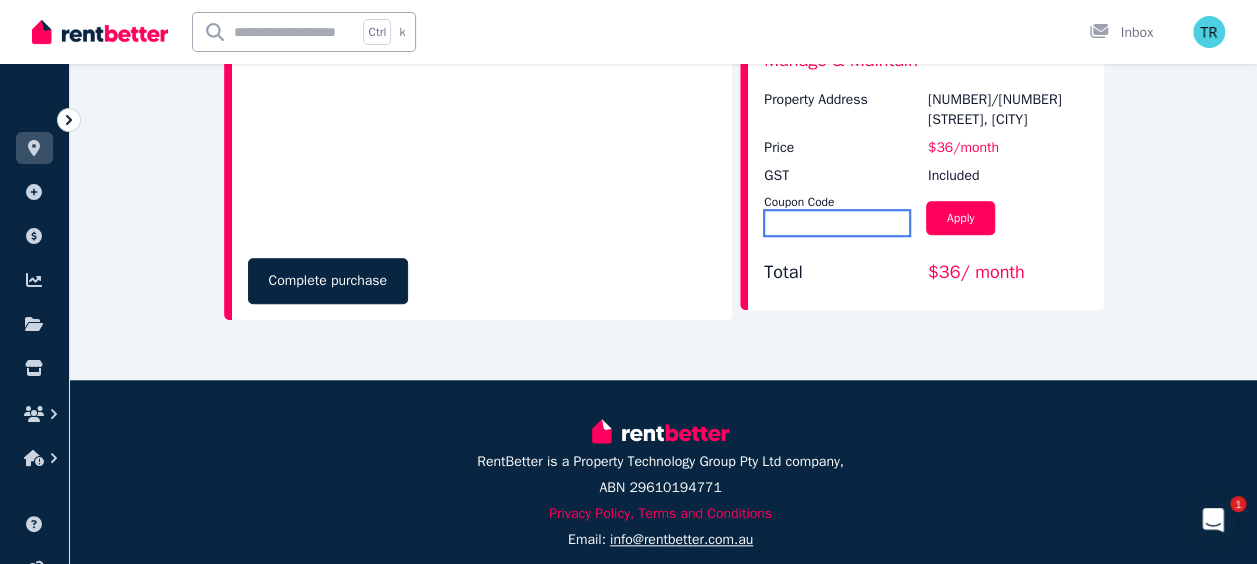 click at bounding box center [837, 223] 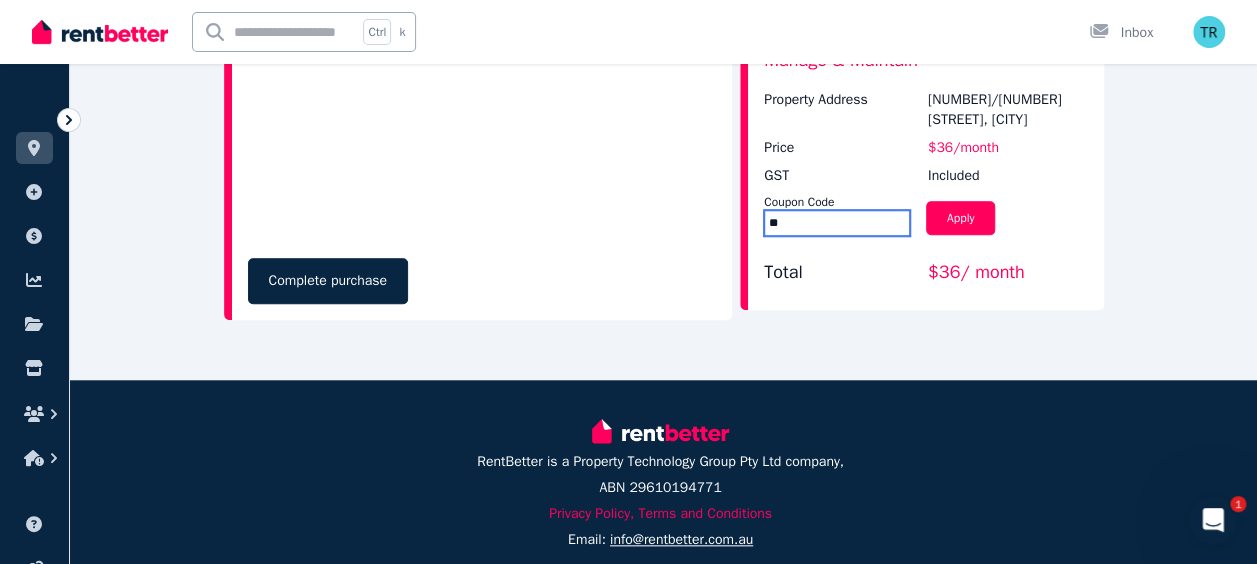 type on "*" 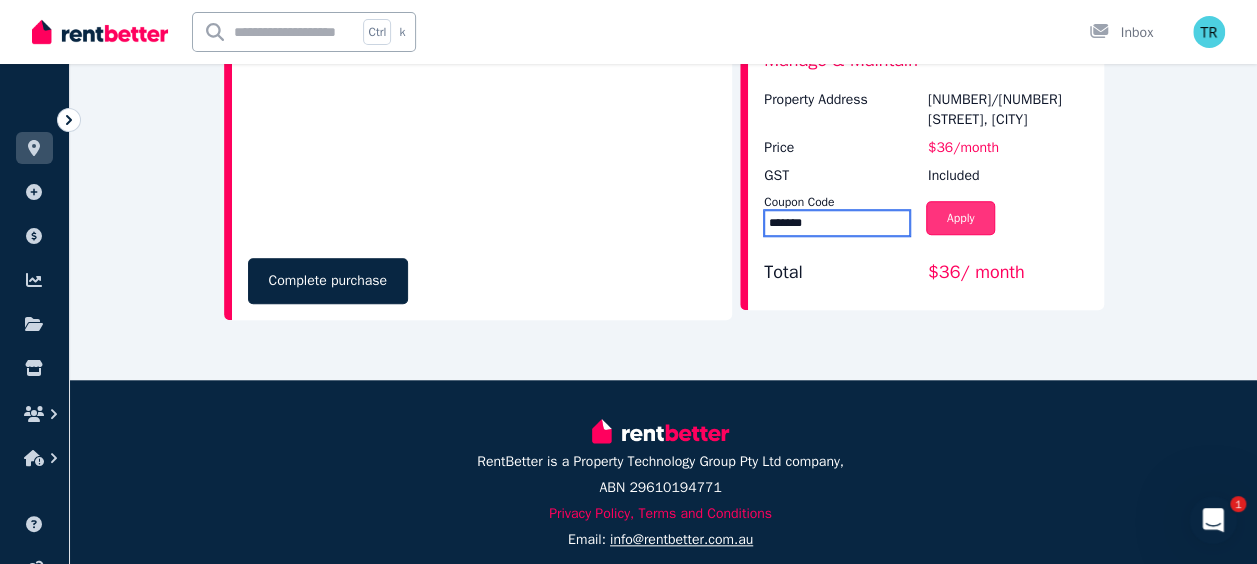 type on "*******" 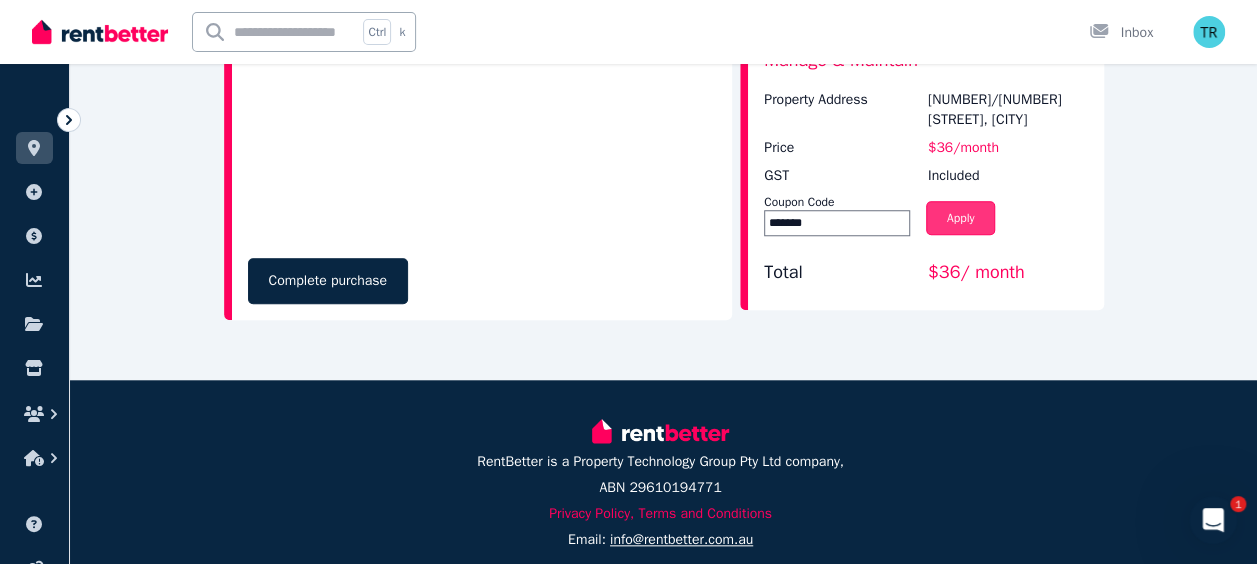 click on "Apply" at bounding box center (961, 218) 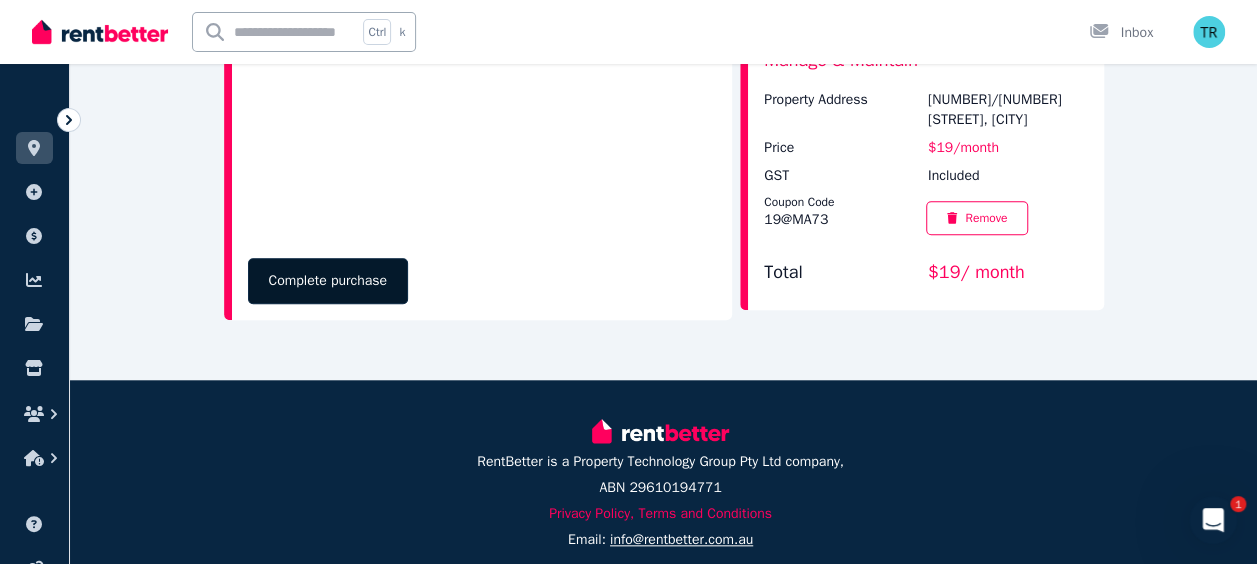 click on "Complete purchase" at bounding box center [328, 281] 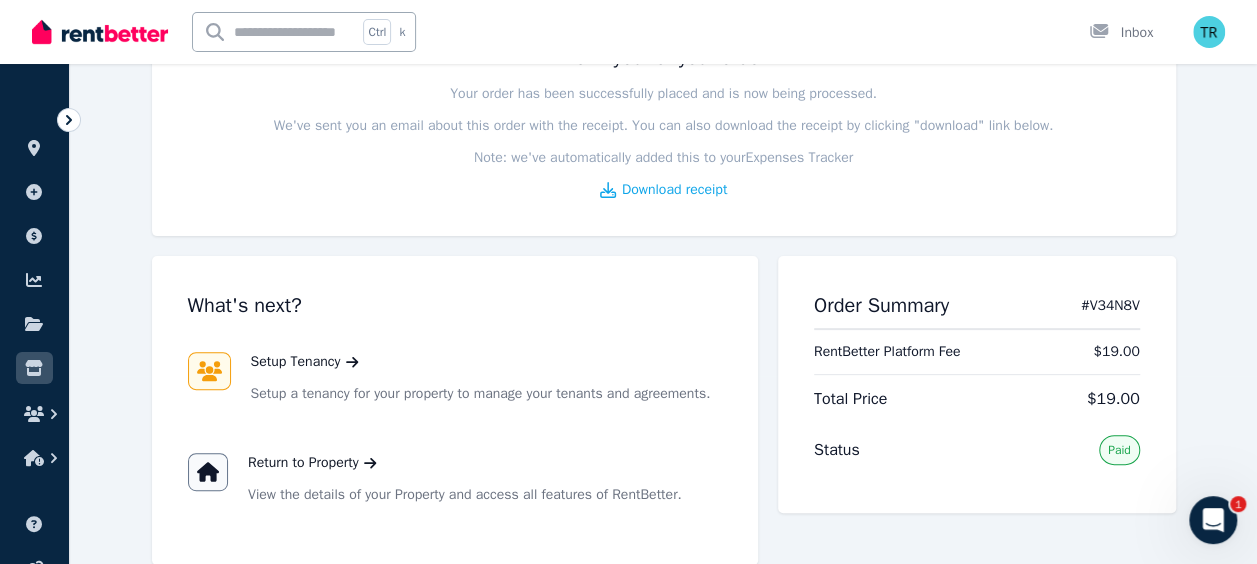scroll, scrollTop: 196, scrollLeft: 0, axis: vertical 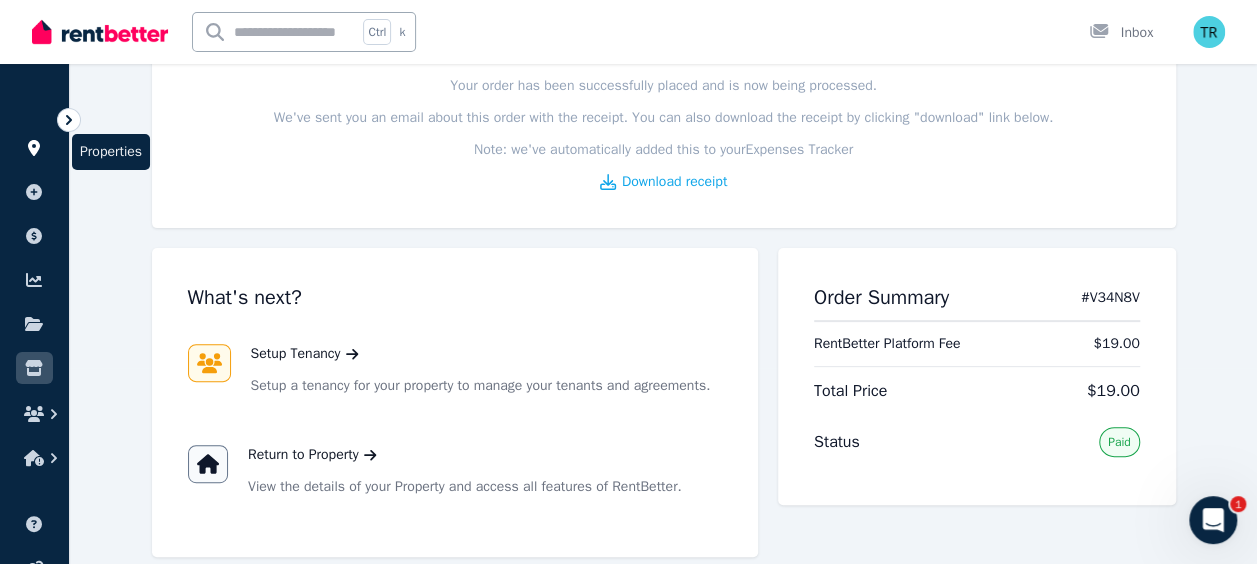 click 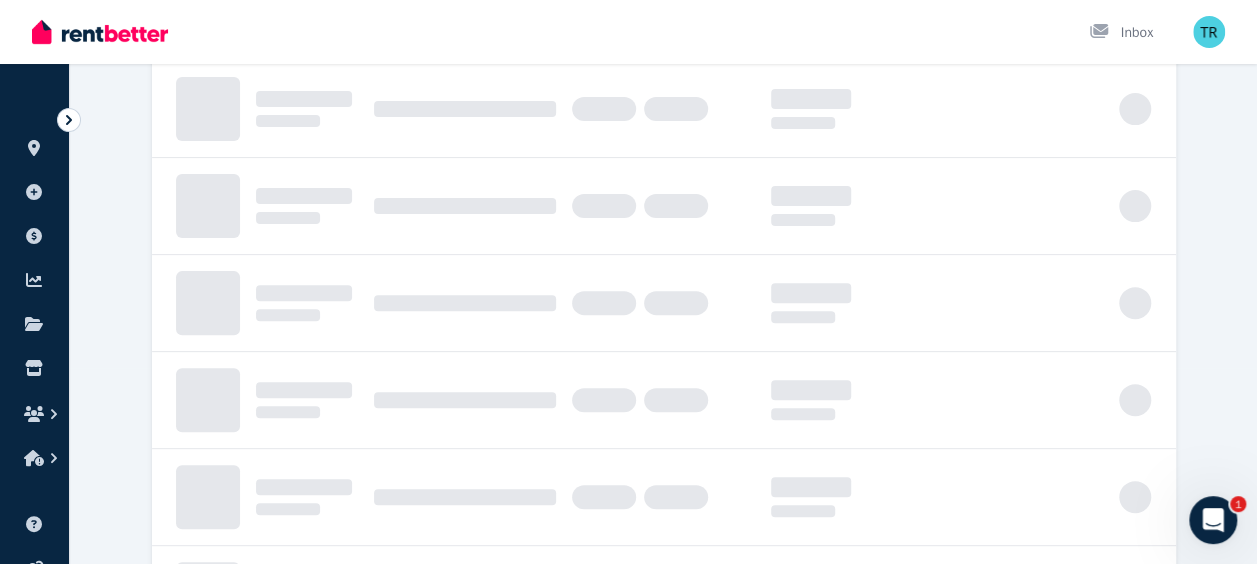 scroll, scrollTop: 0, scrollLeft: 0, axis: both 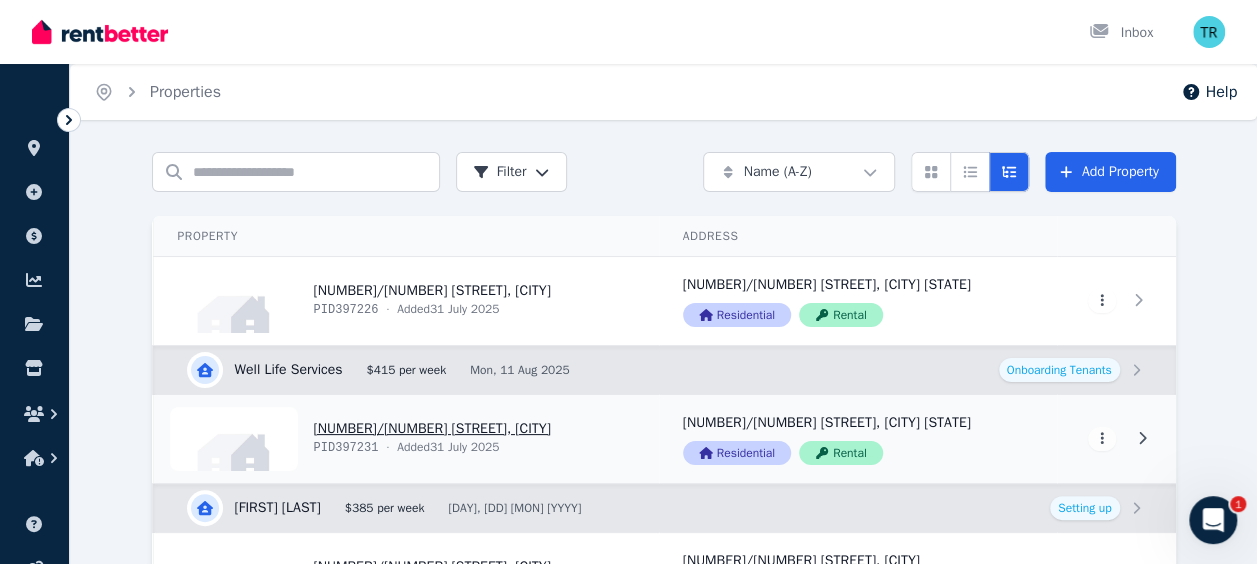 click on "View property details" at bounding box center (406, 439) 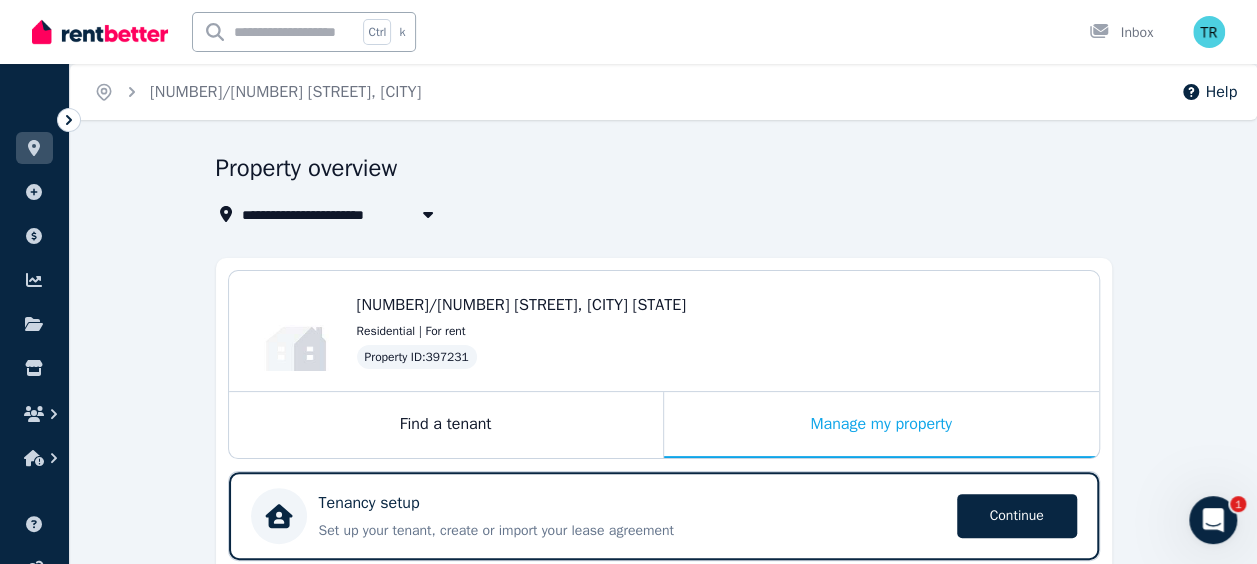 click on "[NUMBER]/[NUMBER] [STREET], [CITY] [STATE]" at bounding box center [718, 305] 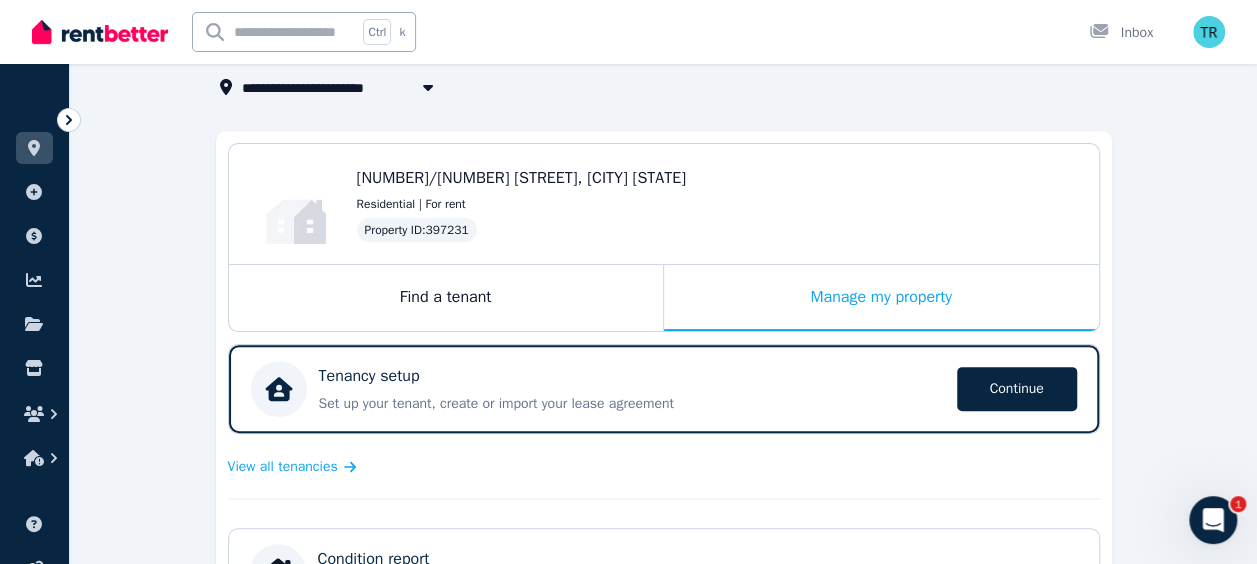 scroll, scrollTop: 128, scrollLeft: 0, axis: vertical 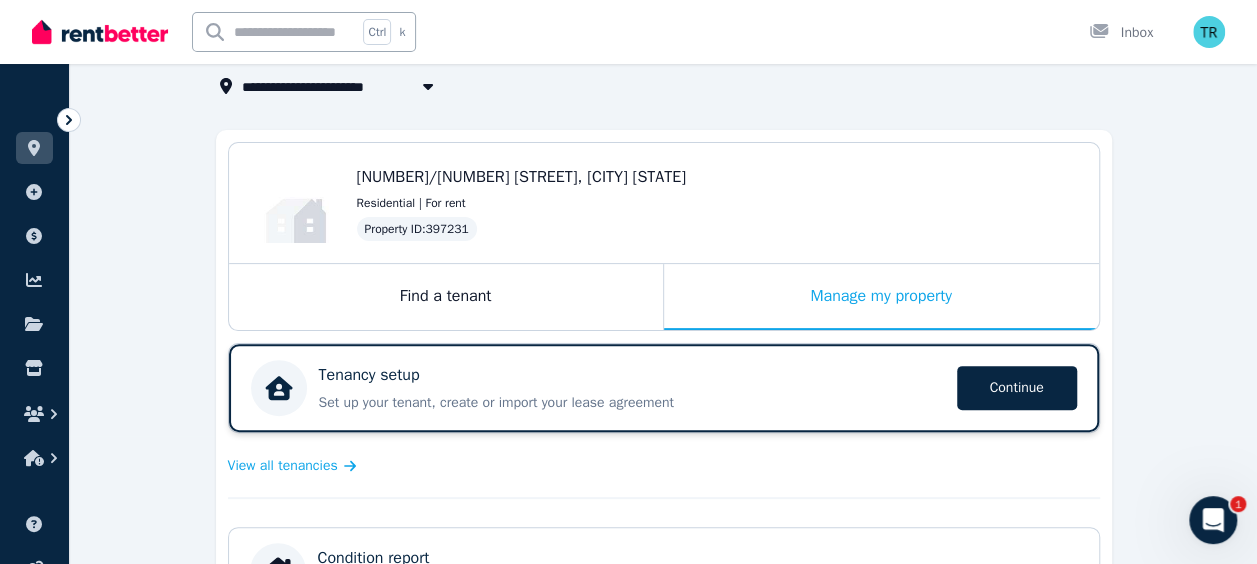 click on "Tenancy setup" at bounding box center (632, 375) 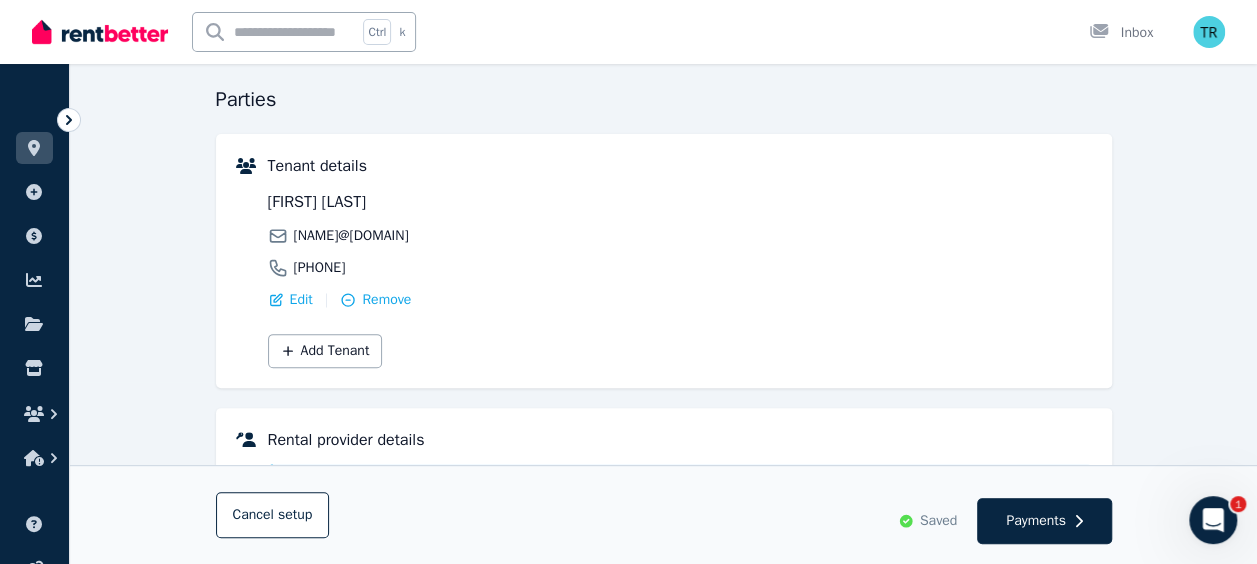 scroll, scrollTop: 184, scrollLeft: 0, axis: vertical 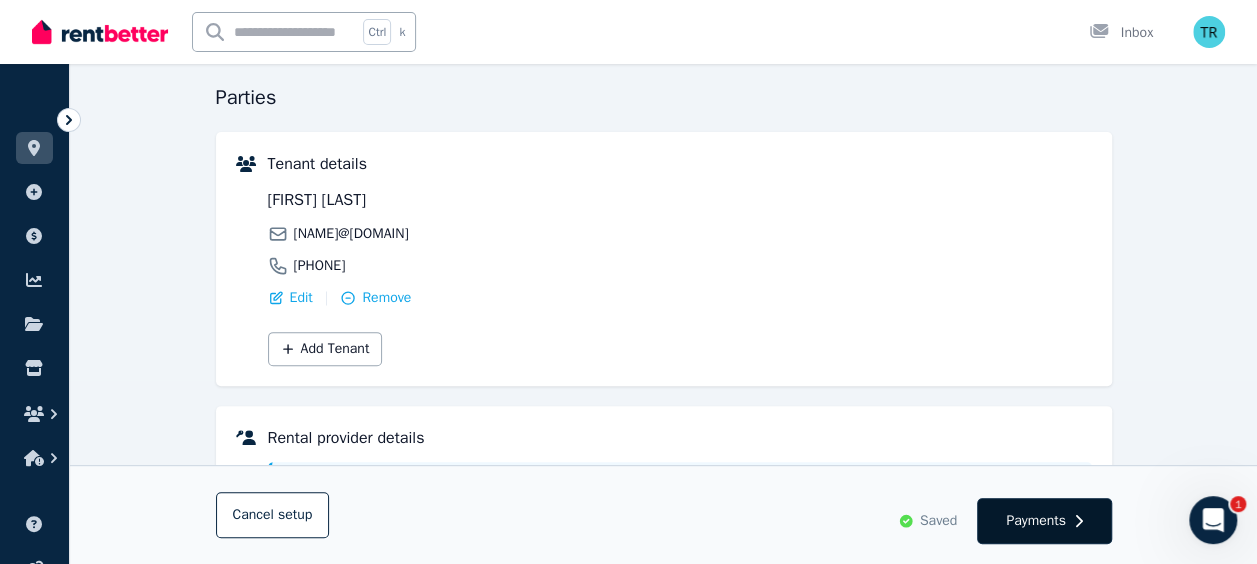 click on "Payments" at bounding box center [1036, 521] 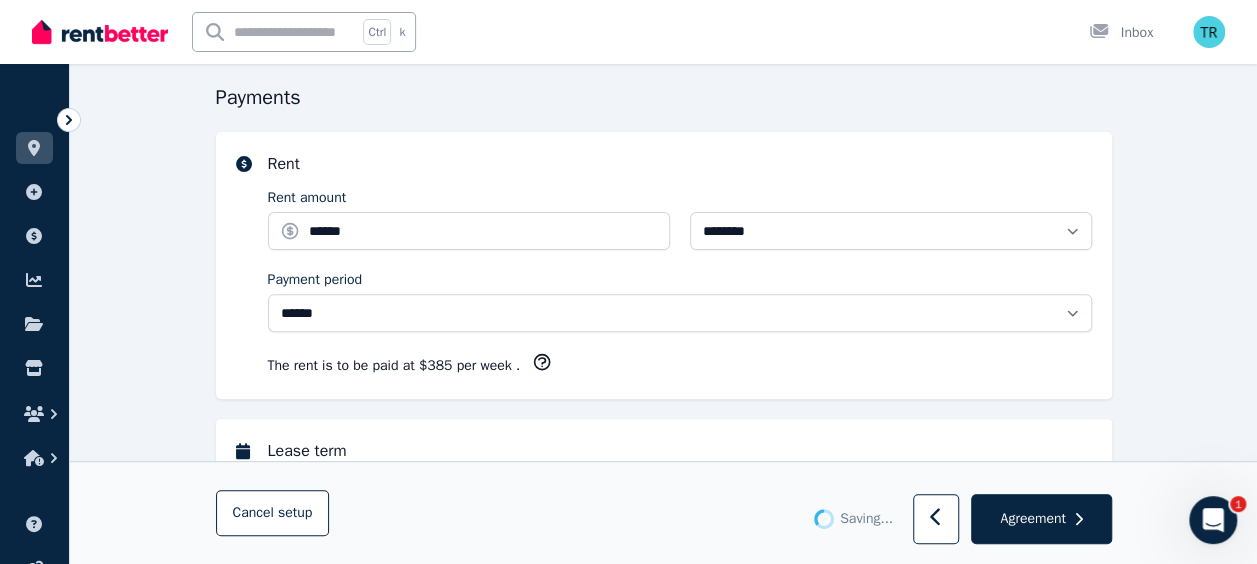 scroll, scrollTop: 0, scrollLeft: 0, axis: both 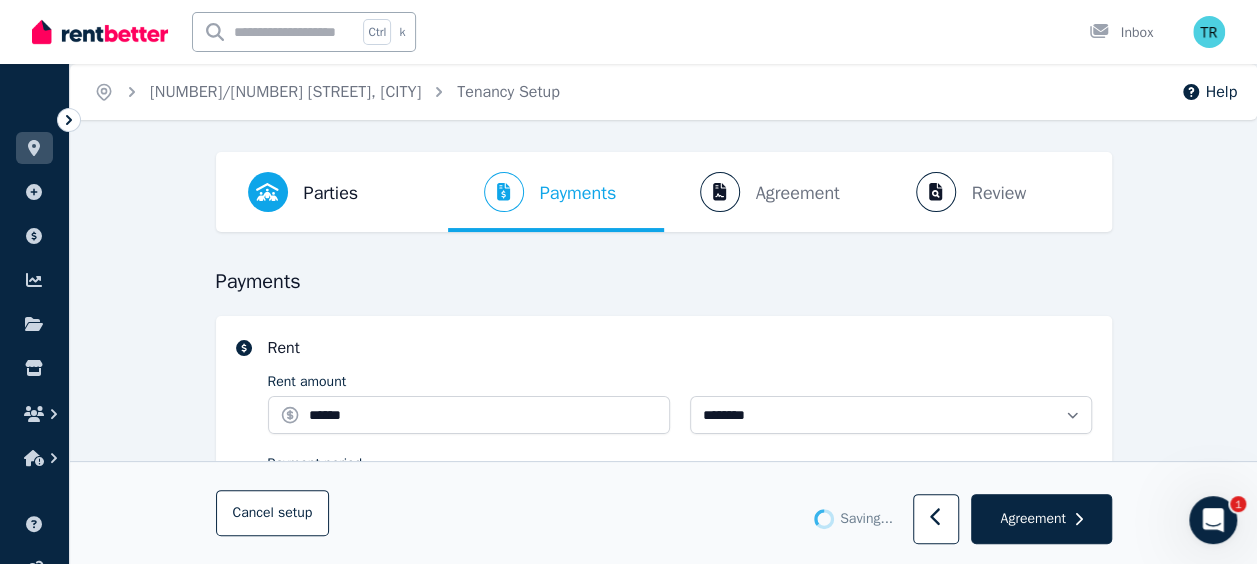 select on "**********" 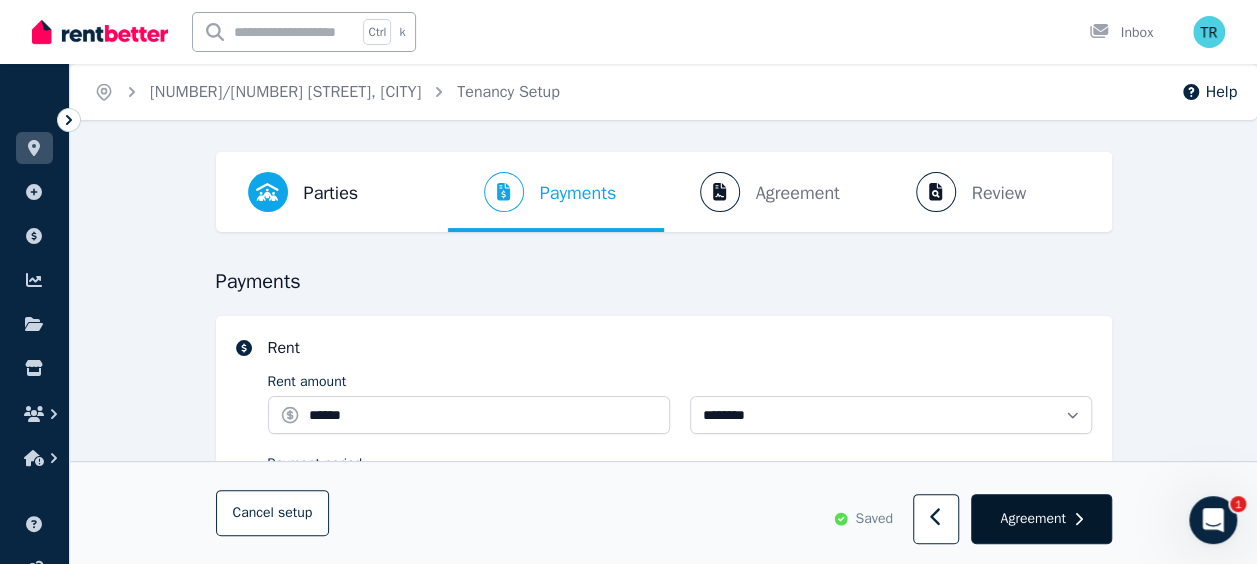 click on "Agreement" at bounding box center [1032, 519] 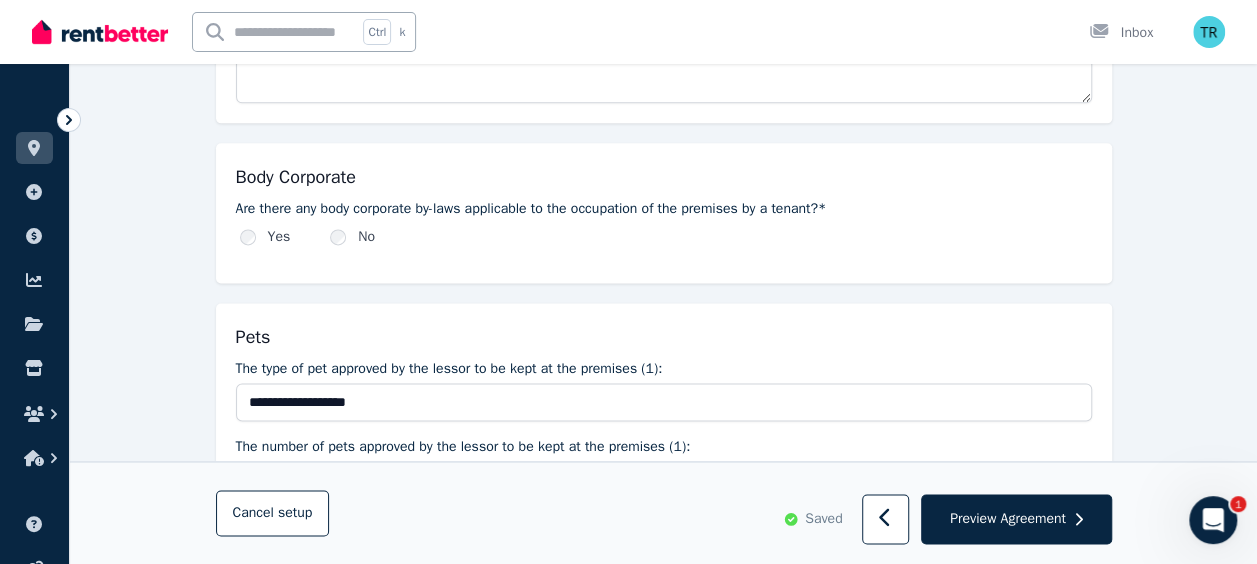 scroll, scrollTop: 1256, scrollLeft: 0, axis: vertical 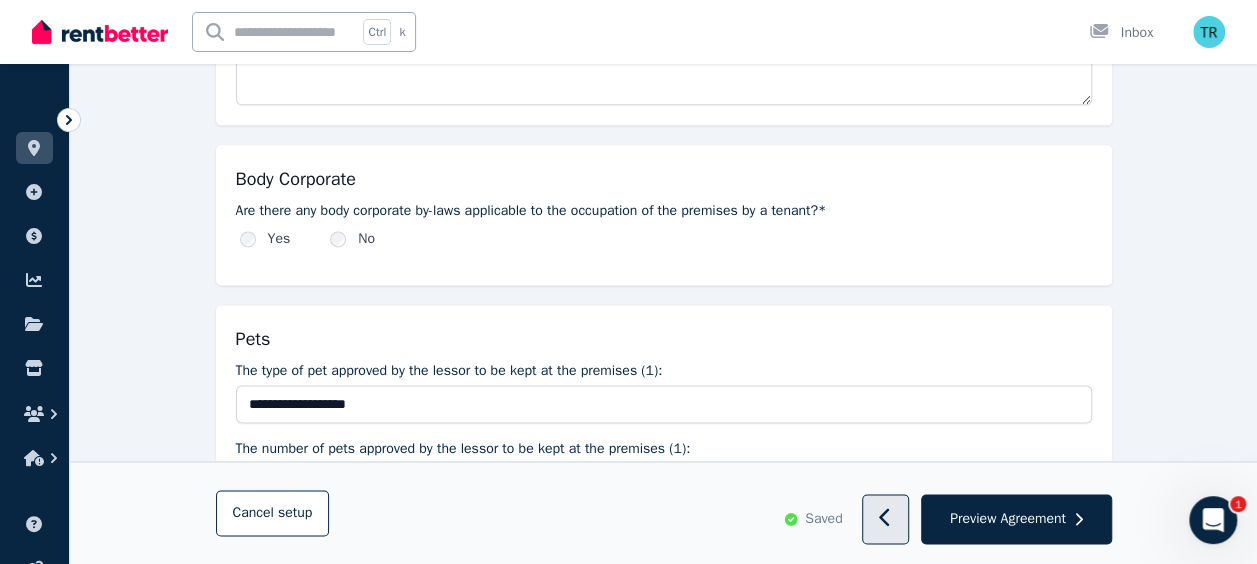 click 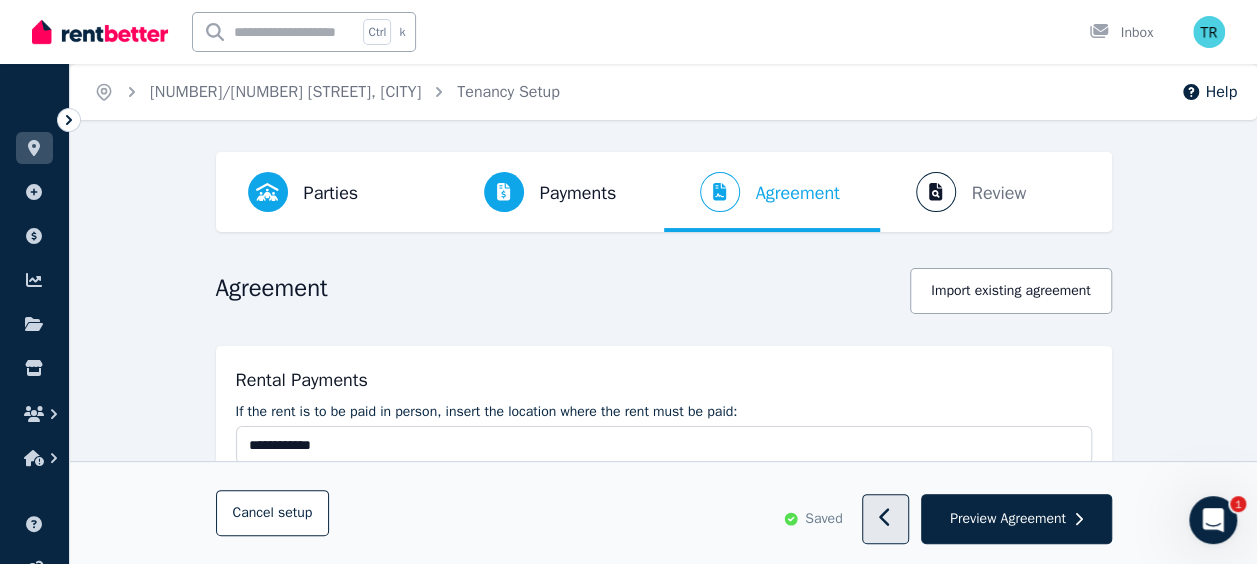 select on "**********" 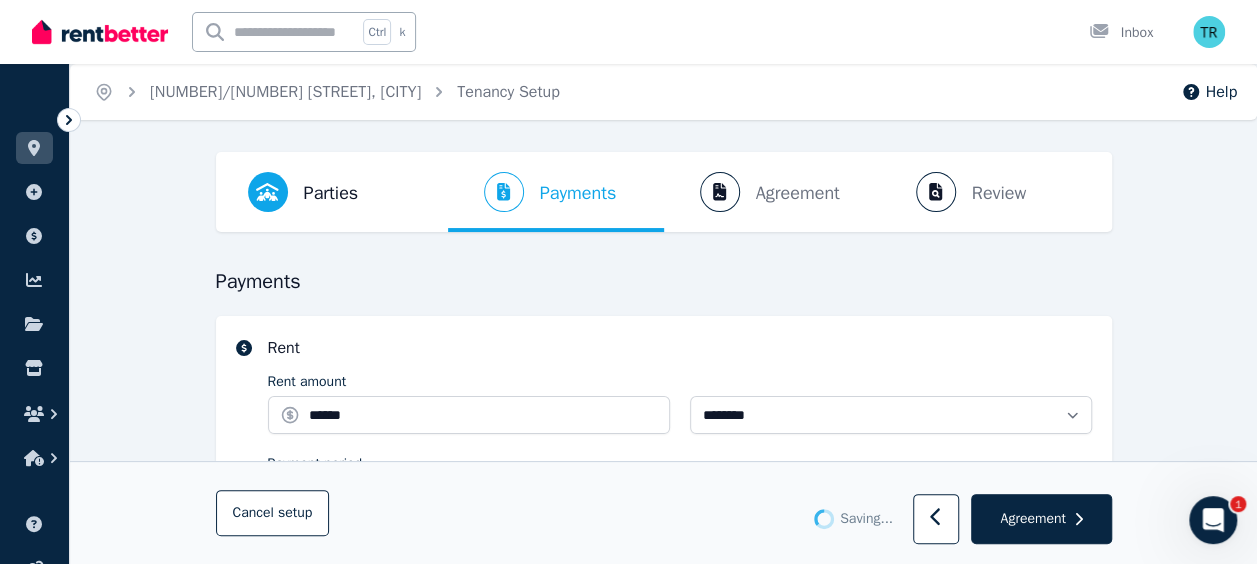 select on "**********" 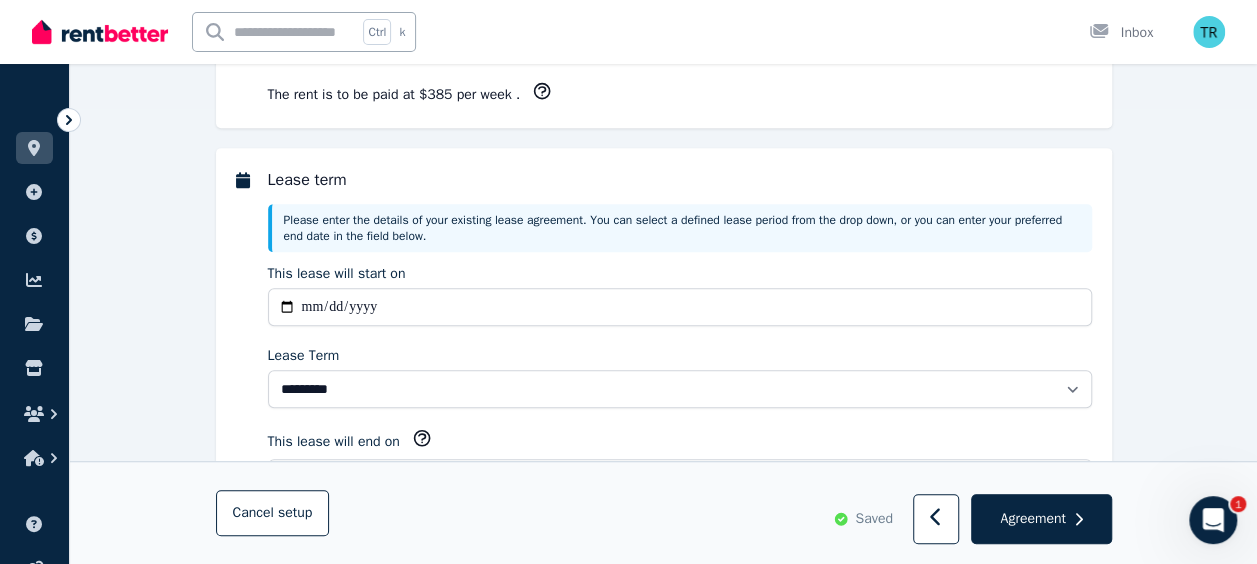 scroll, scrollTop: 464, scrollLeft: 0, axis: vertical 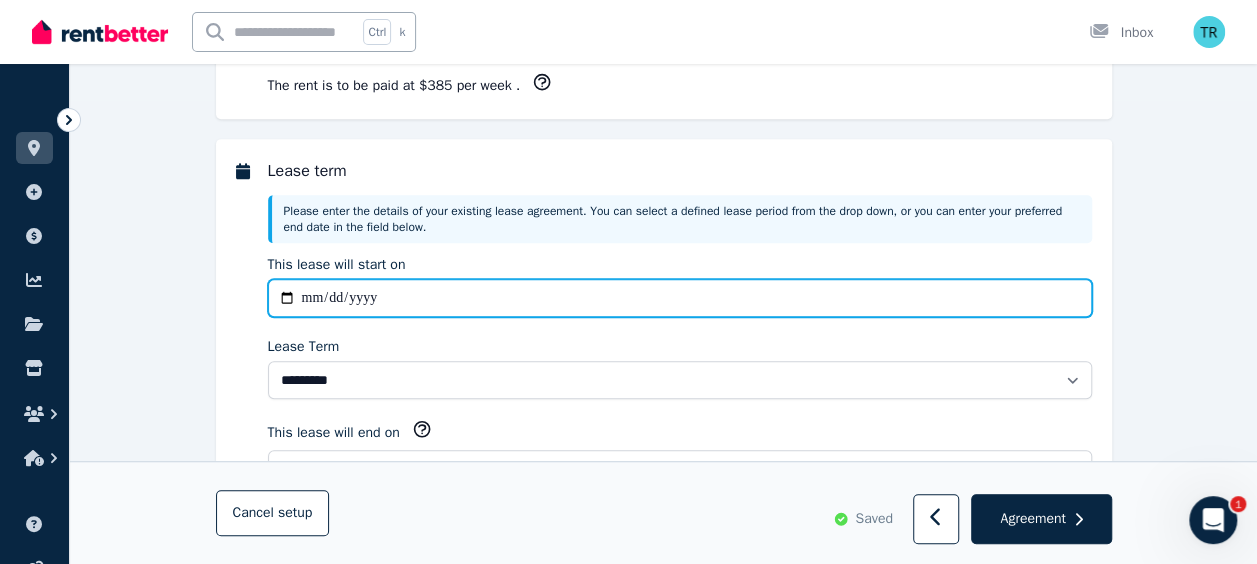 click on "**********" at bounding box center [680, 298] 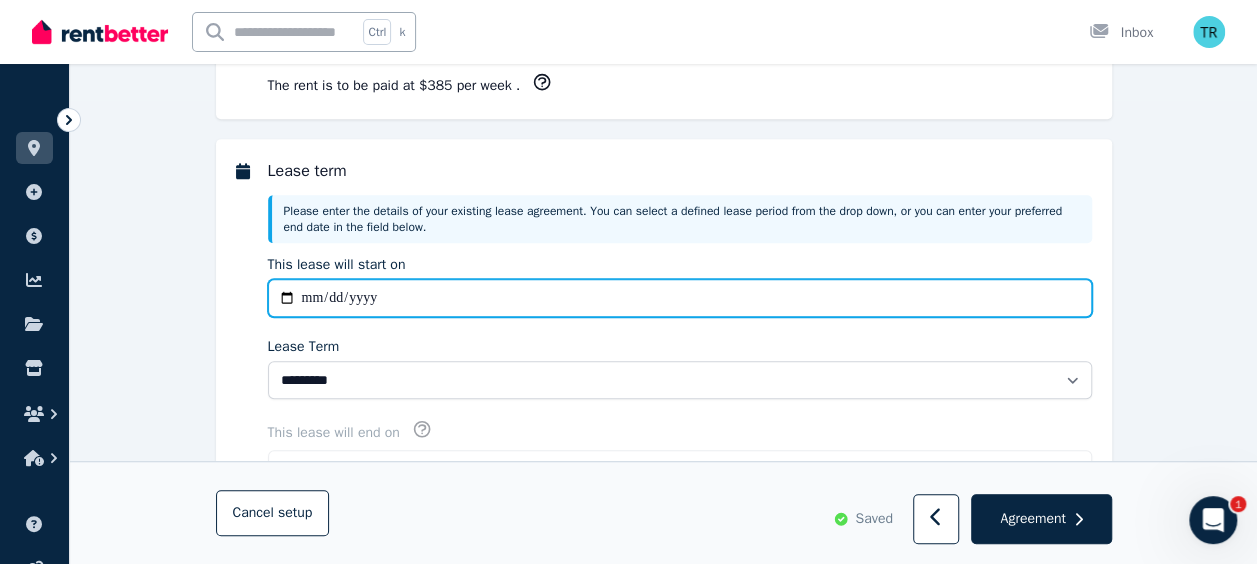 type on "**********" 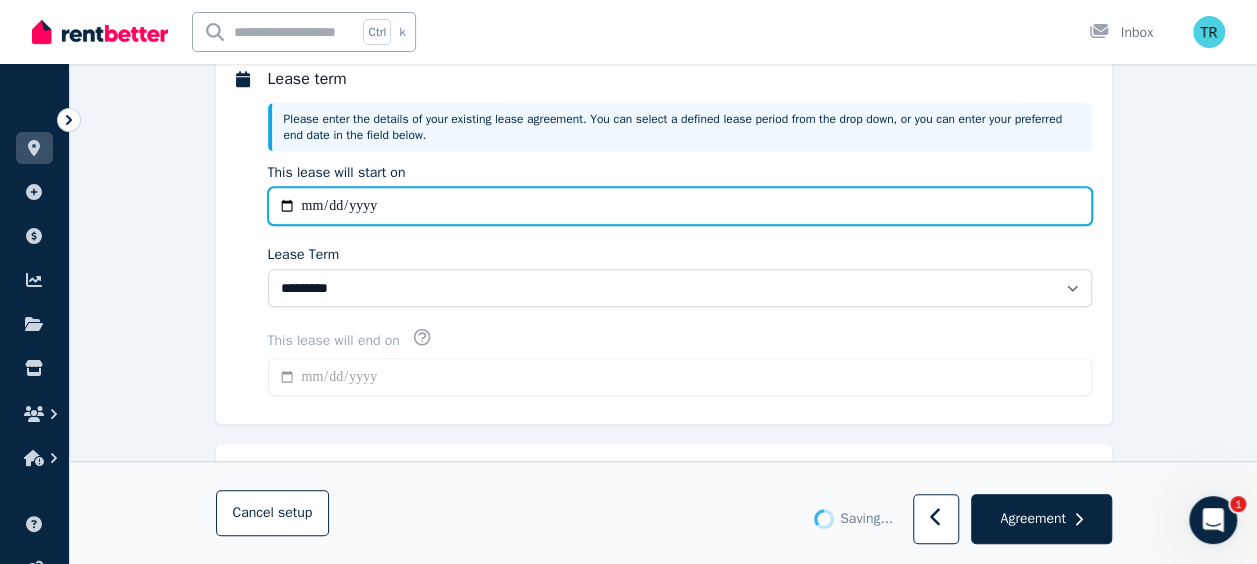 type on "**********" 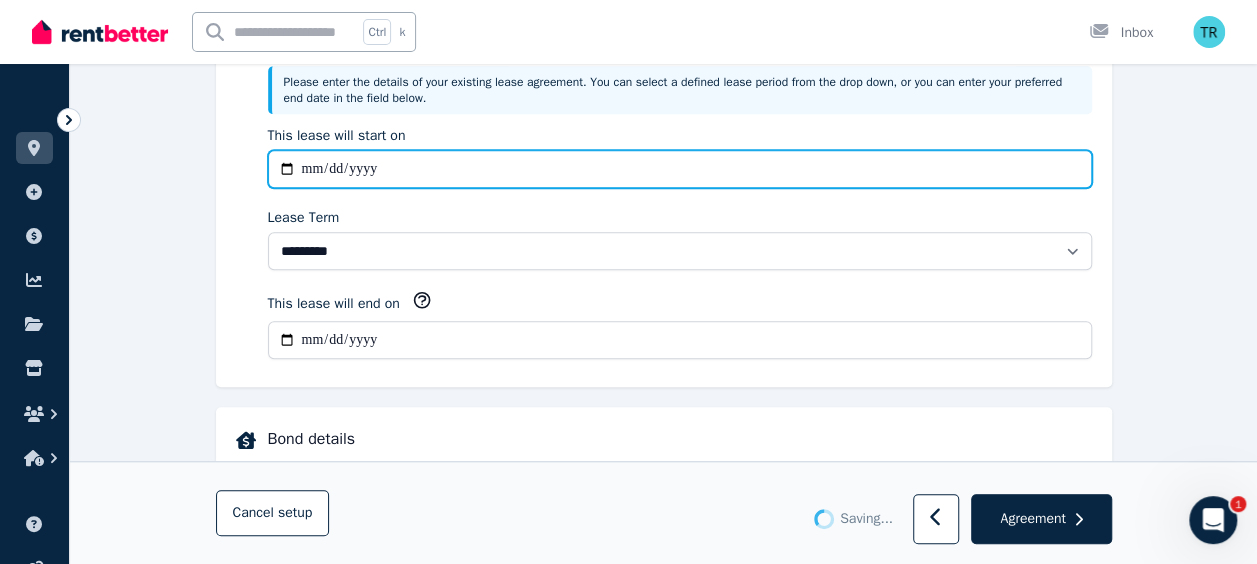 scroll, scrollTop: 594, scrollLeft: 0, axis: vertical 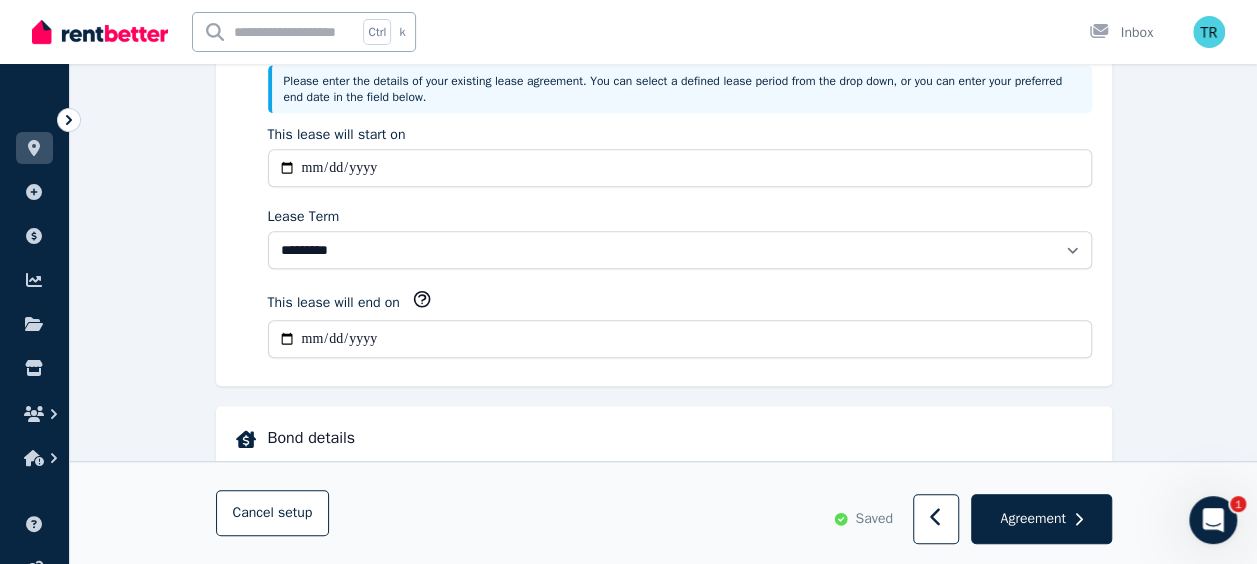 click on "**********" at bounding box center [664, 197] 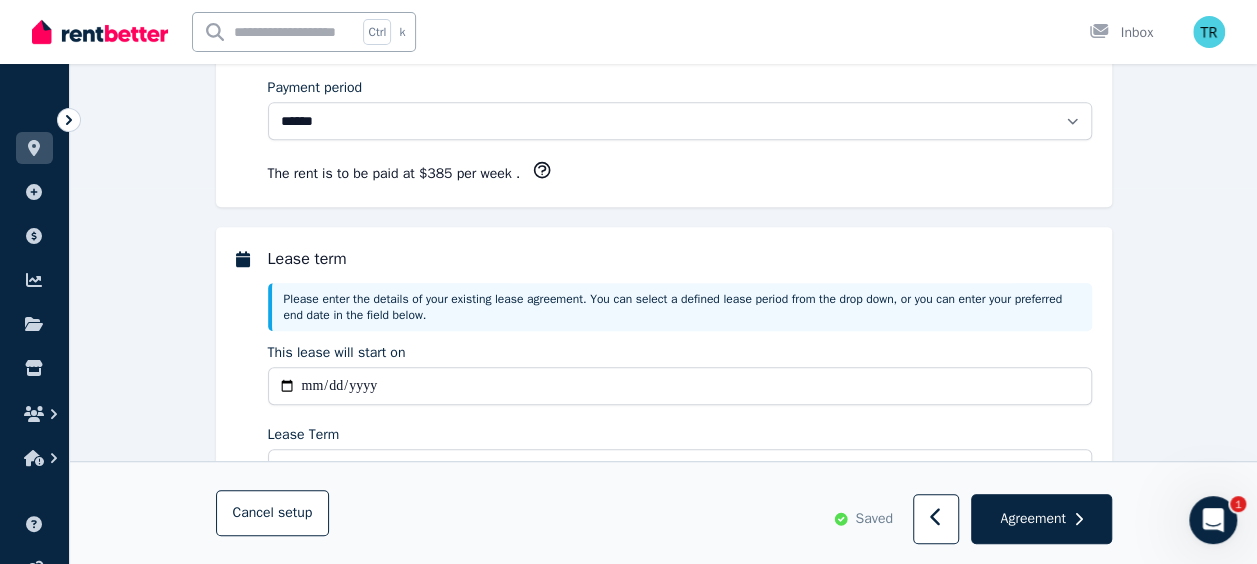 scroll, scrollTop: 380, scrollLeft: 0, axis: vertical 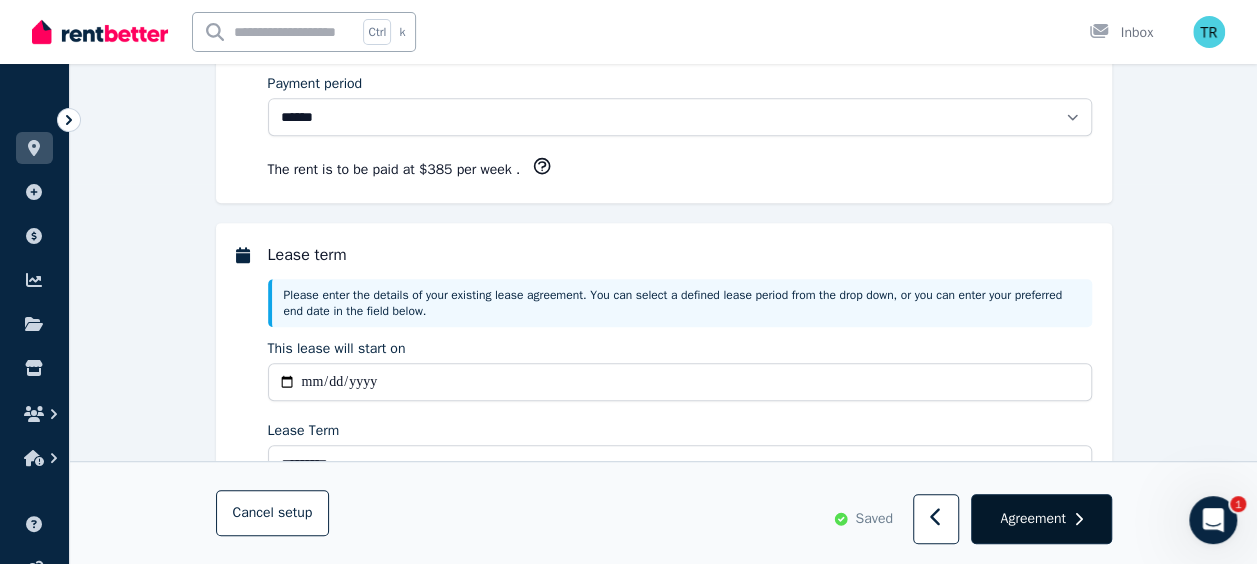click on "Agreement" at bounding box center [1032, 519] 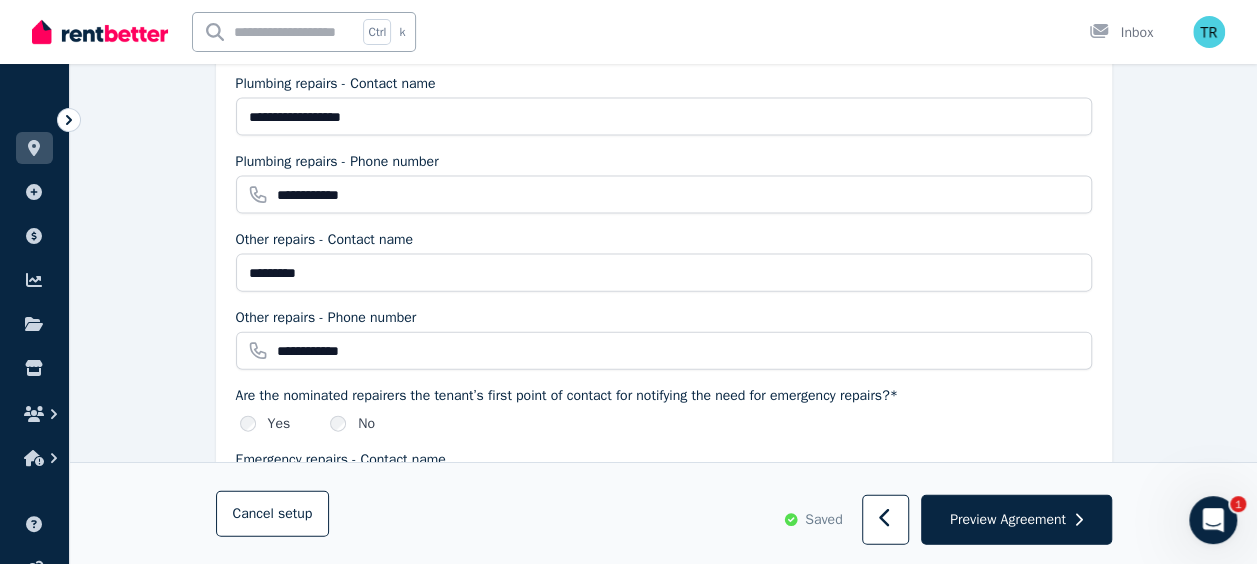 scroll, scrollTop: 2094, scrollLeft: 0, axis: vertical 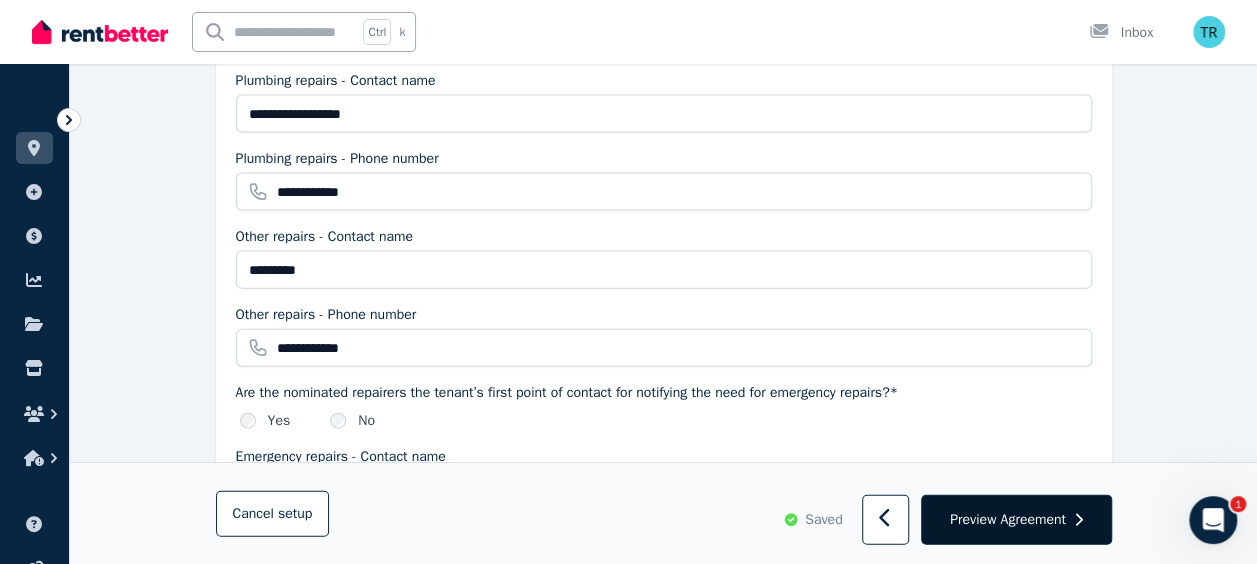 click on "Preview Agreement" at bounding box center (1008, 519) 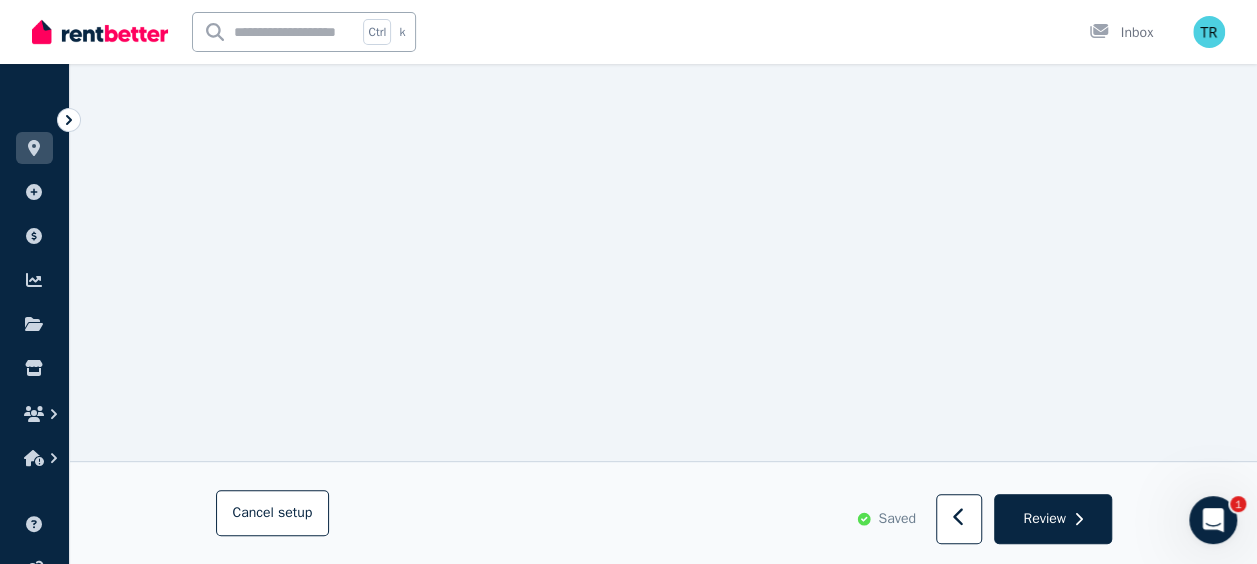 scroll, scrollTop: 15275, scrollLeft: 0, axis: vertical 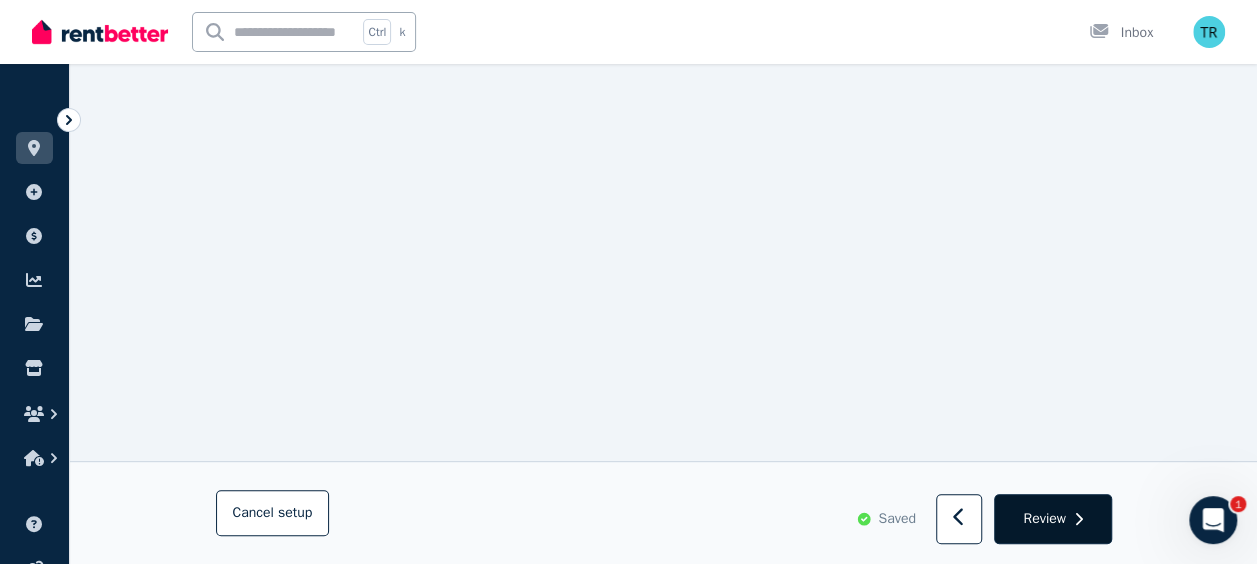 click on "Review" at bounding box center [1044, 519] 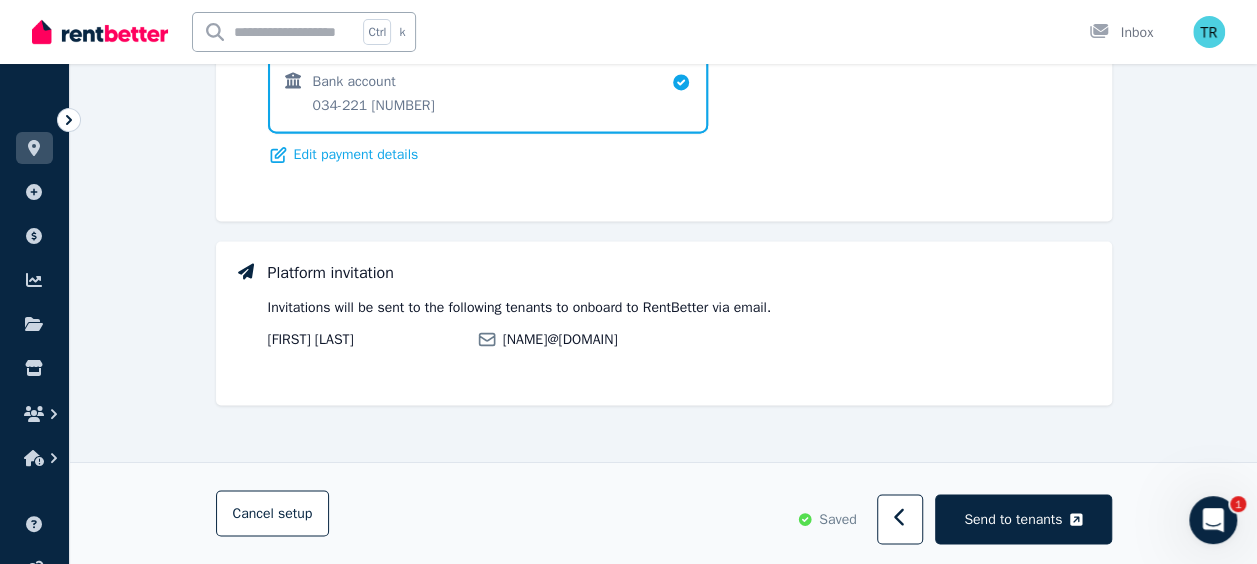 scroll, scrollTop: 0, scrollLeft: 0, axis: both 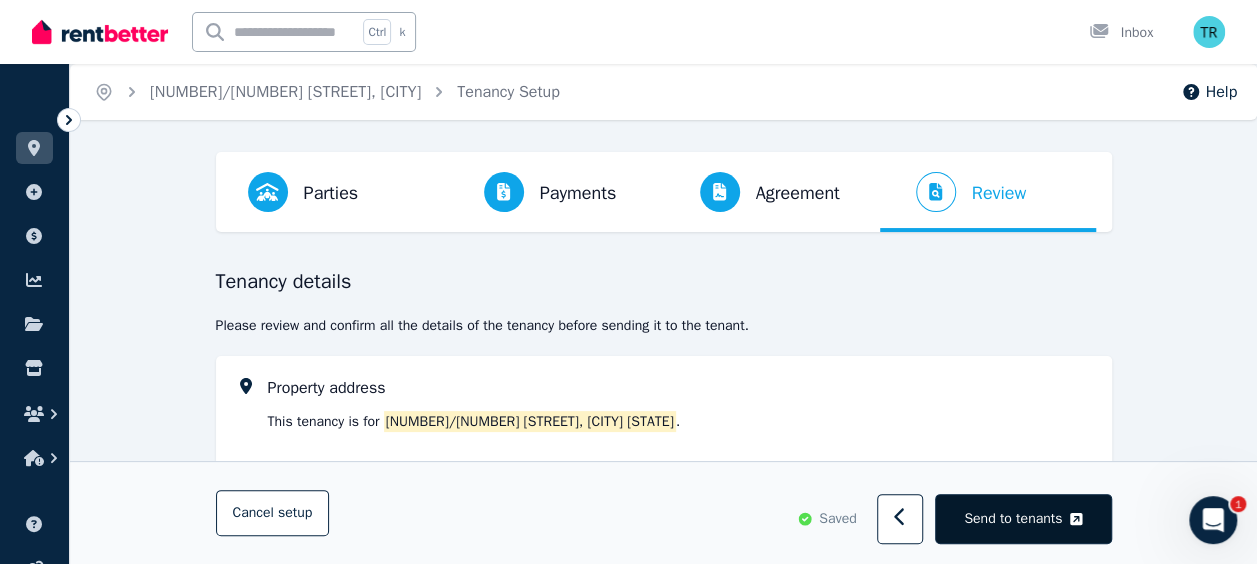 click 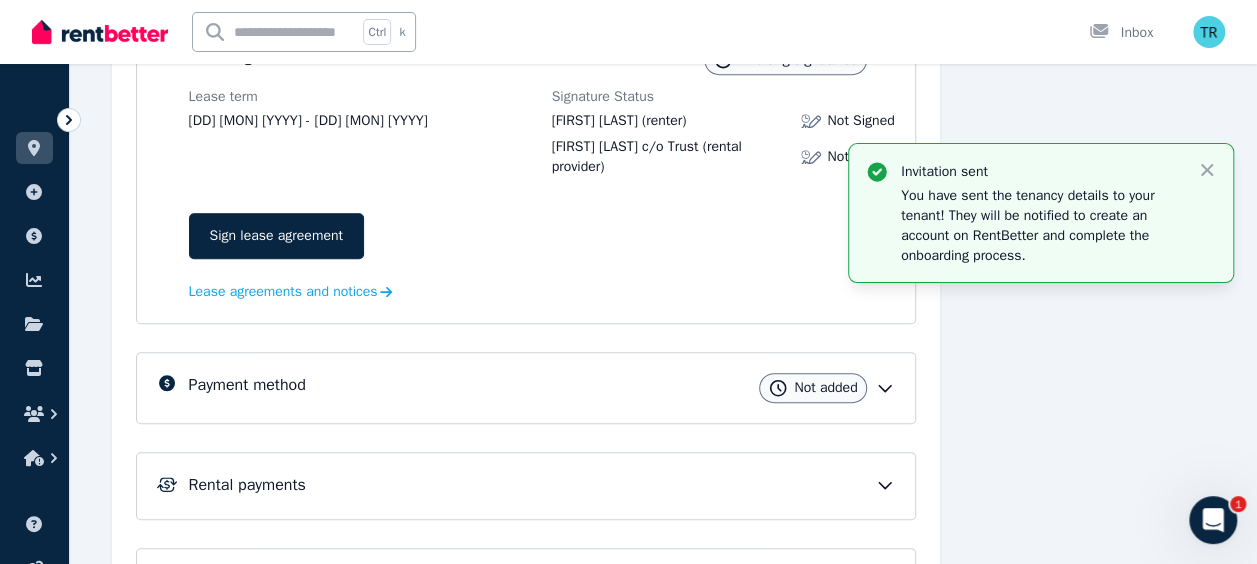 scroll, scrollTop: 450, scrollLeft: 0, axis: vertical 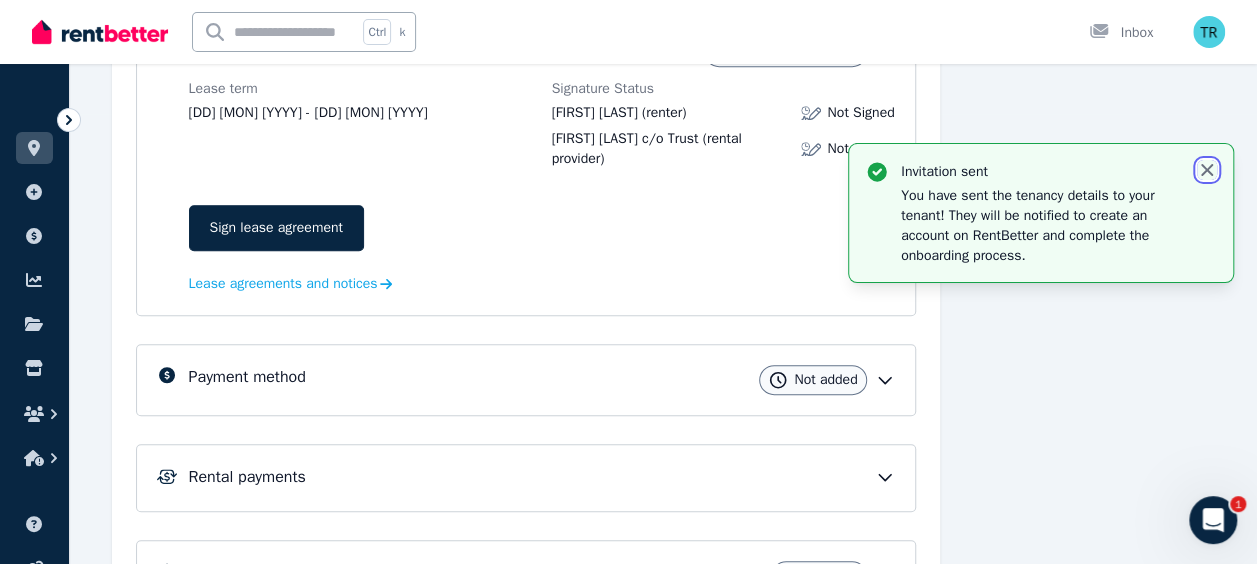 click 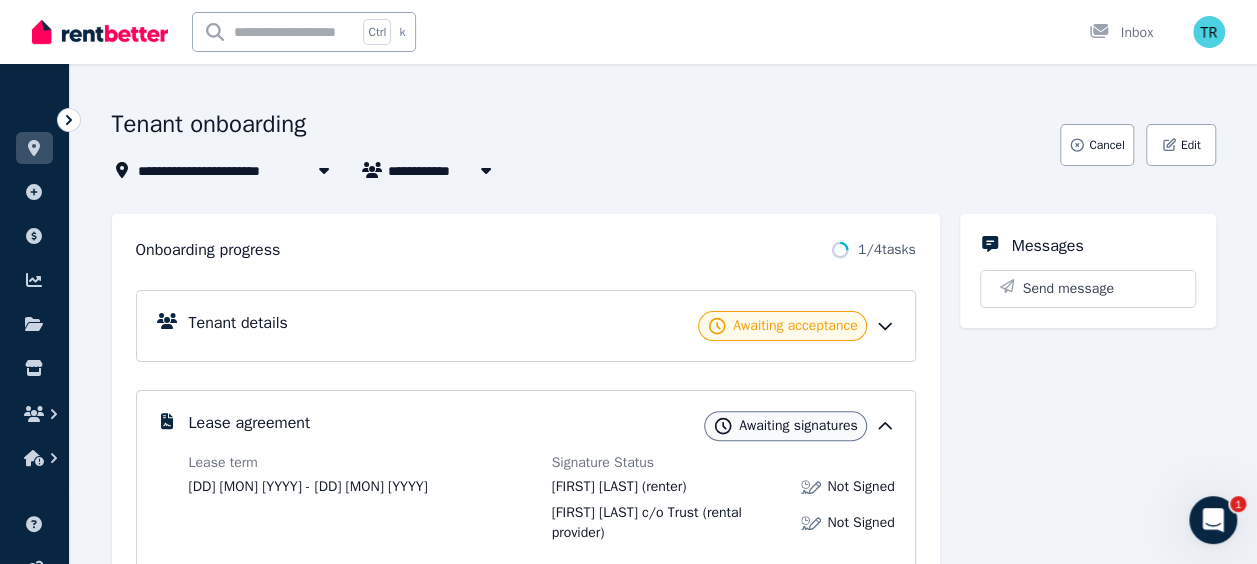 scroll, scrollTop: 0, scrollLeft: 0, axis: both 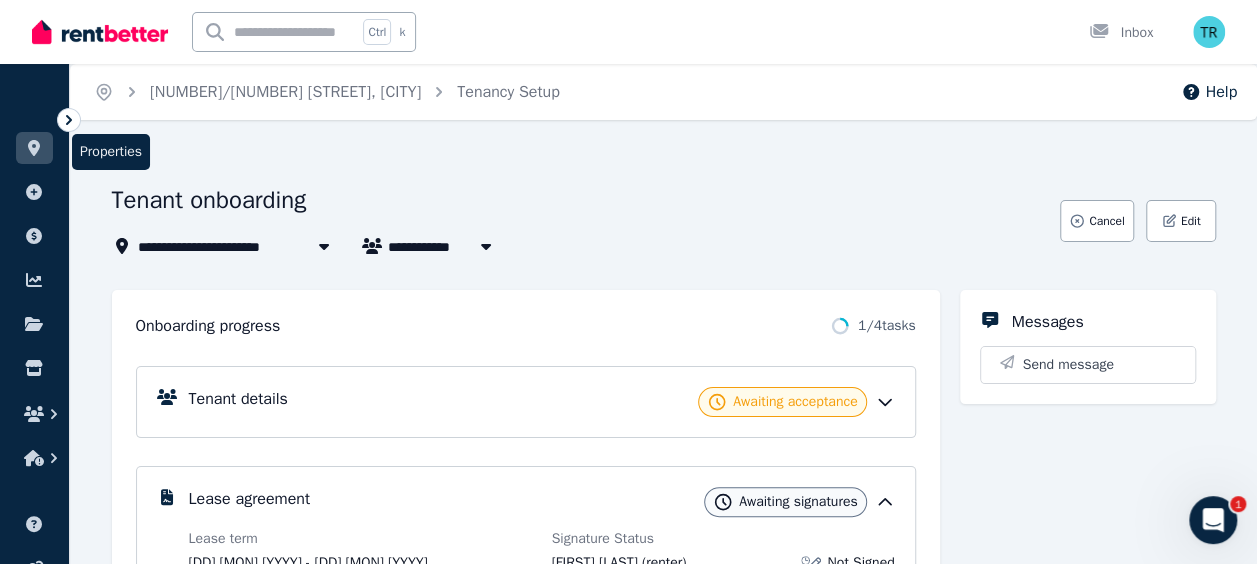 click 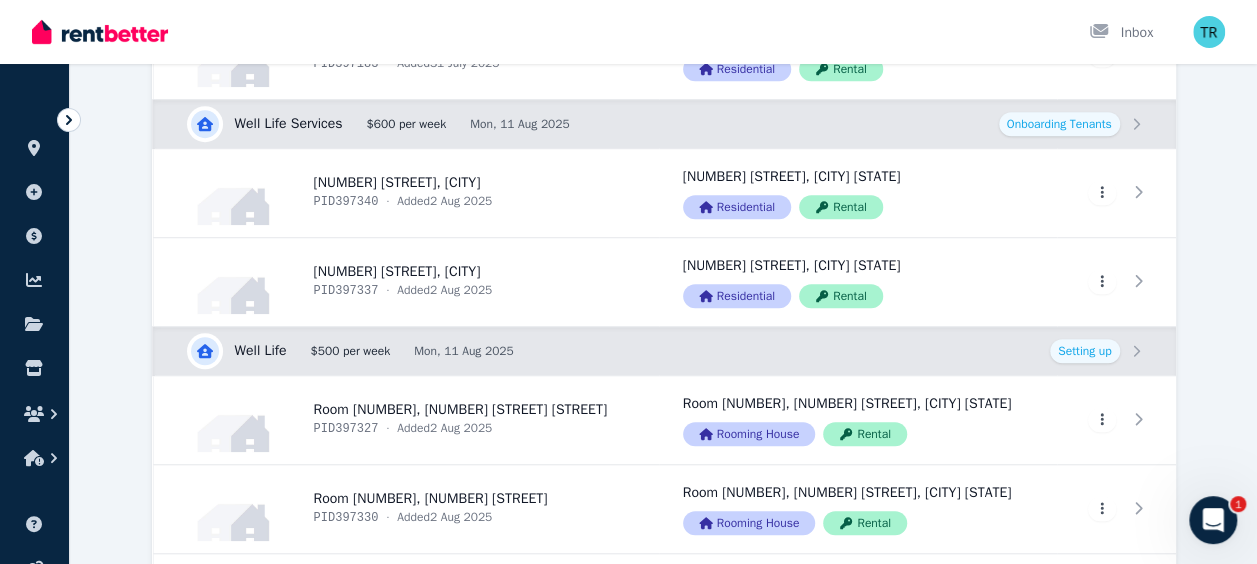 scroll, scrollTop: 612, scrollLeft: 0, axis: vertical 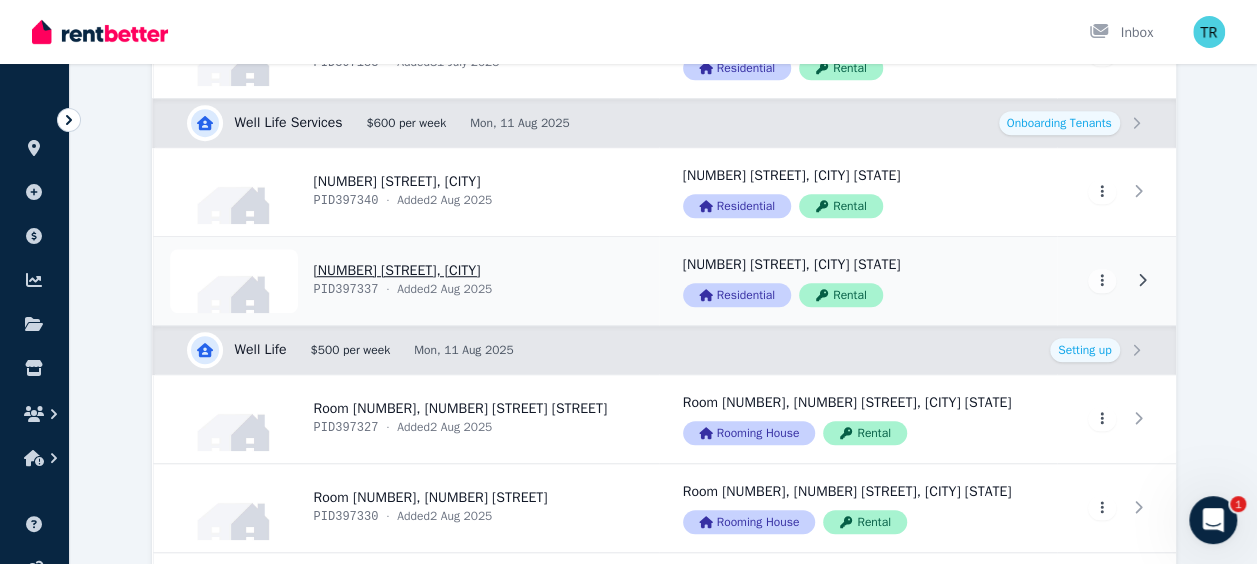 click on "View property details" at bounding box center (406, 281) 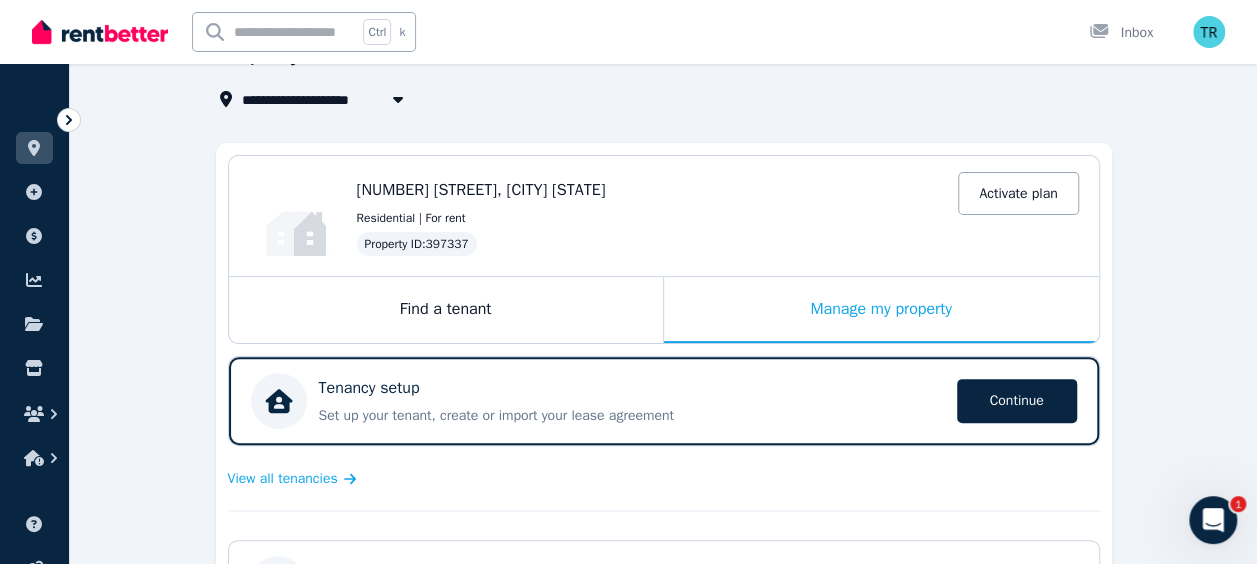 scroll, scrollTop: 117, scrollLeft: 0, axis: vertical 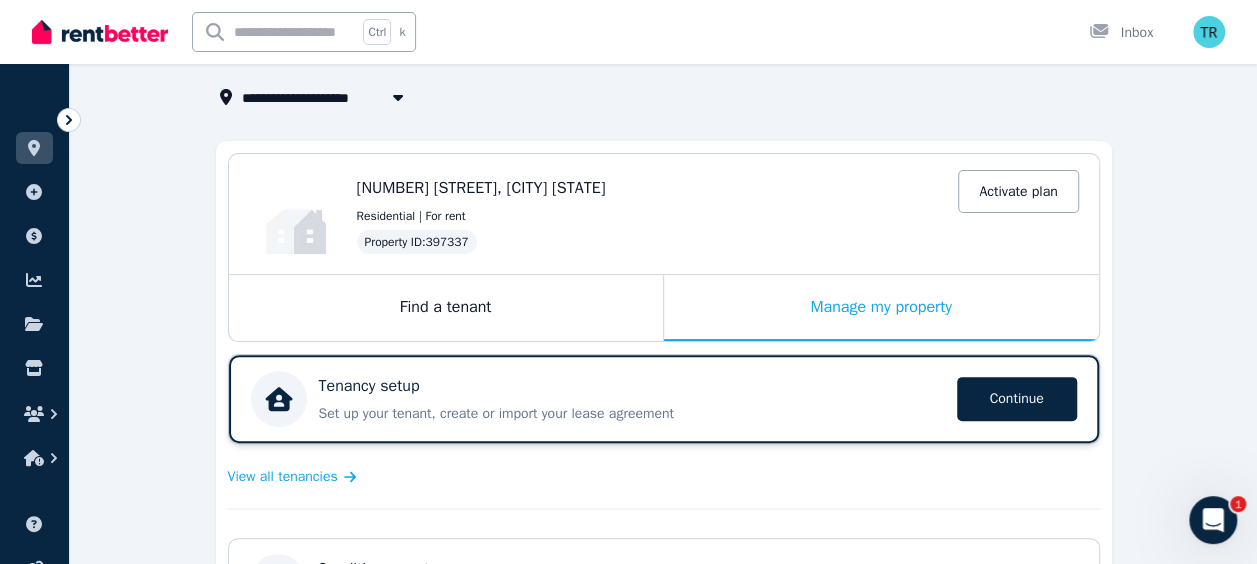 click on "Set up your tenant, create or import your lease agreement" at bounding box center [632, 414] 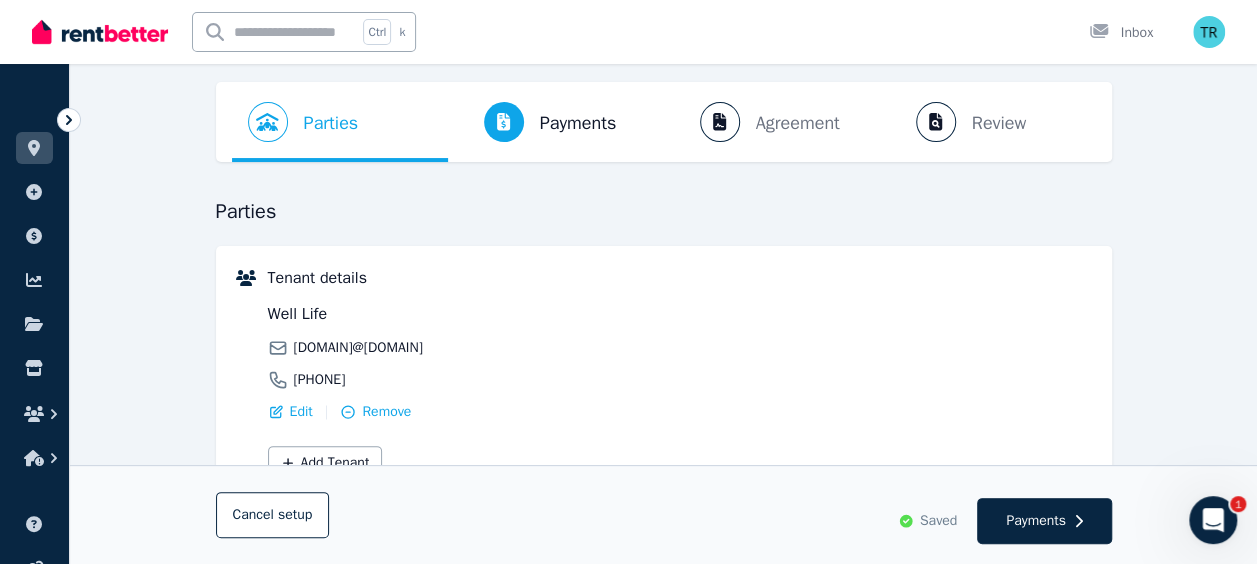 scroll, scrollTop: 76, scrollLeft: 0, axis: vertical 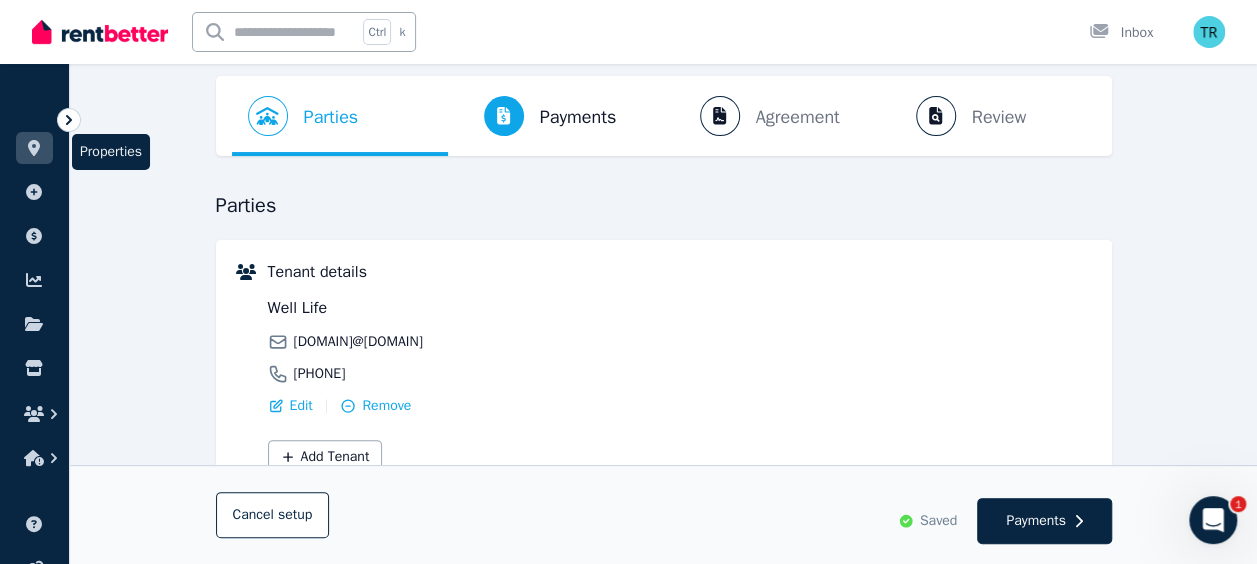 click 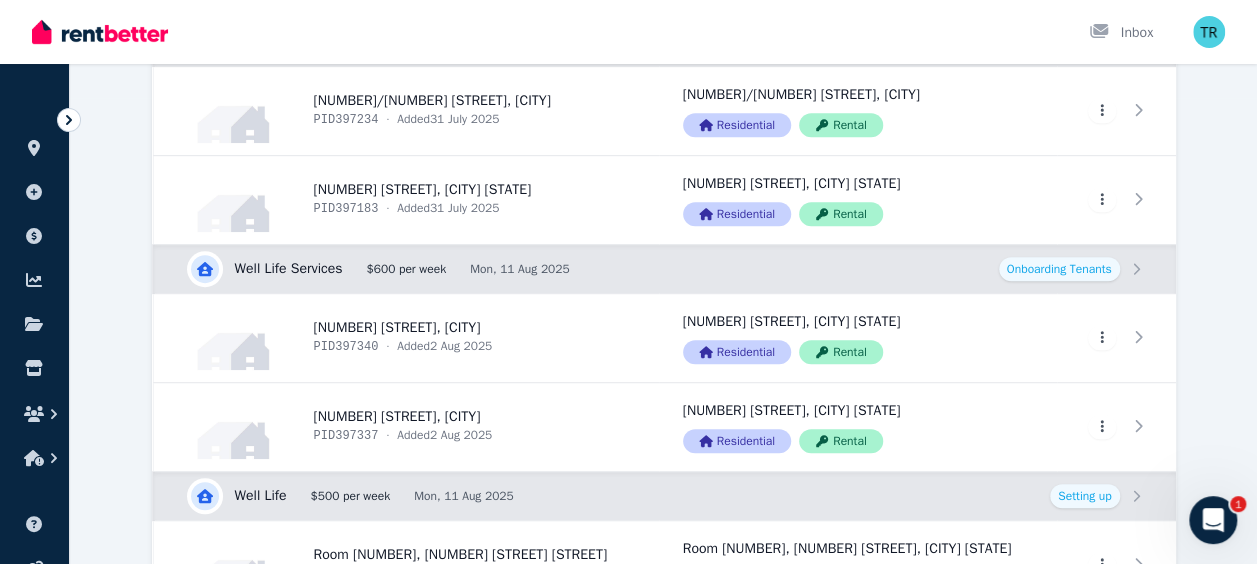 scroll, scrollTop: 490, scrollLeft: 0, axis: vertical 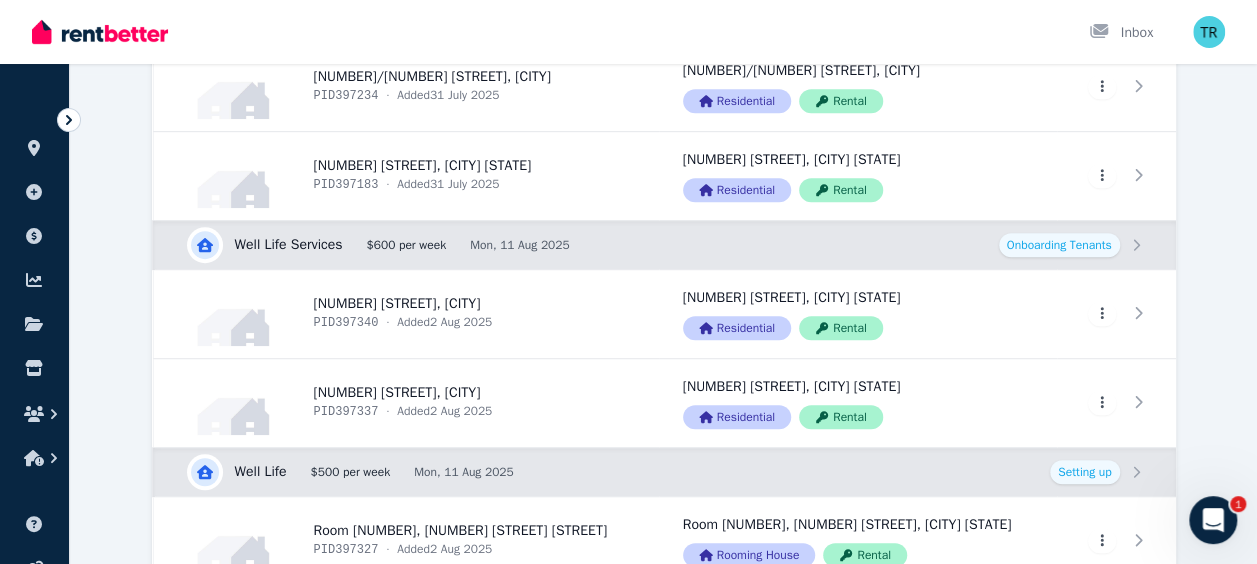 click on "View details for  Well Life Services" at bounding box center [665, 245] 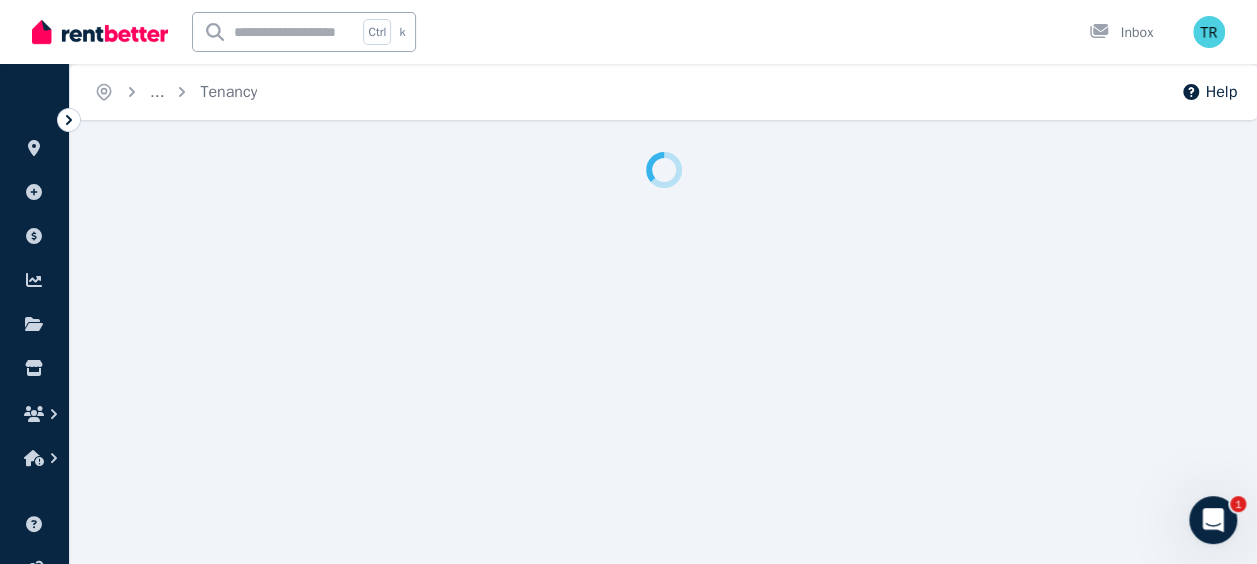 scroll, scrollTop: 0, scrollLeft: 0, axis: both 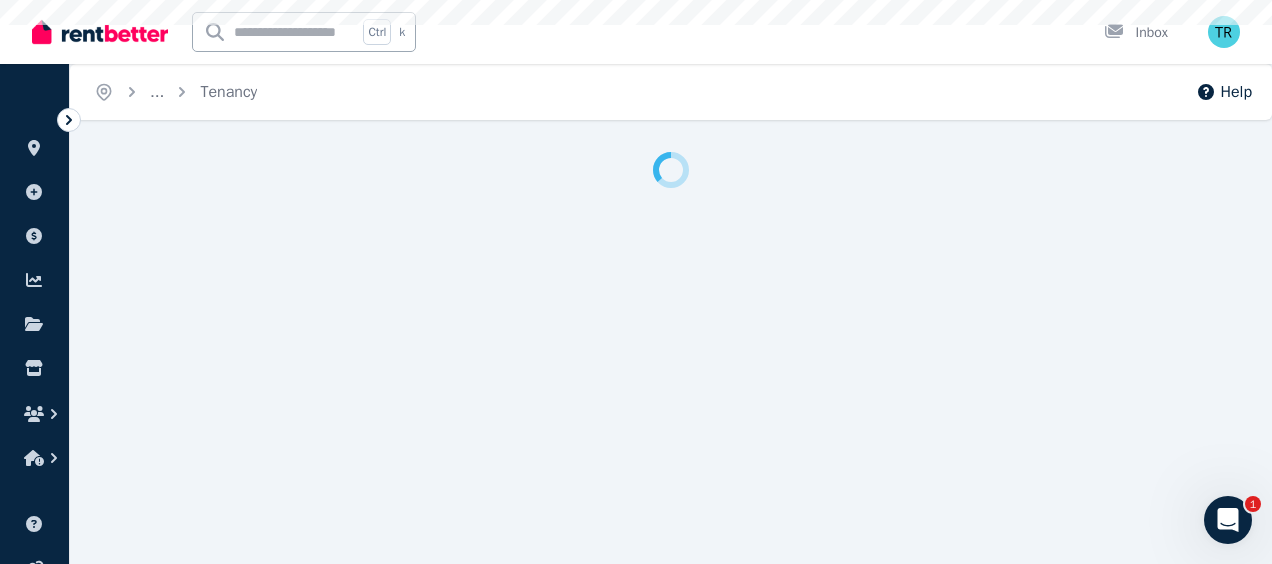 click on "Home ... Tenancy Help" at bounding box center [636, 282] 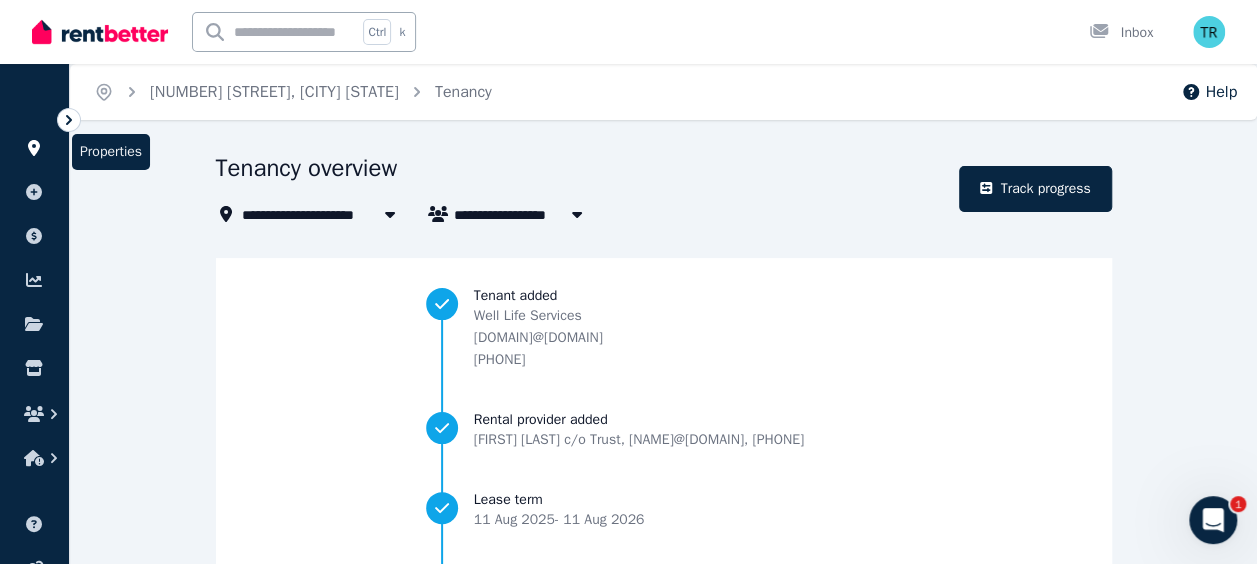 click 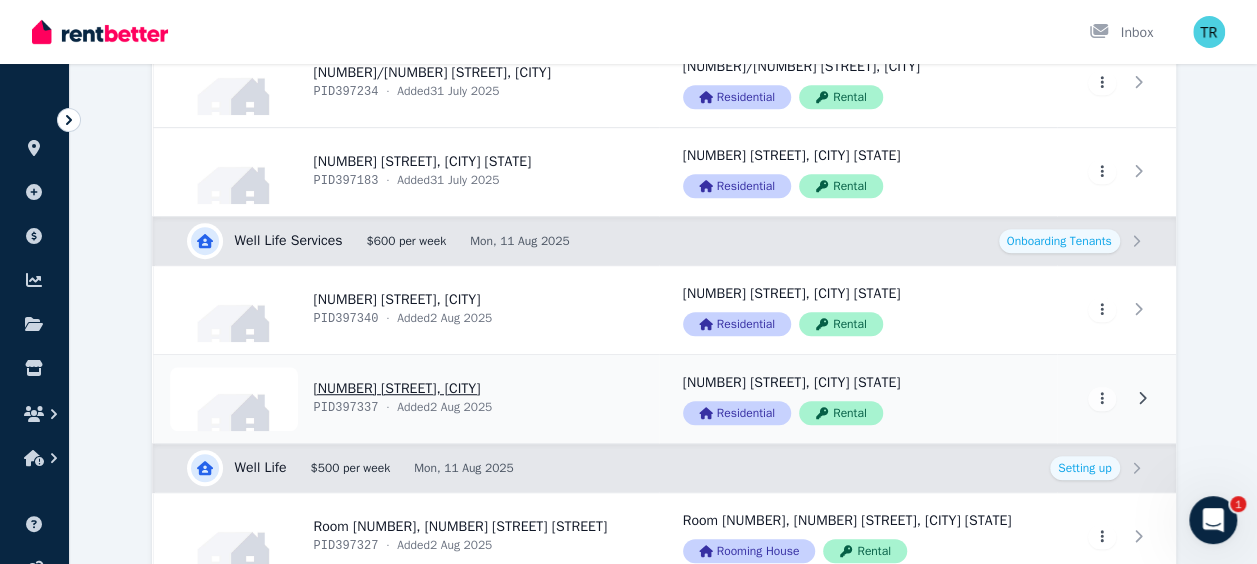 scroll, scrollTop: 496, scrollLeft: 0, axis: vertical 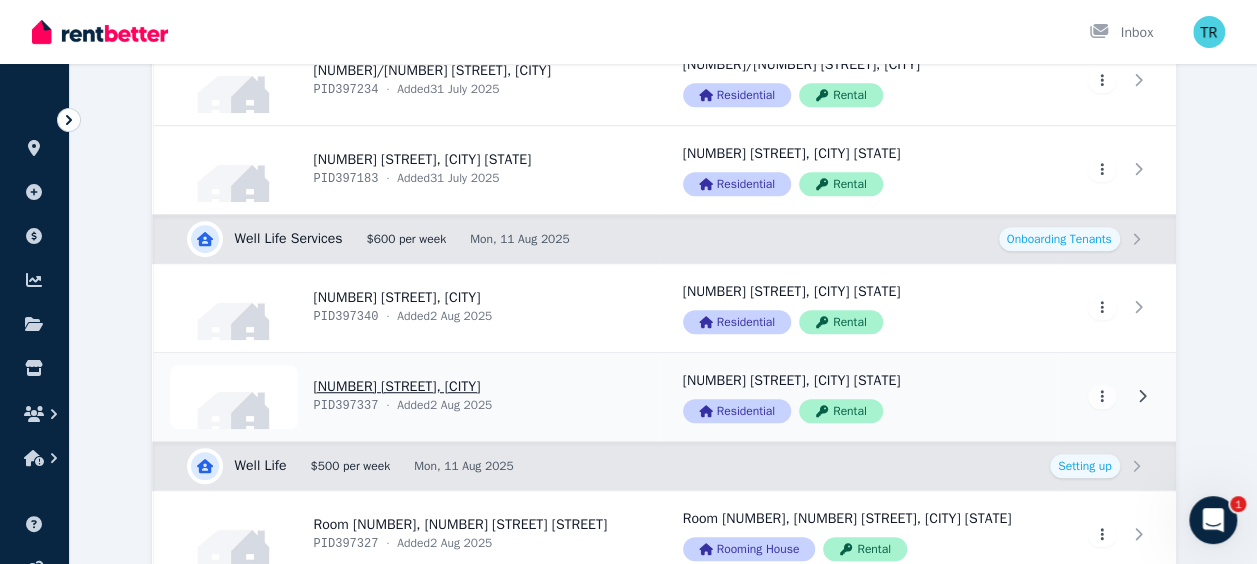 click on "View property details" at bounding box center [406, 397] 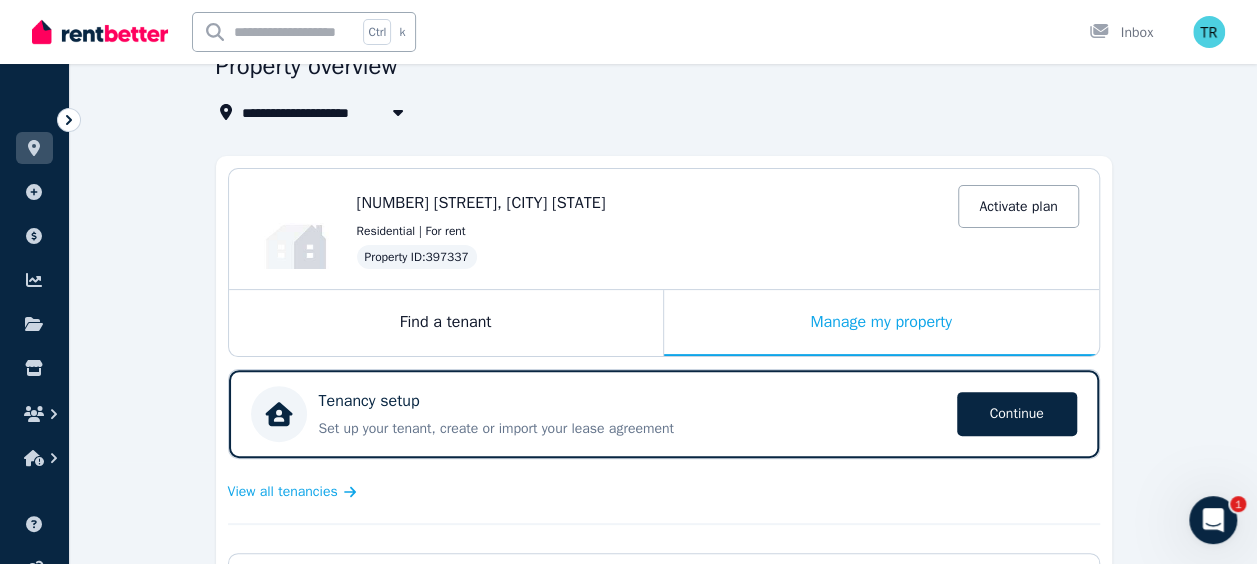 scroll, scrollTop: 141, scrollLeft: 0, axis: vertical 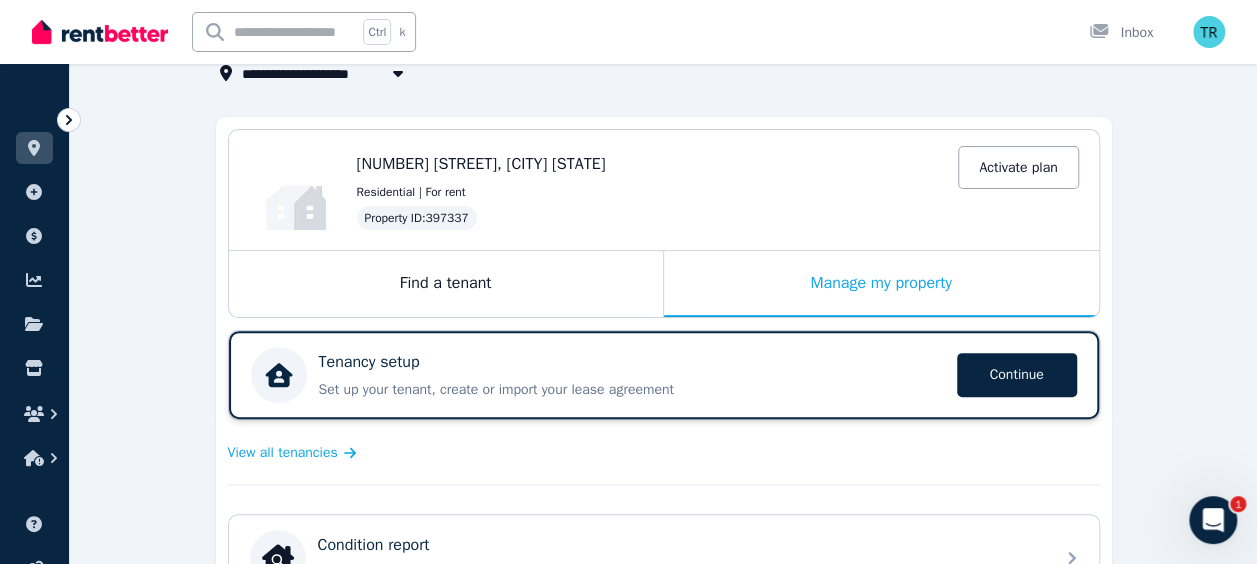 click on "Set up your tenant, create or import your lease agreement" at bounding box center (632, 390) 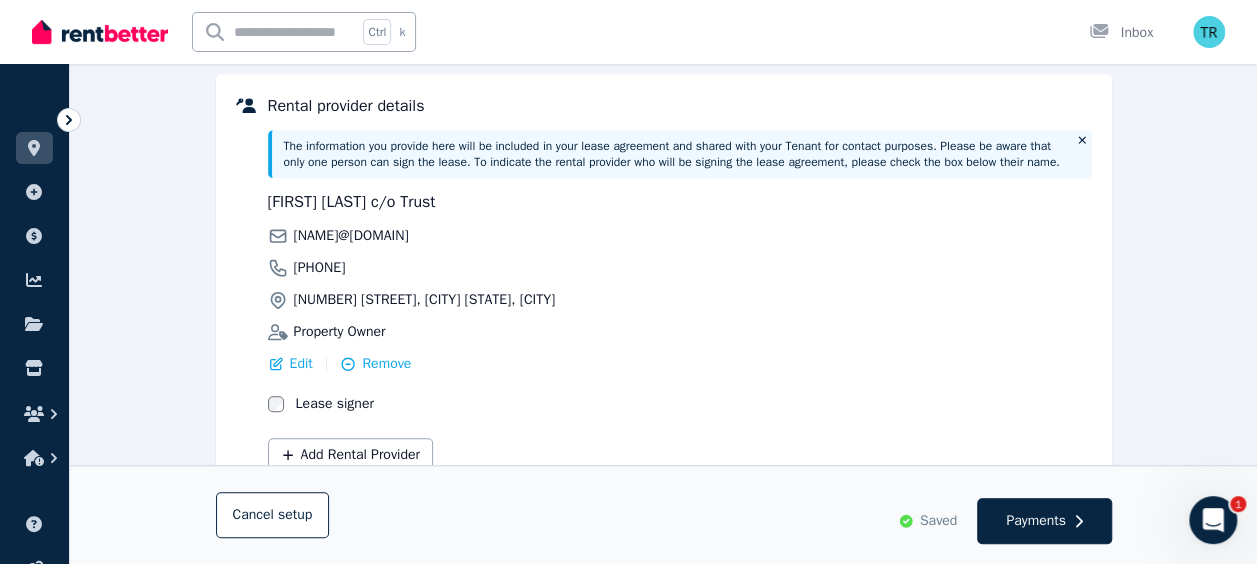scroll, scrollTop: 525, scrollLeft: 0, axis: vertical 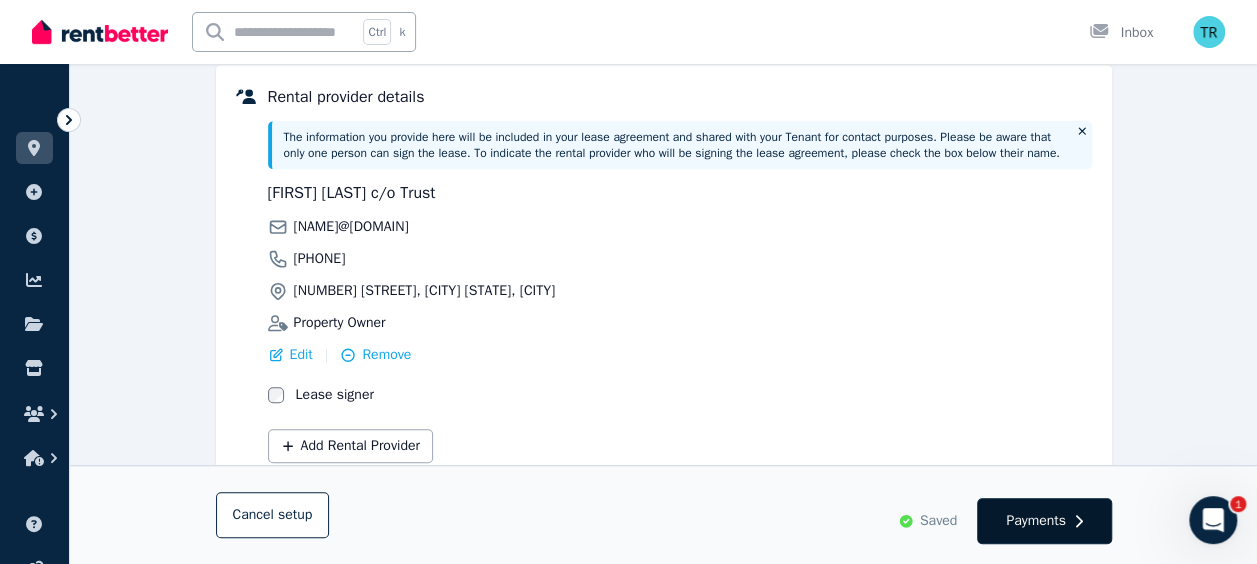 click on "Payments" at bounding box center (1036, 521) 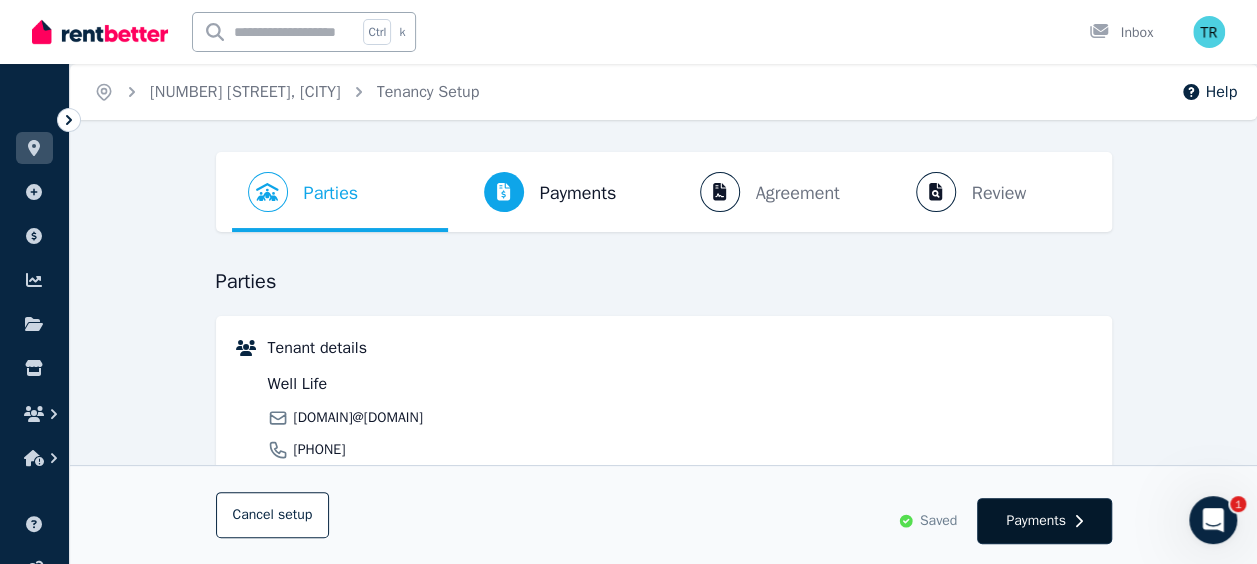 select on "**********" 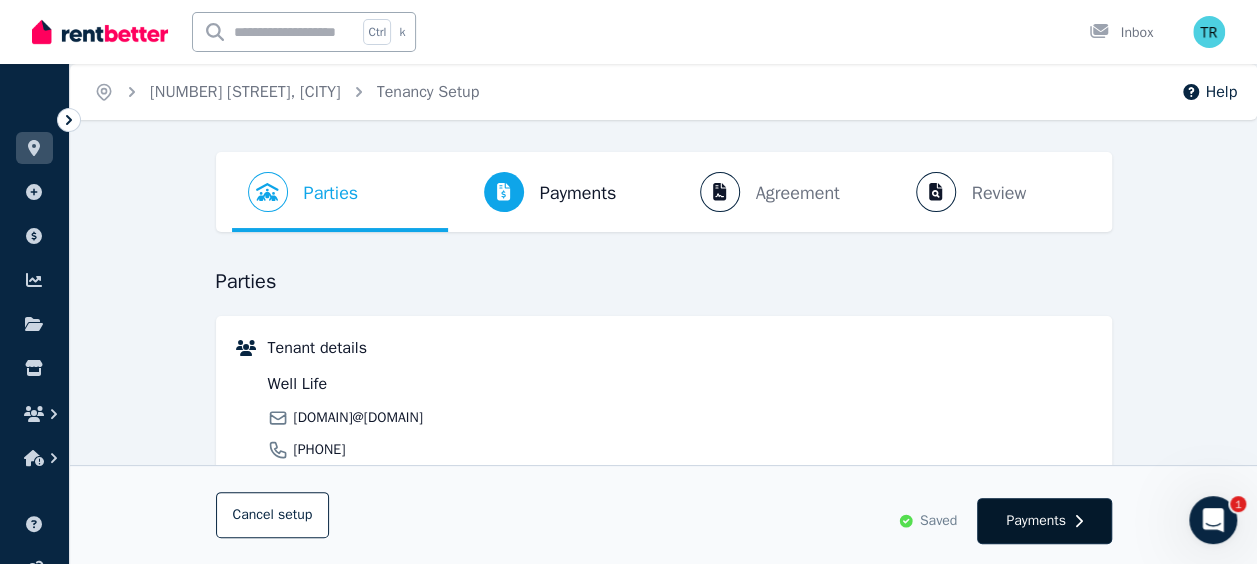 select on "**********" 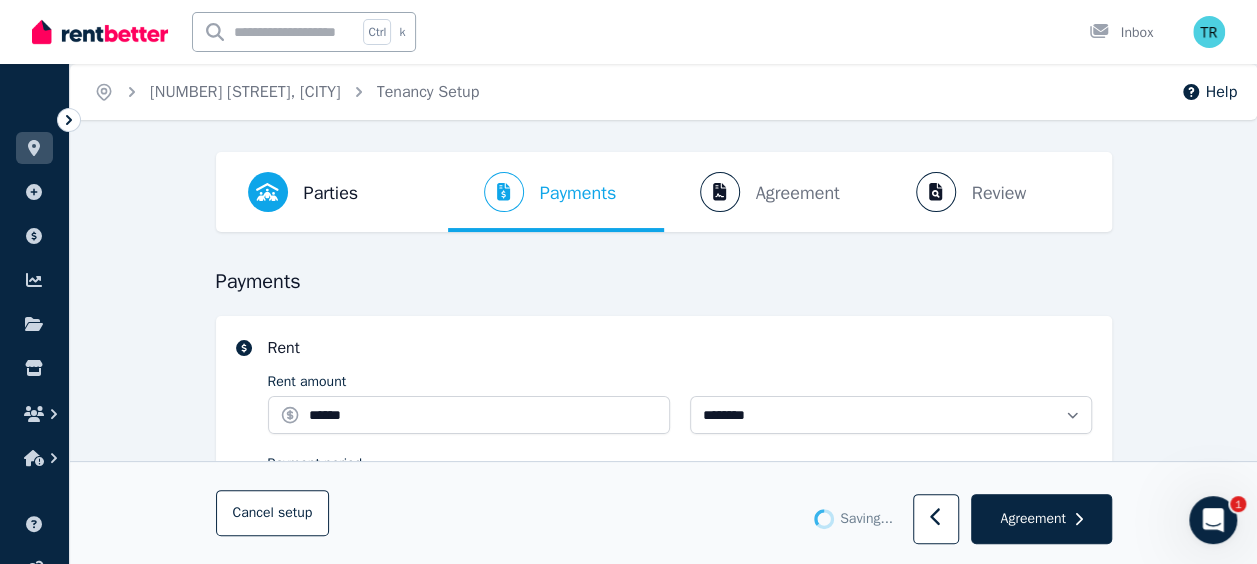select on "**********" 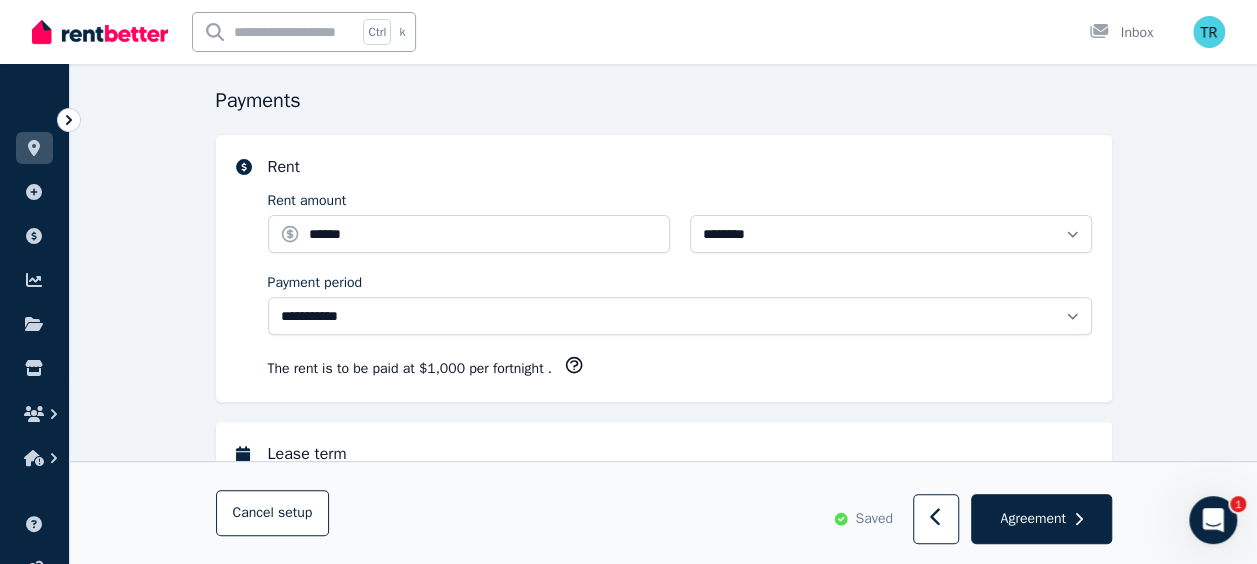 scroll, scrollTop: 190, scrollLeft: 0, axis: vertical 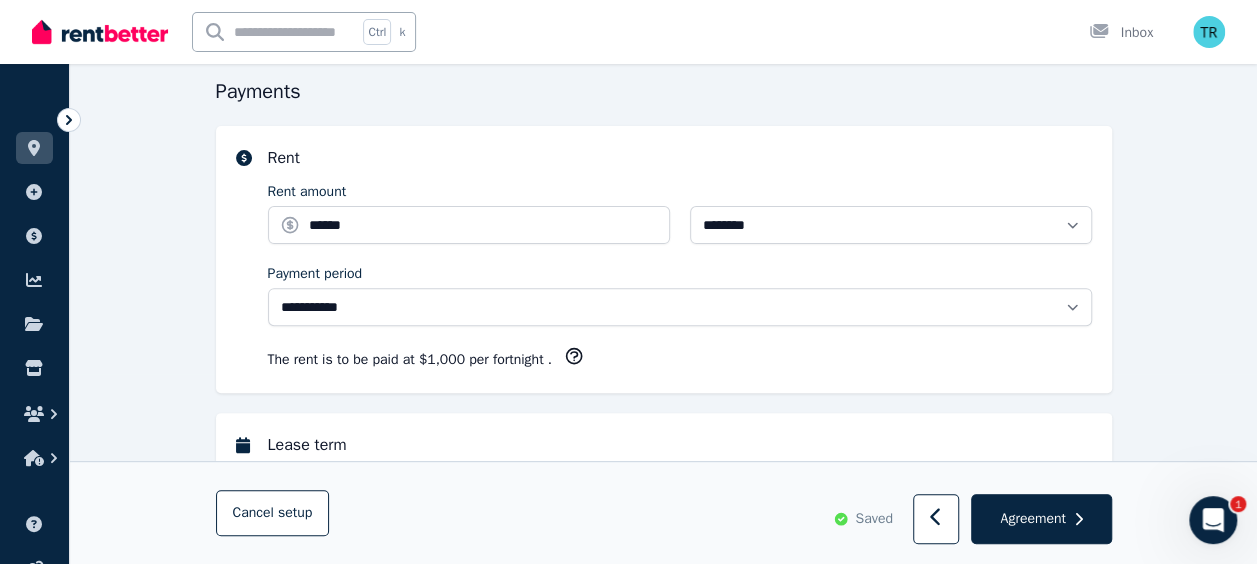 click on "**********" at bounding box center (664, 1108) 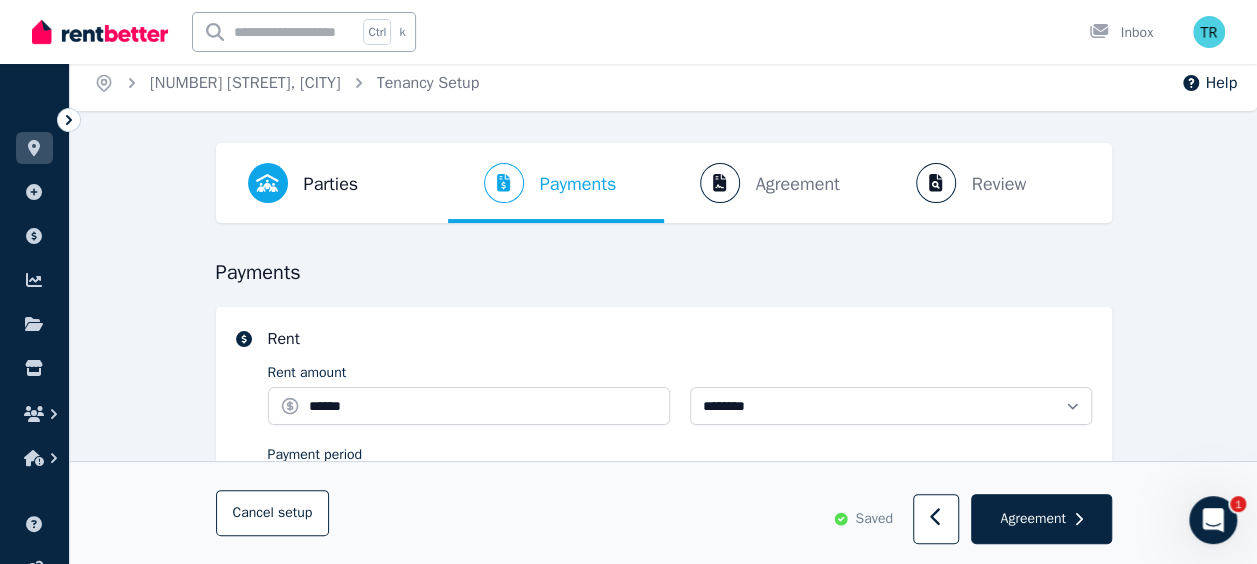 scroll, scrollTop: 8, scrollLeft: 0, axis: vertical 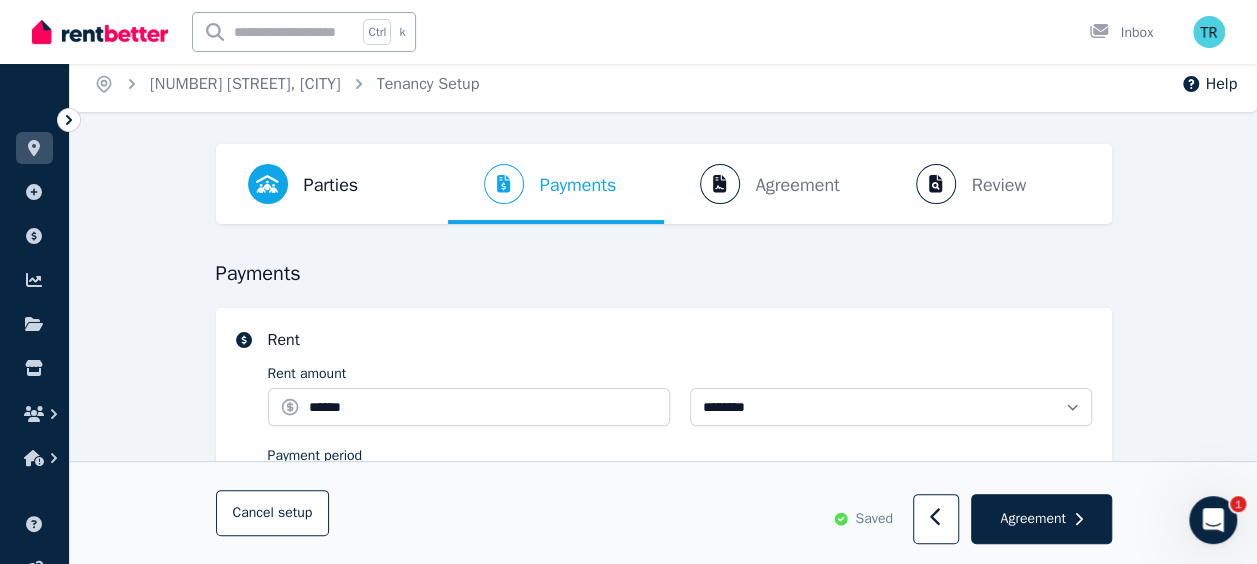 drag, startPoint x: 170, startPoint y: 212, endPoint x: 145, endPoint y: 217, distance: 25.495098 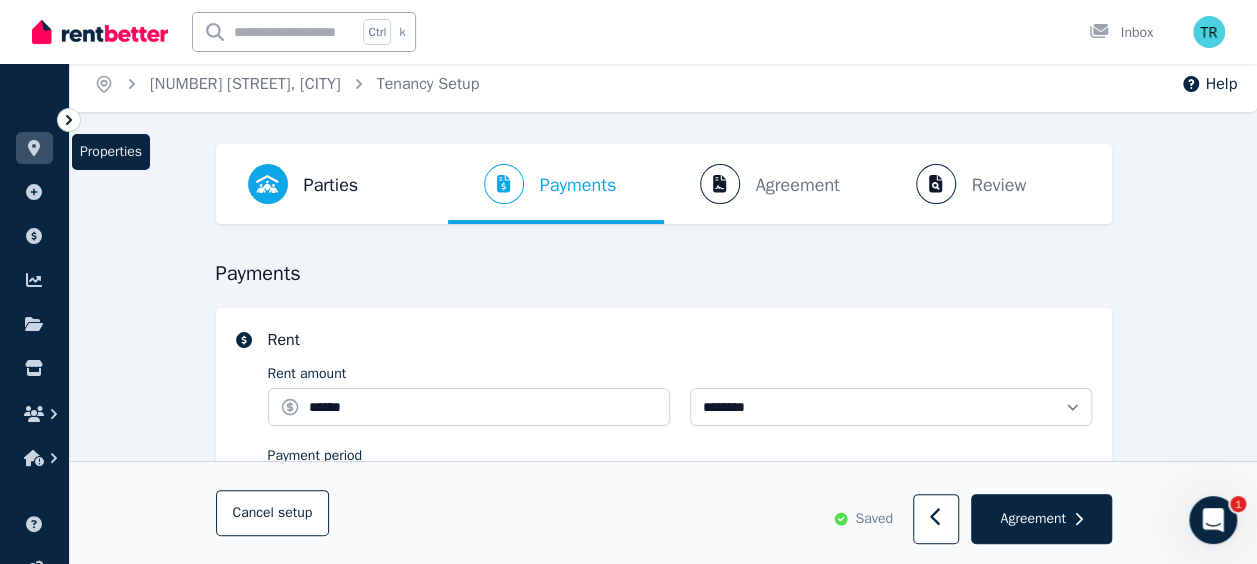 click 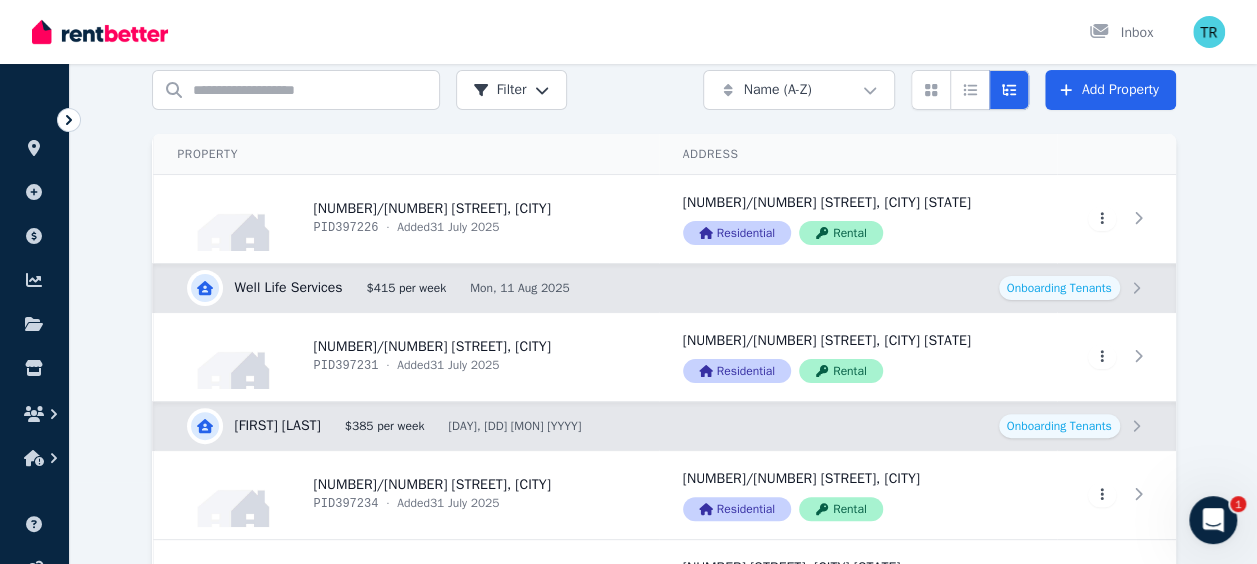 scroll, scrollTop: 0, scrollLeft: 0, axis: both 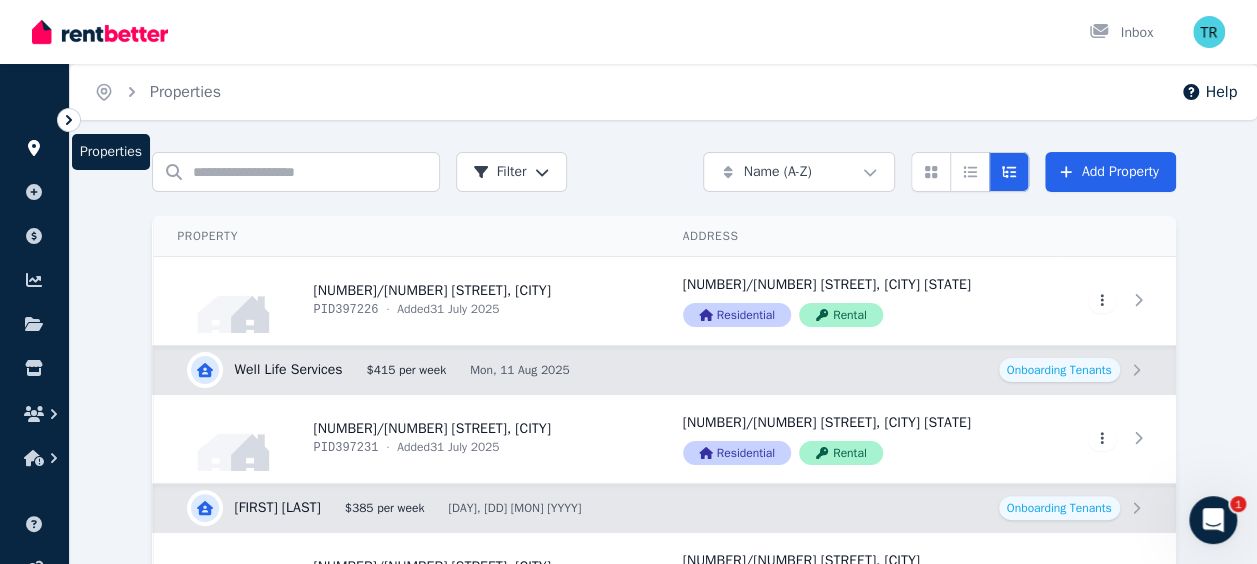 click 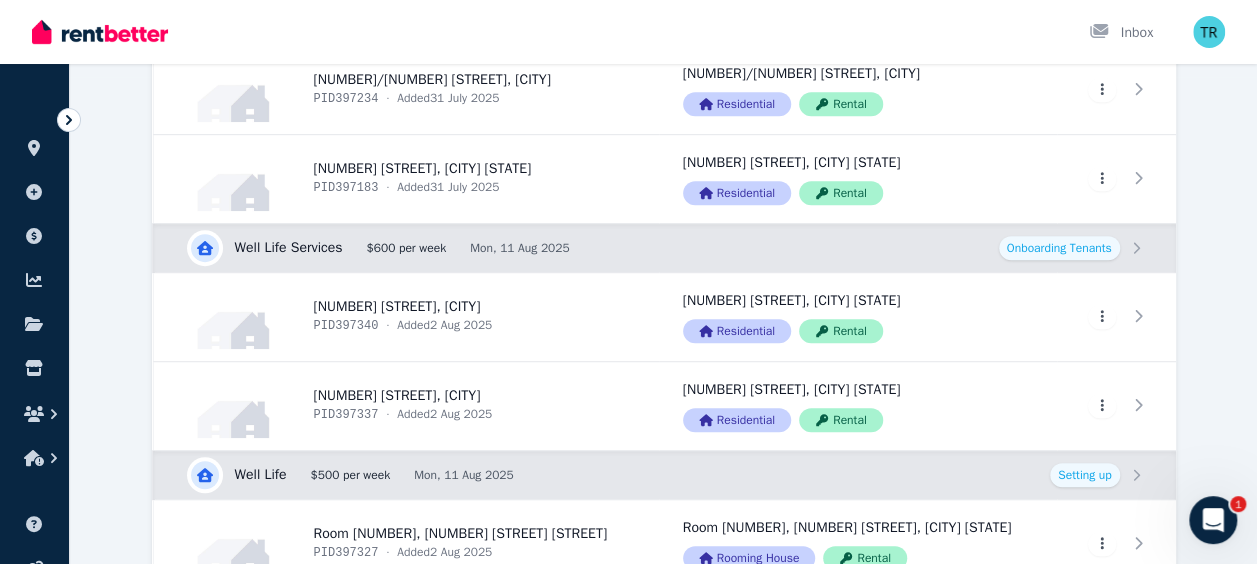 scroll, scrollTop: 488, scrollLeft: 0, axis: vertical 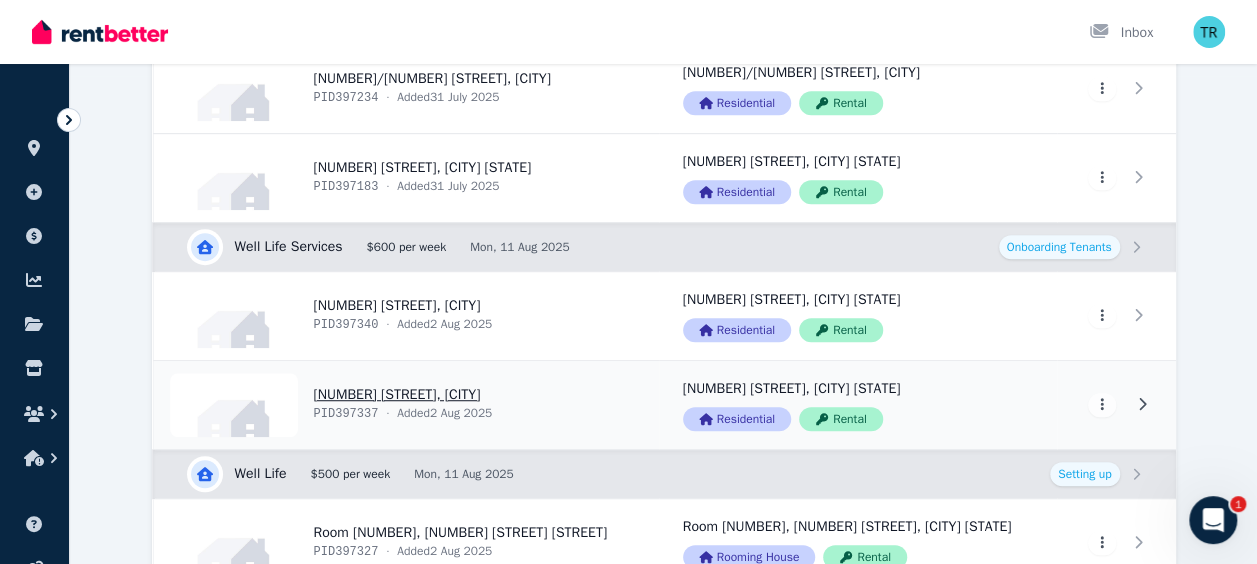 click on "View property details" at bounding box center (406, 405) 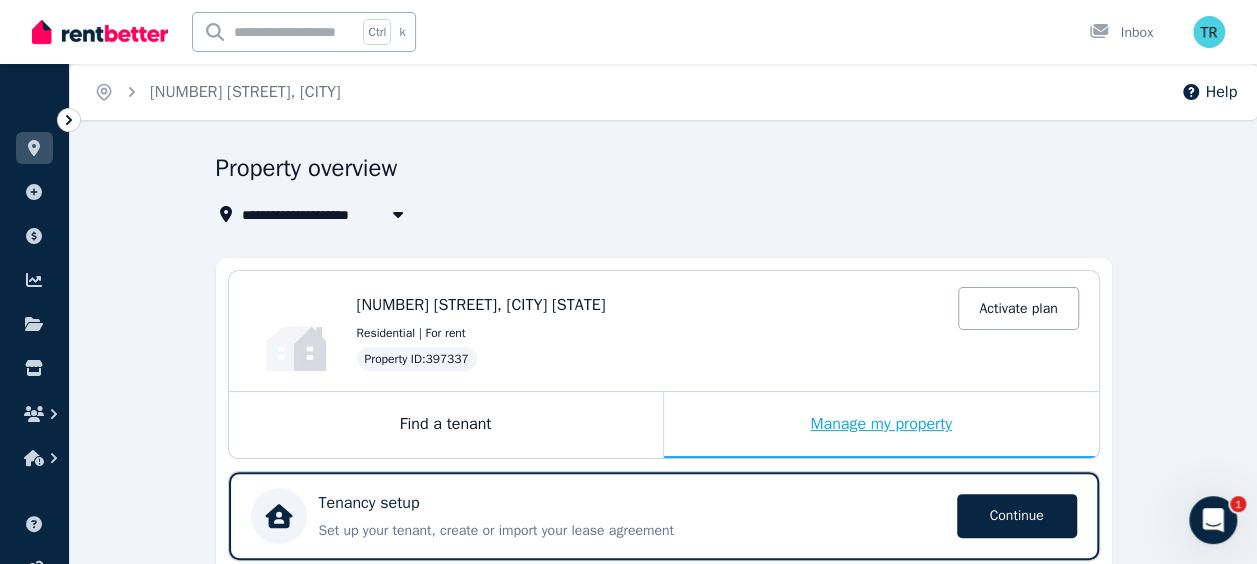 scroll, scrollTop: 150, scrollLeft: 0, axis: vertical 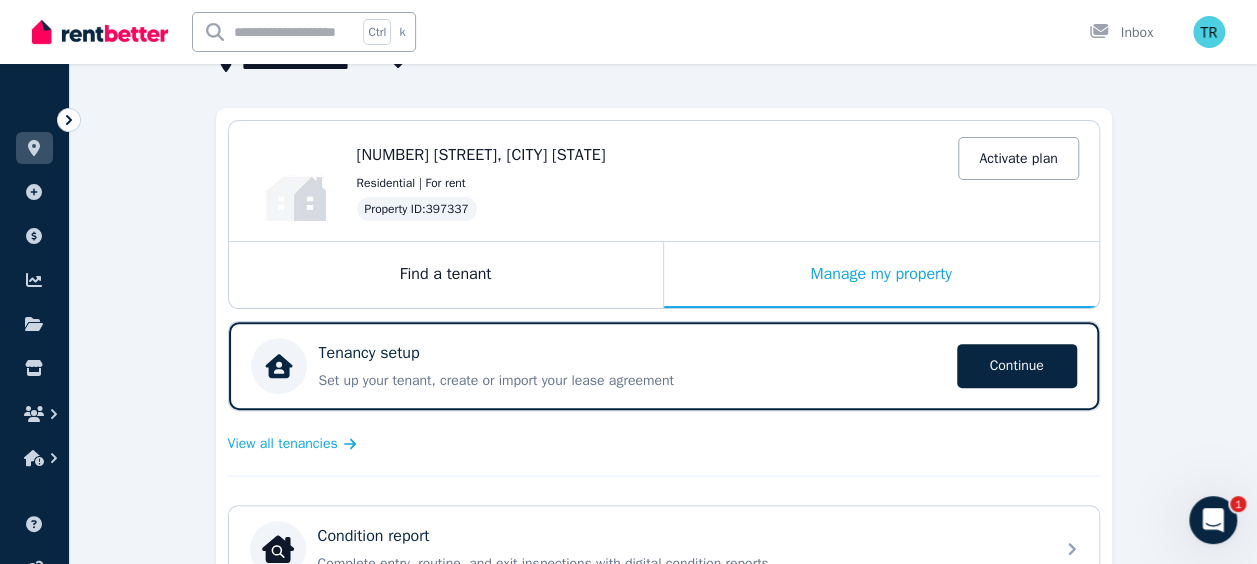 click on "Tenancy setup Set up your tenant, create or import your lease agreement Continue Continue" at bounding box center [664, 366] 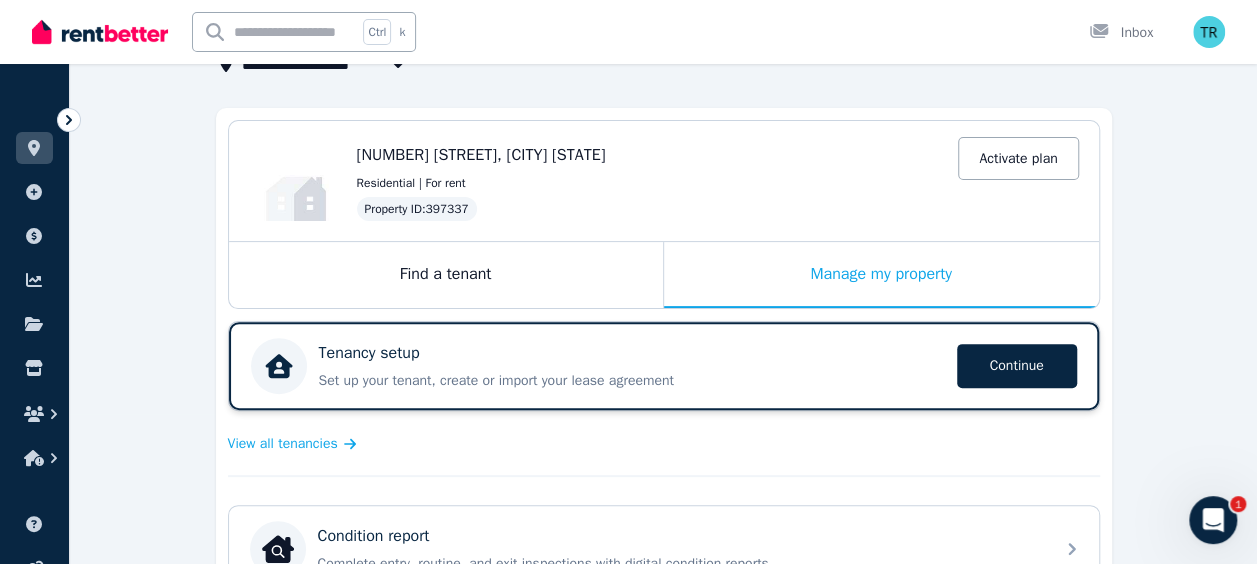 click on "Tenancy setup" at bounding box center (632, 353) 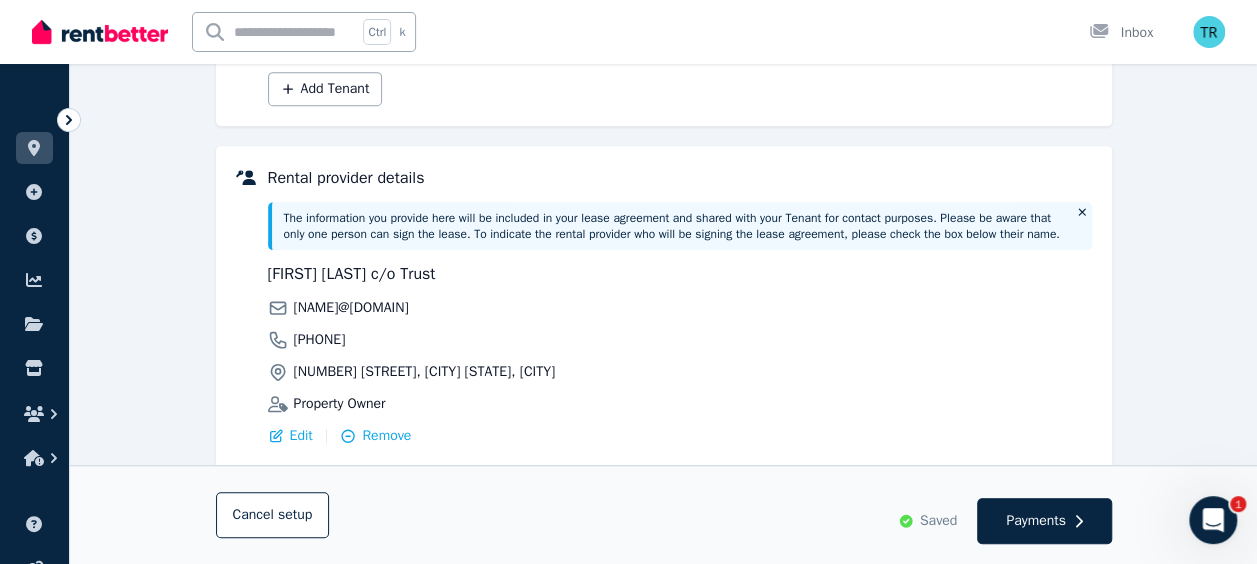 scroll, scrollTop: 444, scrollLeft: 0, axis: vertical 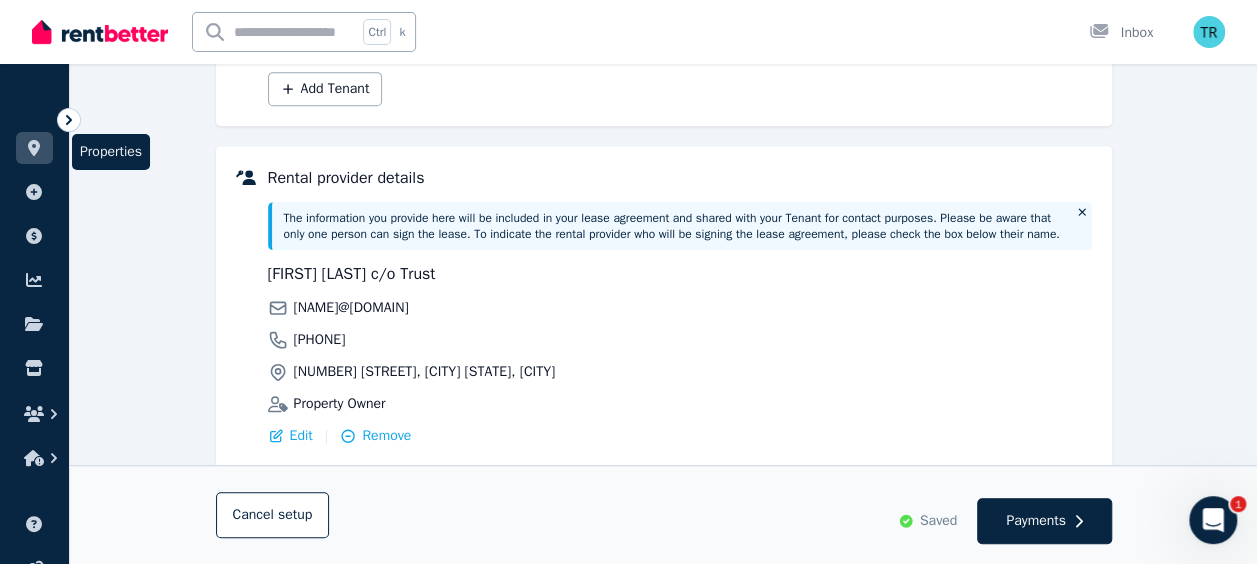 click 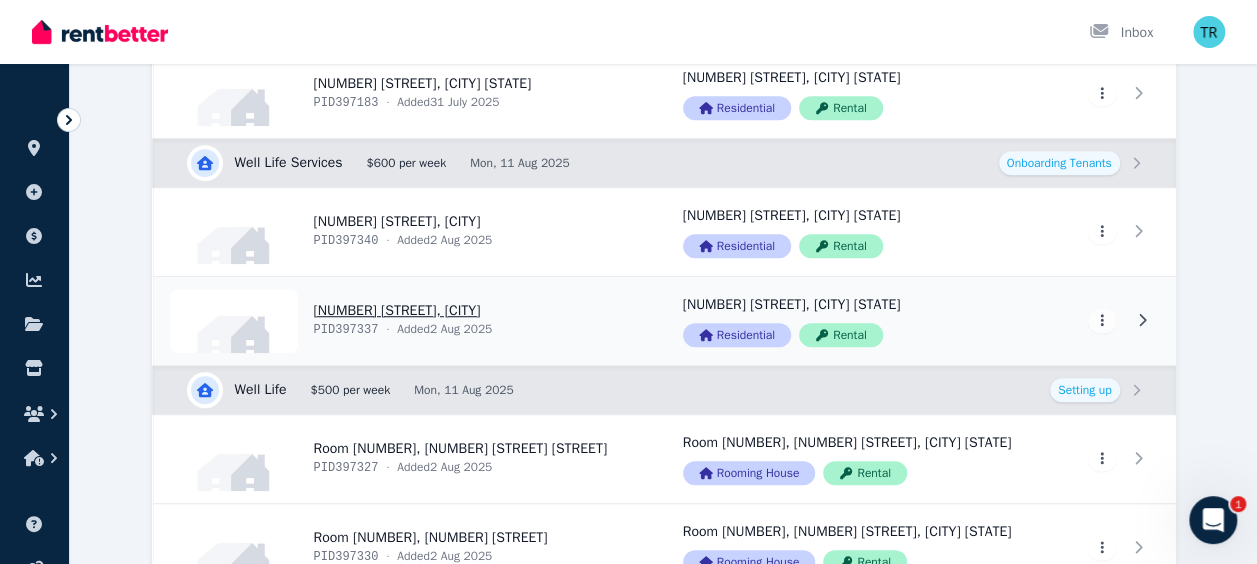 scroll, scrollTop: 570, scrollLeft: 0, axis: vertical 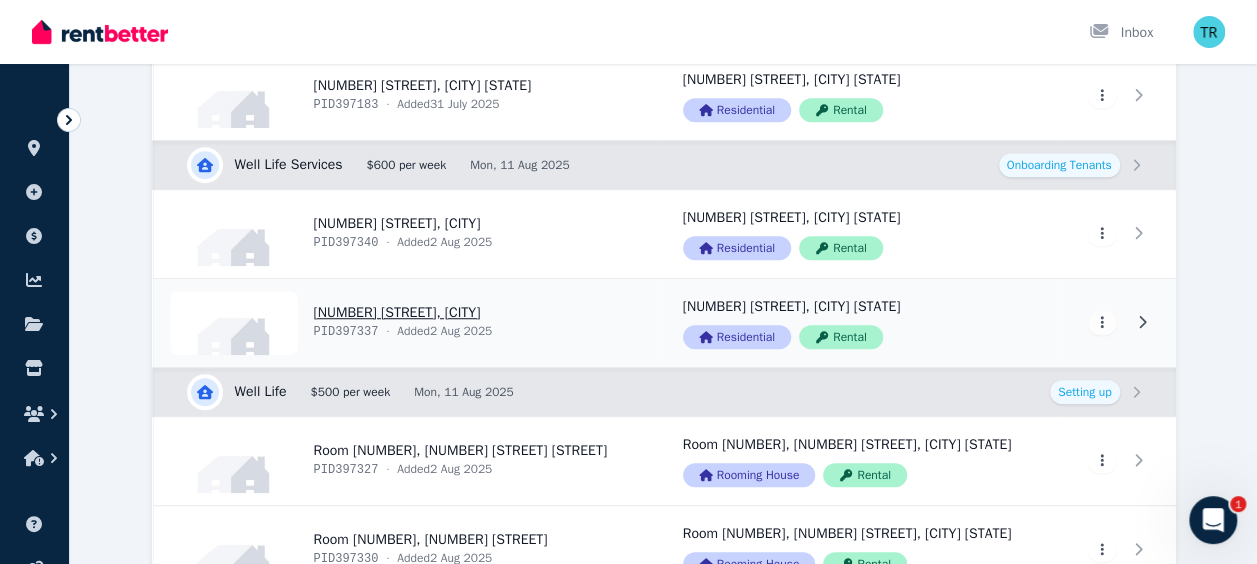 click on "View property details" at bounding box center (406, 323) 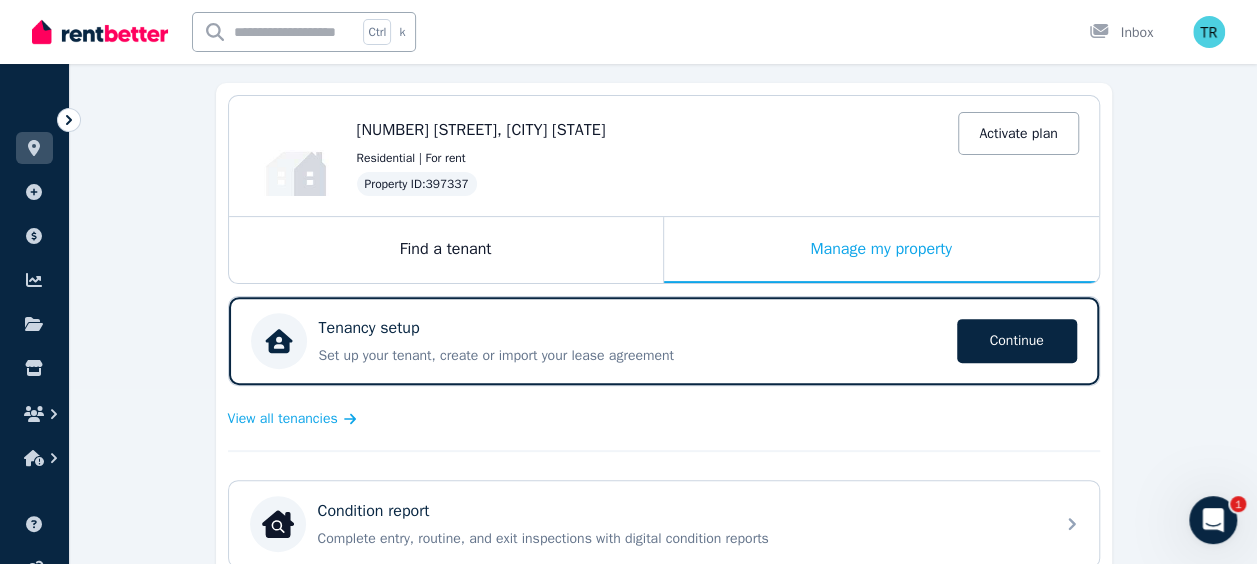 scroll, scrollTop: 176, scrollLeft: 0, axis: vertical 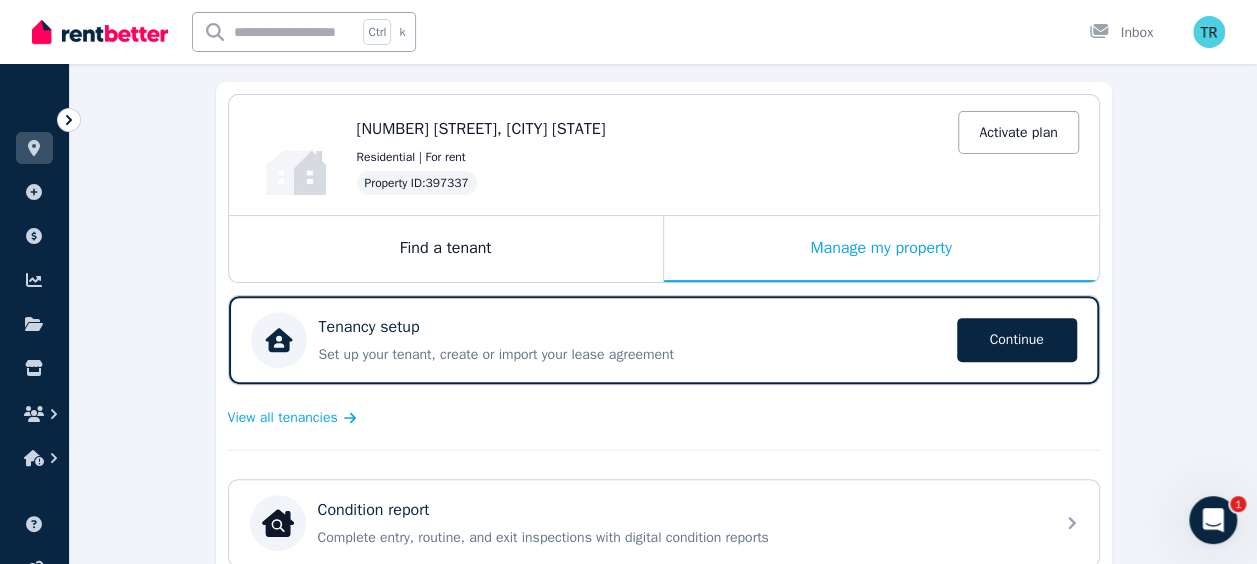 click on "Tenancy setup" at bounding box center (632, 327) 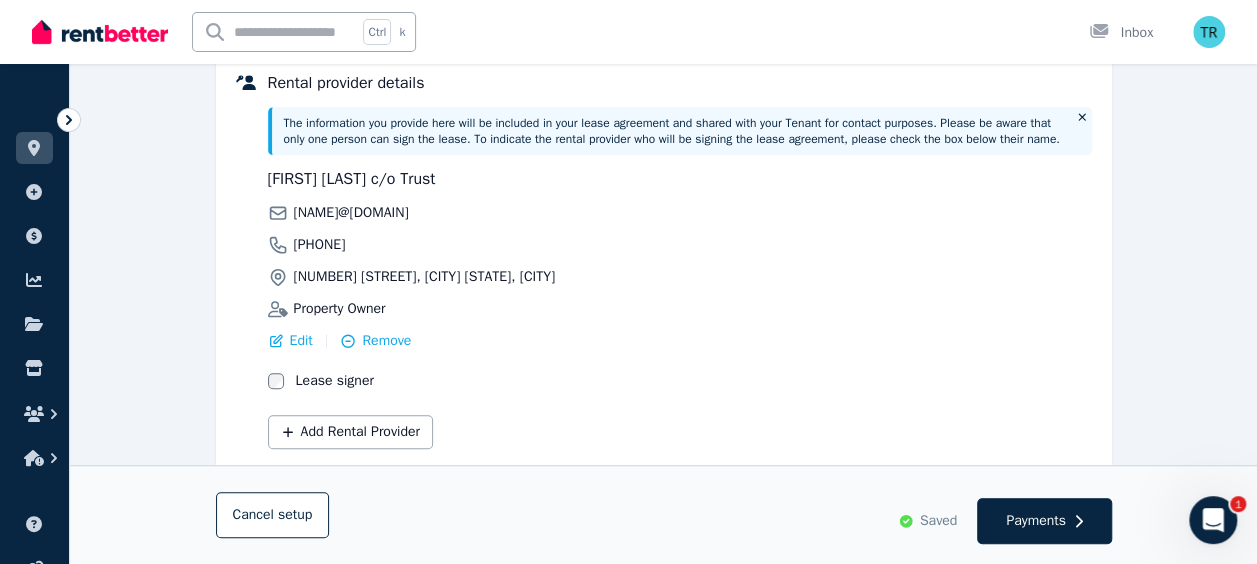 scroll, scrollTop: 596, scrollLeft: 0, axis: vertical 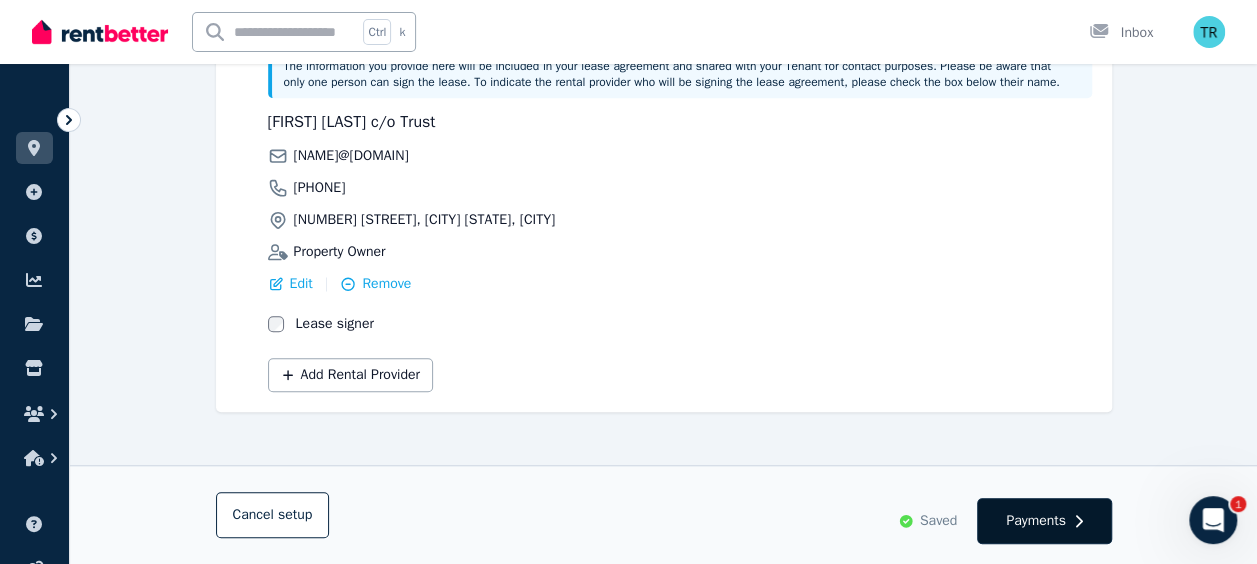 click on "Payments" at bounding box center (1036, 521) 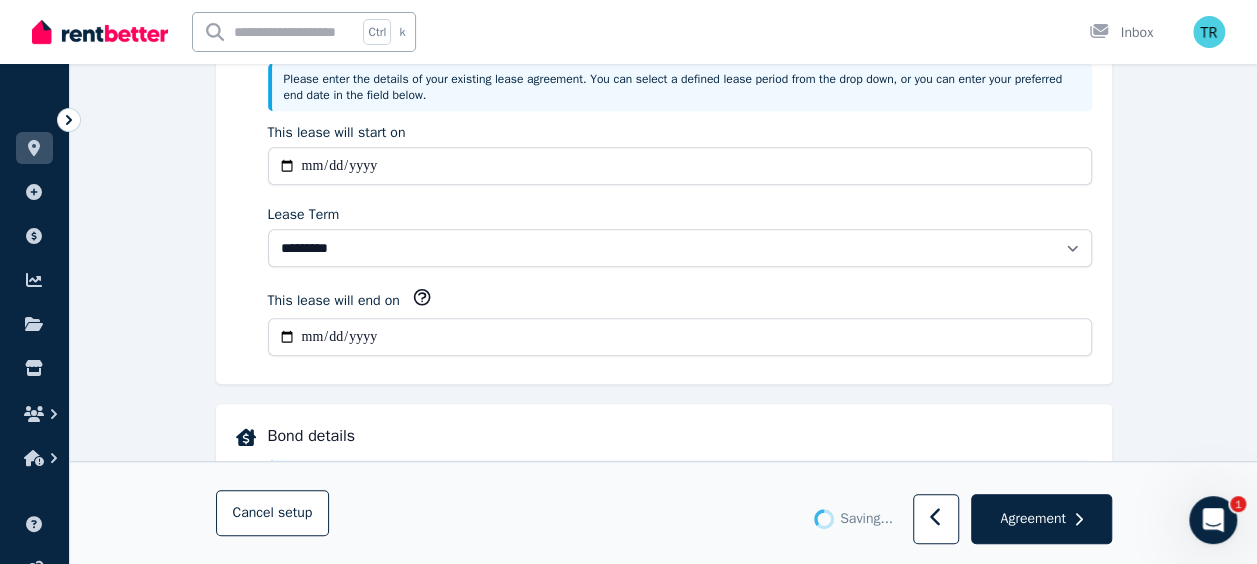 scroll, scrollTop: 0, scrollLeft: 0, axis: both 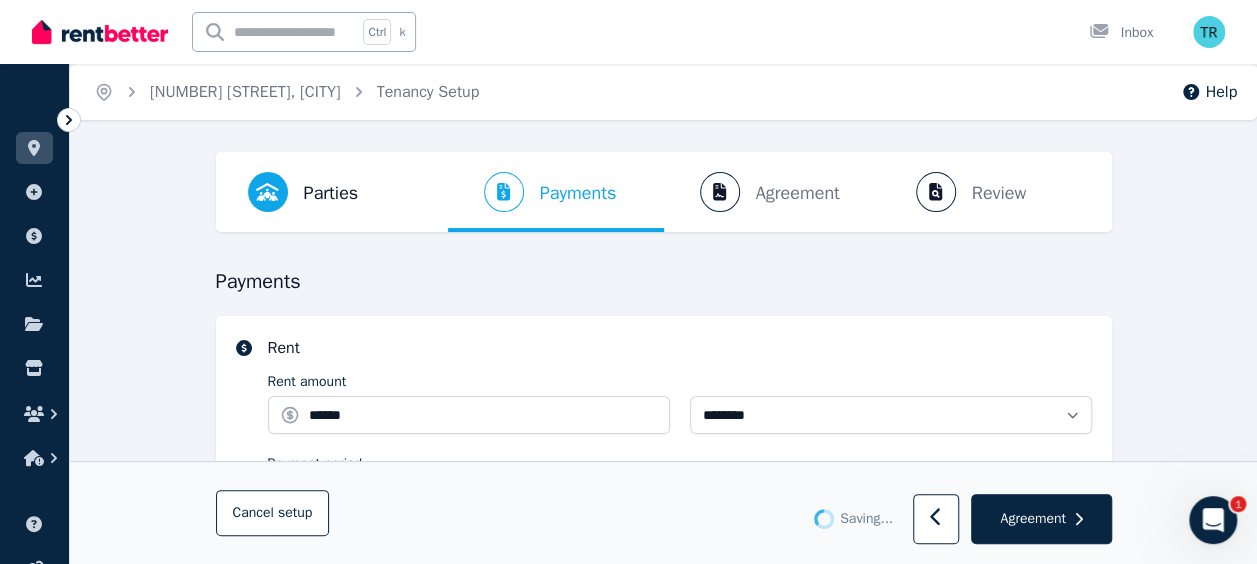 select on "**********" 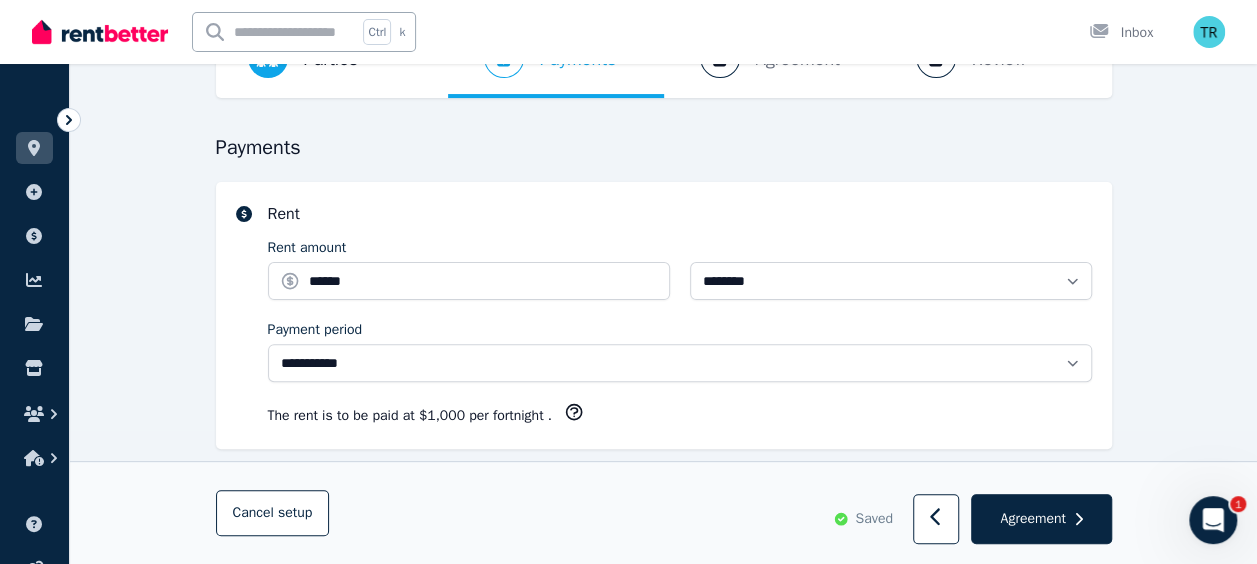 scroll, scrollTop: 135, scrollLeft: 0, axis: vertical 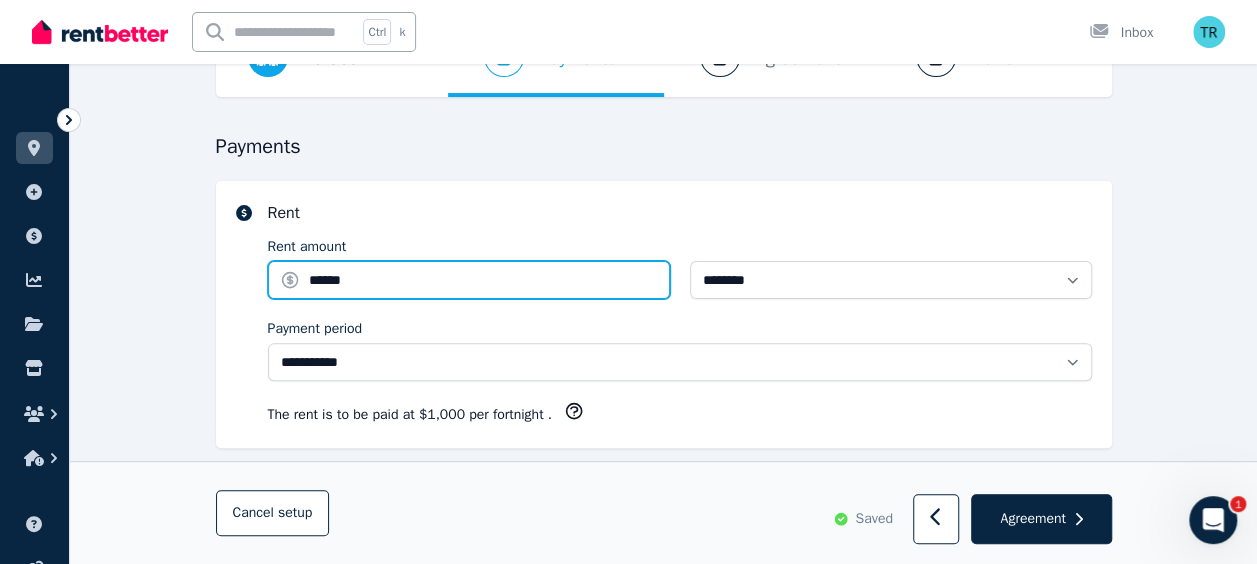 click on "******" at bounding box center [469, 280] 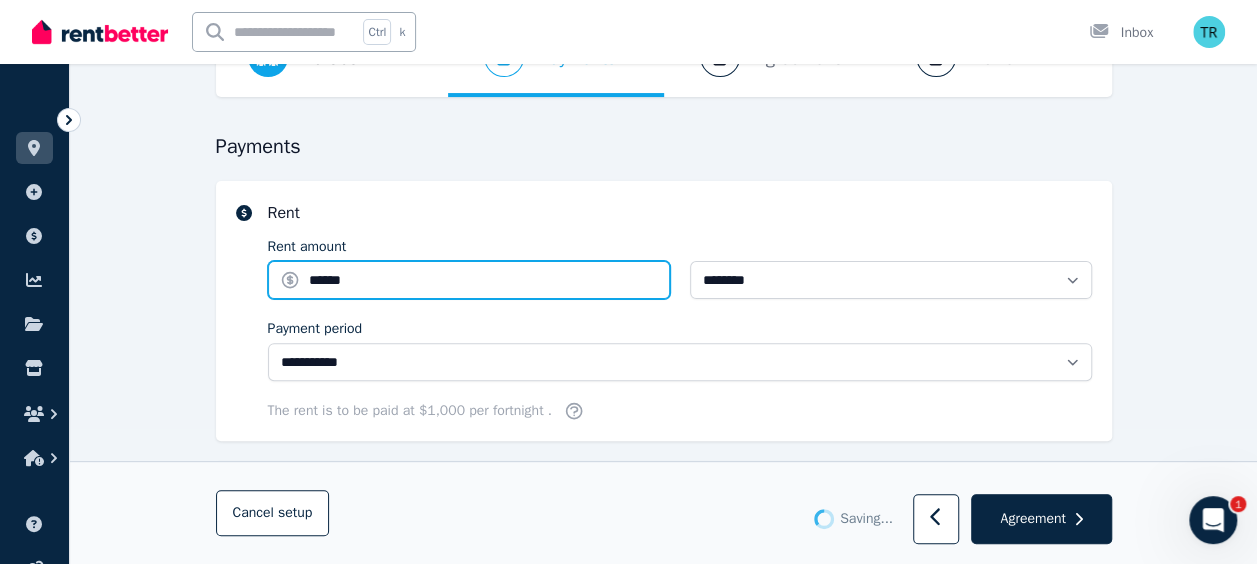 type on "******" 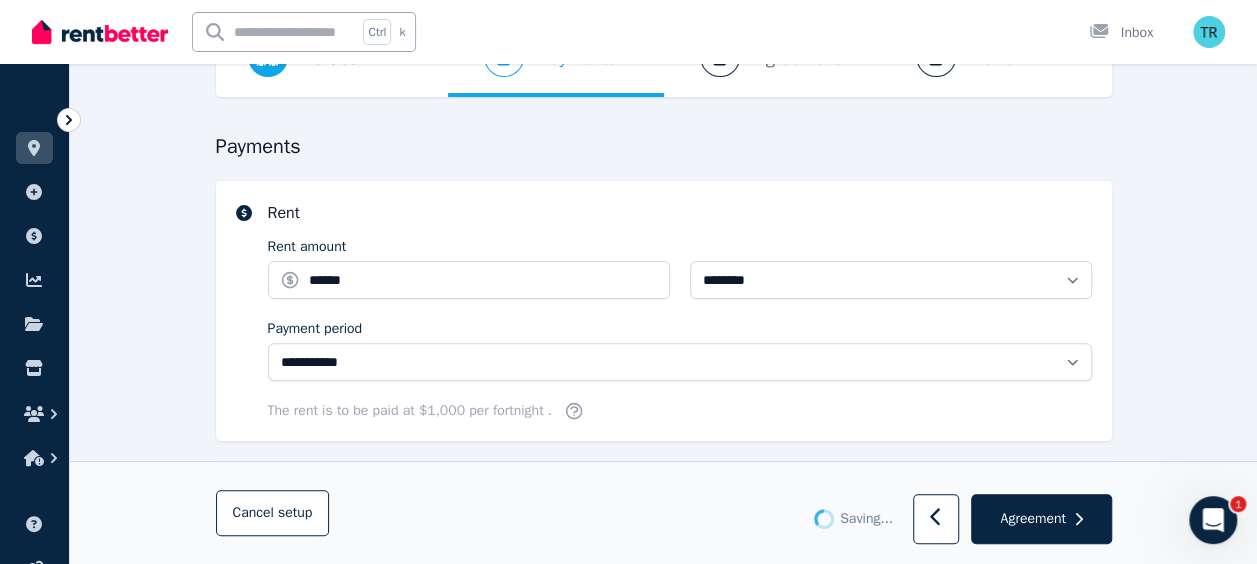 click on "**********" at bounding box center [680, 311] 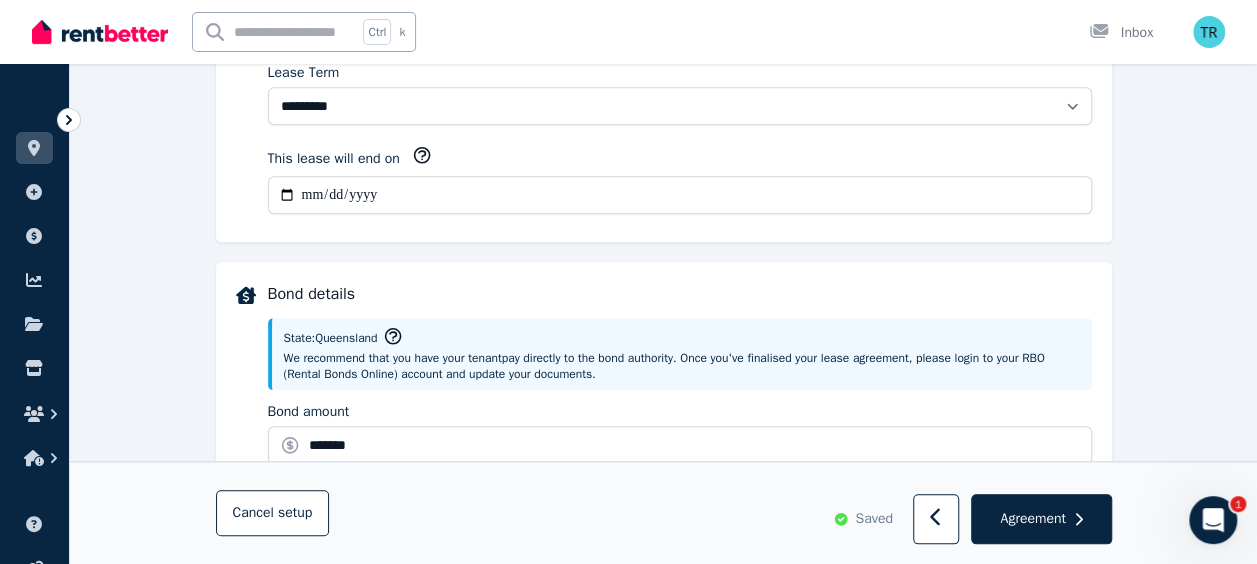 scroll, scrollTop: 858, scrollLeft: 0, axis: vertical 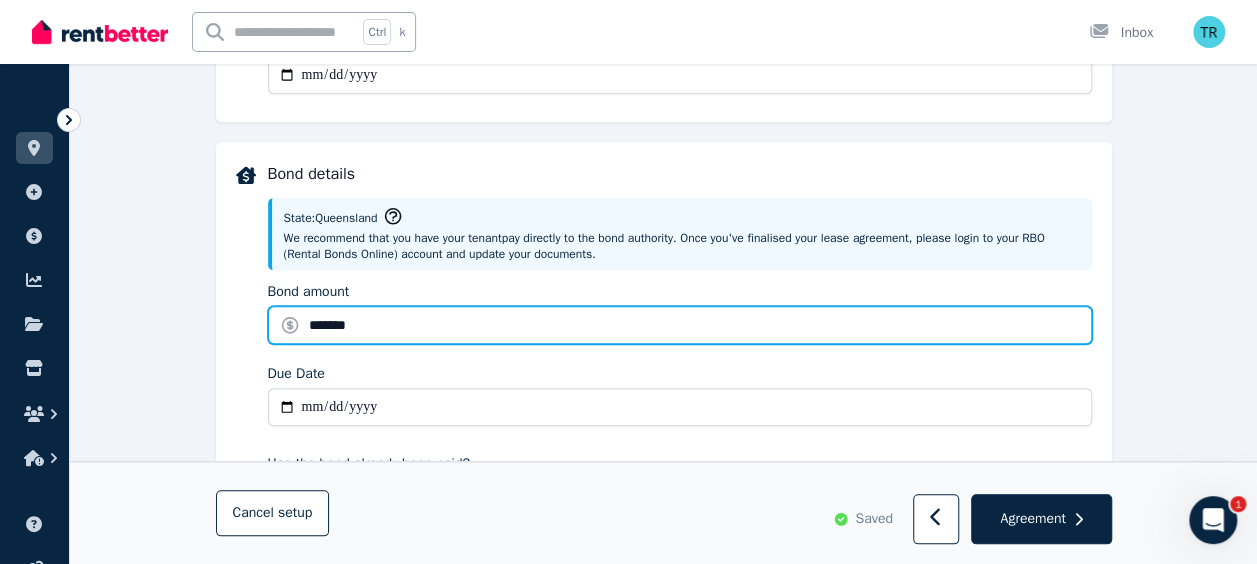 click on "*******" at bounding box center (680, 325) 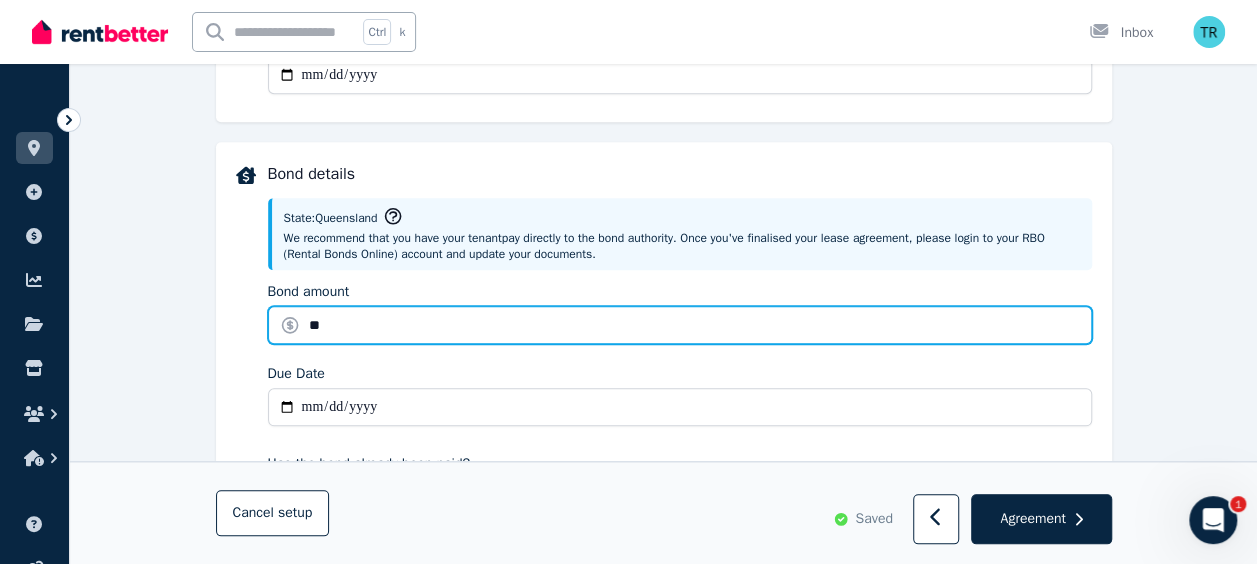 type on "*" 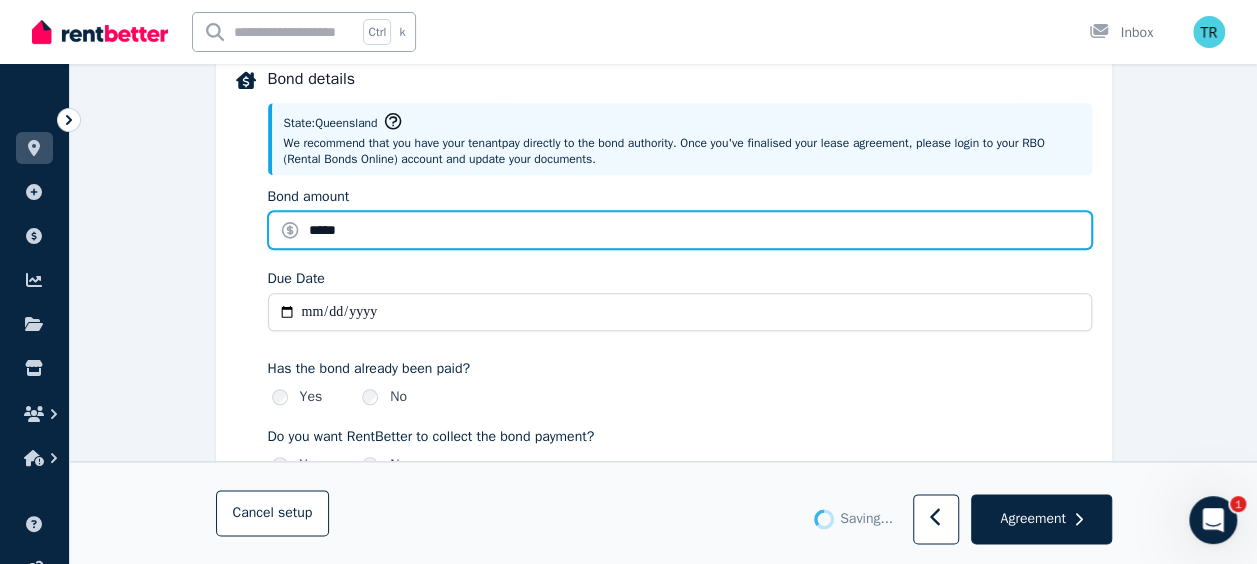 scroll, scrollTop: 952, scrollLeft: 0, axis: vertical 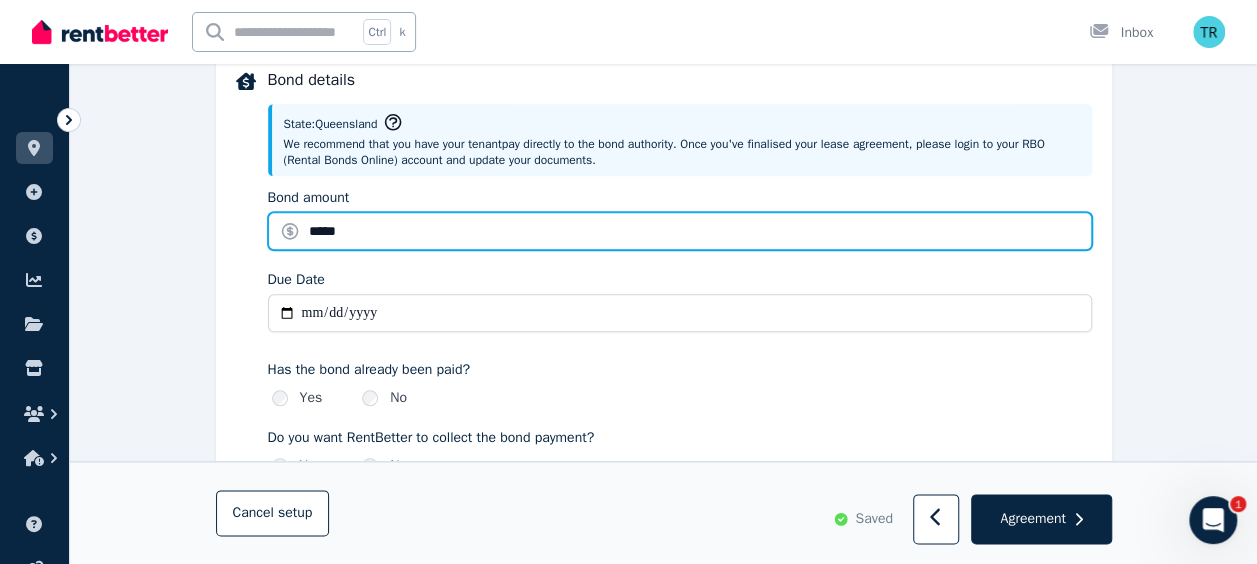 click on "*****" at bounding box center (680, 231) 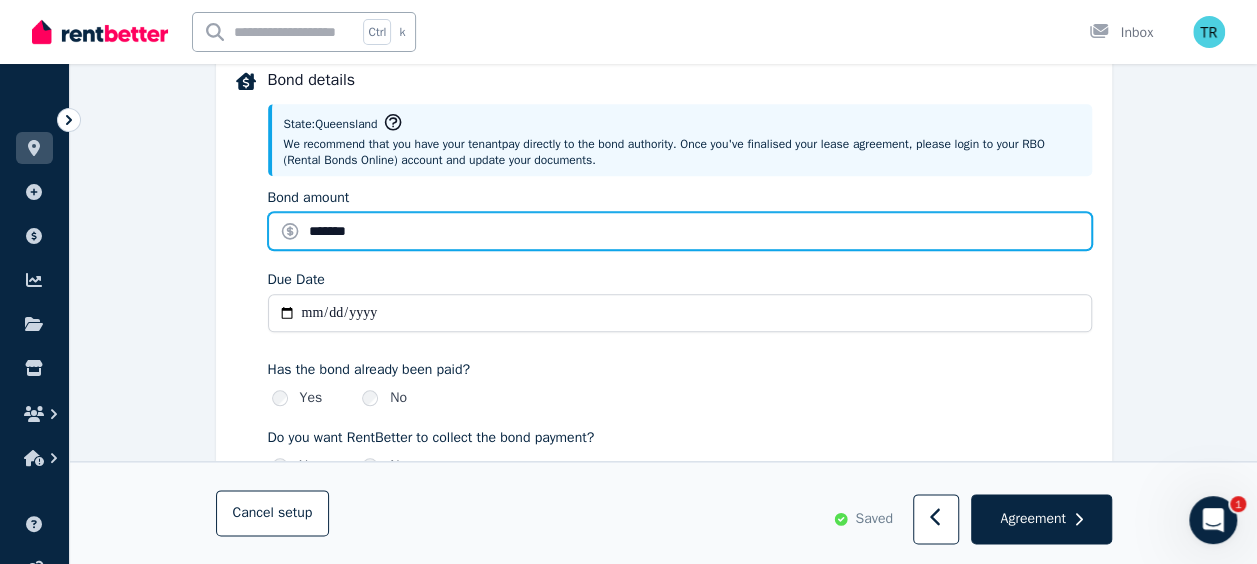 click on "*******" at bounding box center (680, 231) 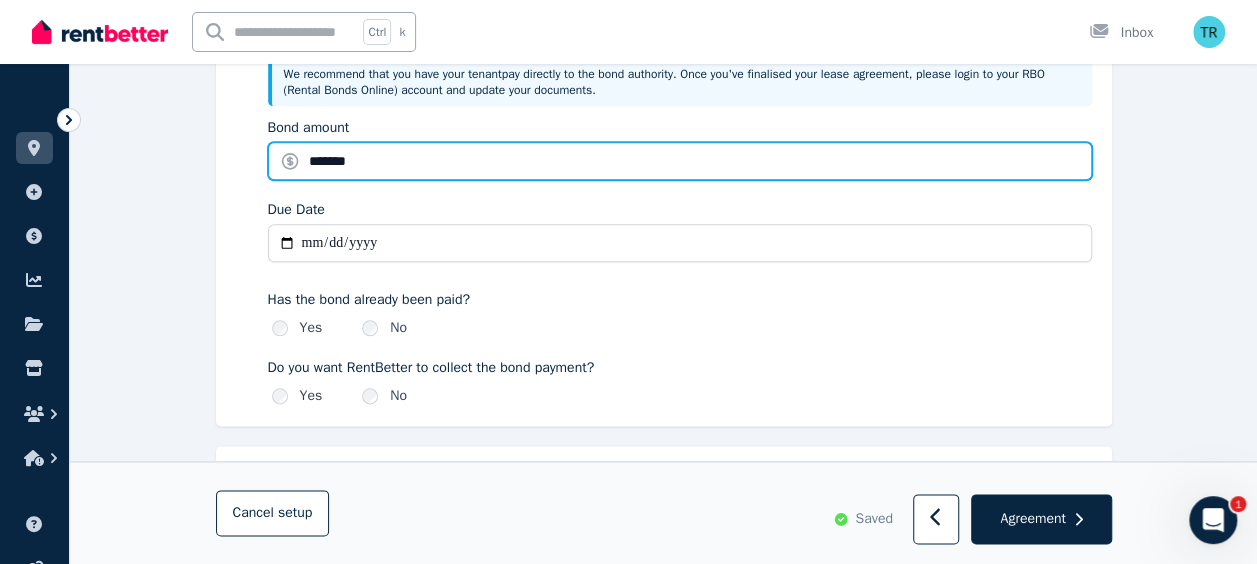 scroll, scrollTop: 1021, scrollLeft: 0, axis: vertical 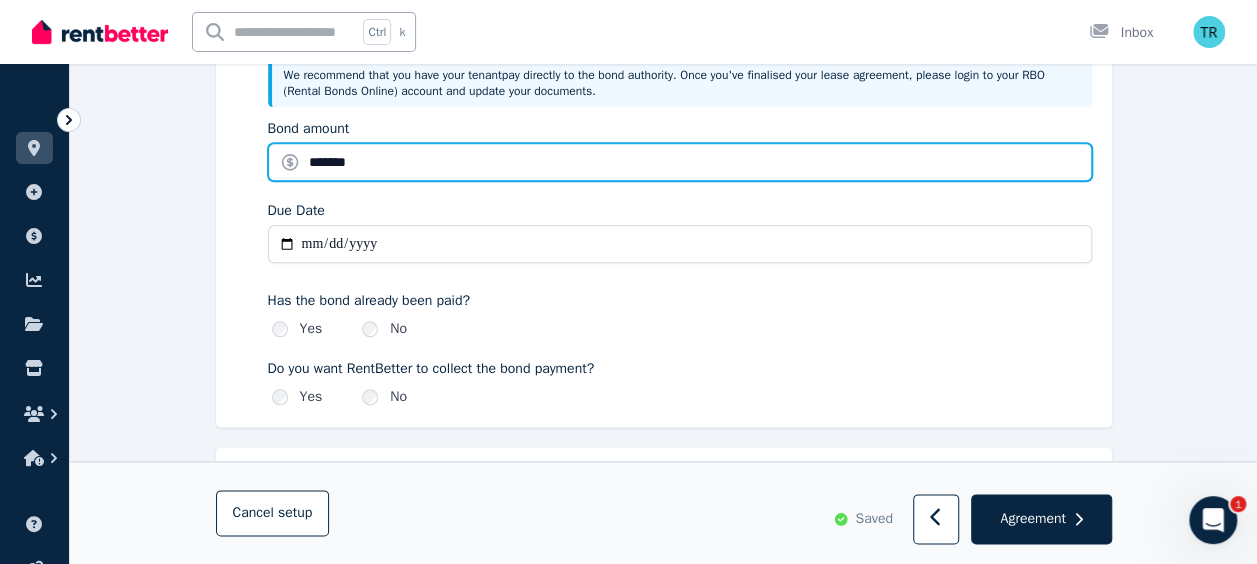 type on "*******" 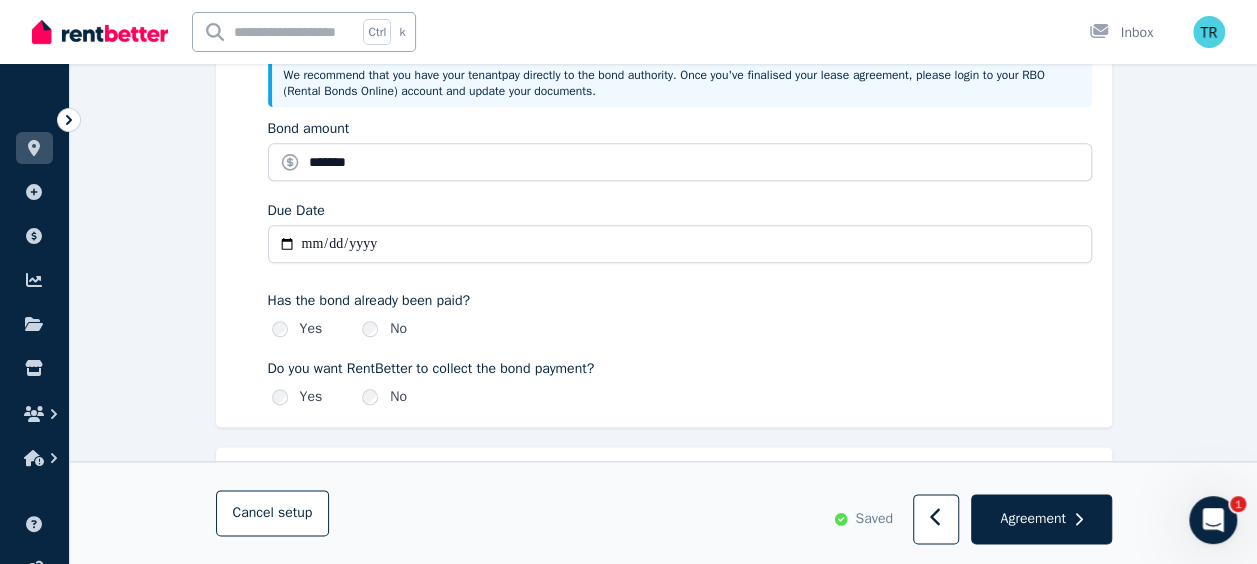 click on "**********" at bounding box center [680, 244] 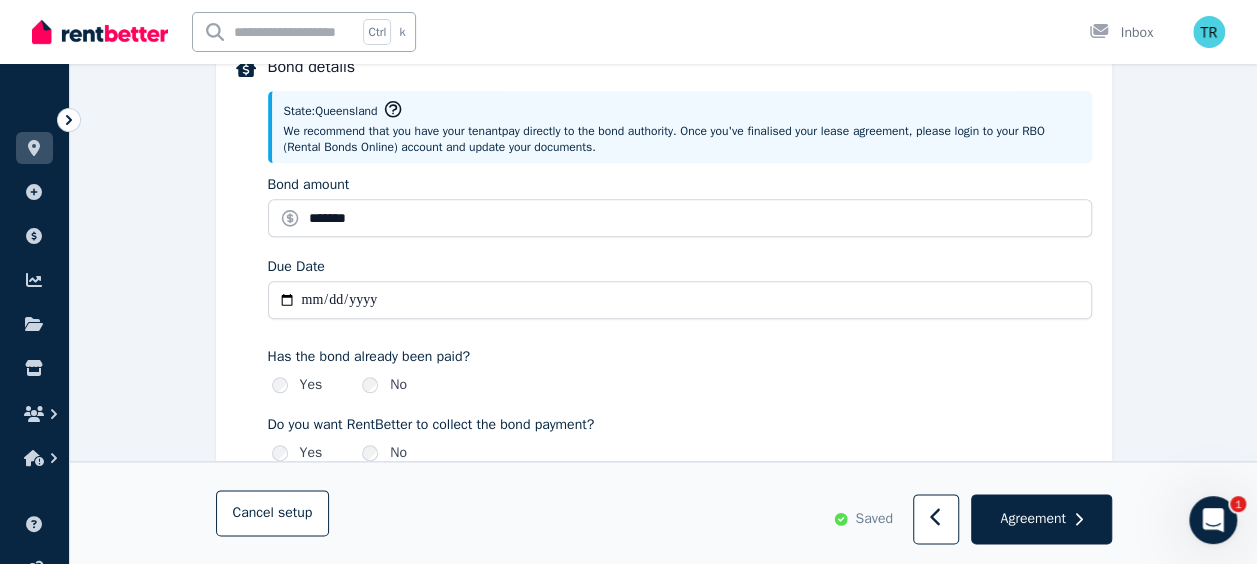scroll, scrollTop: 964, scrollLeft: 0, axis: vertical 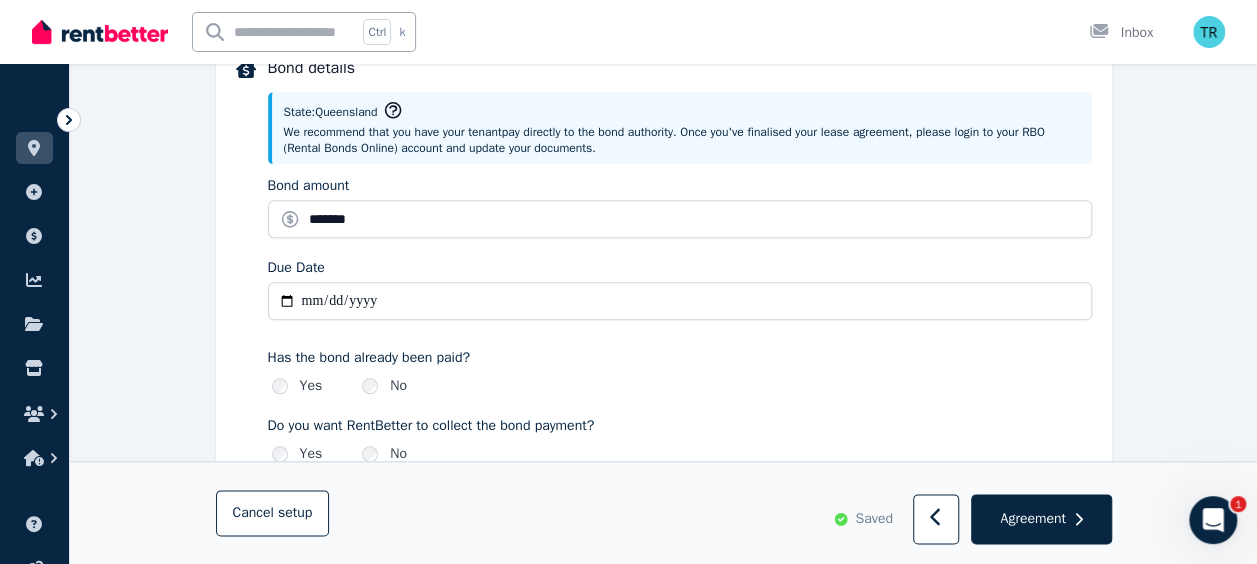 click on "**********" at bounding box center [680, 301] 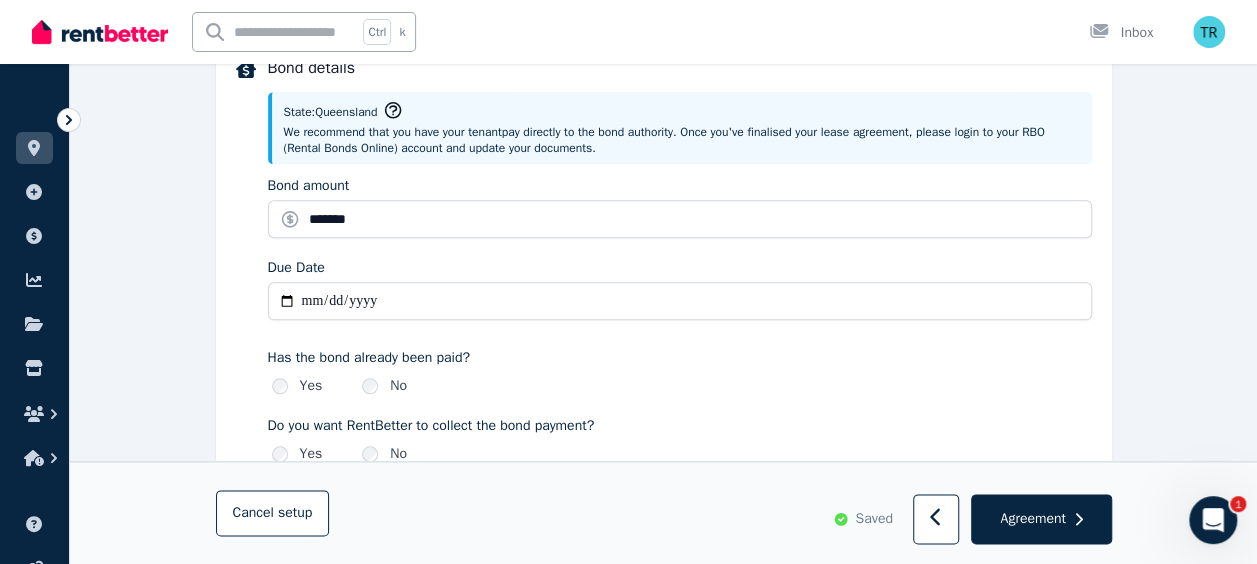 type on "**********" 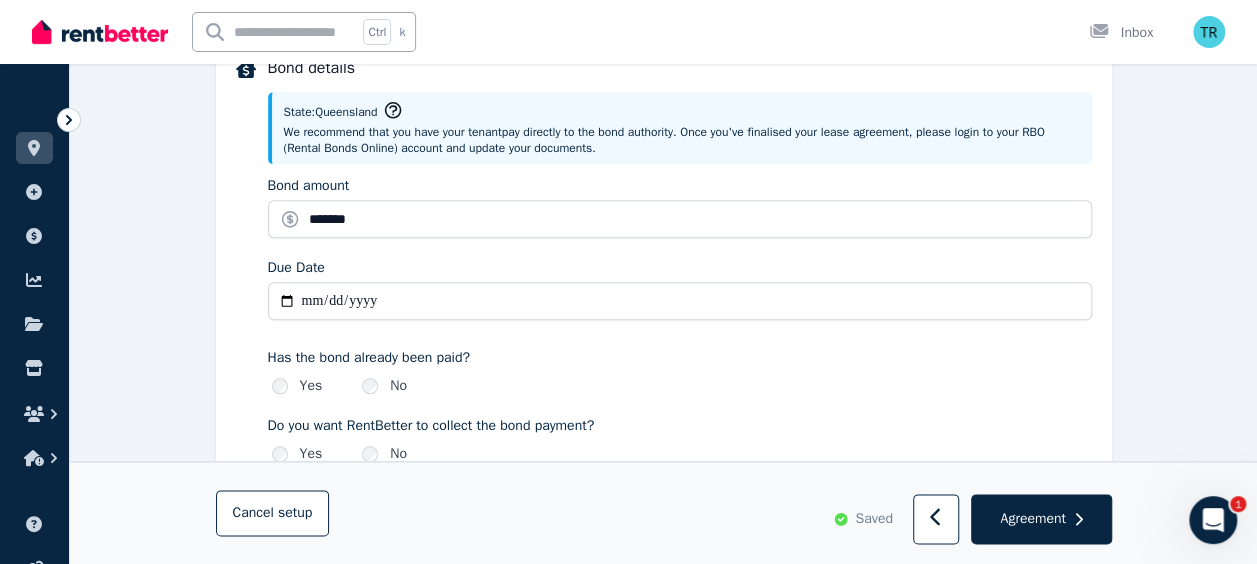 click on "**********" at bounding box center [664, 260] 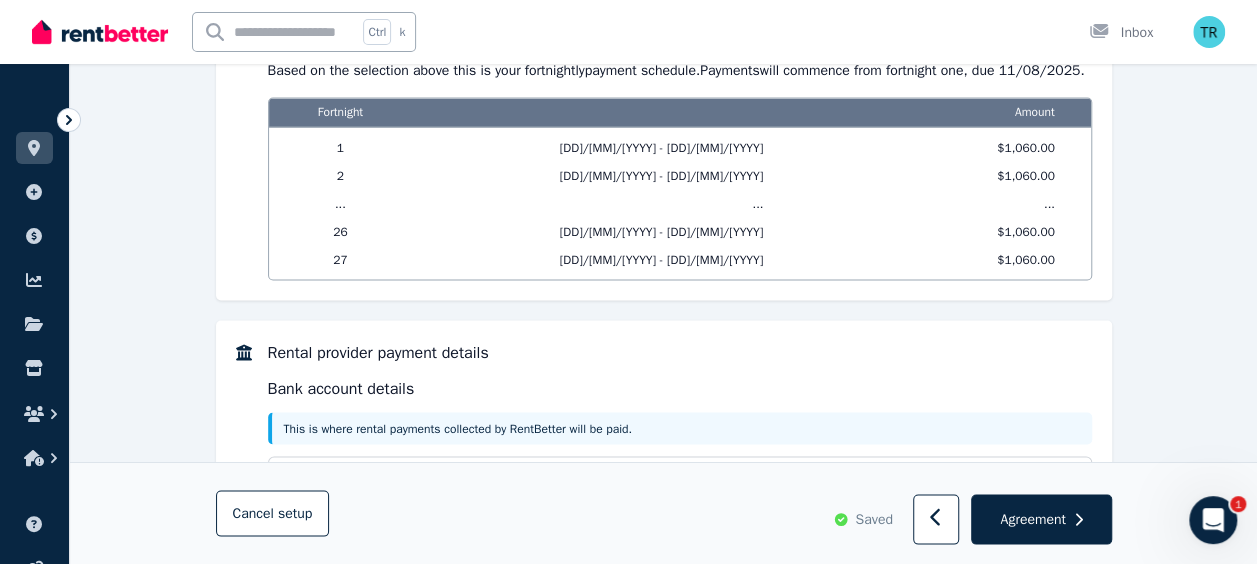 scroll, scrollTop: 1858, scrollLeft: 0, axis: vertical 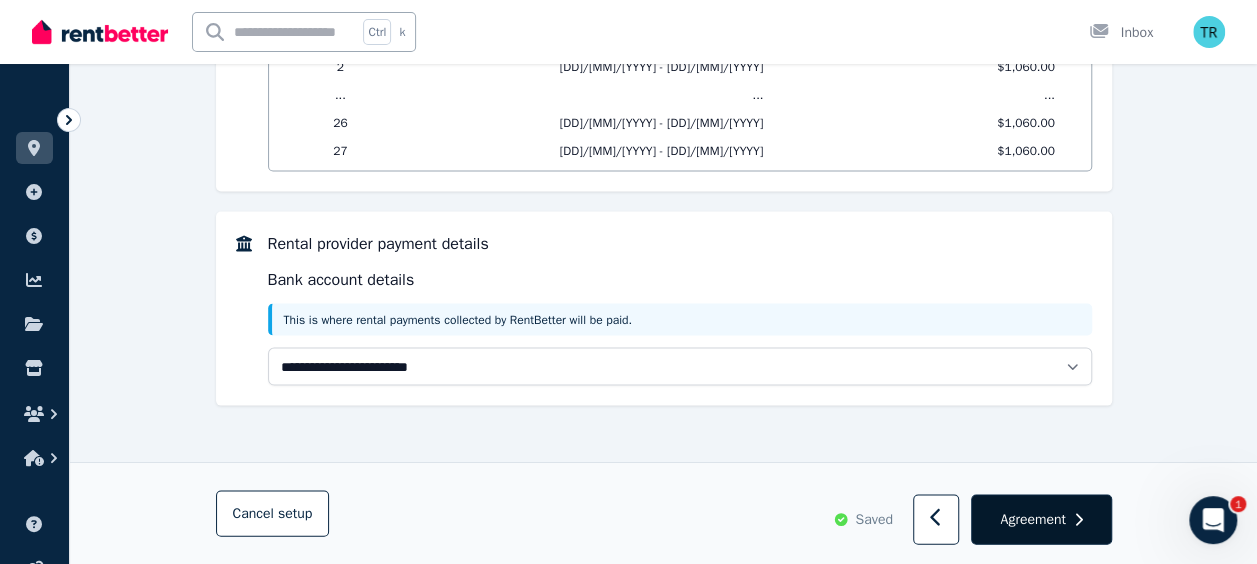 click on "Agreement" at bounding box center [1032, 519] 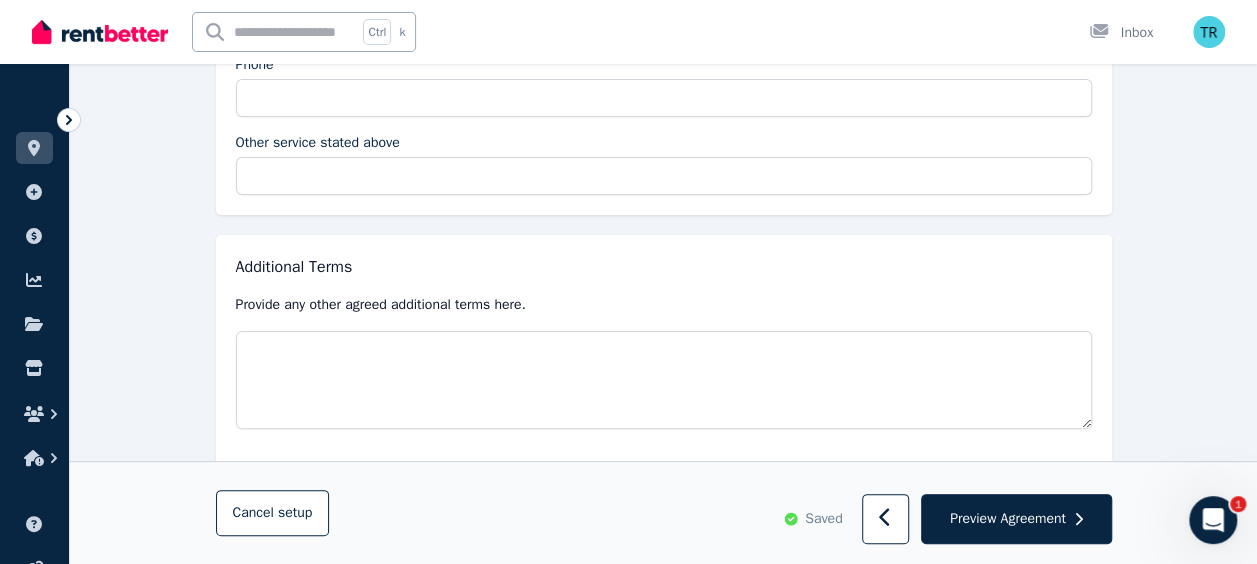 scroll, scrollTop: 3850, scrollLeft: 0, axis: vertical 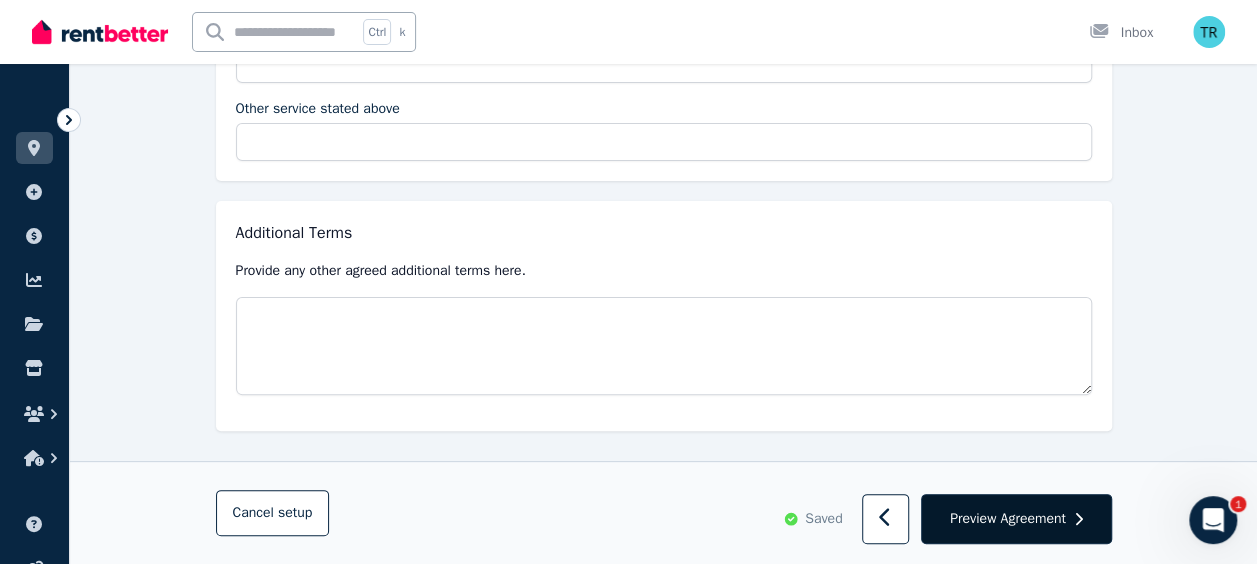 click on "Preview Agreement" at bounding box center (1008, 519) 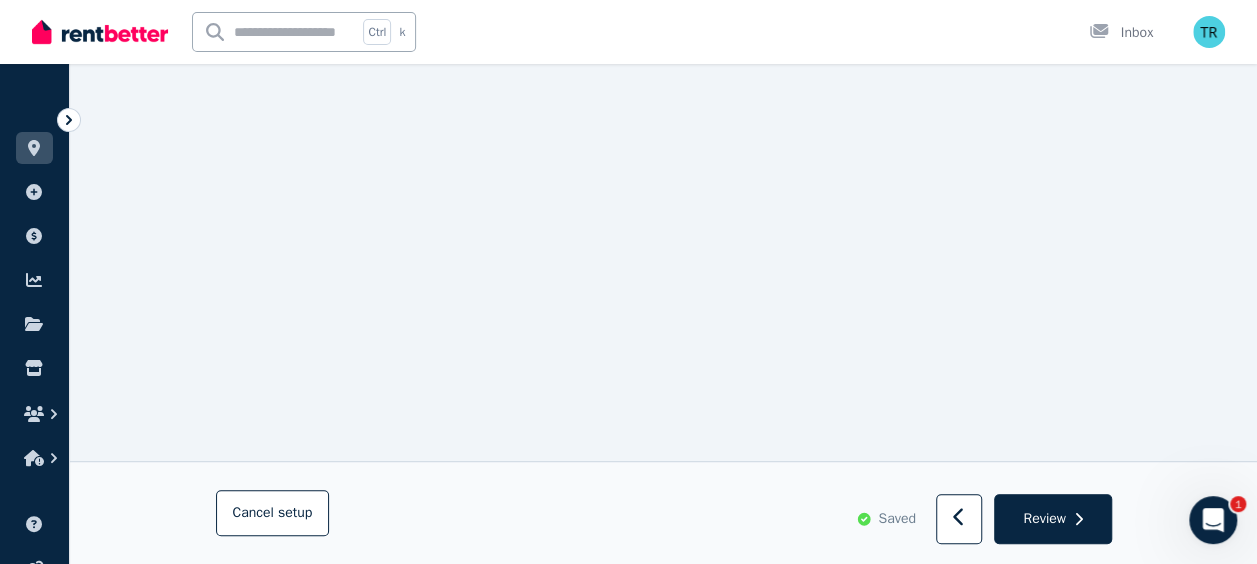 scroll, scrollTop: 4113, scrollLeft: 0, axis: vertical 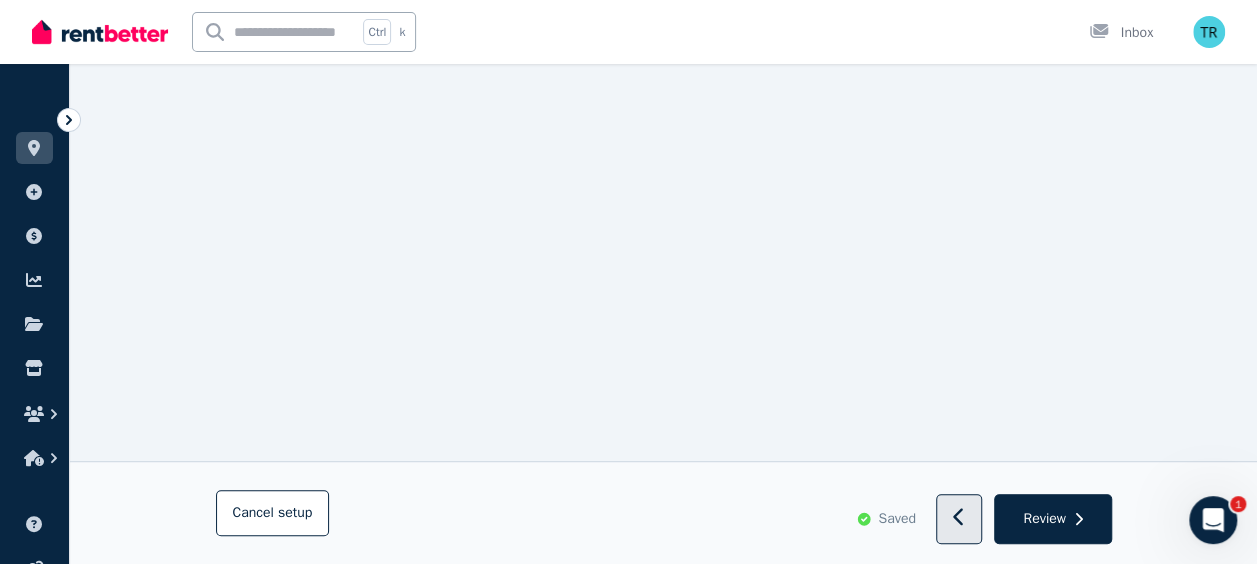 click 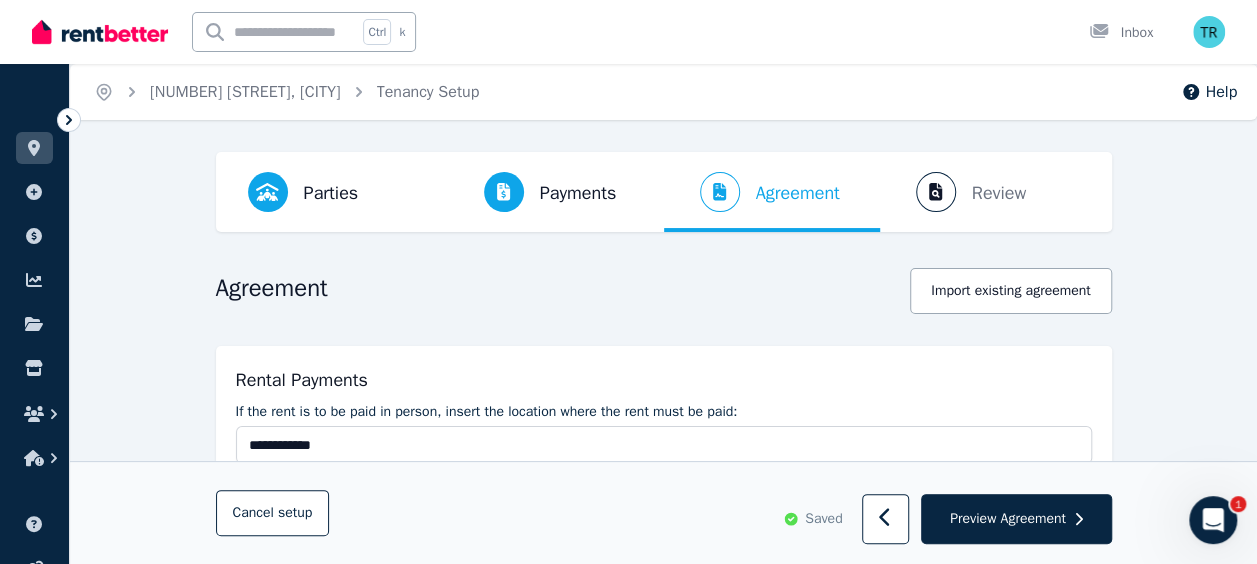 click on "Preview Agreement" at bounding box center [1008, 519] 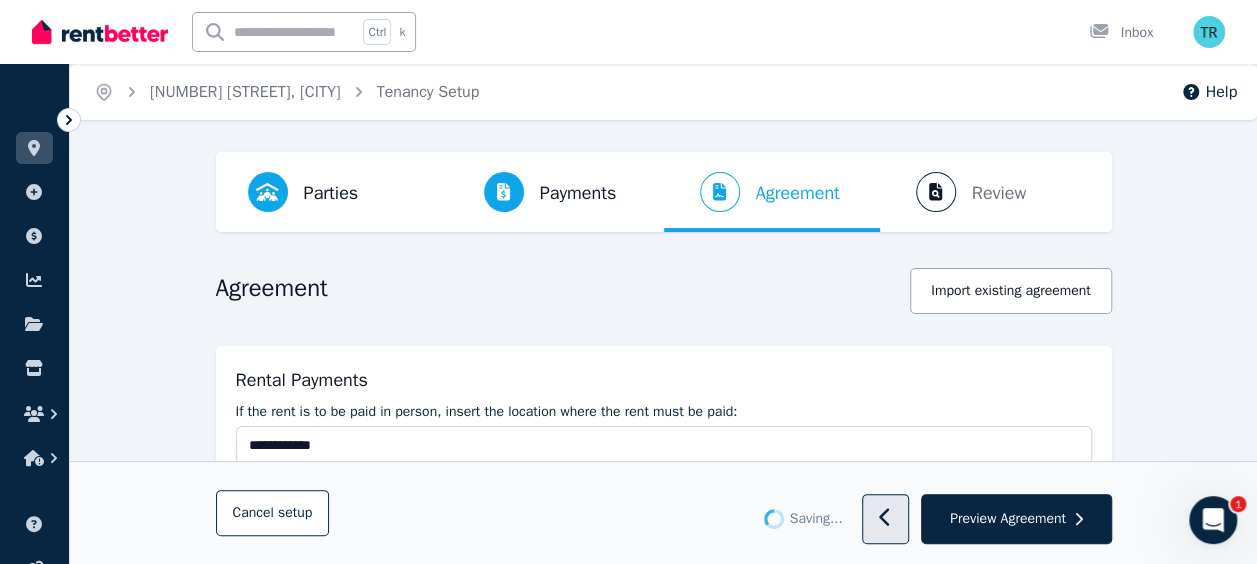 click 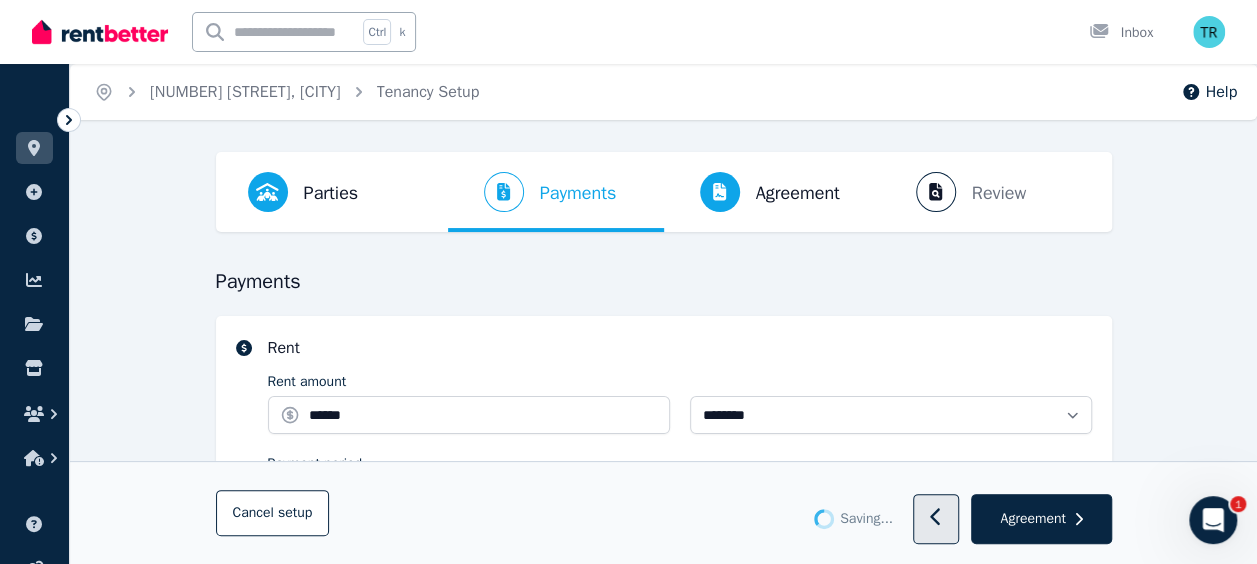 select on "**********" 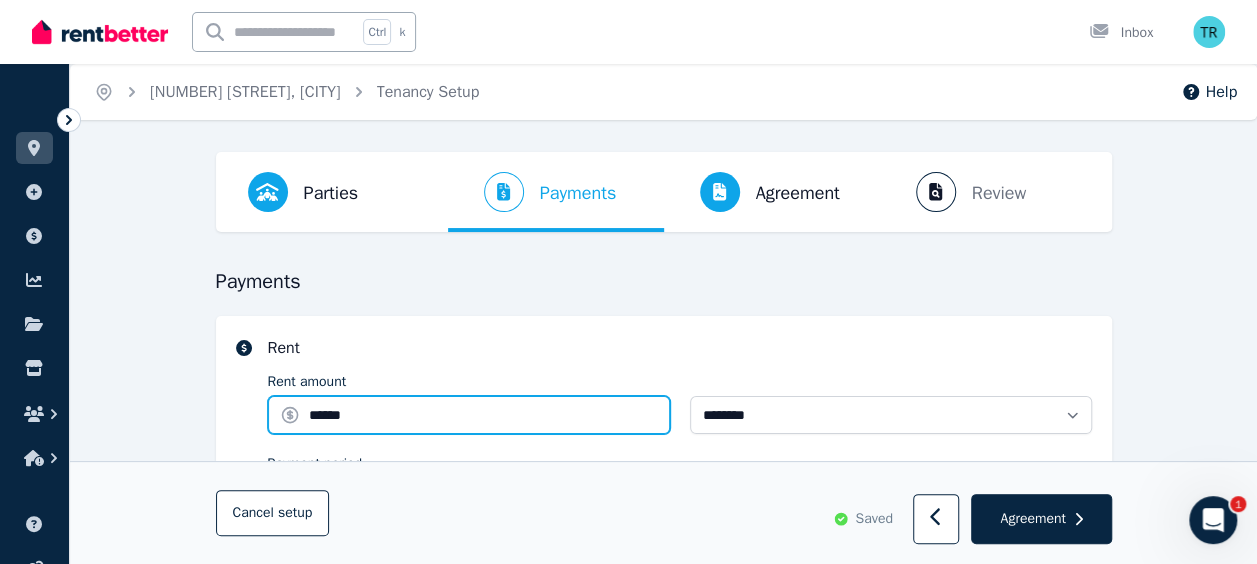 click on "******" at bounding box center (469, 415) 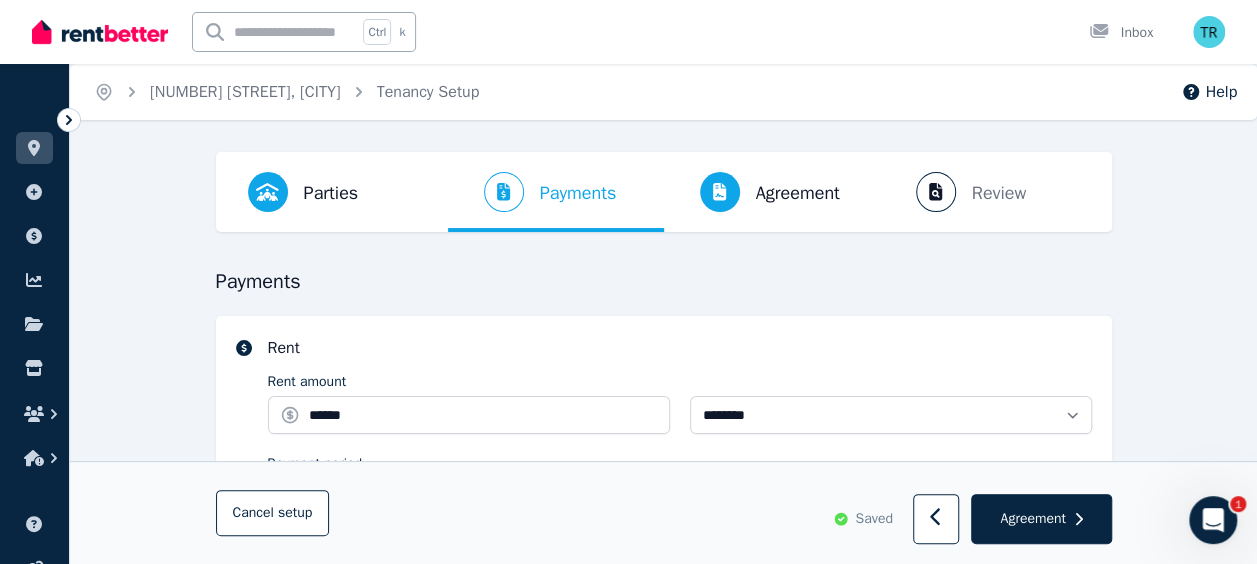 click on "**********" at bounding box center (664, 446) 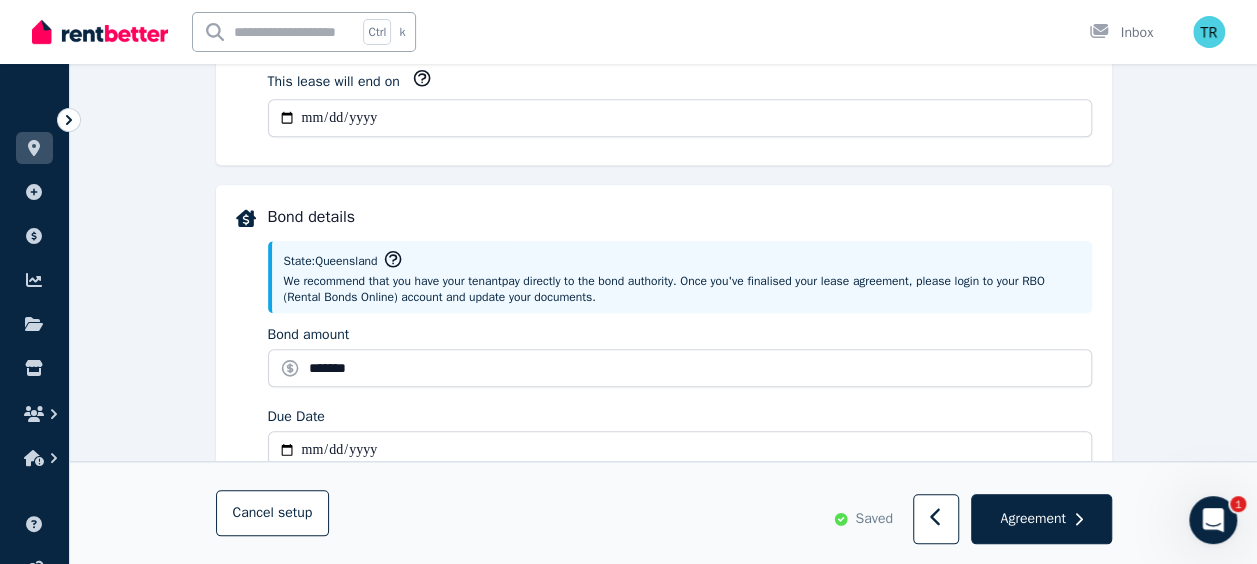 scroll, scrollTop: 816, scrollLeft: 0, axis: vertical 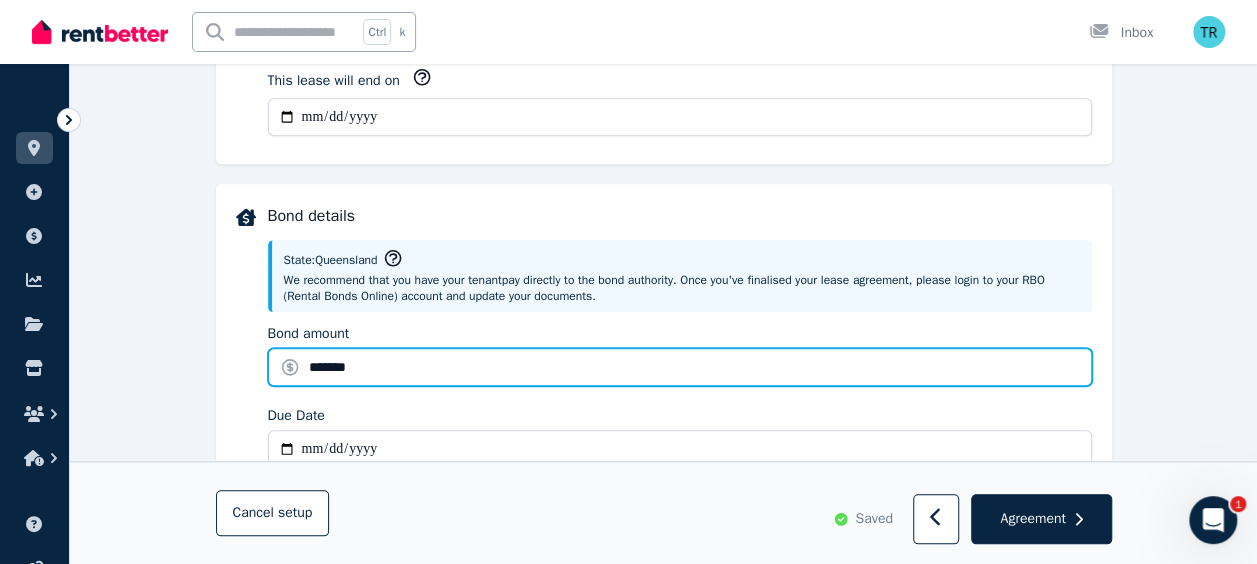 click on "*******" at bounding box center [680, 367] 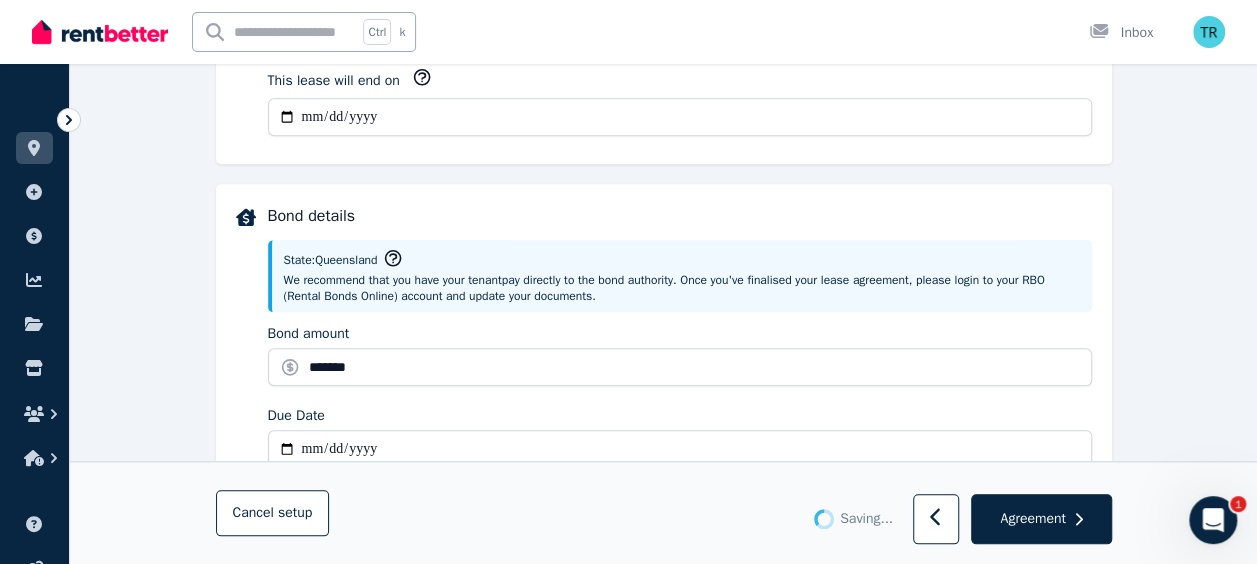 click on "Bond details" at bounding box center [680, 216] 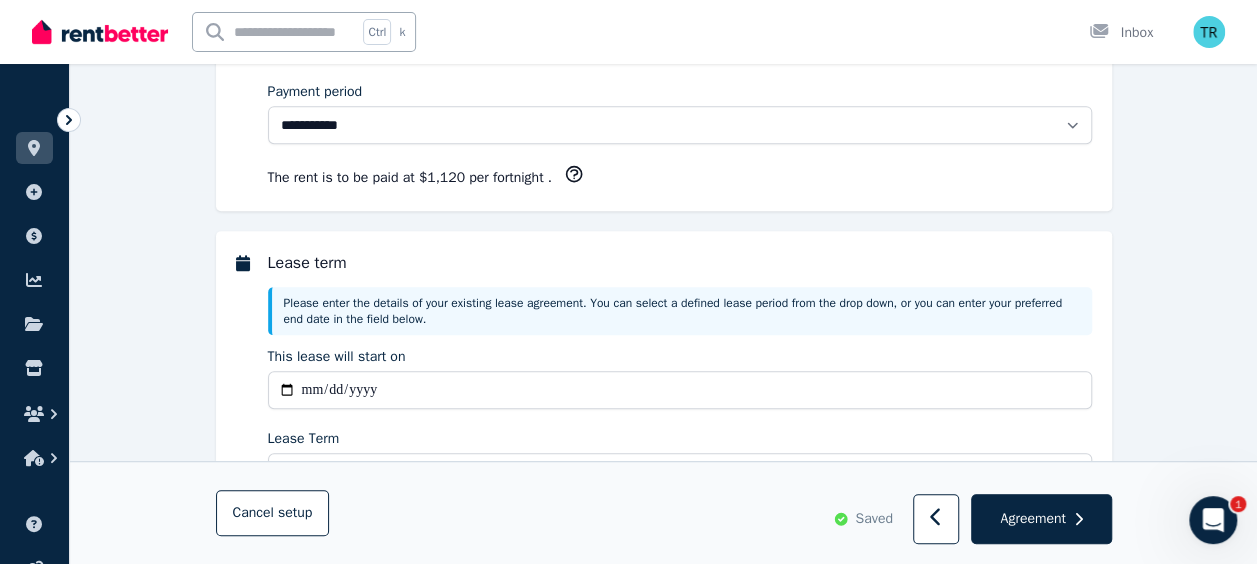 scroll, scrollTop: 385, scrollLeft: 0, axis: vertical 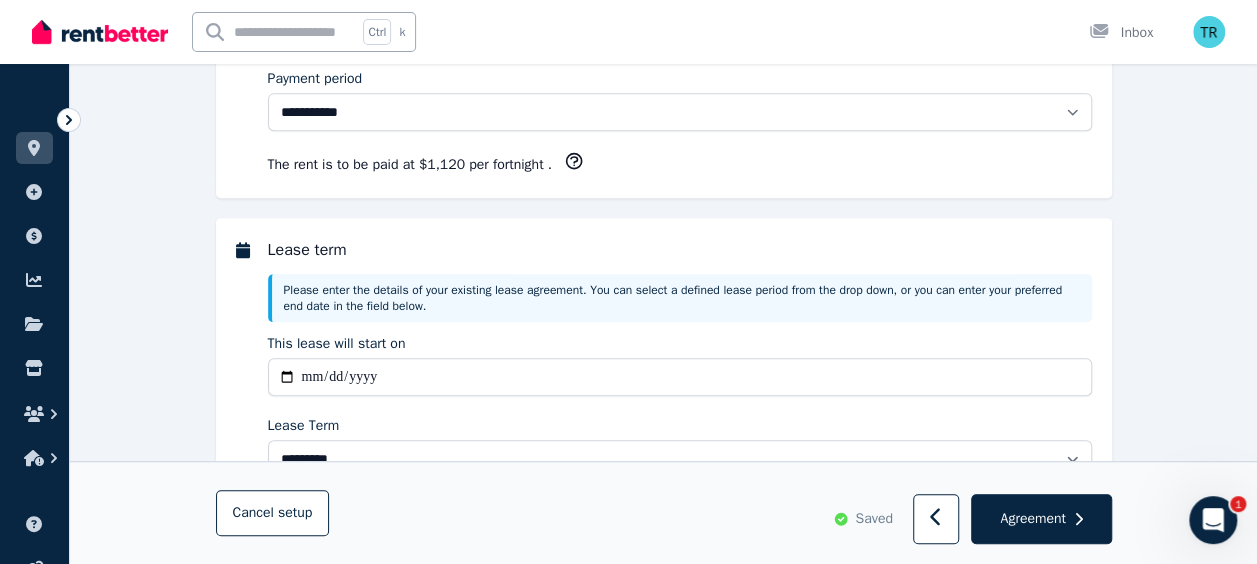 click on "Lease term" at bounding box center (680, 250) 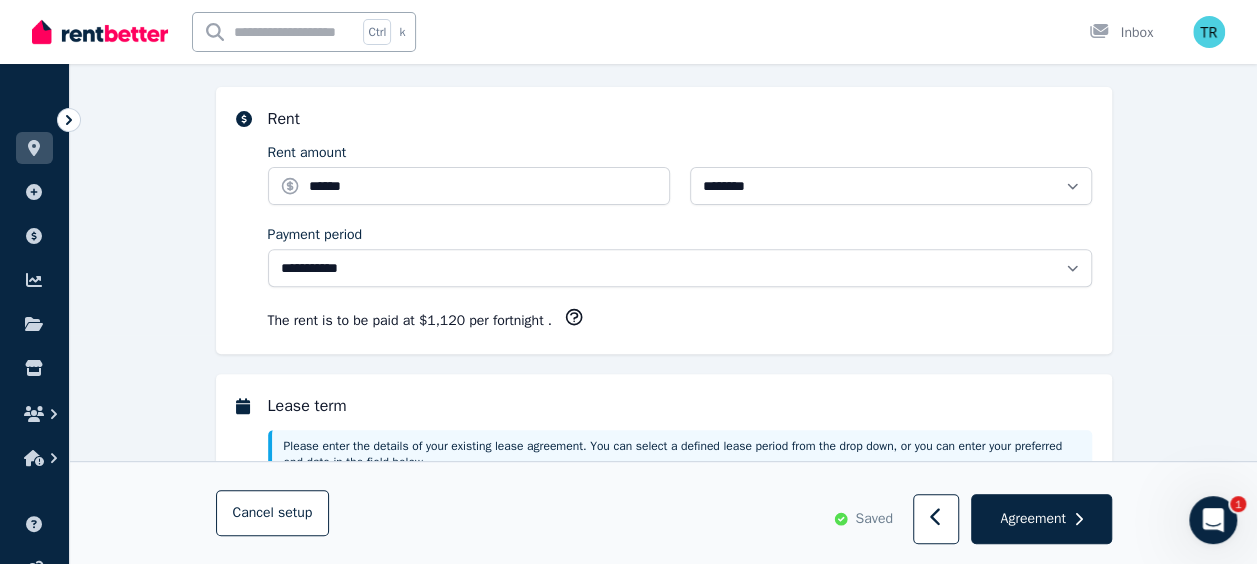 scroll, scrollTop: 224, scrollLeft: 0, axis: vertical 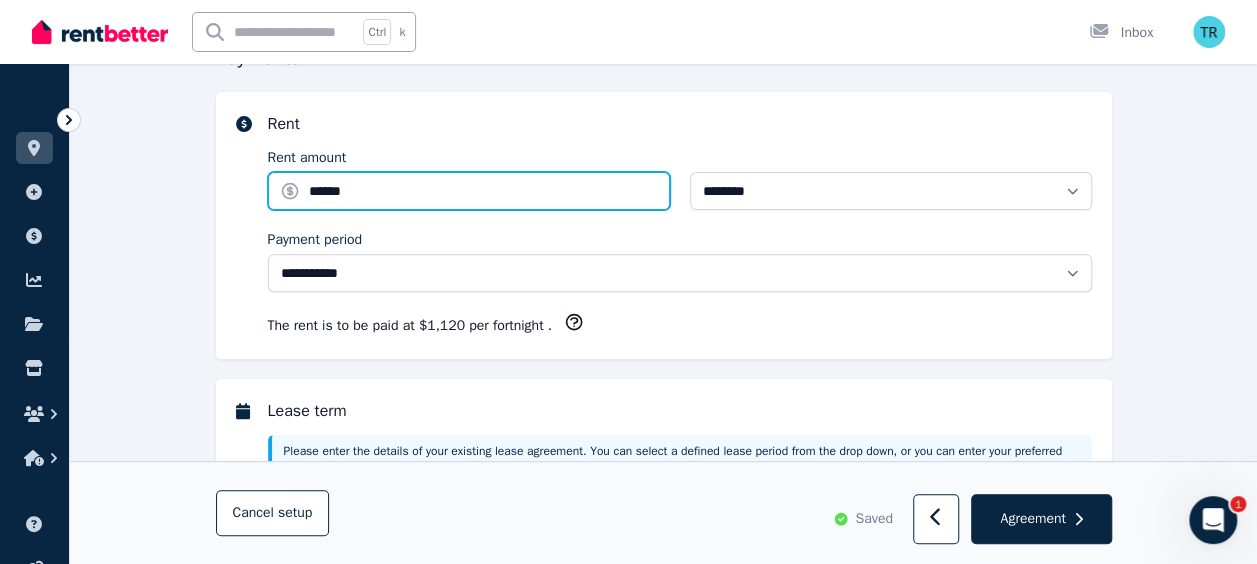 click on "******" at bounding box center [469, 191] 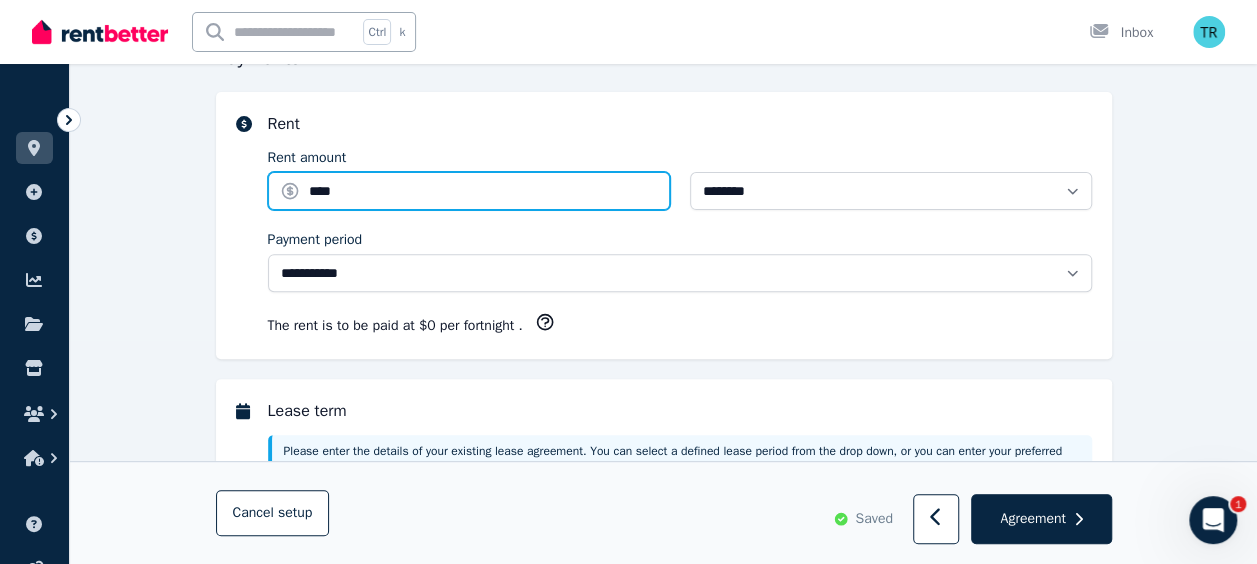 click on "****" at bounding box center [469, 191] 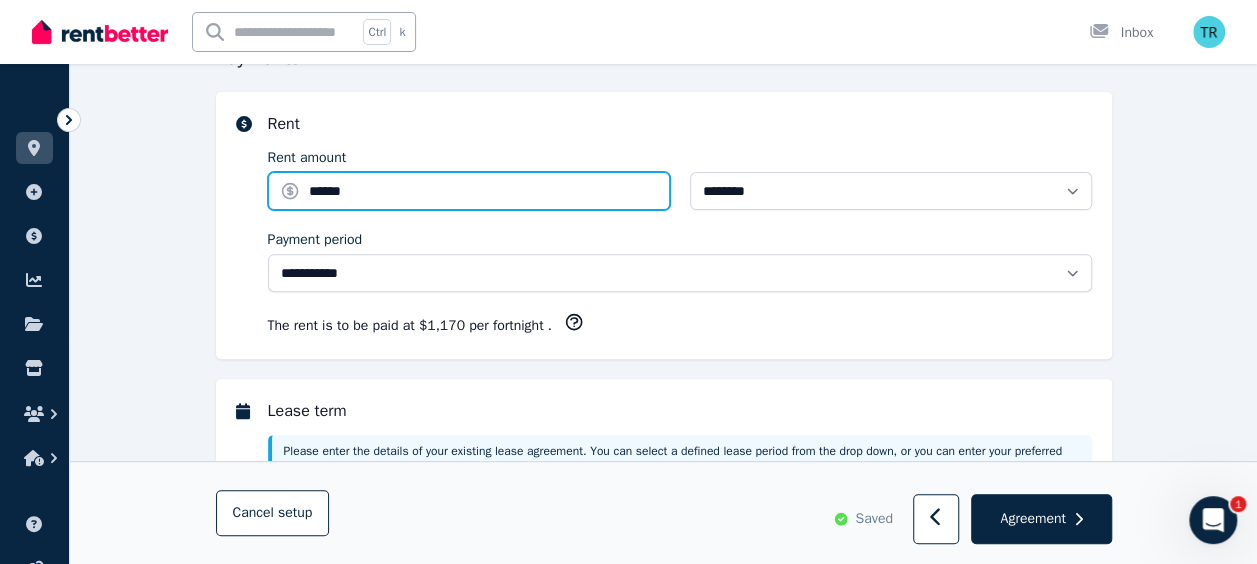 click on "******" at bounding box center [469, 191] 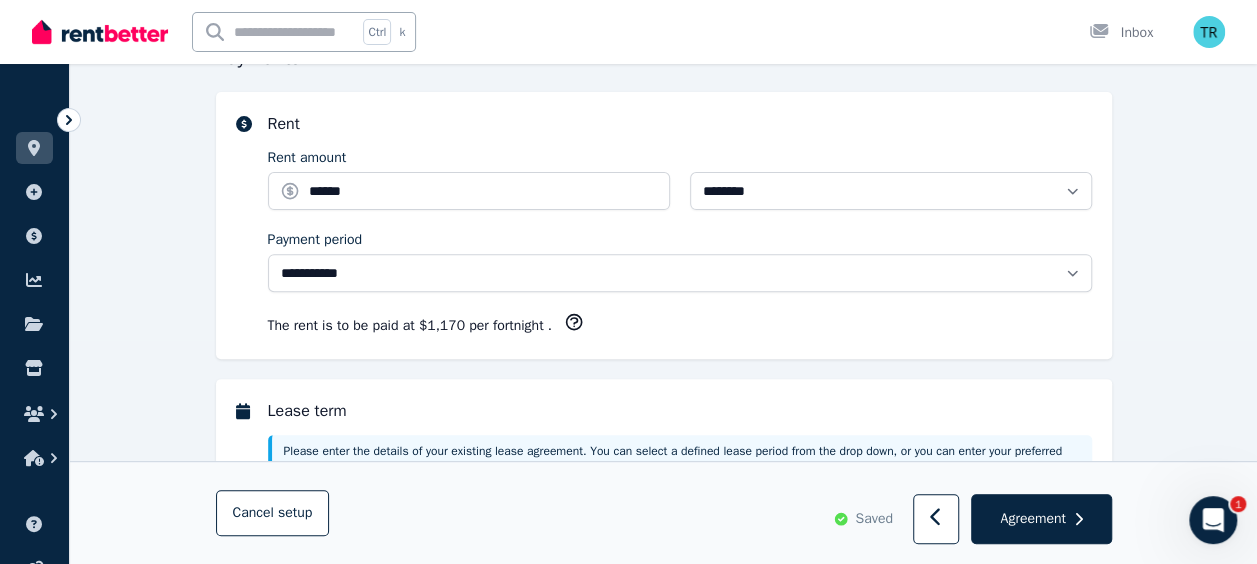 click on "**********" at bounding box center (664, 1074) 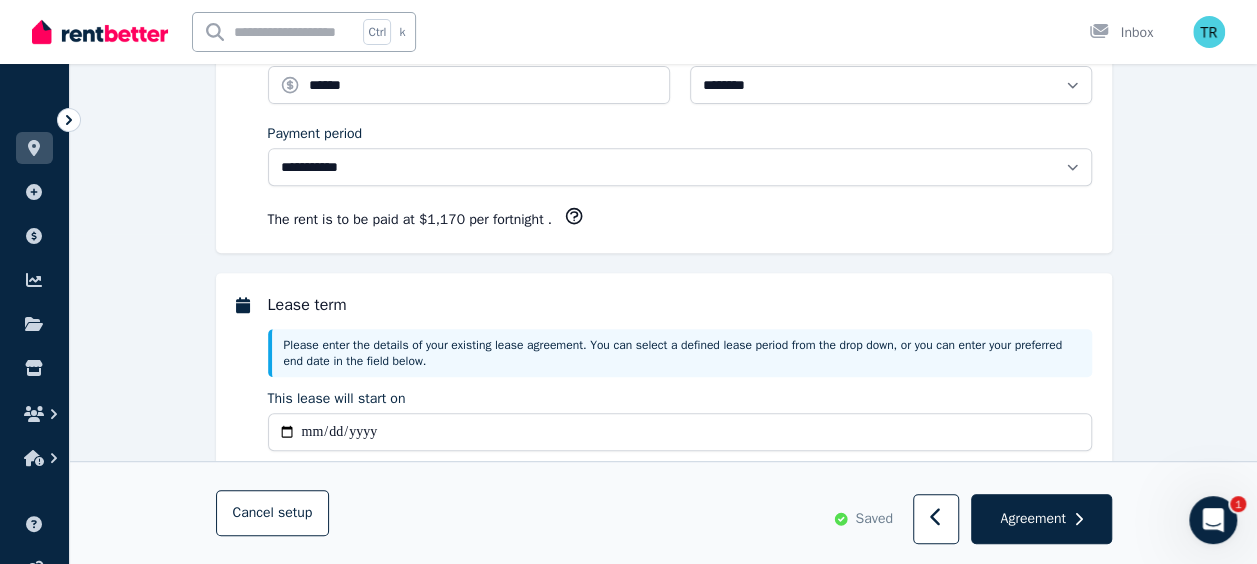 scroll, scrollTop: 331, scrollLeft: 0, axis: vertical 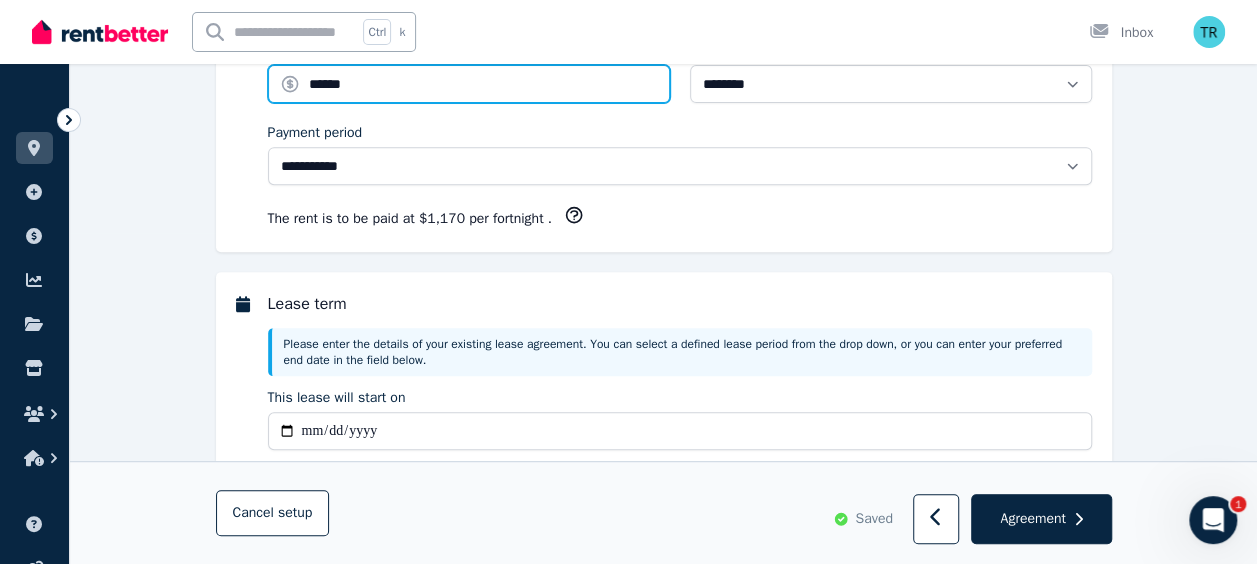 click on "******" at bounding box center [469, 84] 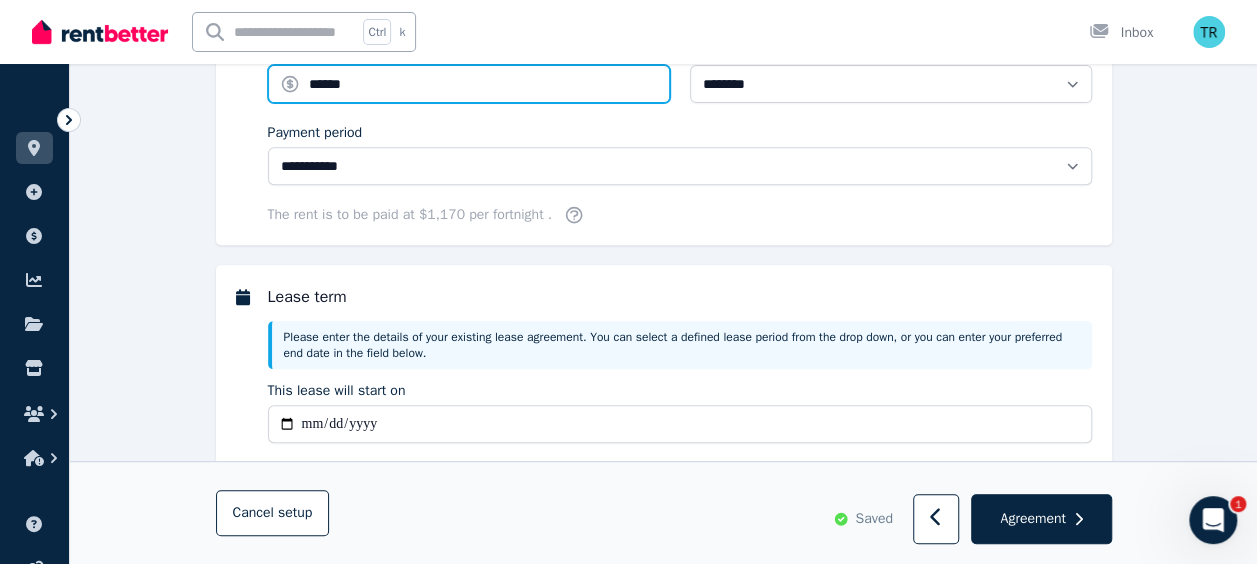 type on "******" 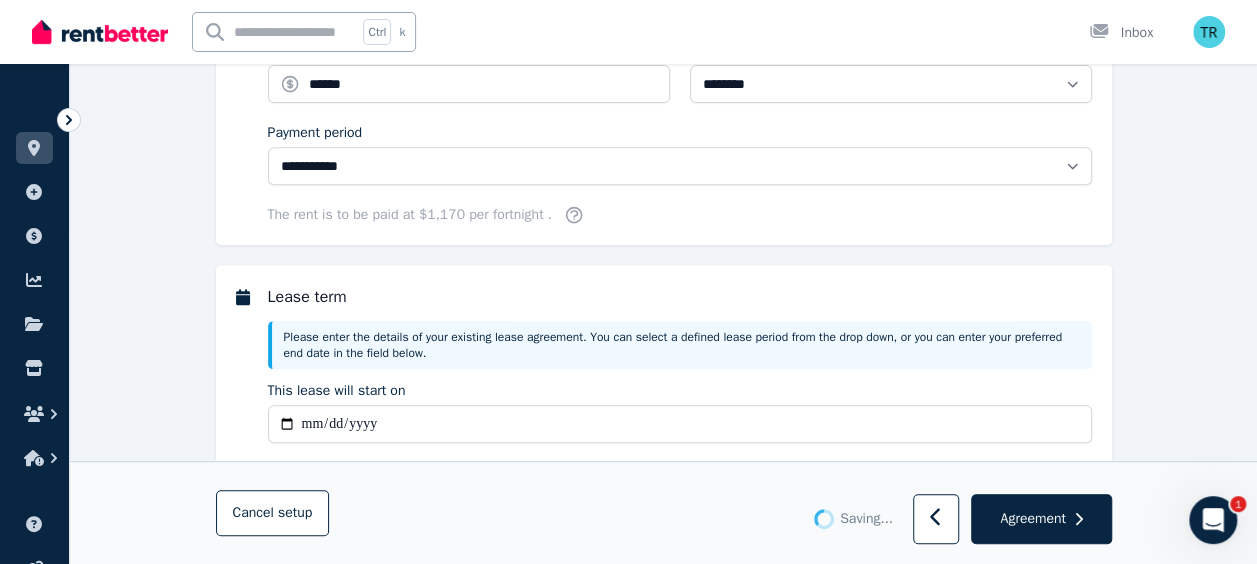 click on "**********" at bounding box center (664, 453) 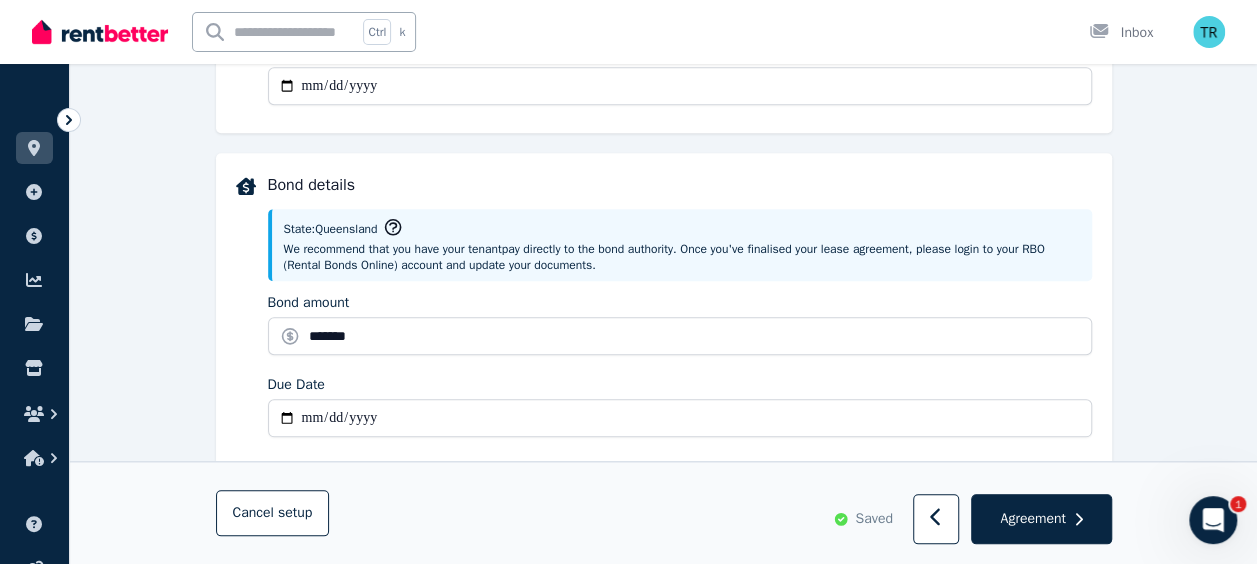scroll, scrollTop: 849, scrollLeft: 0, axis: vertical 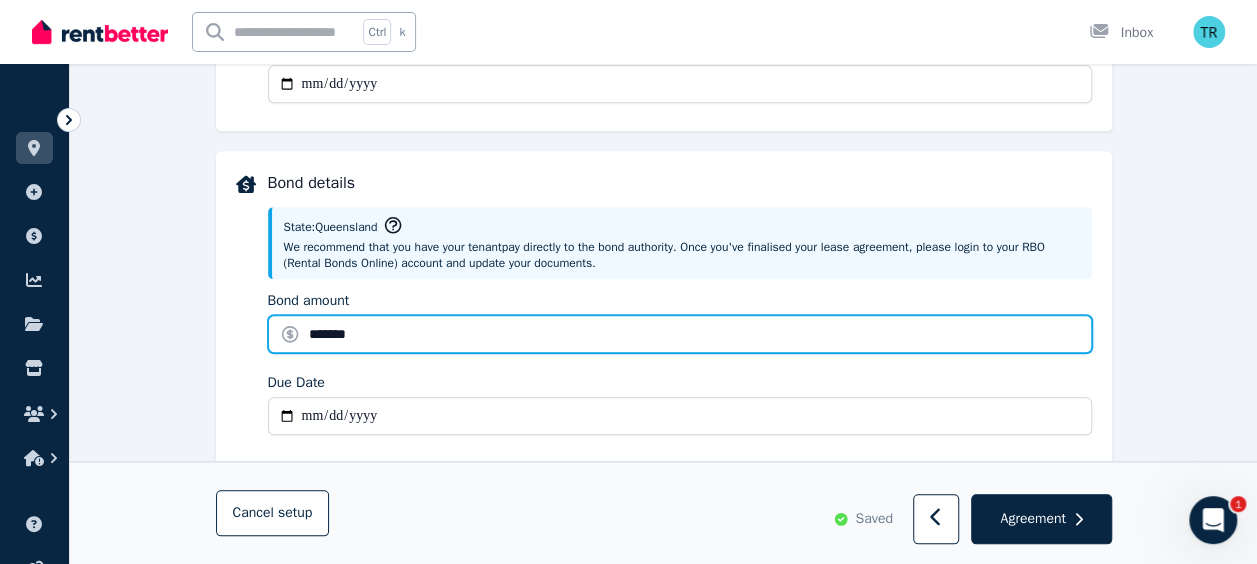 click on "*******" at bounding box center (680, 334) 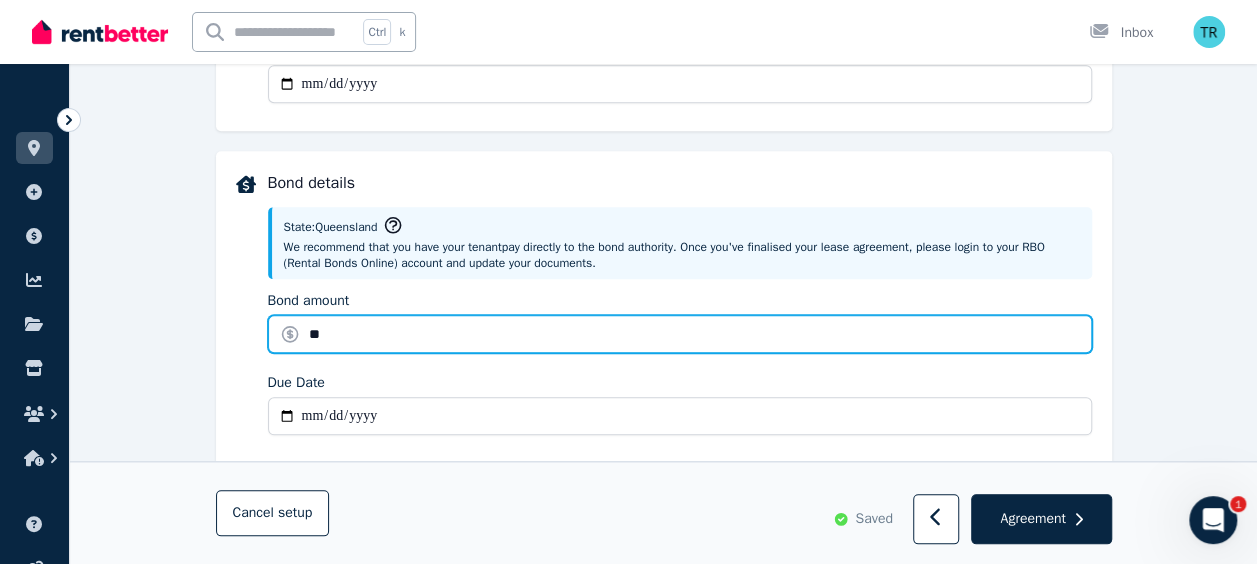 type on "*" 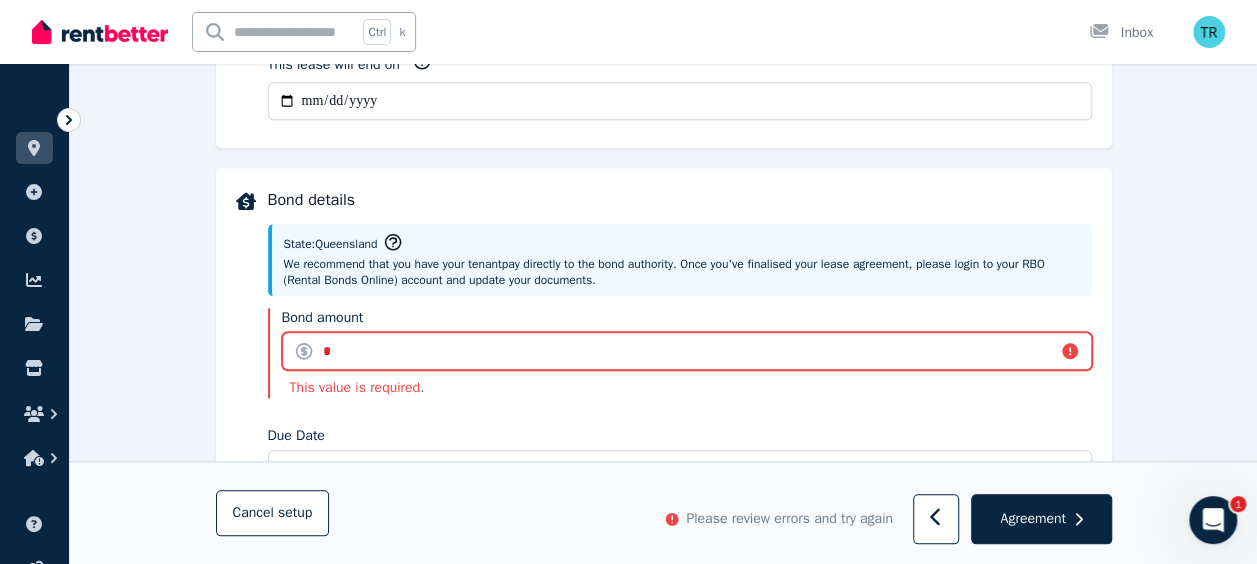 scroll, scrollTop: 830, scrollLeft: 0, axis: vertical 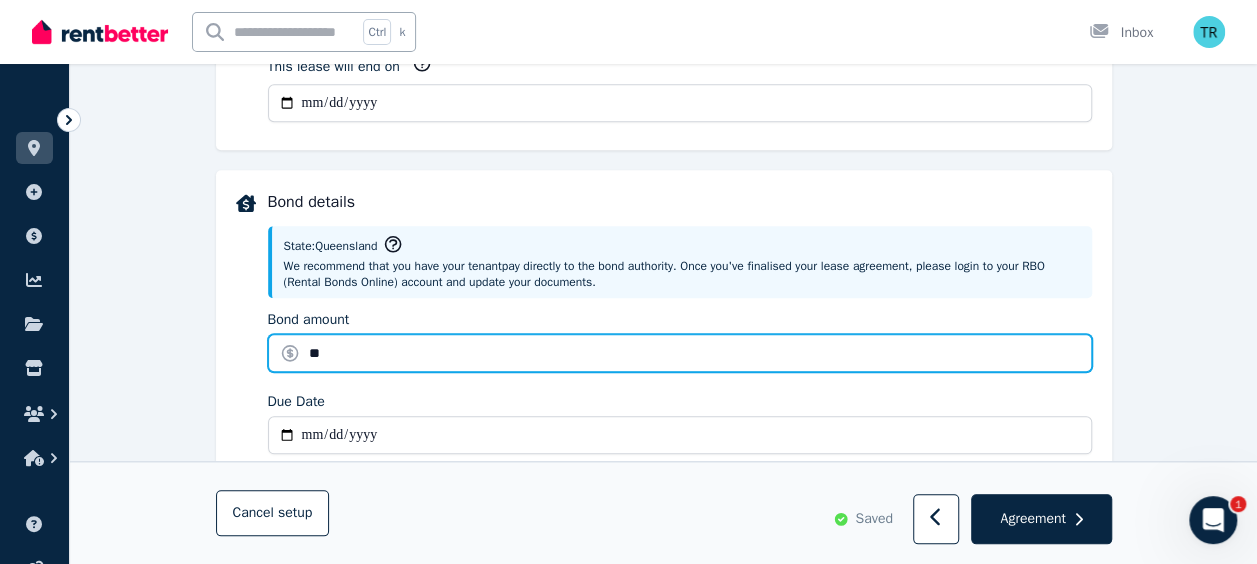 type on "*" 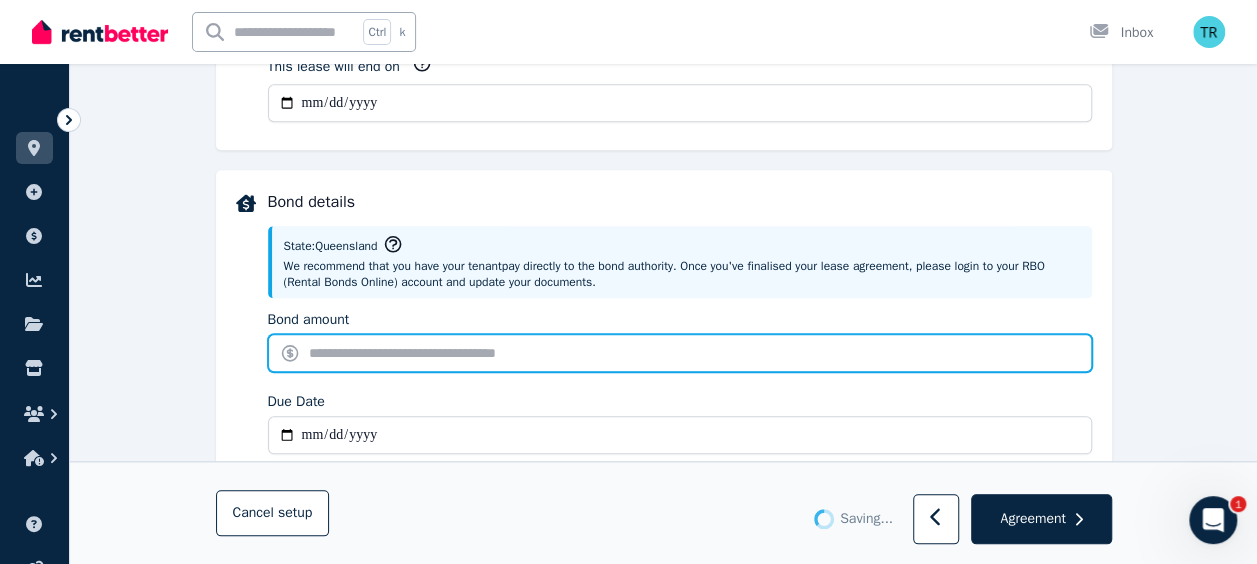 click on "Bond amount" at bounding box center (680, 353) 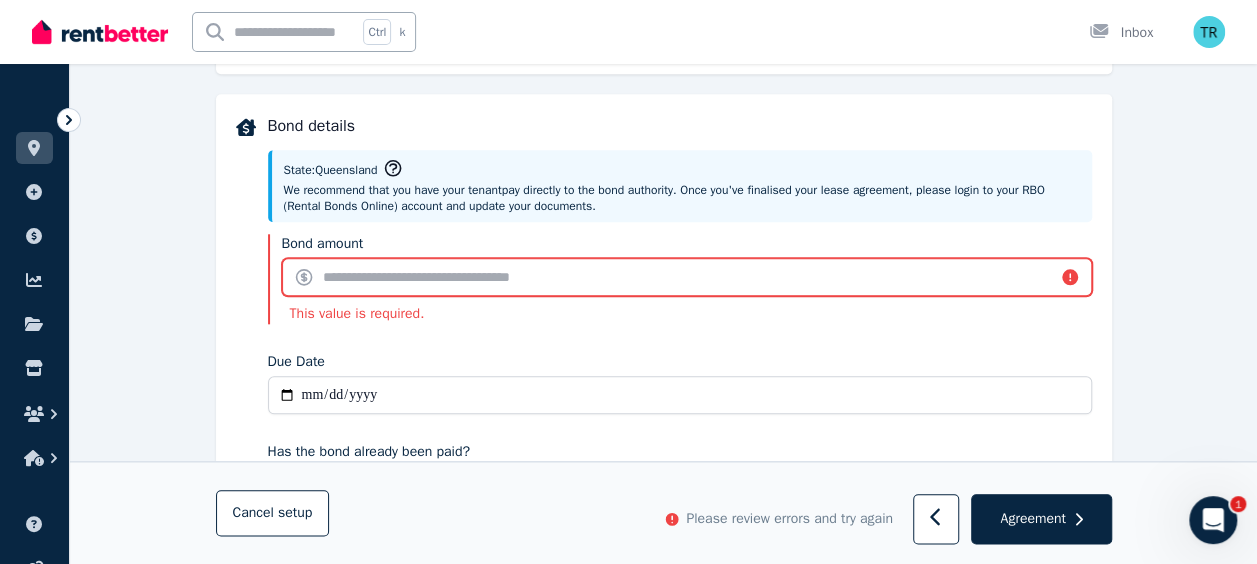 scroll, scrollTop: 902, scrollLeft: 0, axis: vertical 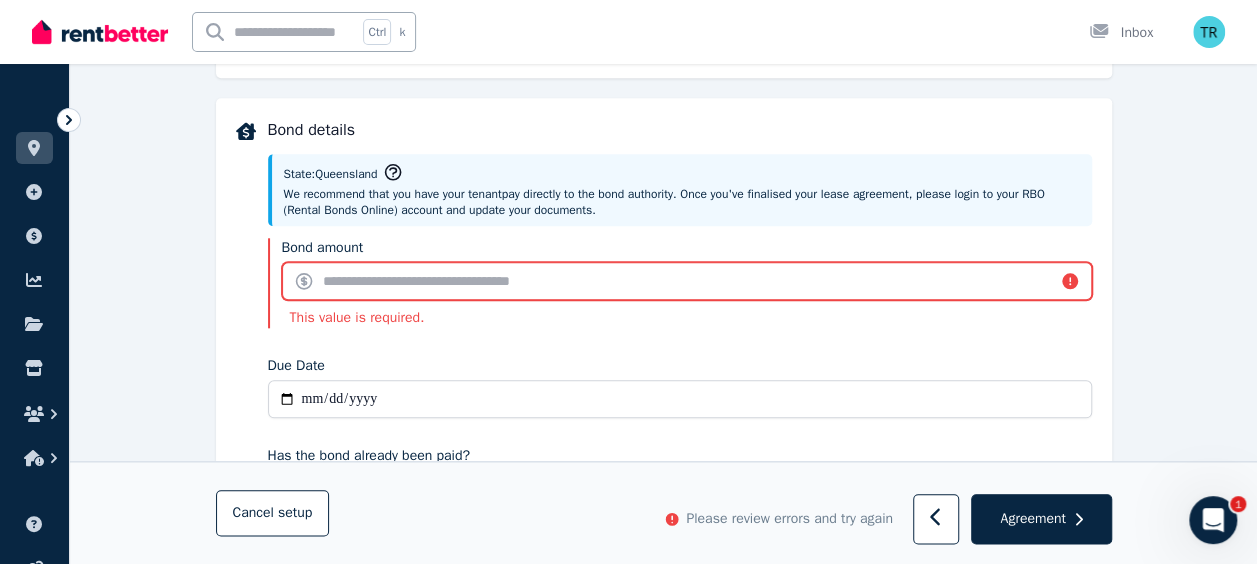 click on "Bond amount" at bounding box center (687, 281) 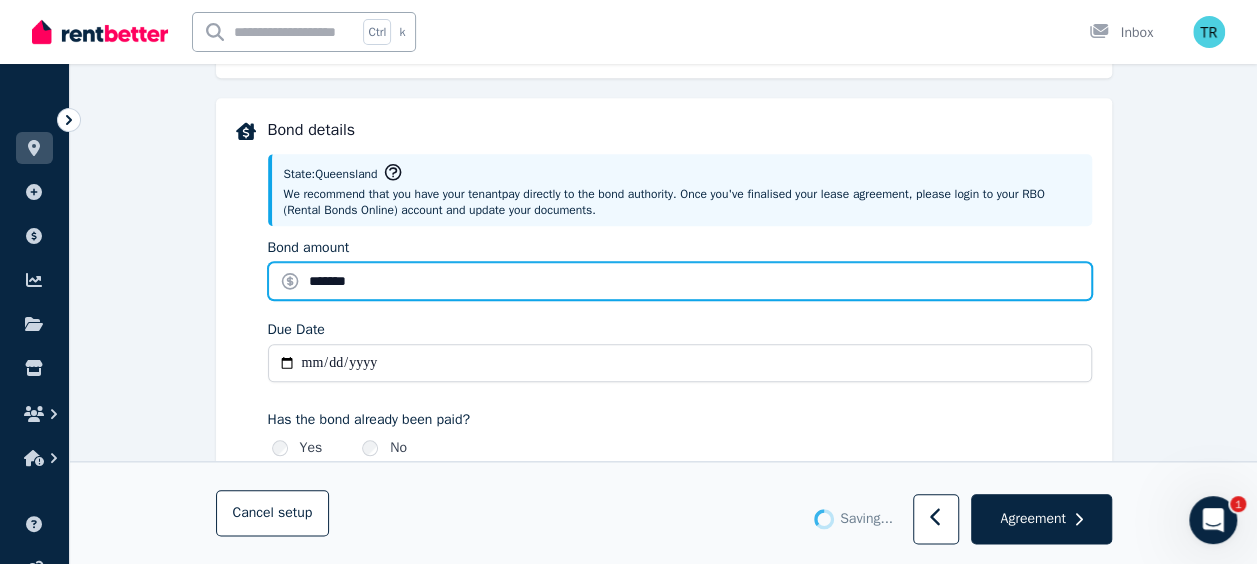 type on "*******" 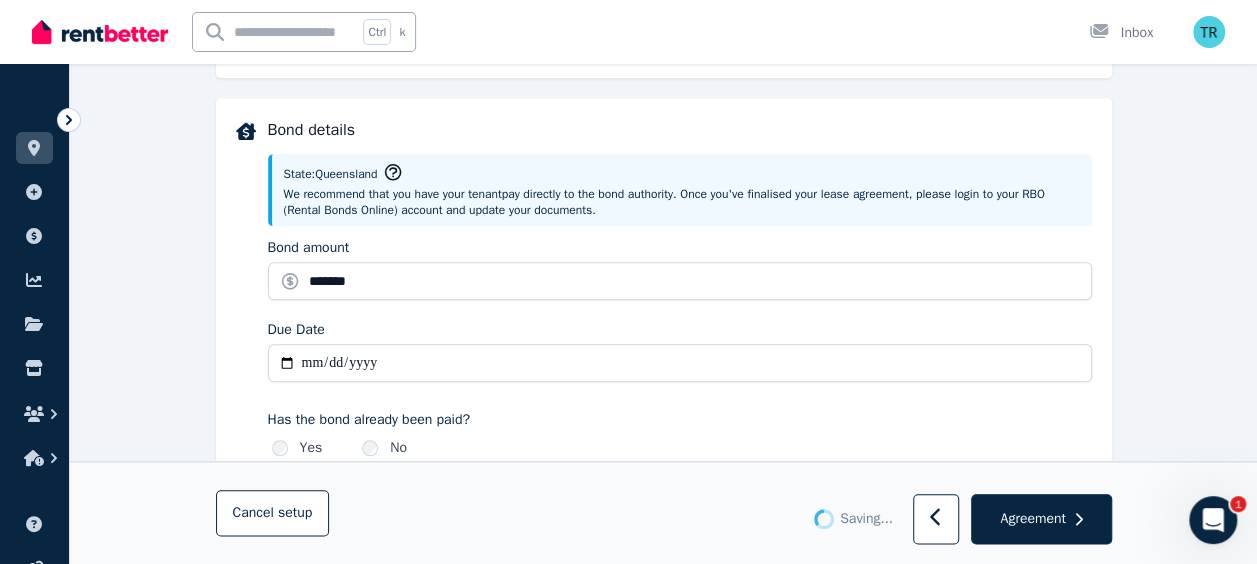 click on "Has the bond already been paid?" at bounding box center [680, 420] 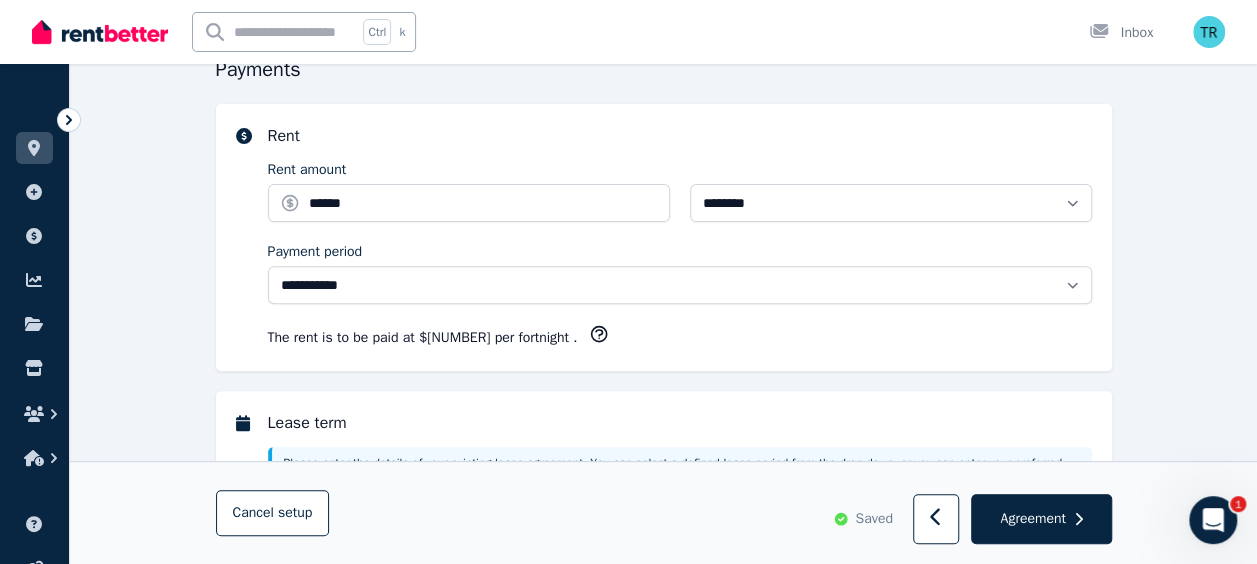 scroll, scrollTop: 212, scrollLeft: 0, axis: vertical 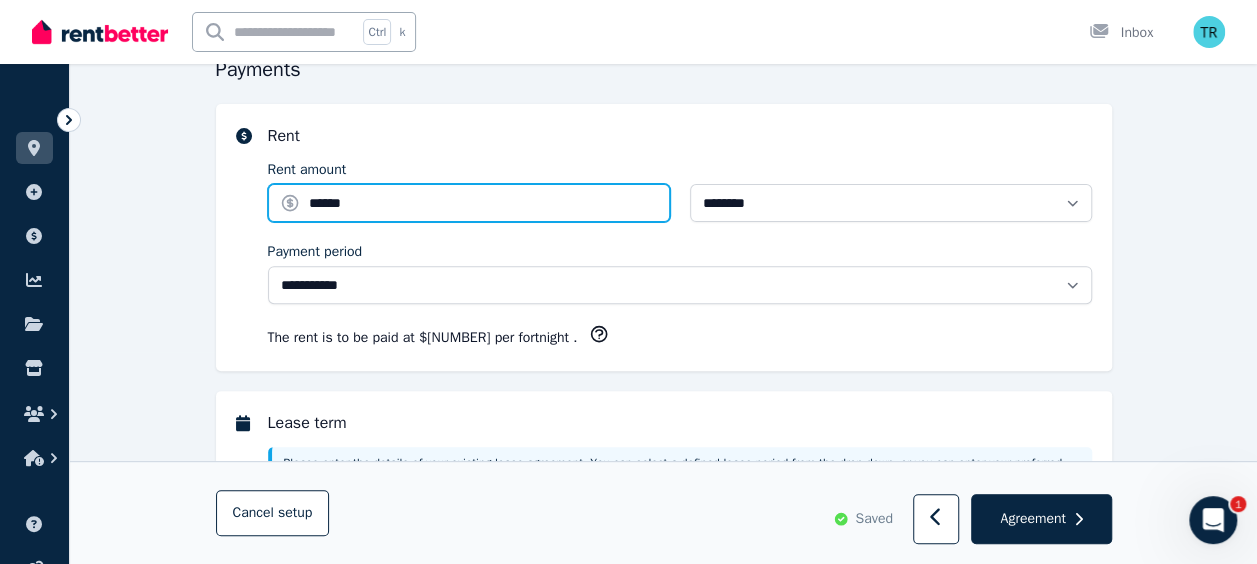 click on "******" at bounding box center (469, 203) 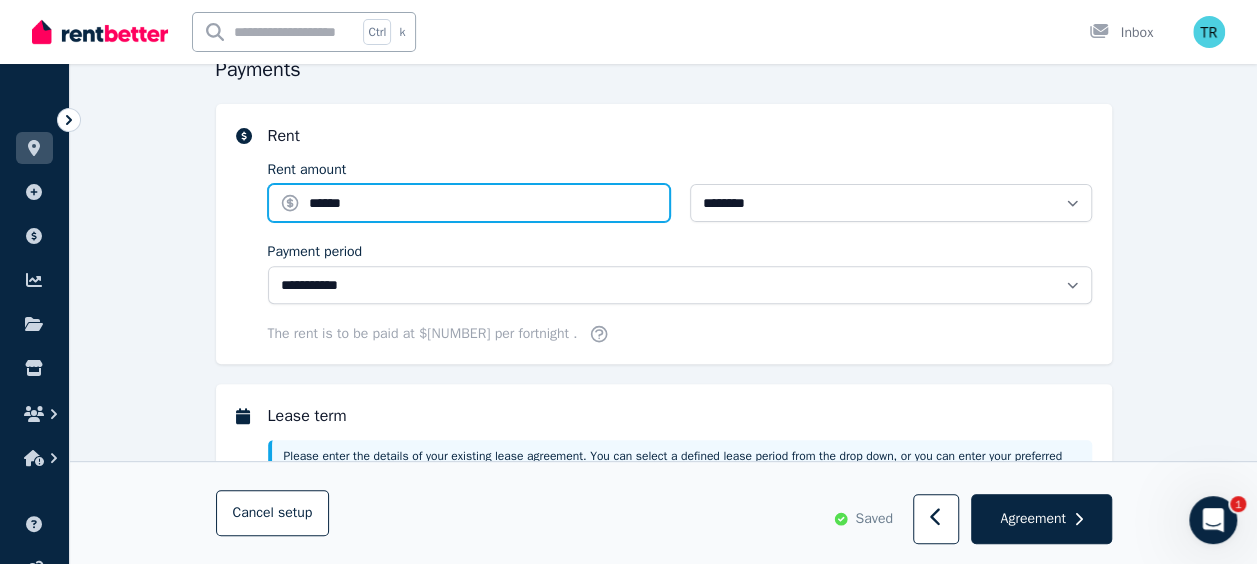 type on "******" 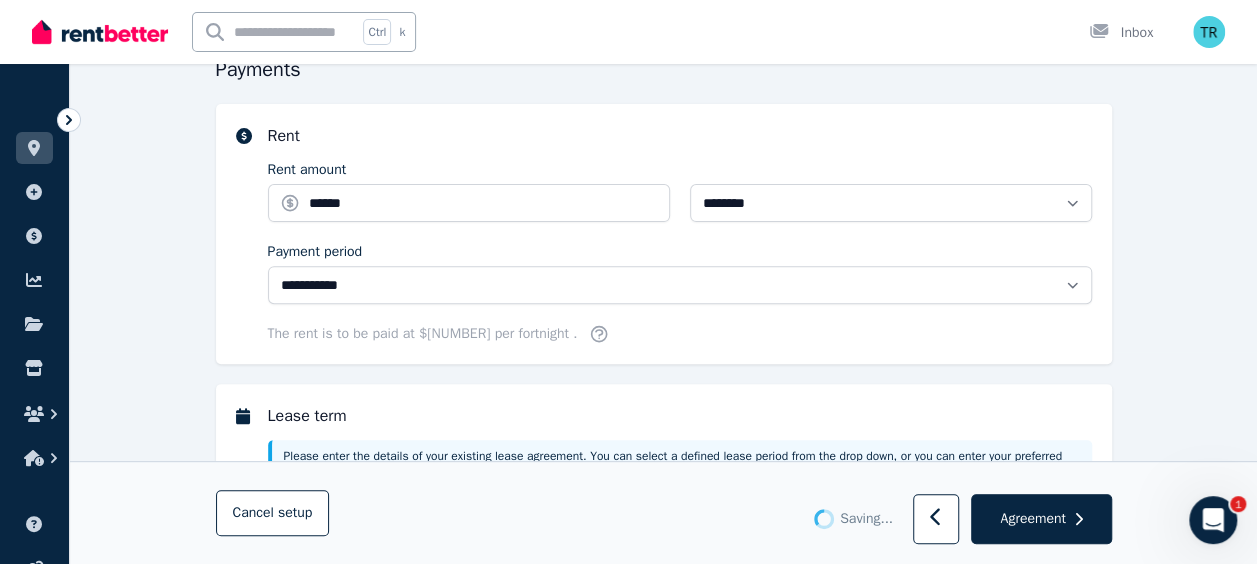click on "**********" at bounding box center [664, 572] 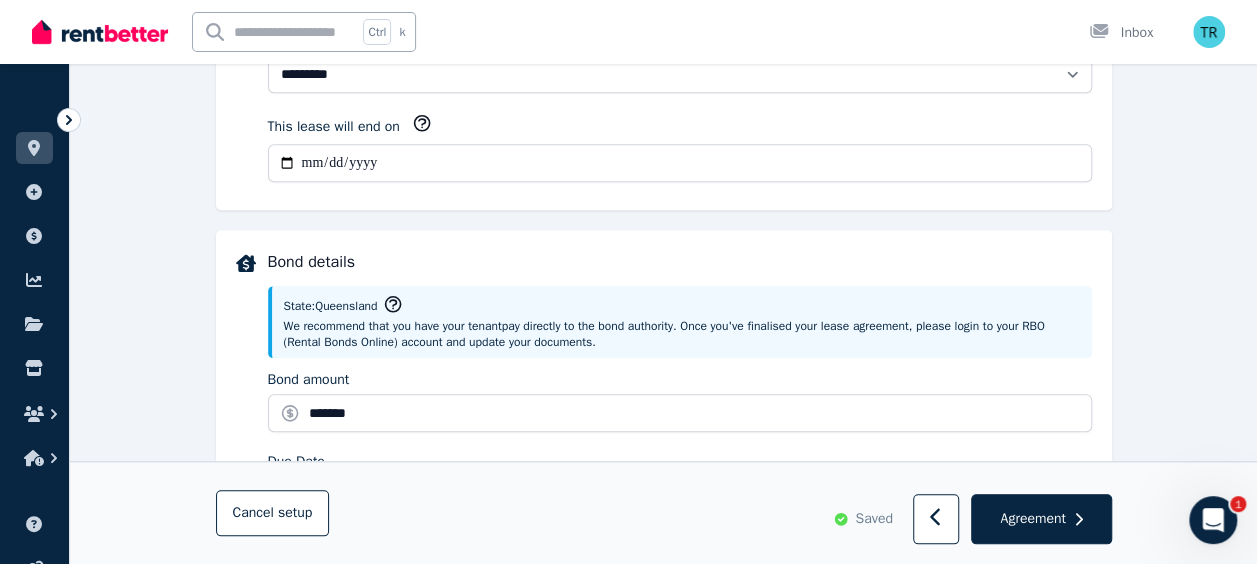 scroll, scrollTop: 772, scrollLeft: 0, axis: vertical 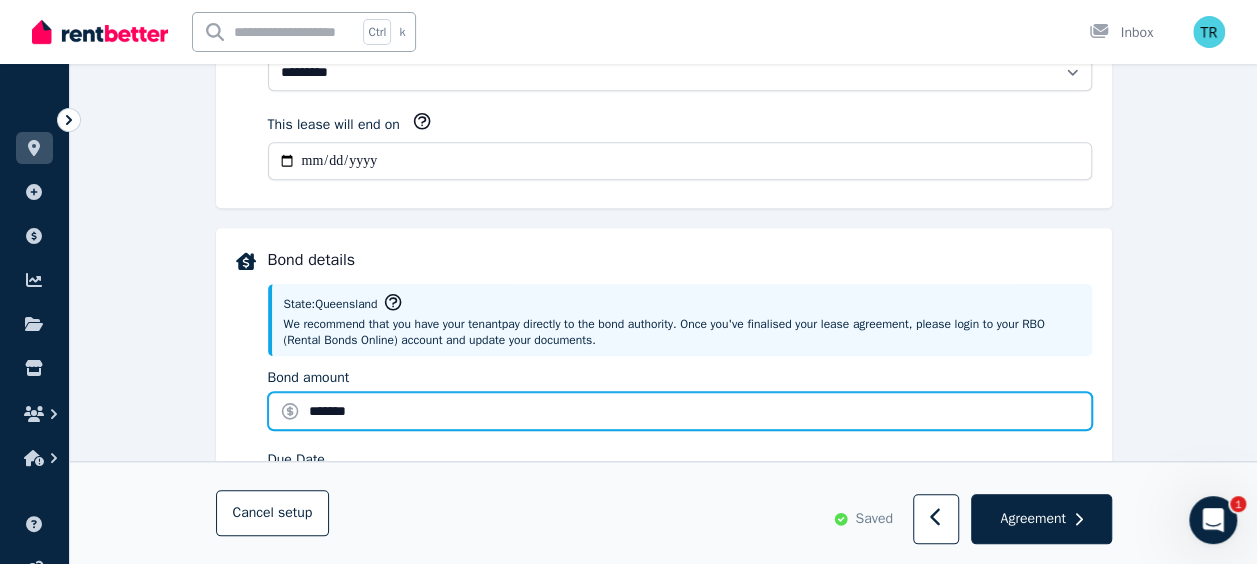 click on "*******" at bounding box center [680, 411] 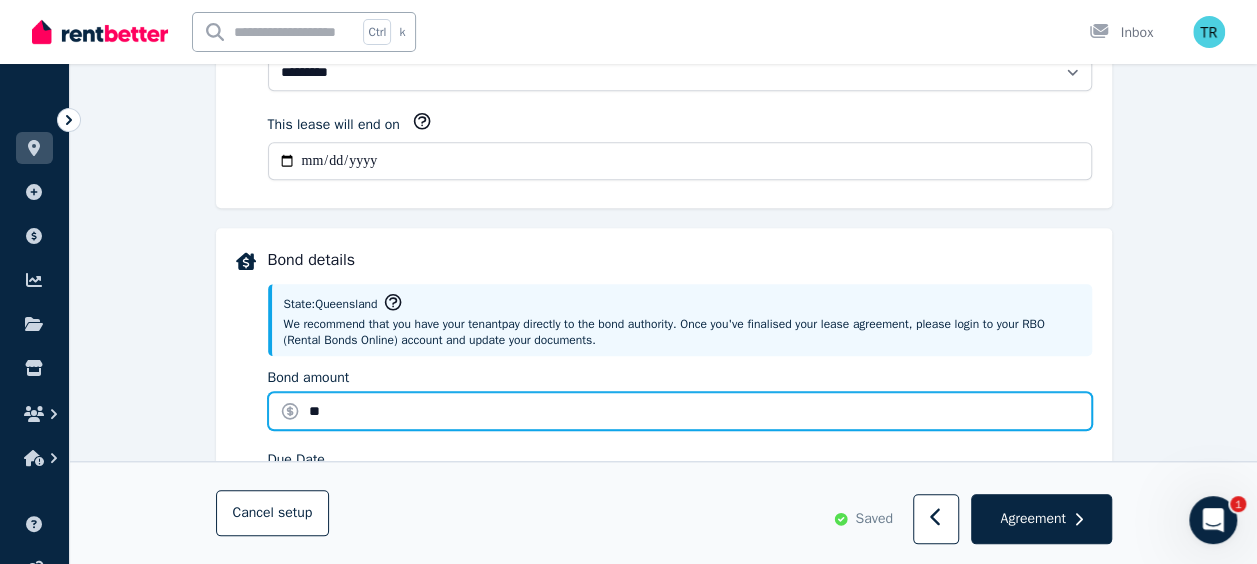 type on "*" 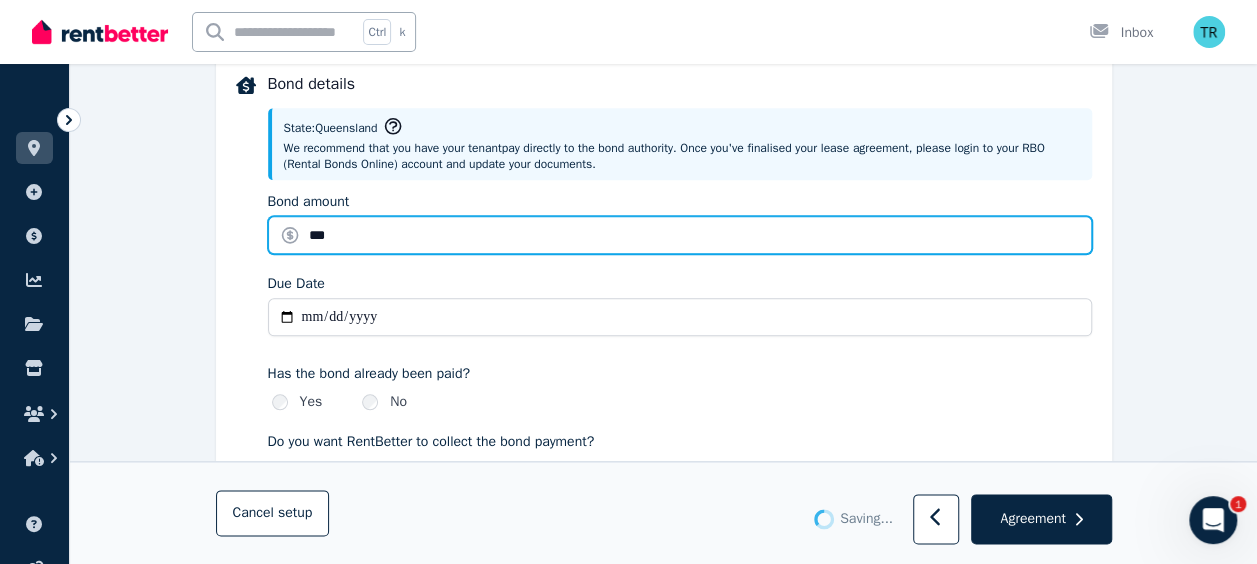 scroll, scrollTop: 948, scrollLeft: 0, axis: vertical 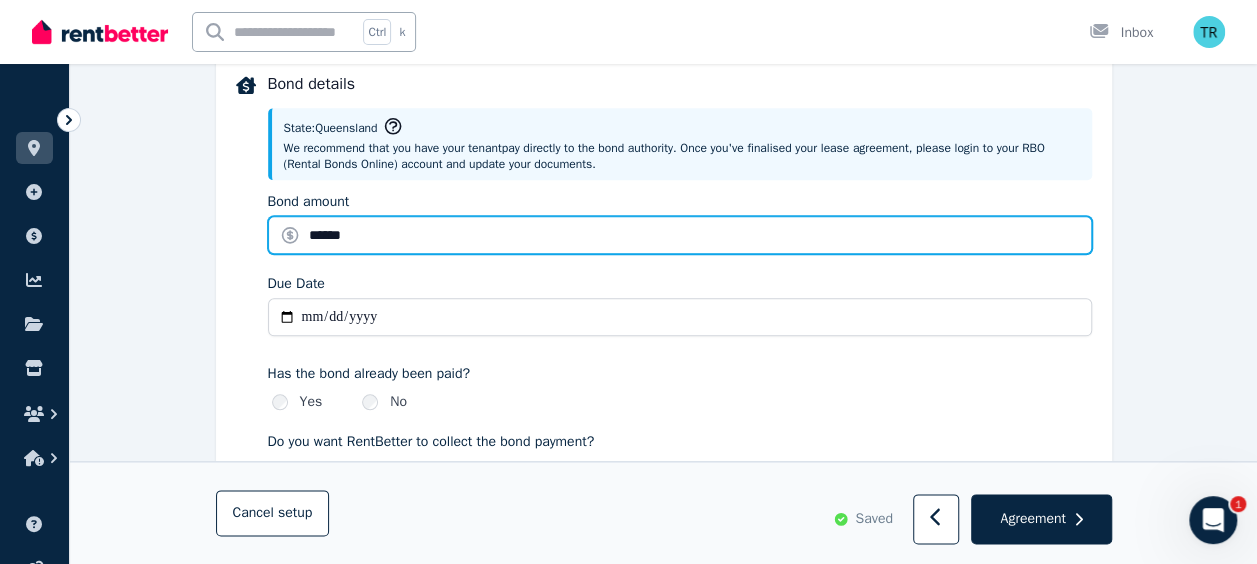 click on "******" at bounding box center [680, 235] 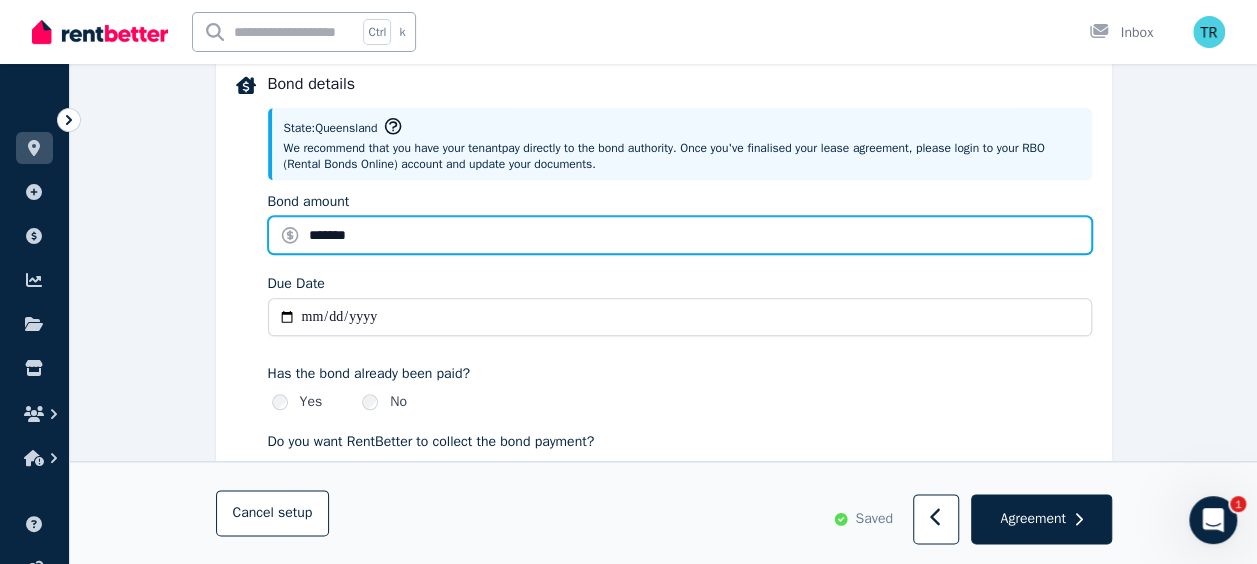 type on "*******" 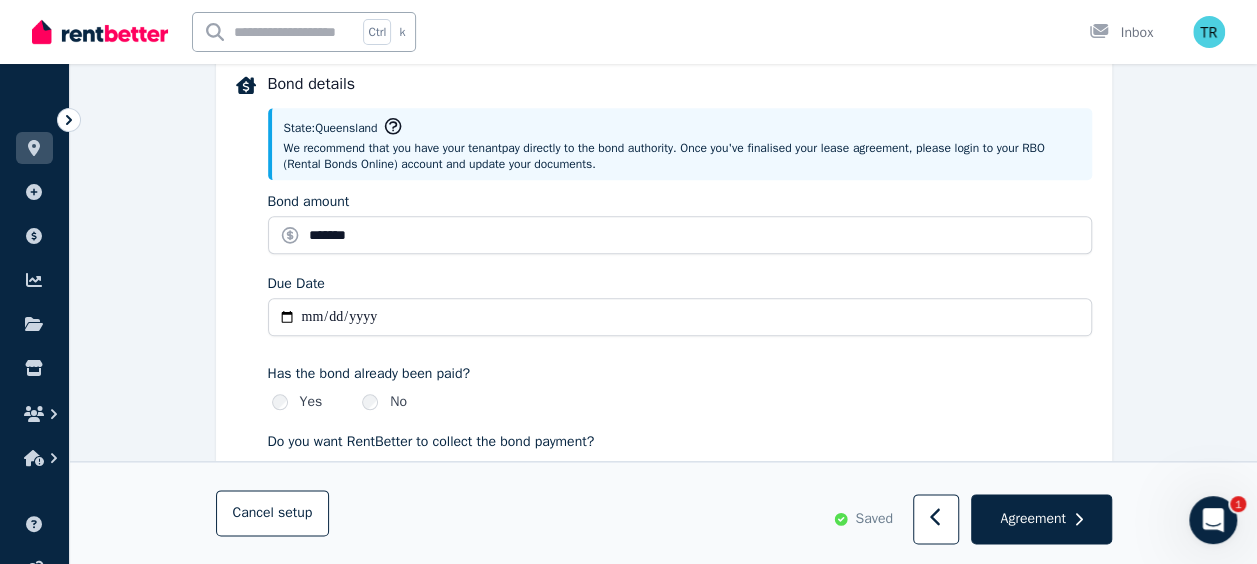 click on "Due Date" at bounding box center (680, 284) 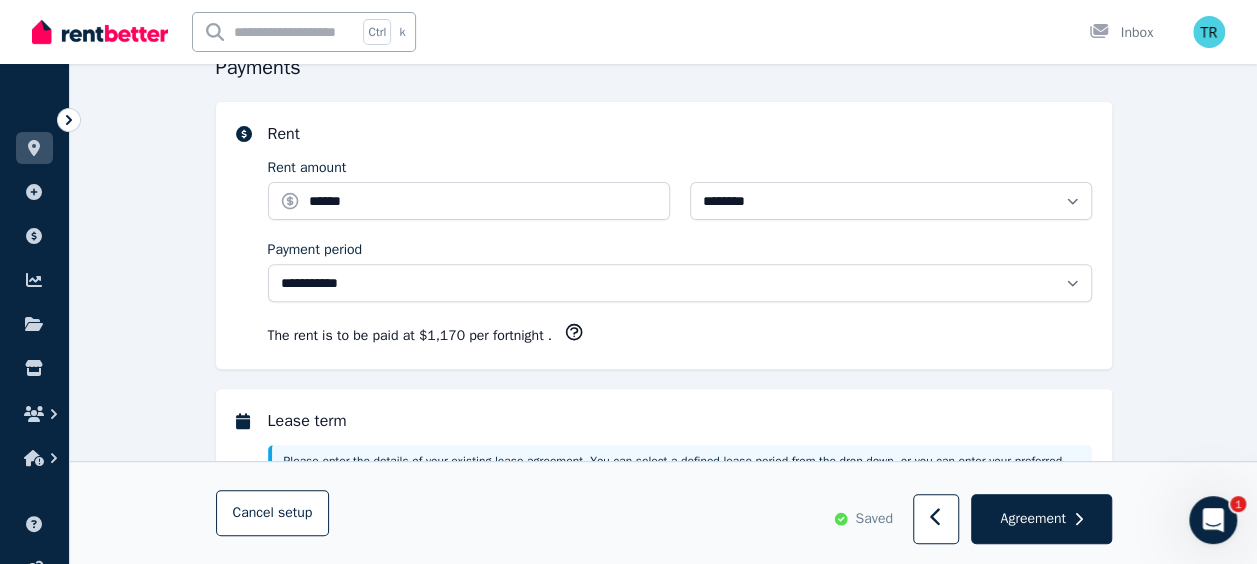 scroll, scrollTop: 218, scrollLeft: 0, axis: vertical 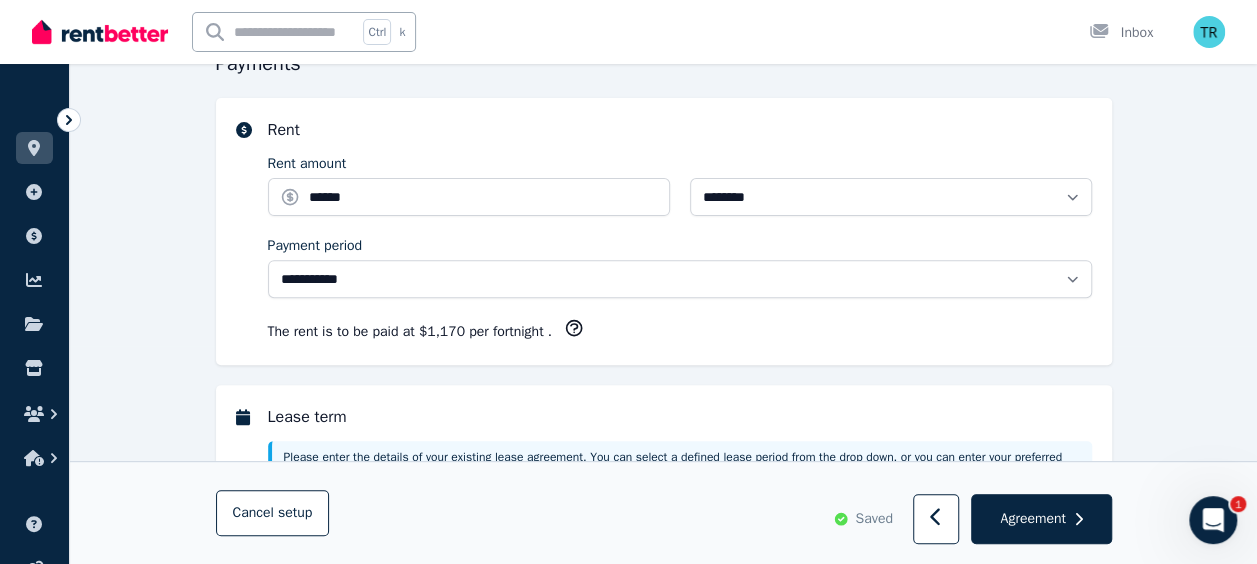 click on "Rent" at bounding box center (680, 130) 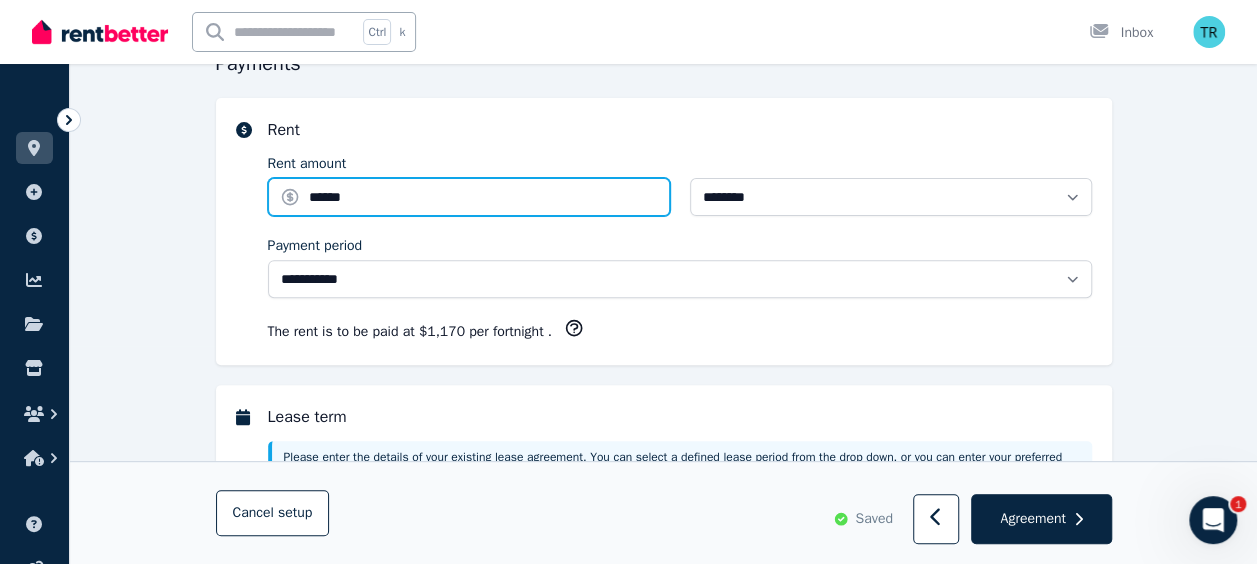 click on "******" at bounding box center (469, 197) 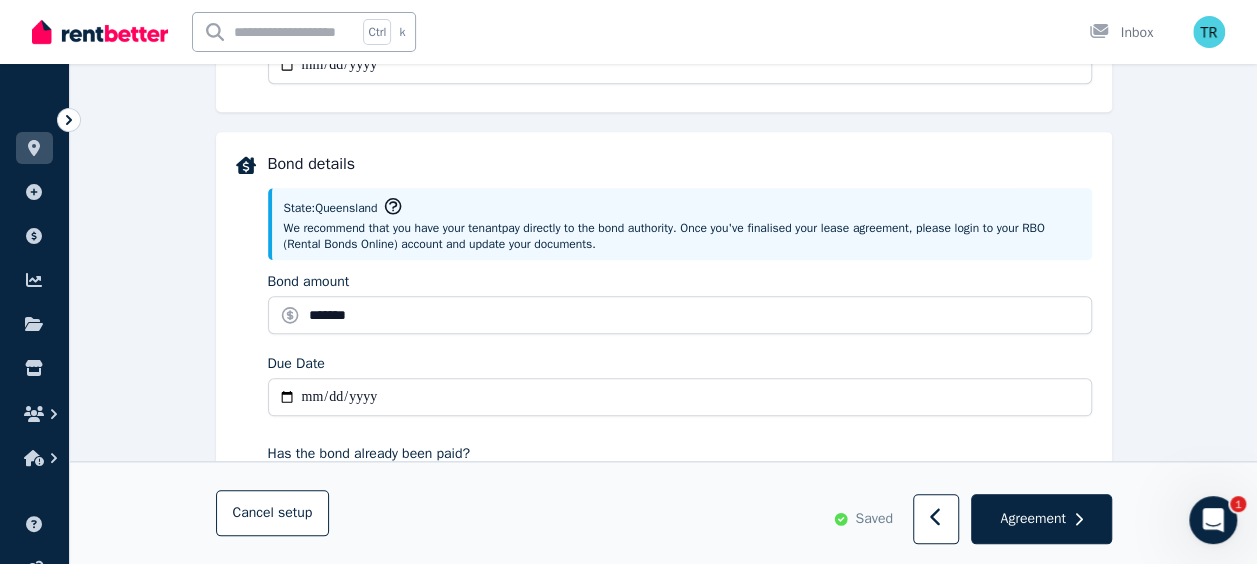 scroll, scrollTop: 870, scrollLeft: 0, axis: vertical 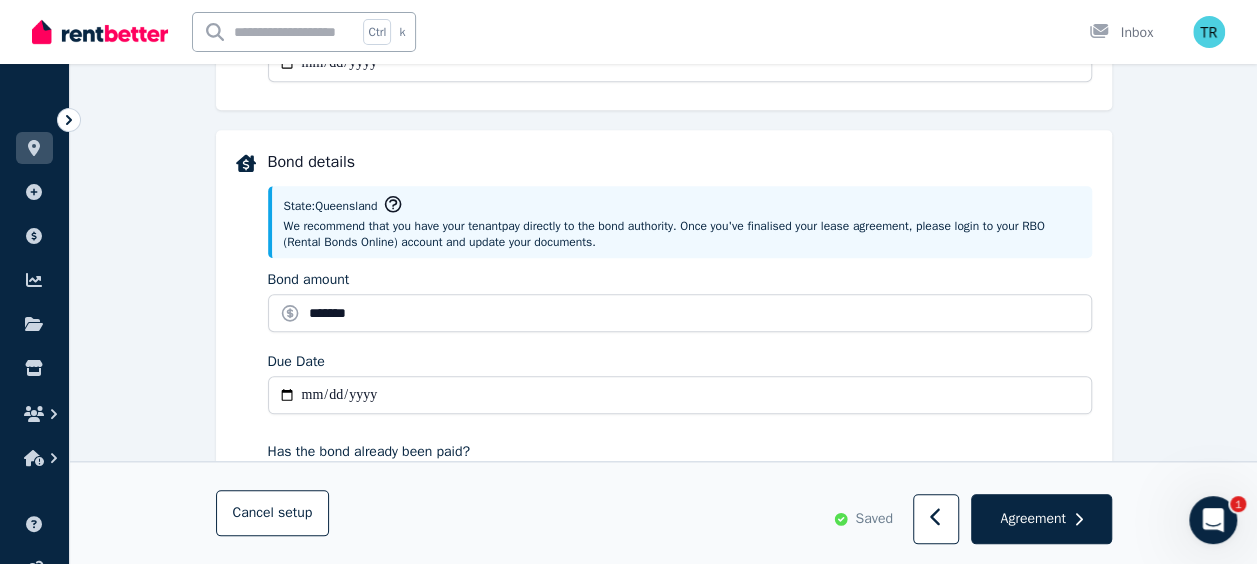 type on "******" 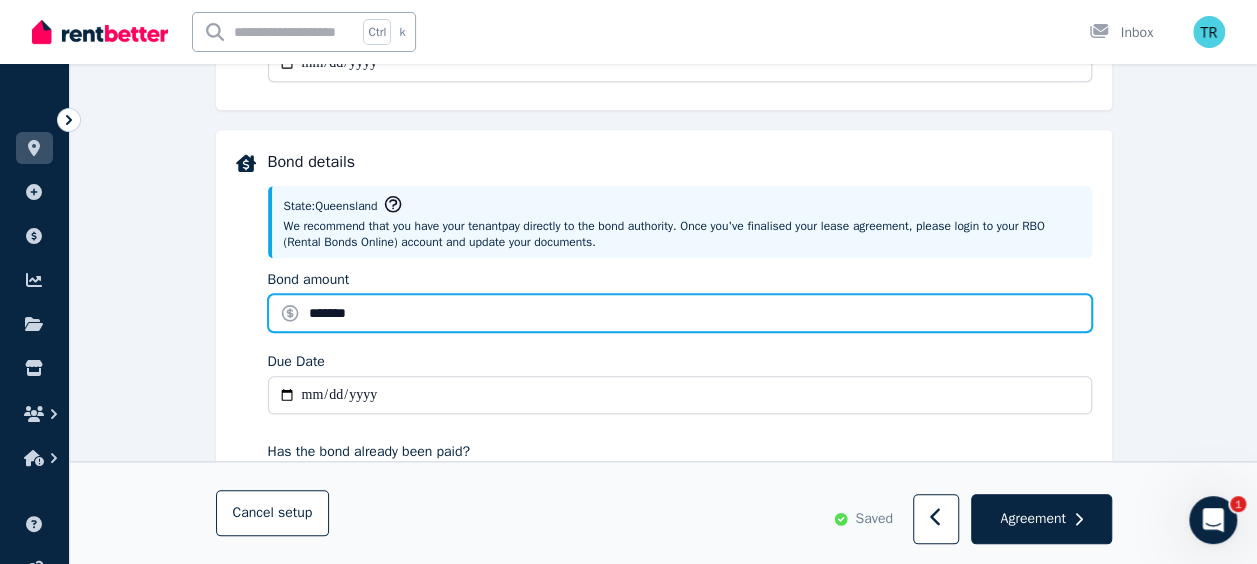 click on "*******" at bounding box center [680, 313] 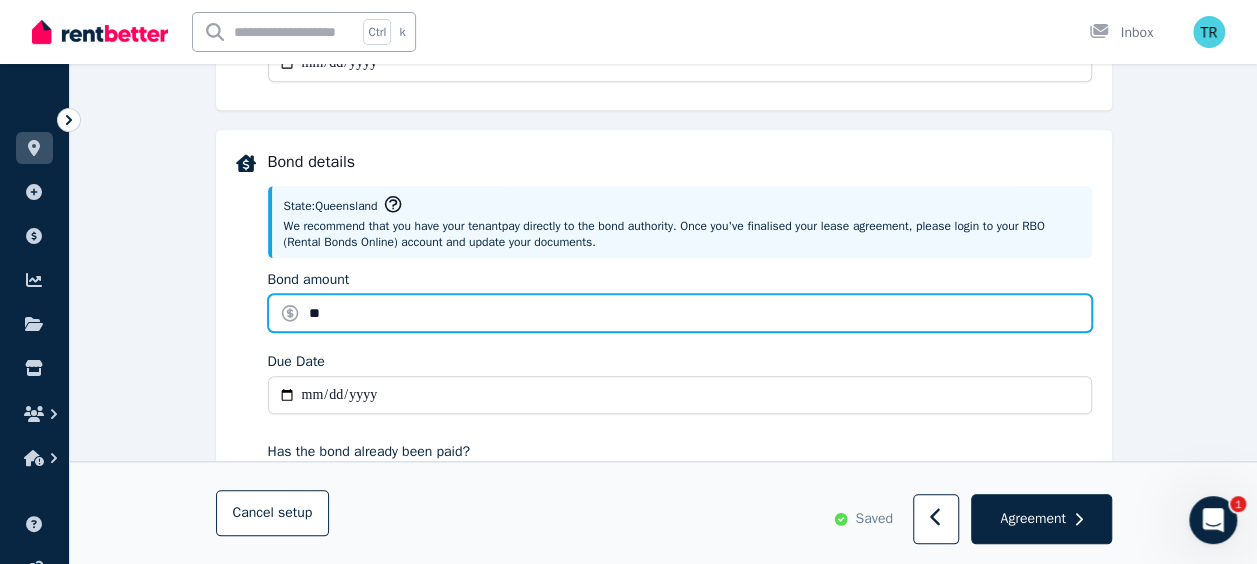 type on "*" 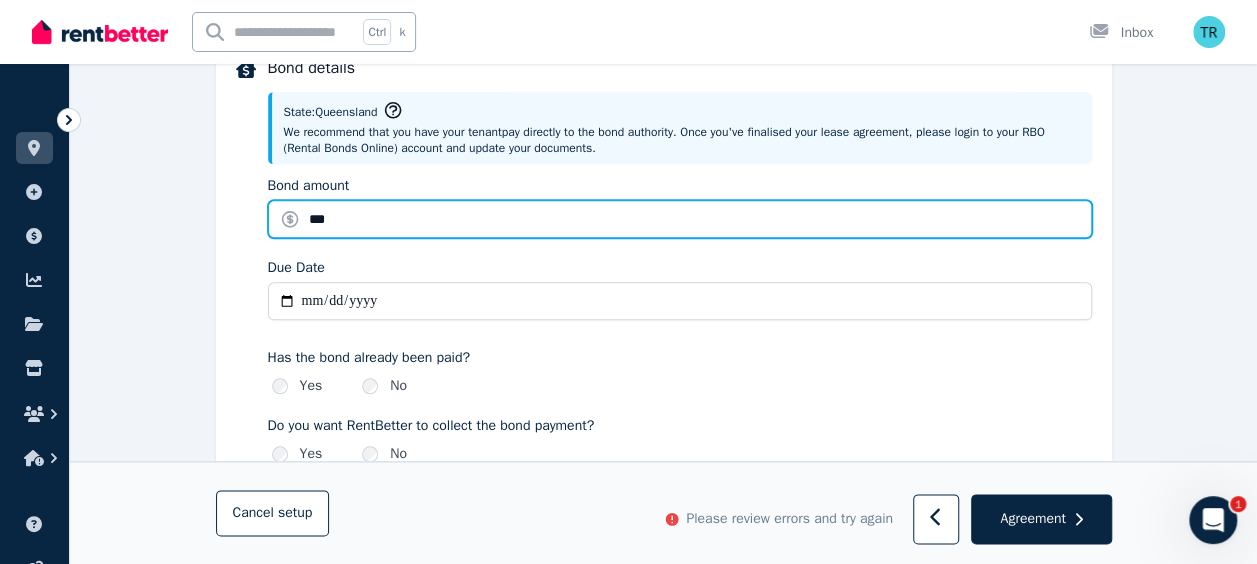 scroll, scrollTop: 962, scrollLeft: 0, axis: vertical 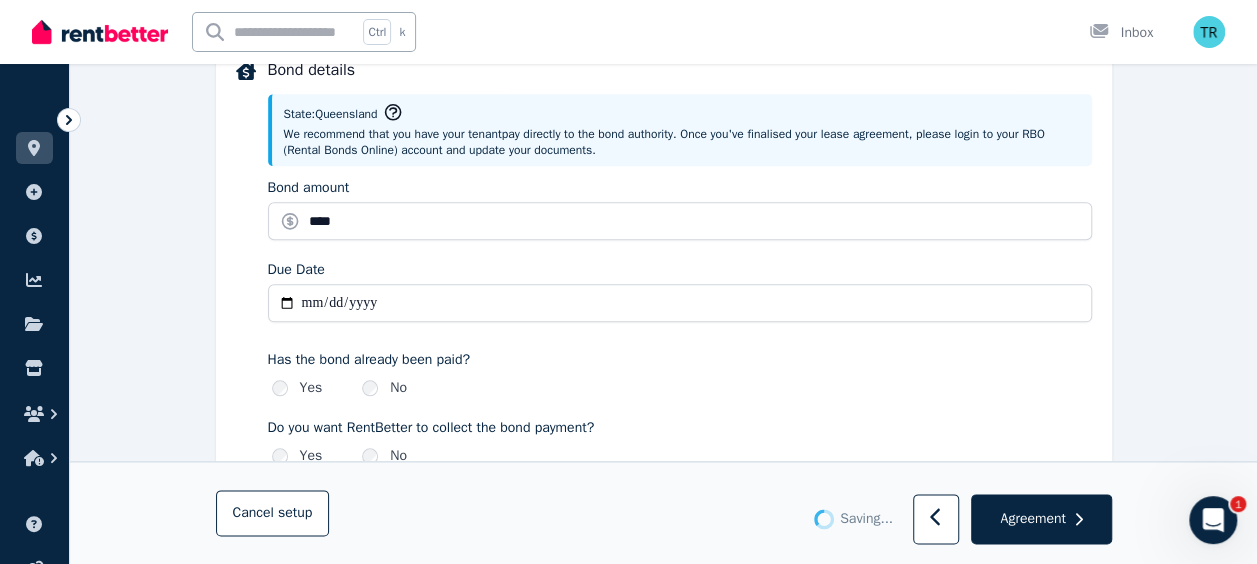 type on "*******" 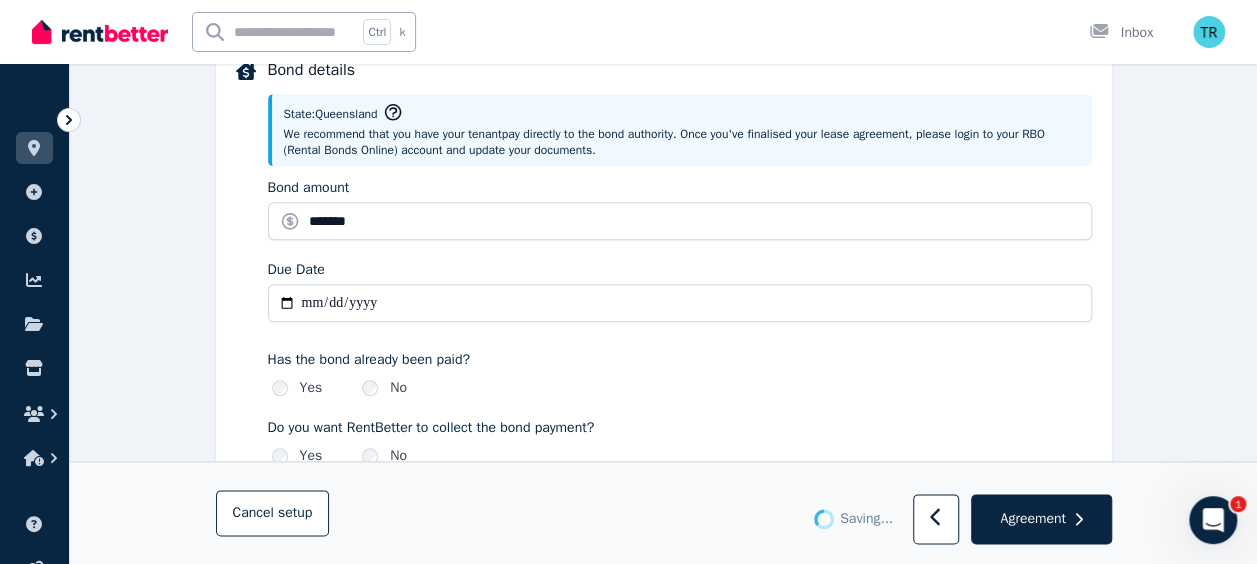 drag, startPoint x: 397, startPoint y: 305, endPoint x: 574, endPoint y: 350, distance: 182.63077 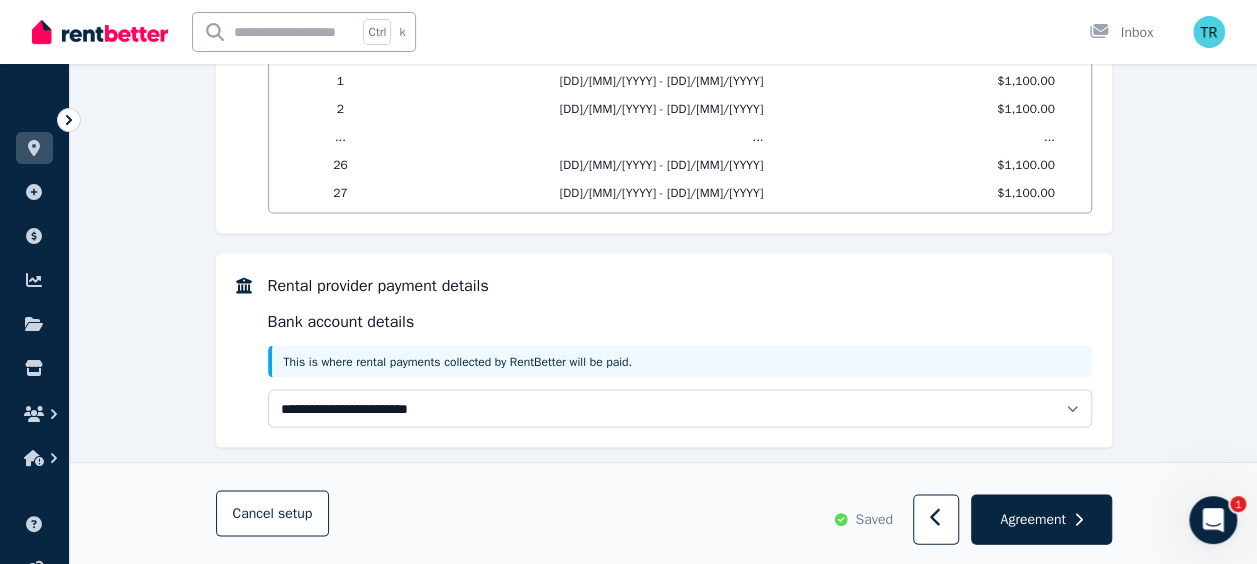 scroll, scrollTop: 1858, scrollLeft: 0, axis: vertical 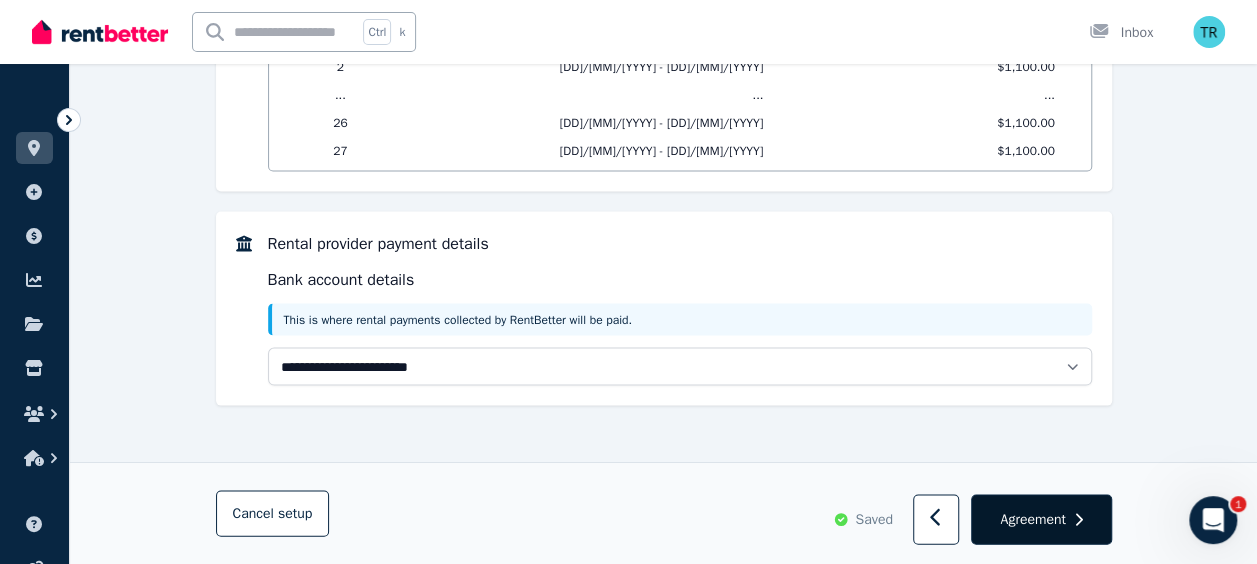 click on "Agreement" at bounding box center (1032, 519) 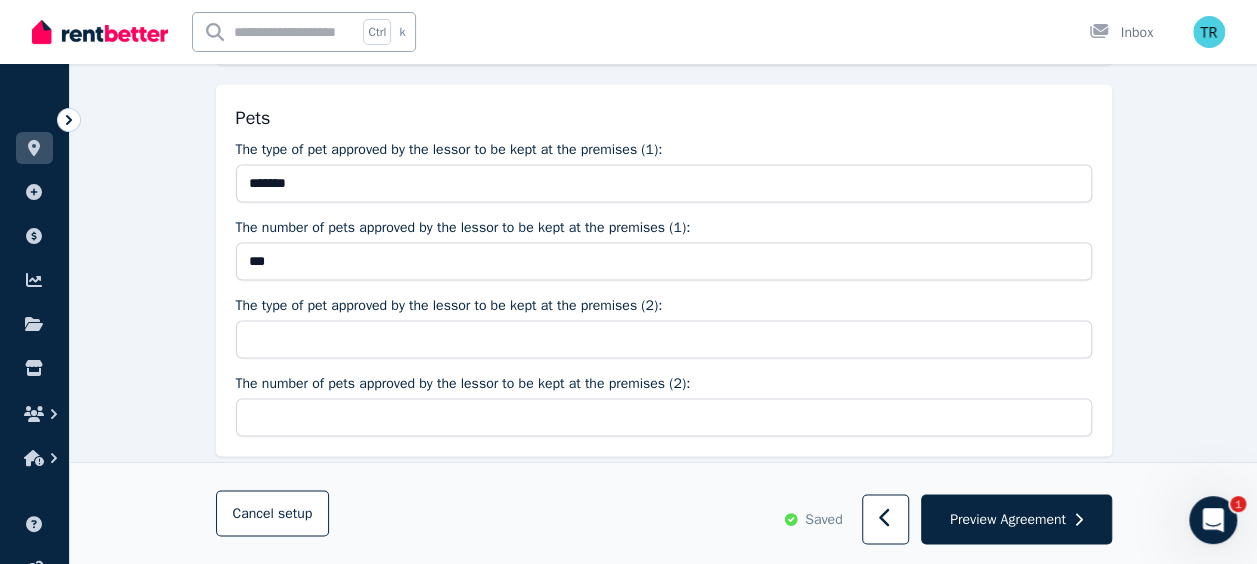 scroll, scrollTop: 1521, scrollLeft: 0, axis: vertical 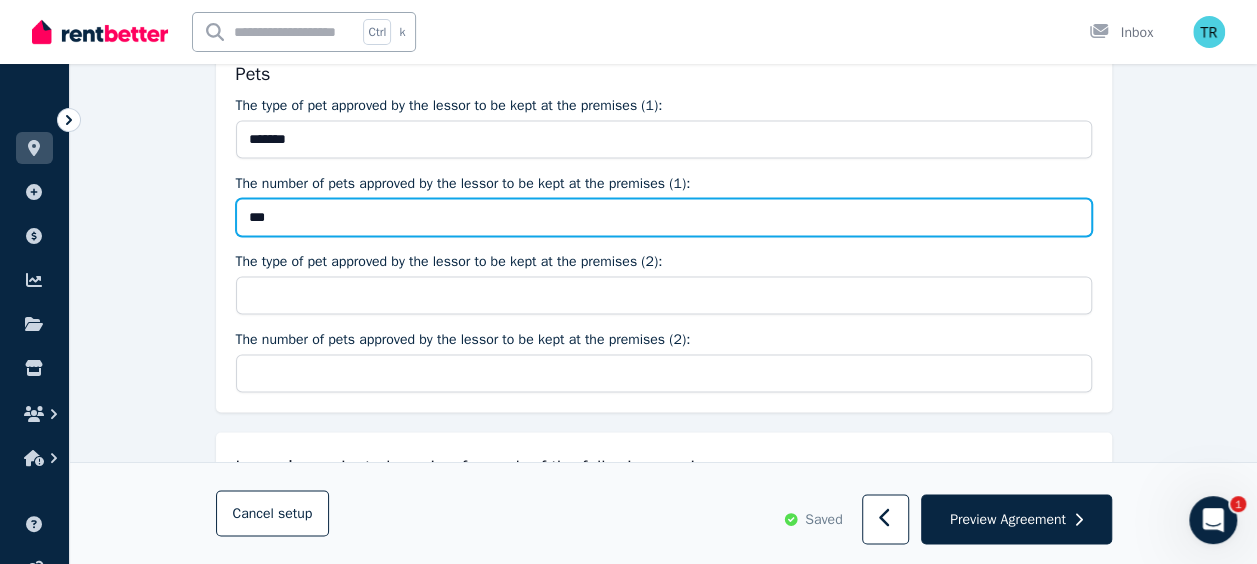 click on "***" at bounding box center [664, 217] 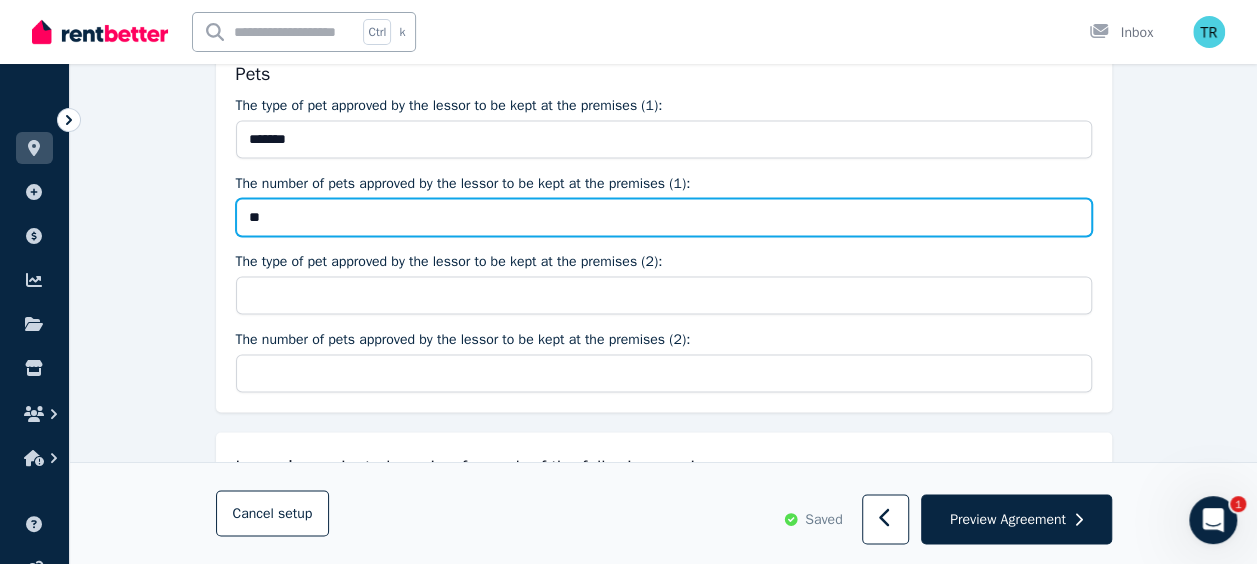 type on "*" 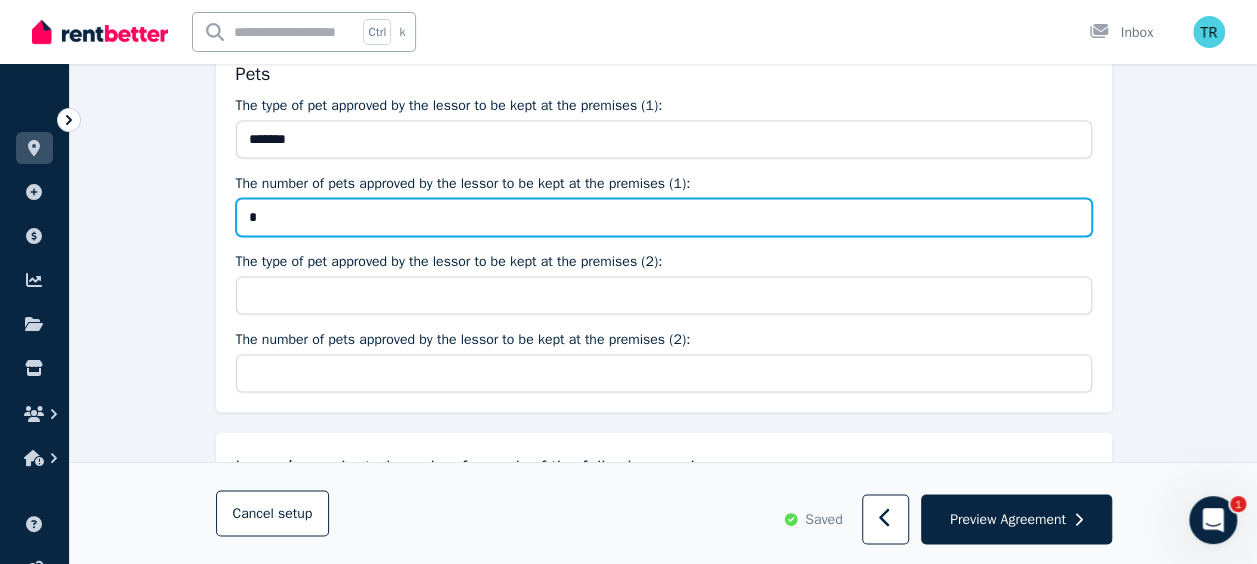 type on "*" 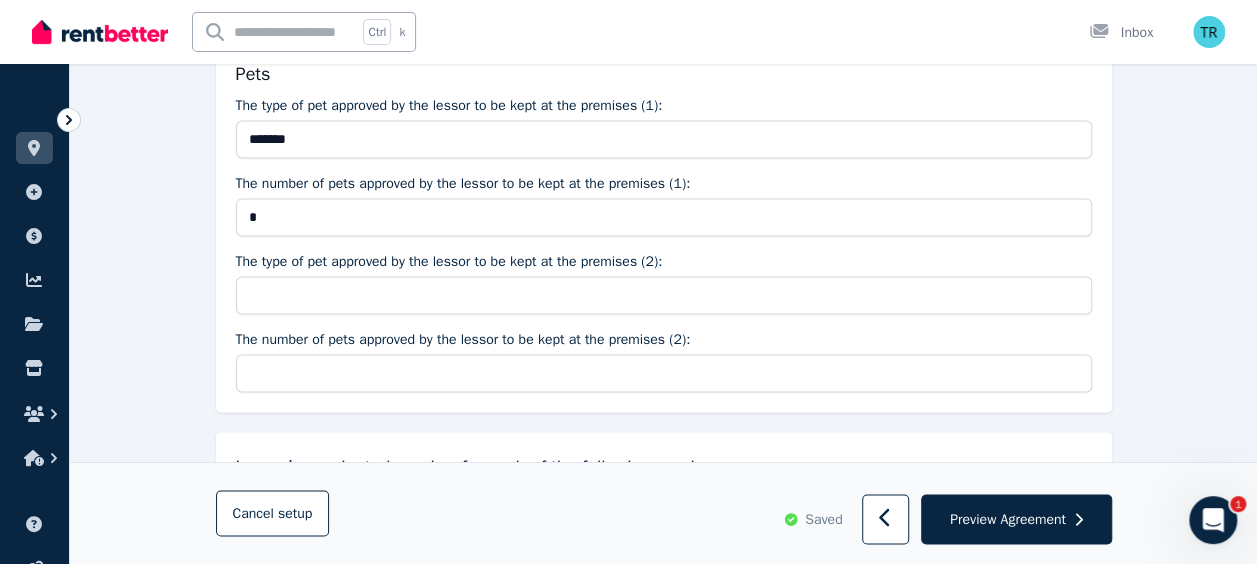 click on "**********" at bounding box center [663, 775] 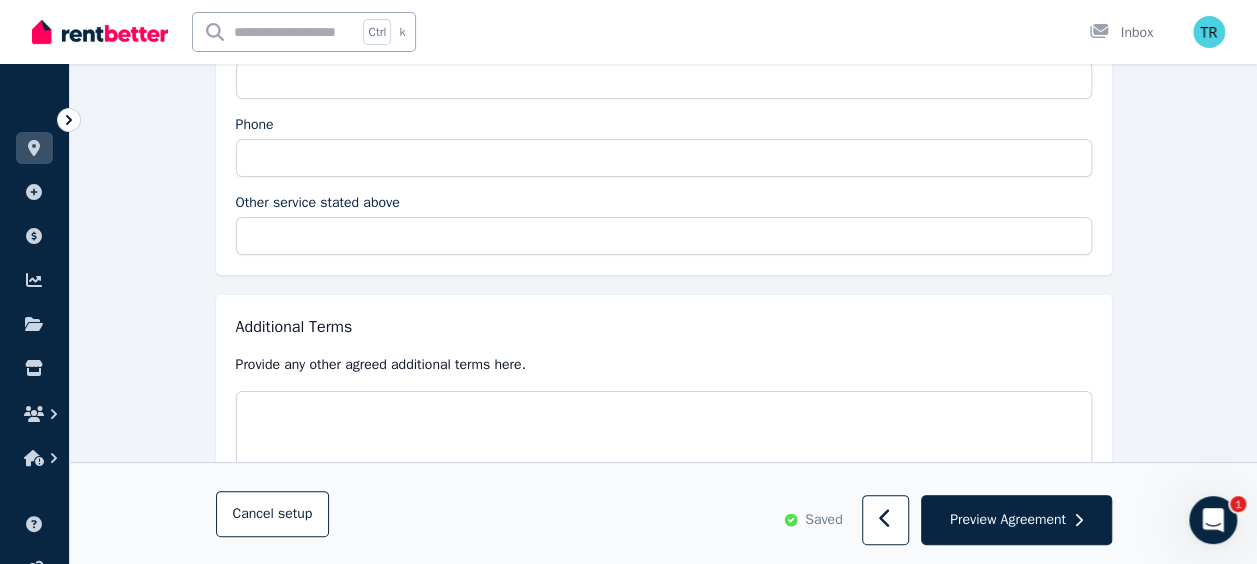 scroll, scrollTop: 3850, scrollLeft: 0, axis: vertical 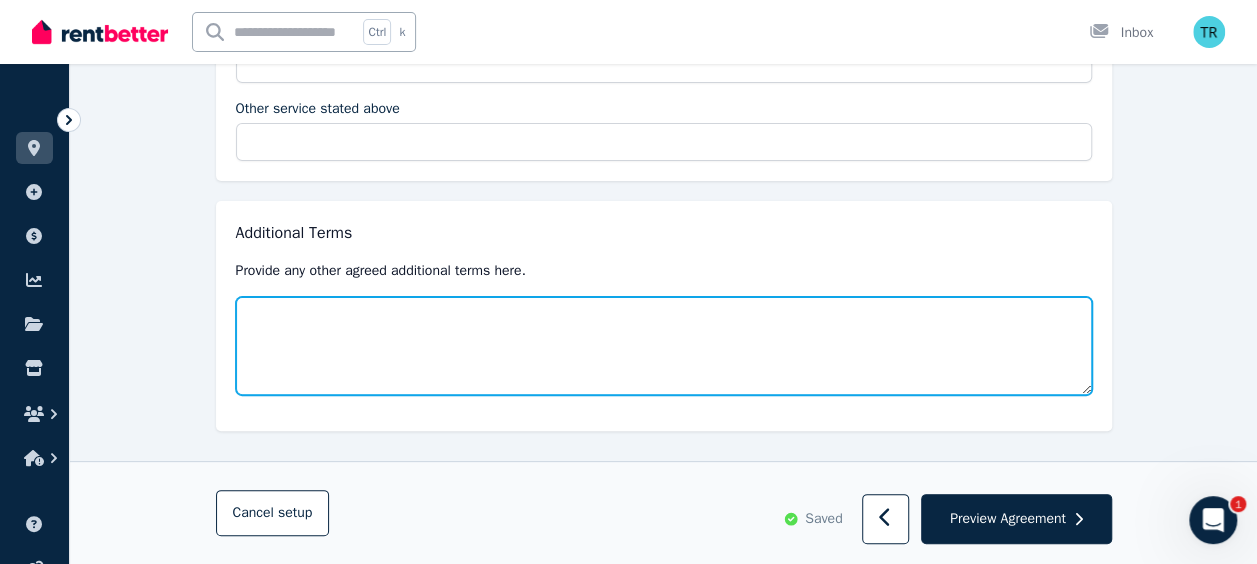 click at bounding box center (664, 346) 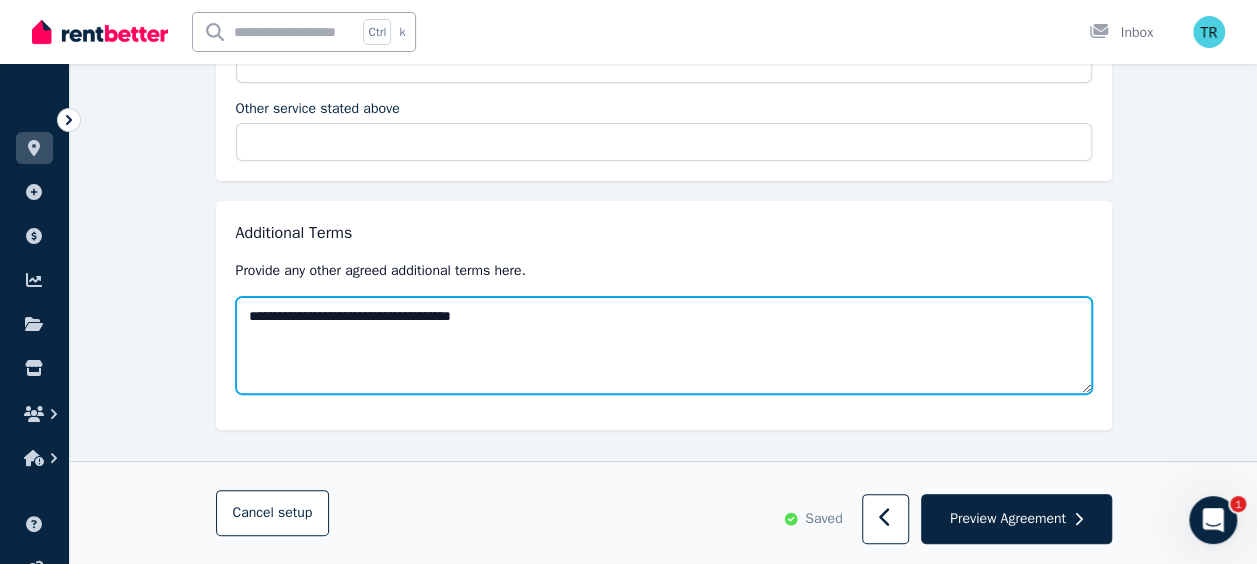 type on "**********" 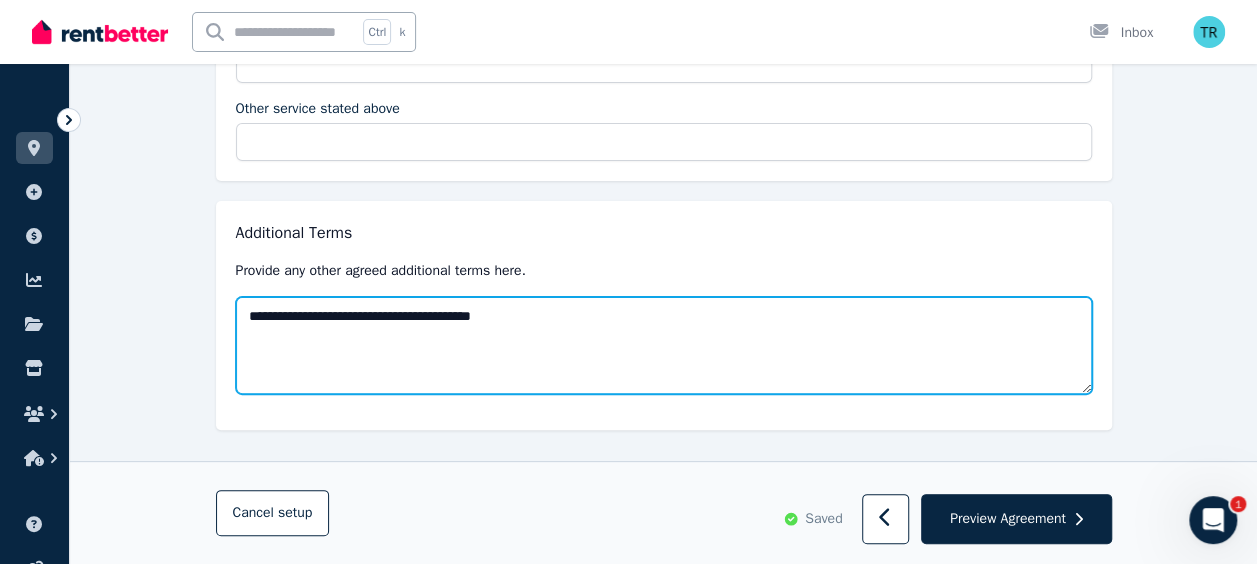 click on "**********" at bounding box center [664, 345] 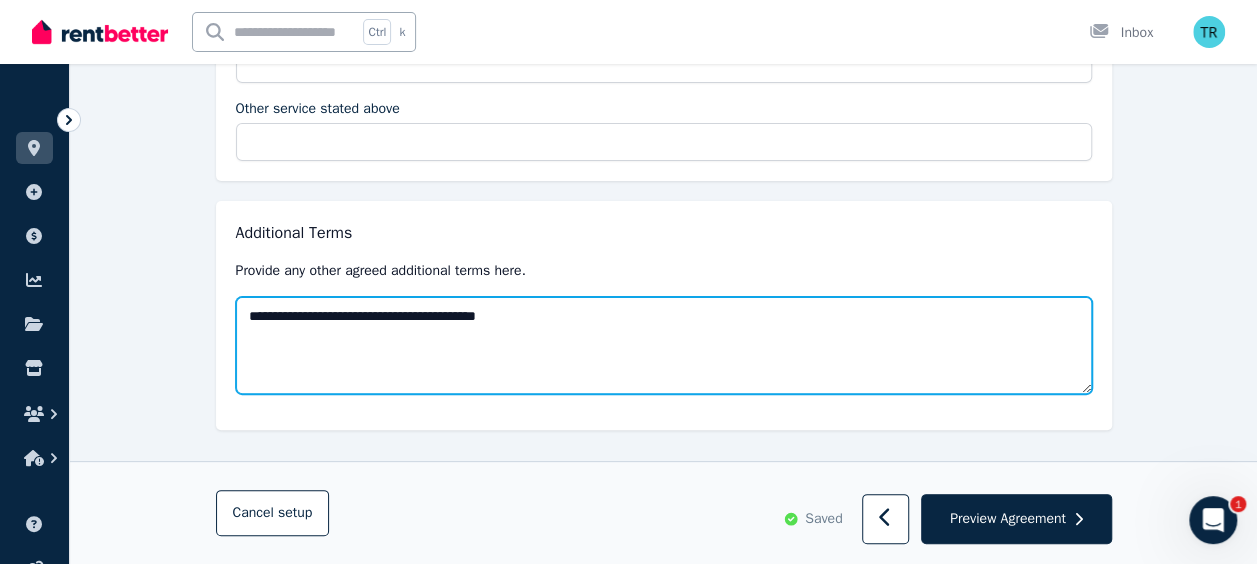click on "**********" at bounding box center (664, 345) 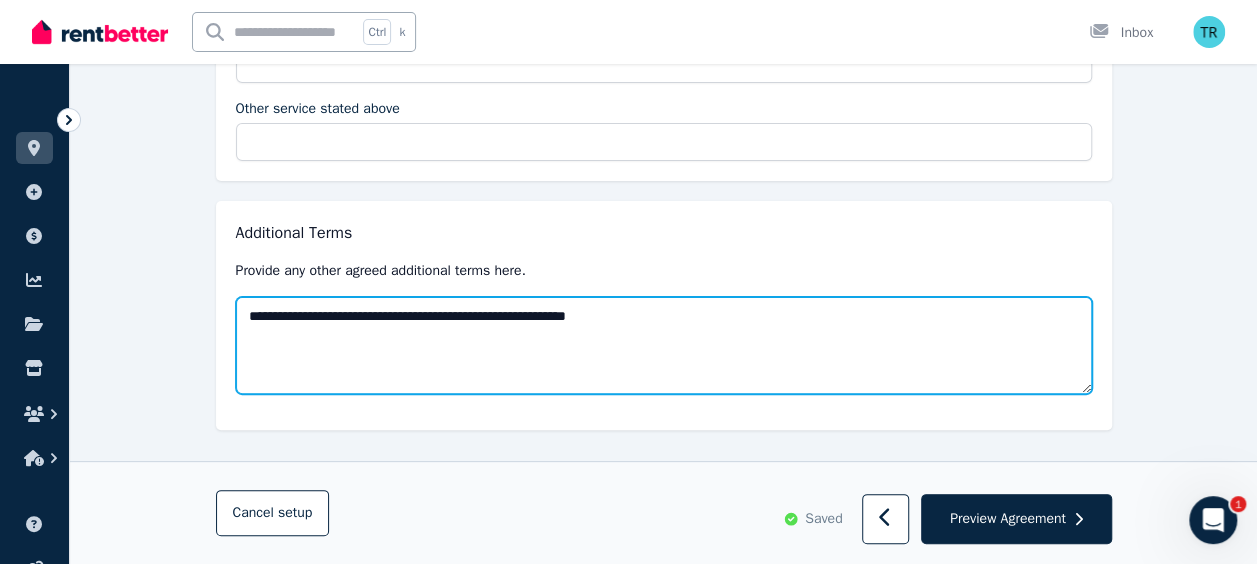 click on "**********" at bounding box center [664, 345] 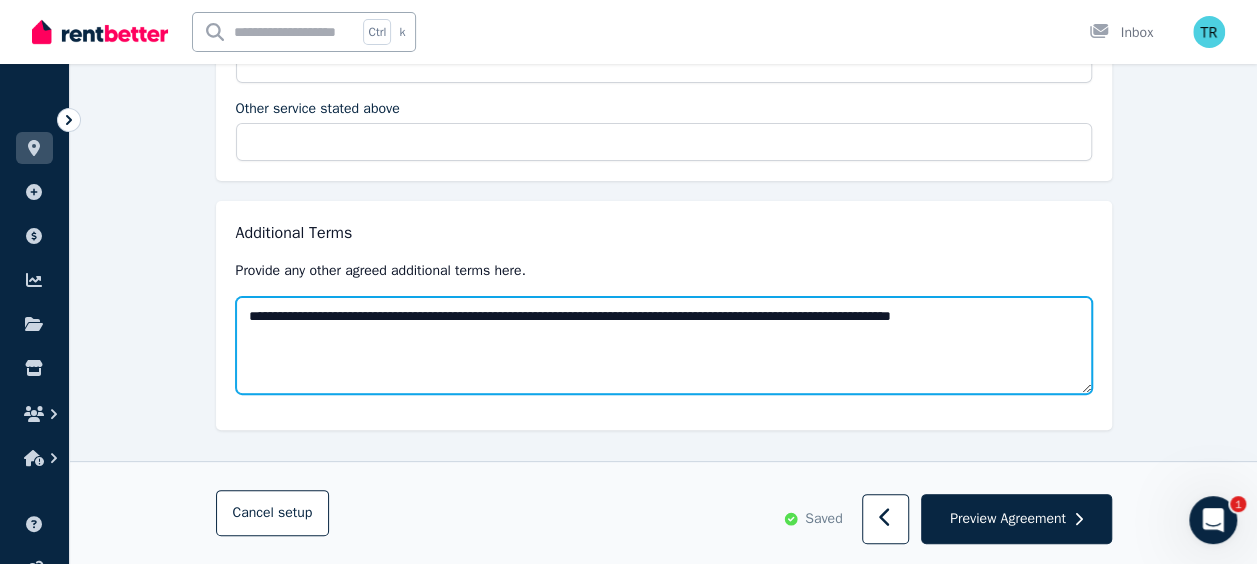 click on "**********" at bounding box center (664, 345) 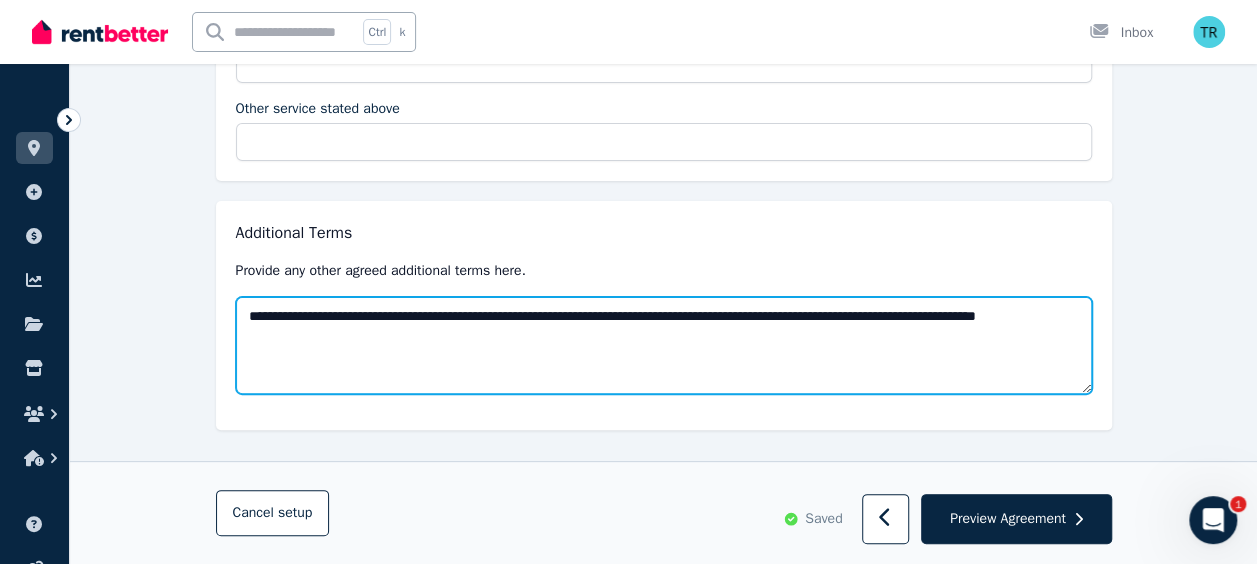 click on "**********" at bounding box center [664, 345] 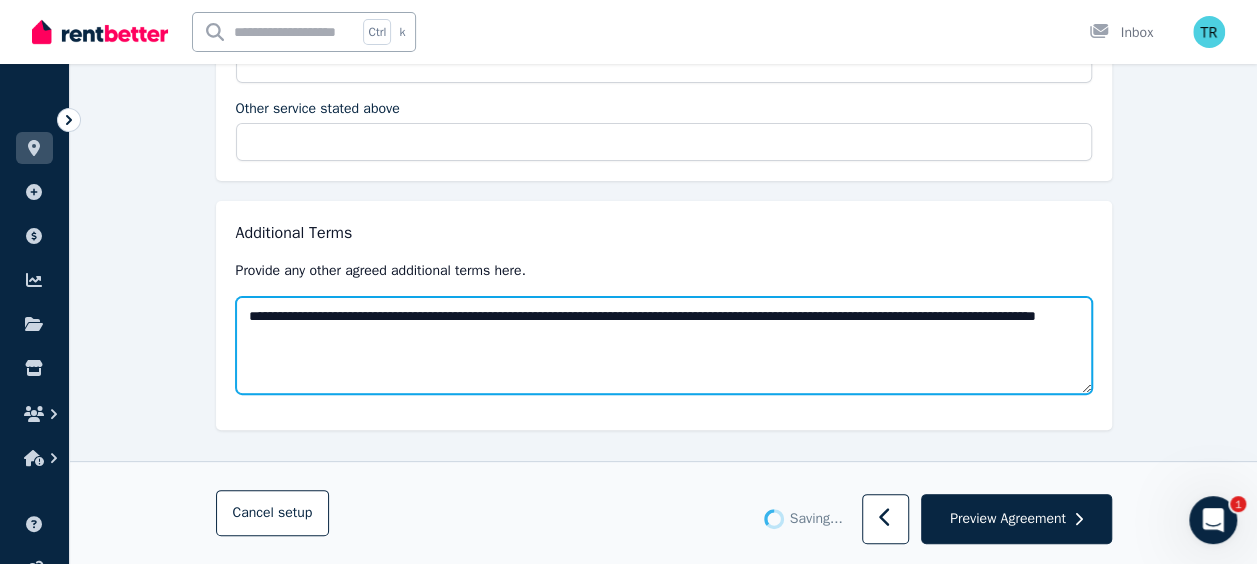 click on "**********" at bounding box center [664, 345] 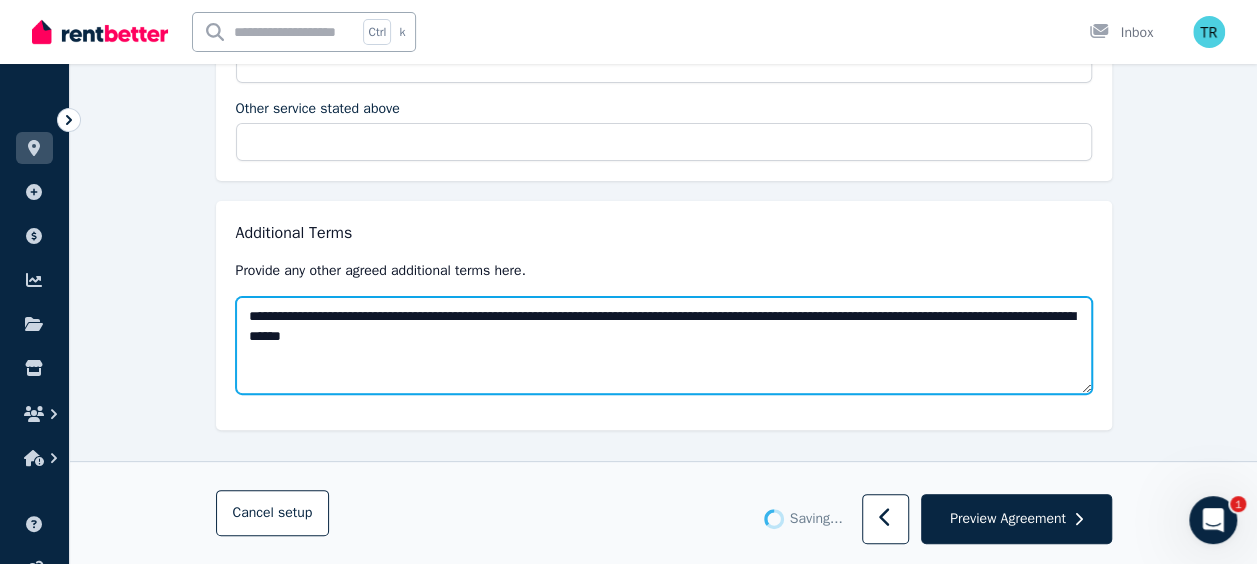 click on "**********" at bounding box center (664, 345) 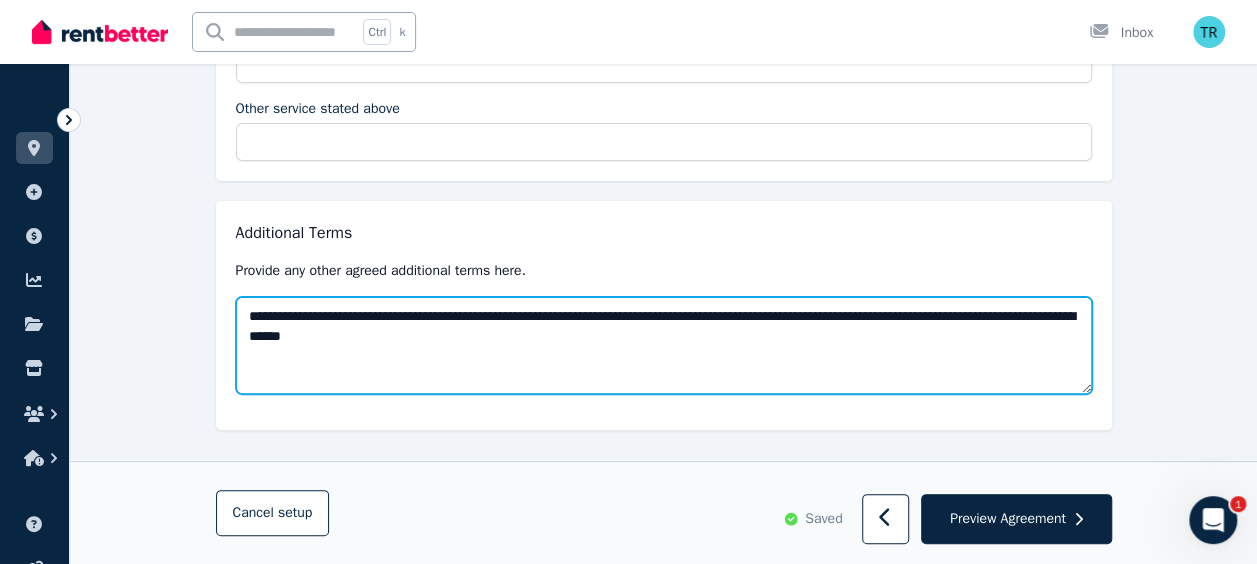 click on "**********" at bounding box center (664, 345) 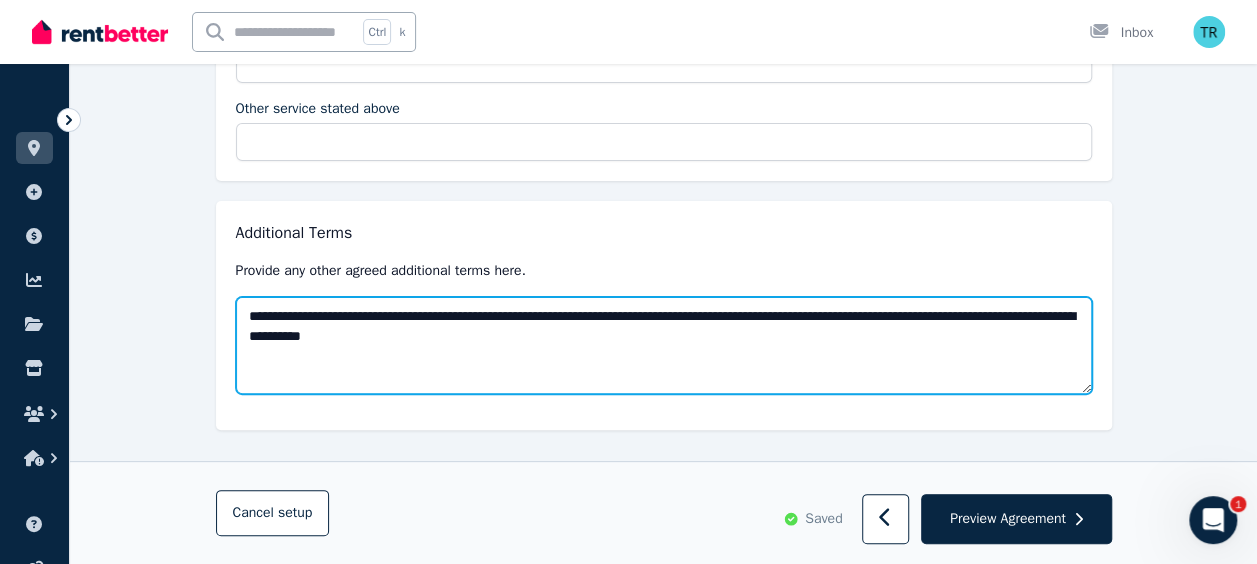 click on "**********" at bounding box center (664, 345) 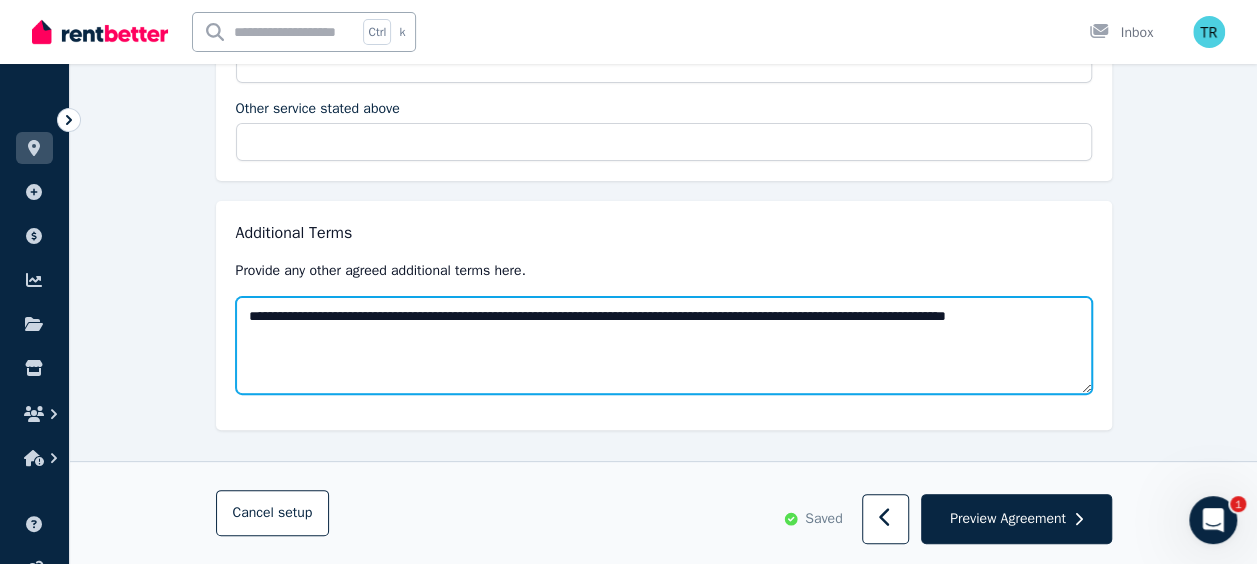 click on "**********" at bounding box center [664, 345] 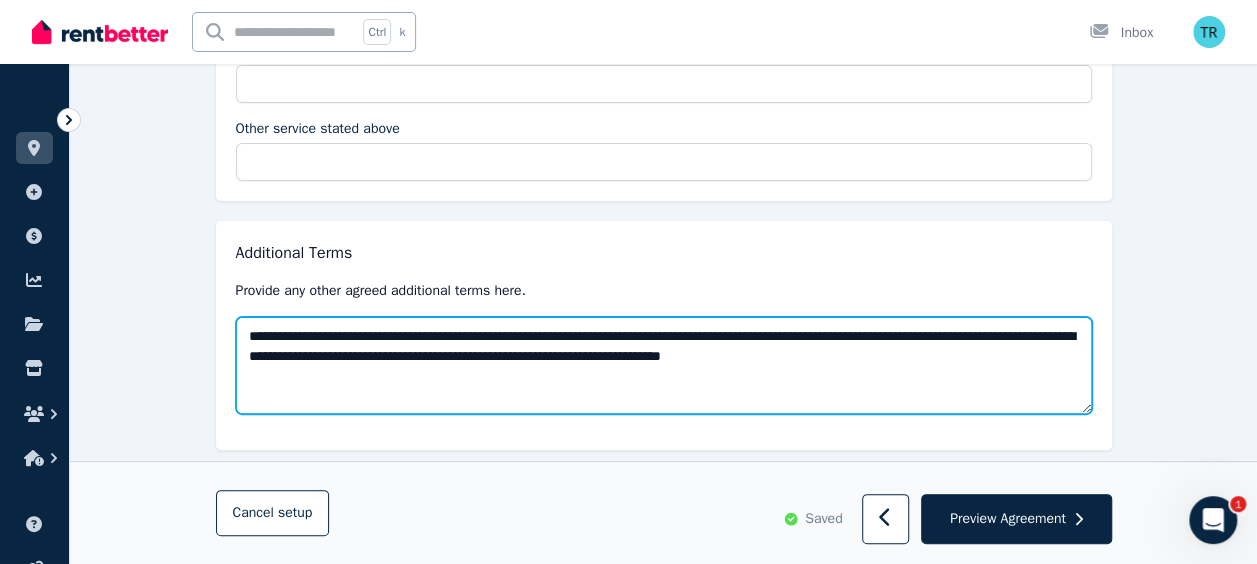 scroll, scrollTop: 3831, scrollLeft: 0, axis: vertical 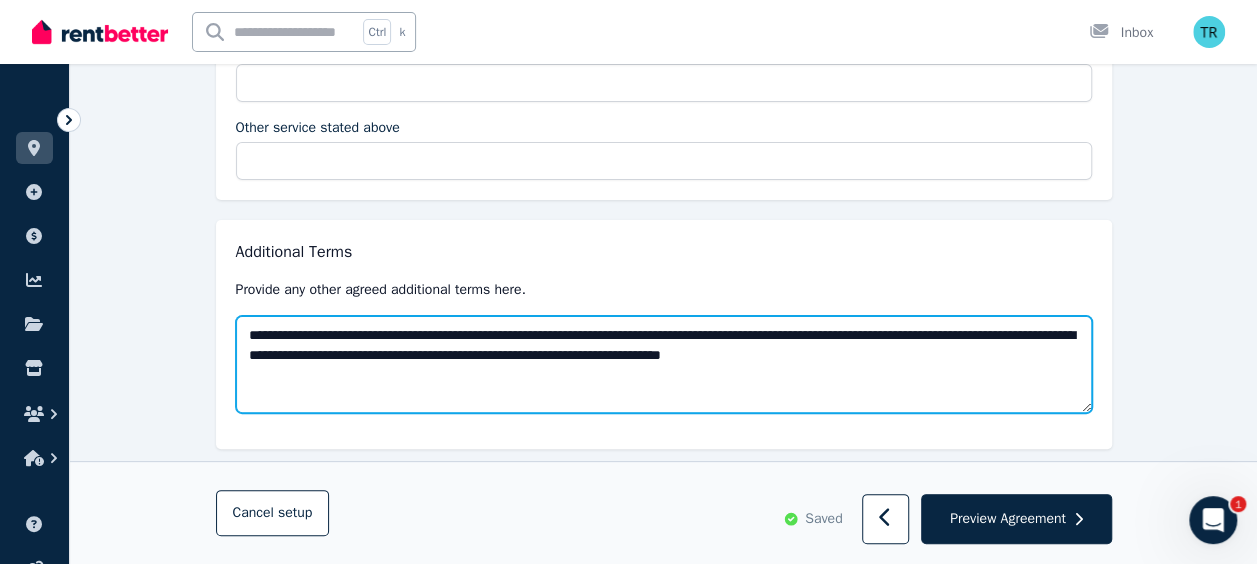 click on "**********" at bounding box center (664, 364) 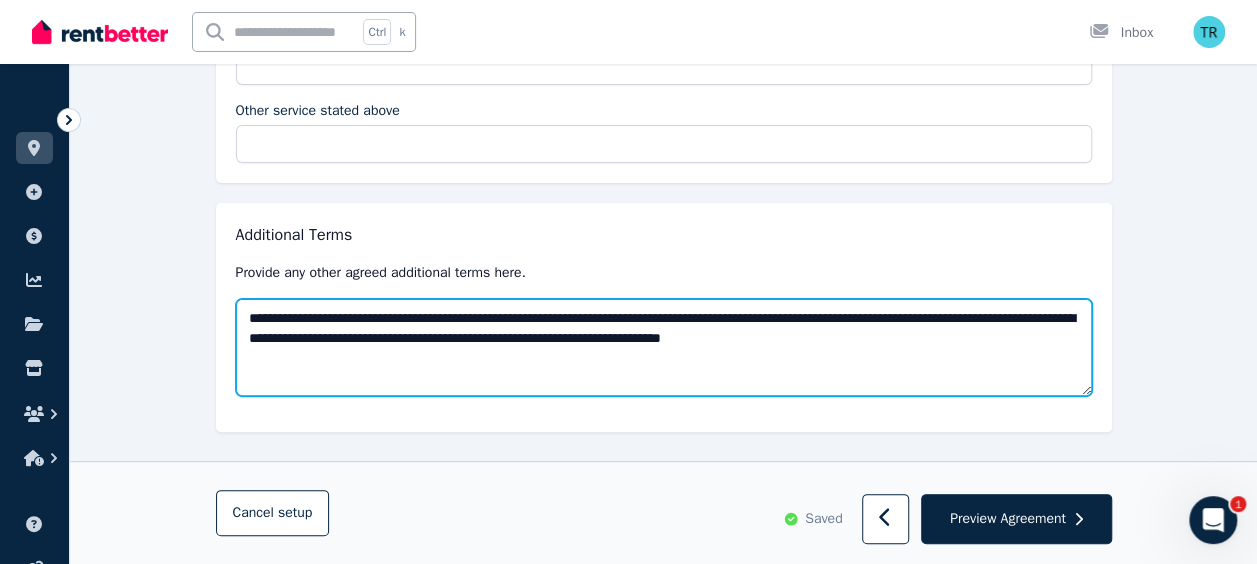 scroll, scrollTop: 3850, scrollLeft: 0, axis: vertical 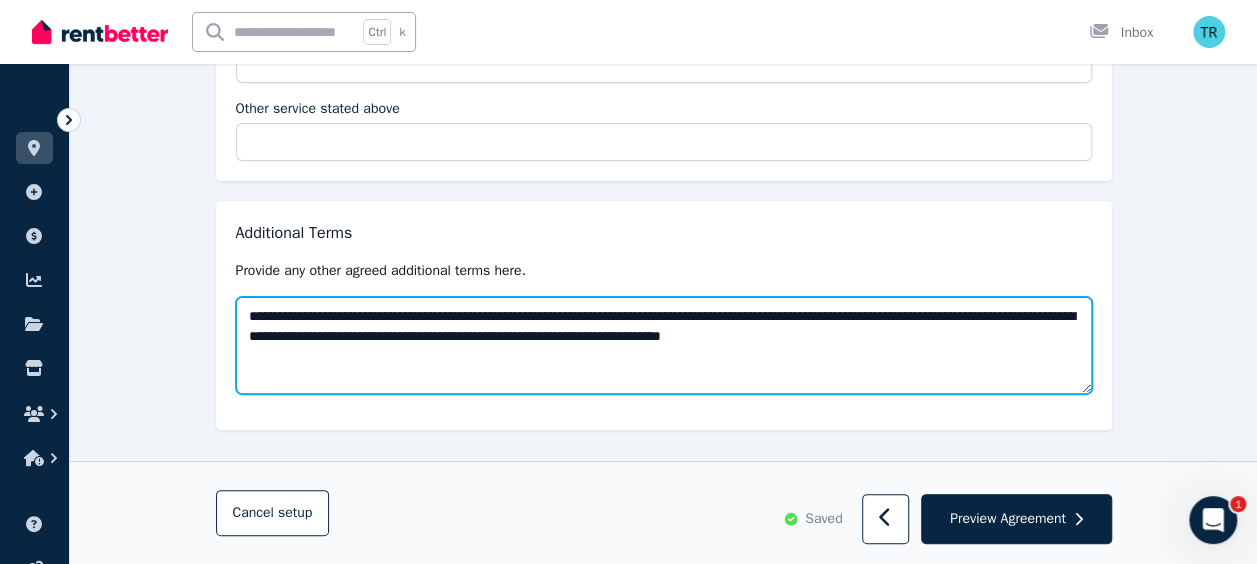 click on "**********" at bounding box center [664, 345] 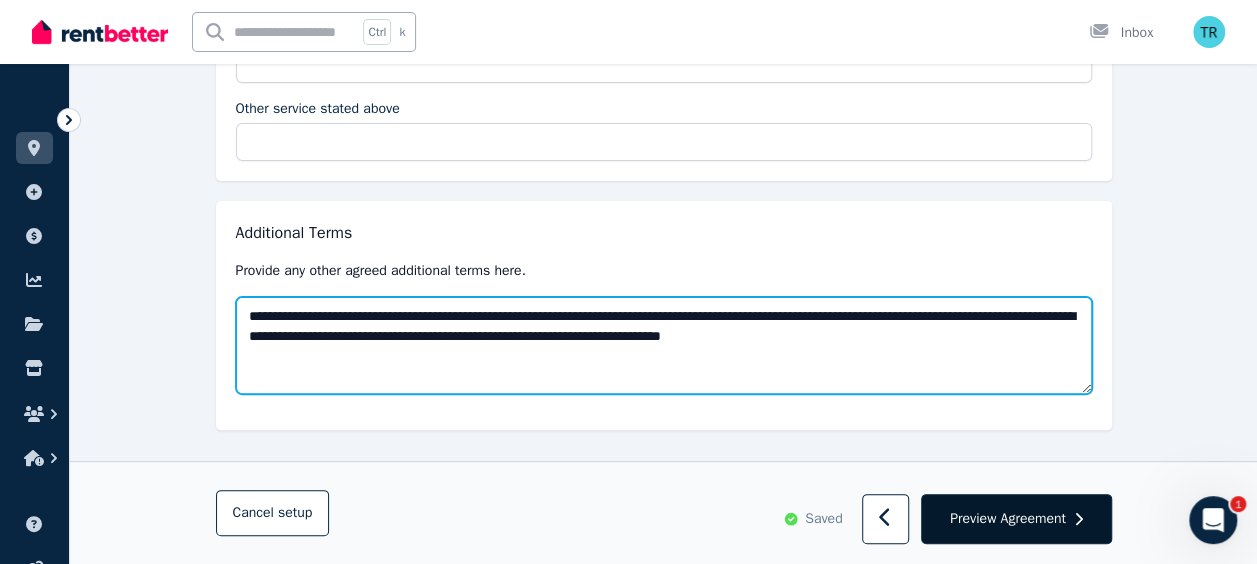 type on "**********" 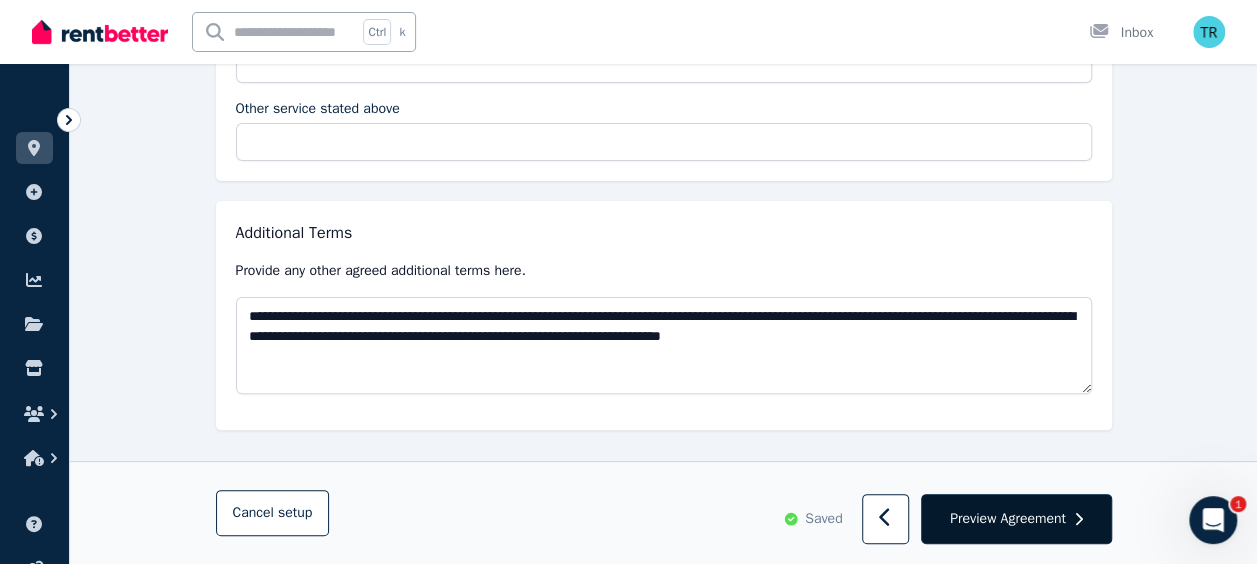 click on "Preview Agreement" at bounding box center [1008, 519] 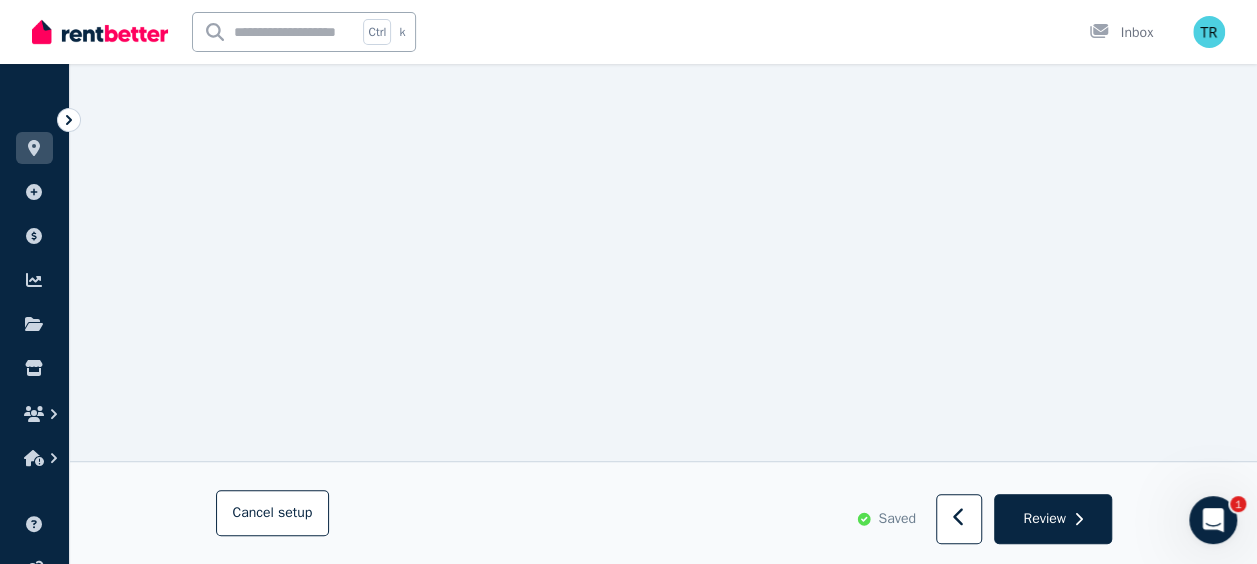 scroll, scrollTop: 15450, scrollLeft: 0, axis: vertical 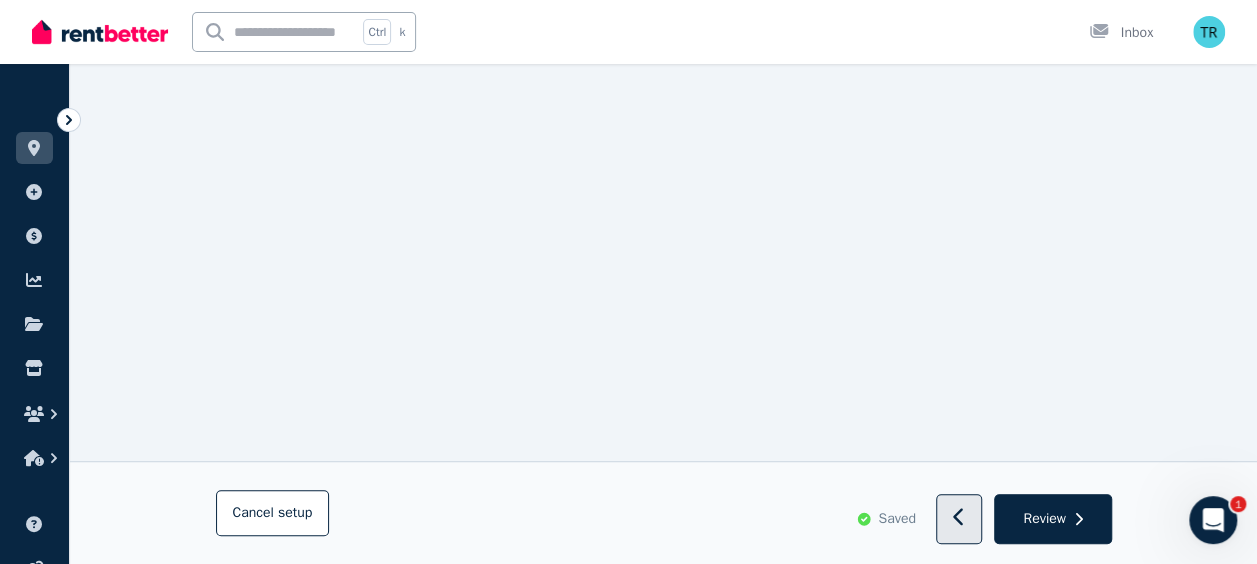 click 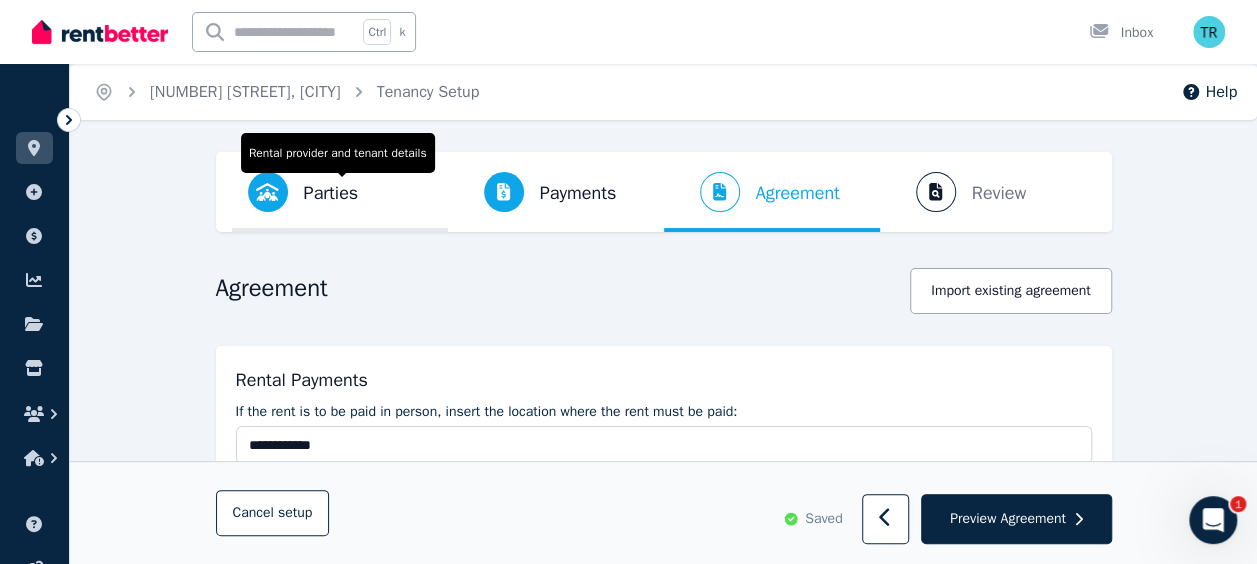 click on "Parties" at bounding box center [331, 193] 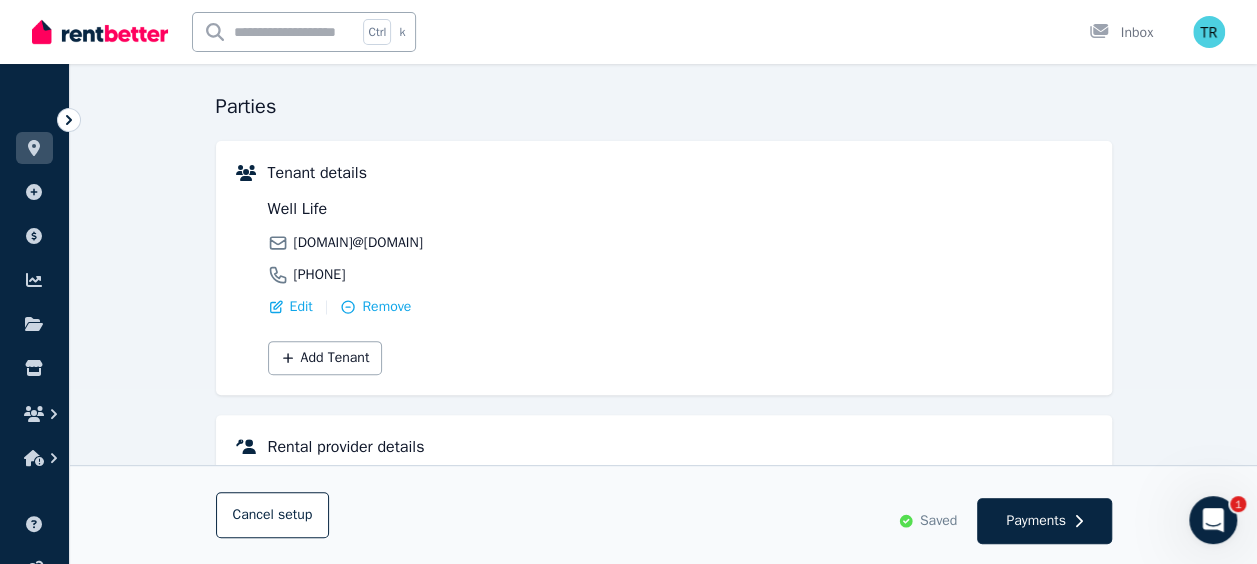 scroll, scrollTop: 182, scrollLeft: 0, axis: vertical 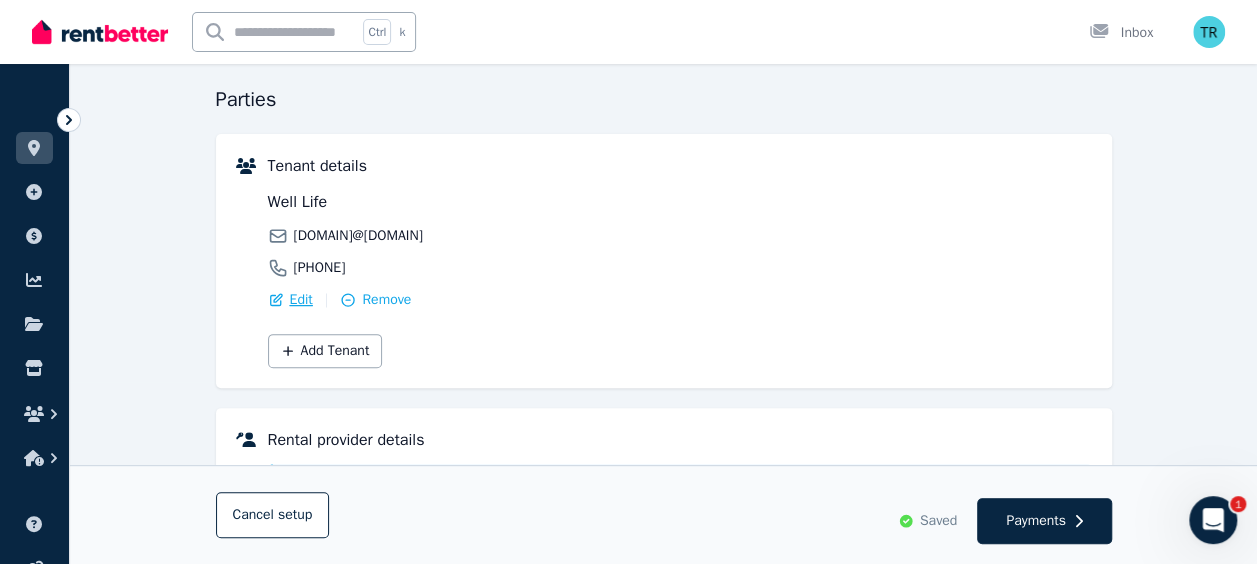 click on "Edit" at bounding box center (301, 300) 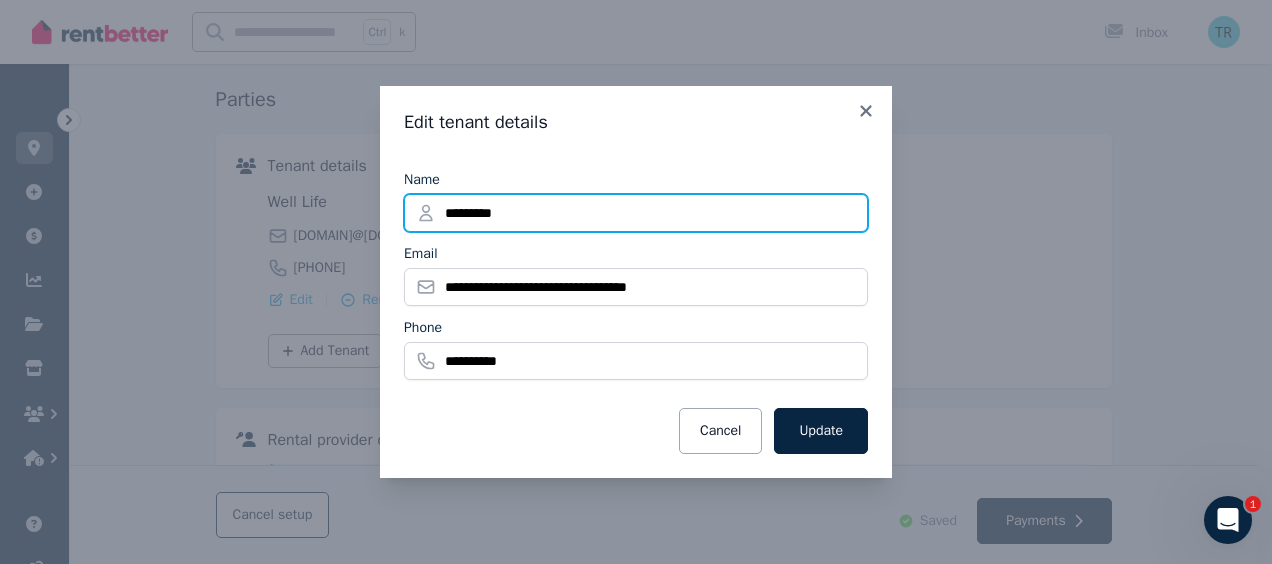 click on "*********" at bounding box center [636, 213] 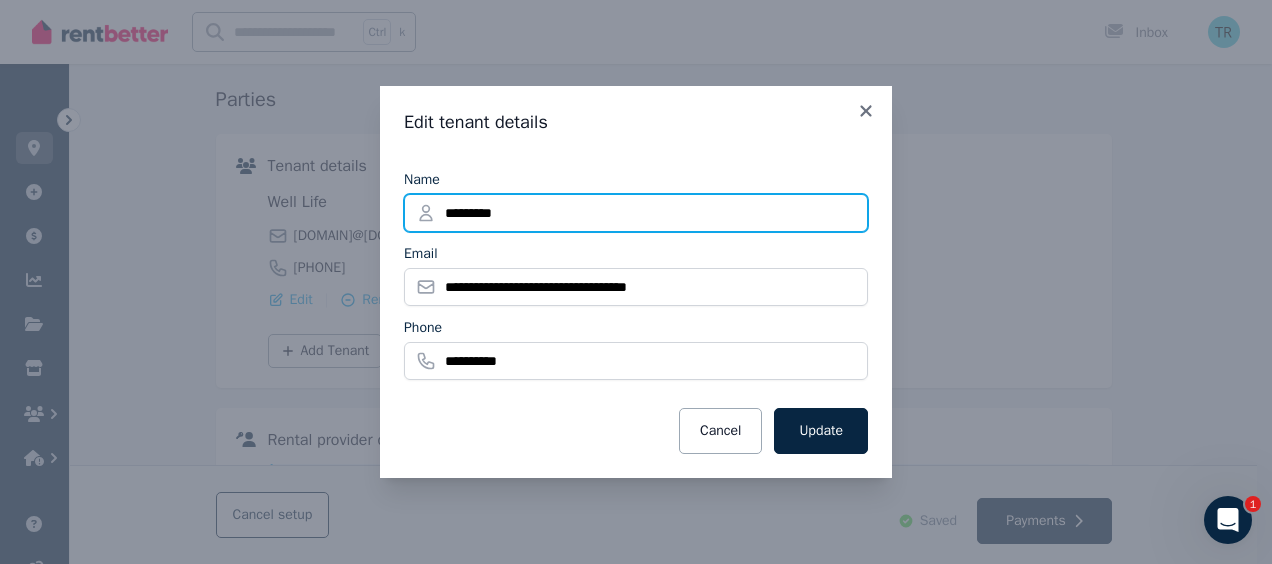 type on "**********" 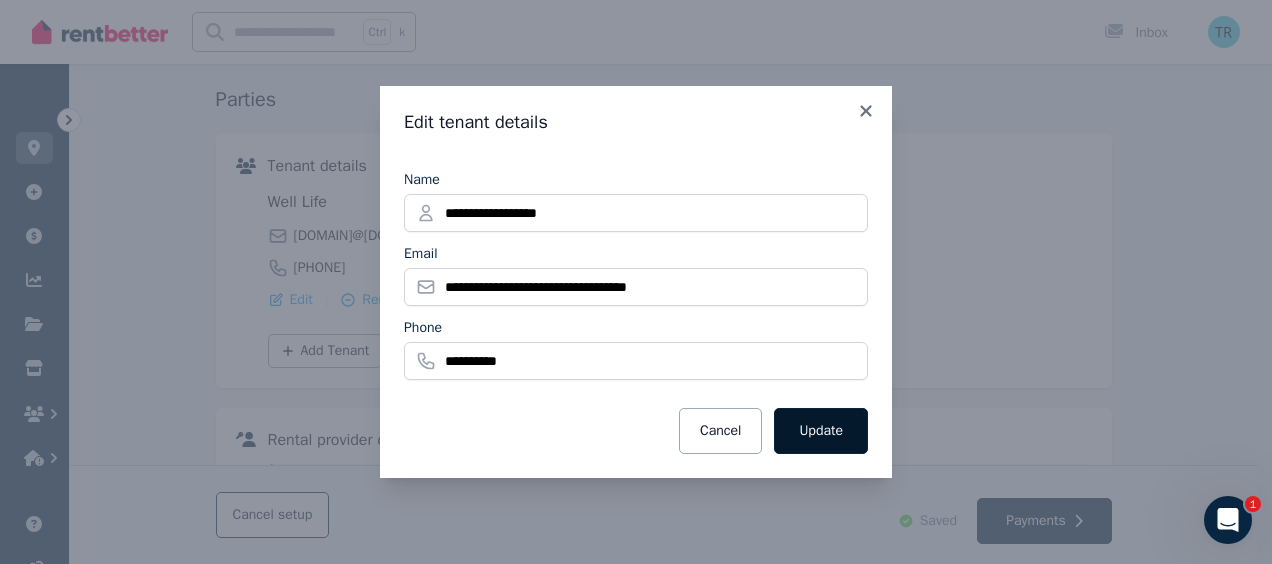click on "Update" at bounding box center [821, 431] 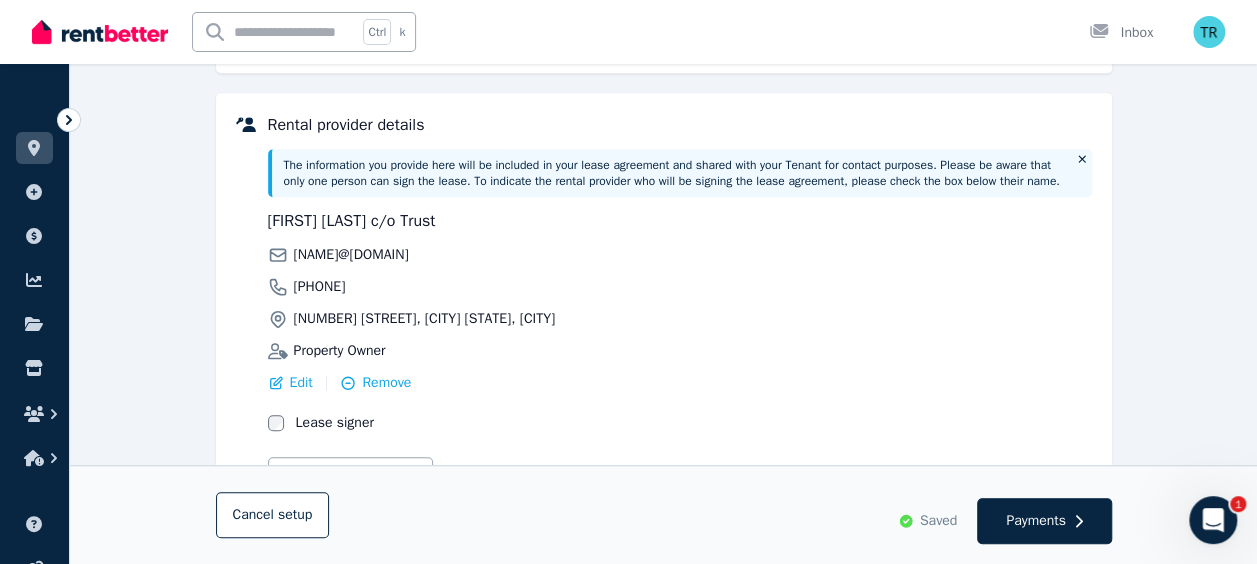 scroll, scrollTop: 581, scrollLeft: 0, axis: vertical 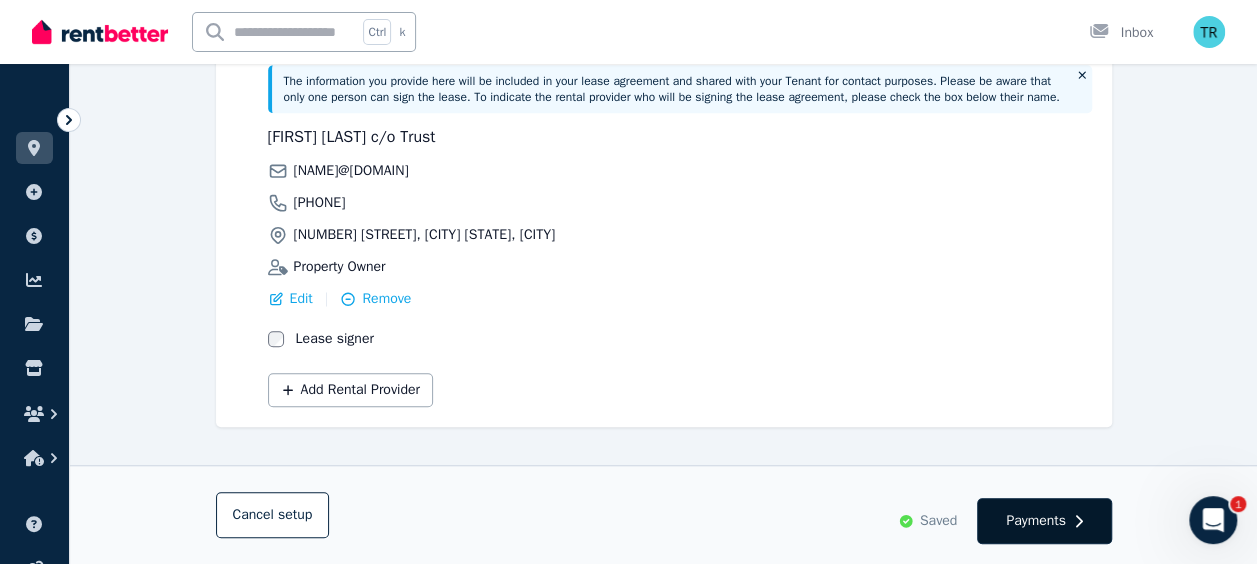click on "Payments" at bounding box center [1036, 521] 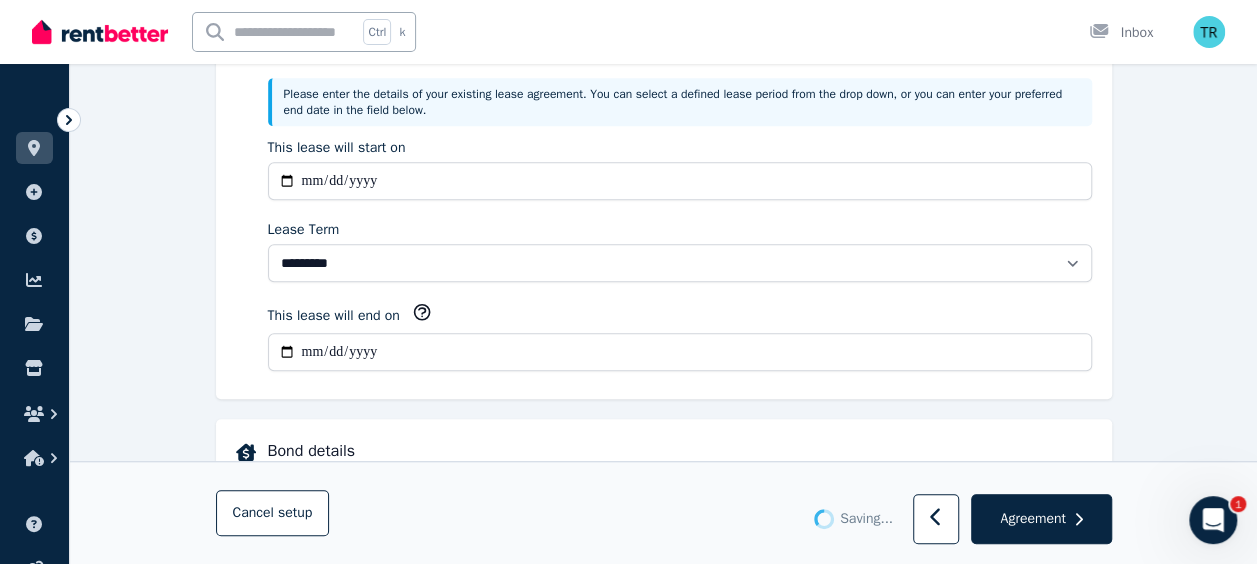 scroll, scrollTop: 0, scrollLeft: 0, axis: both 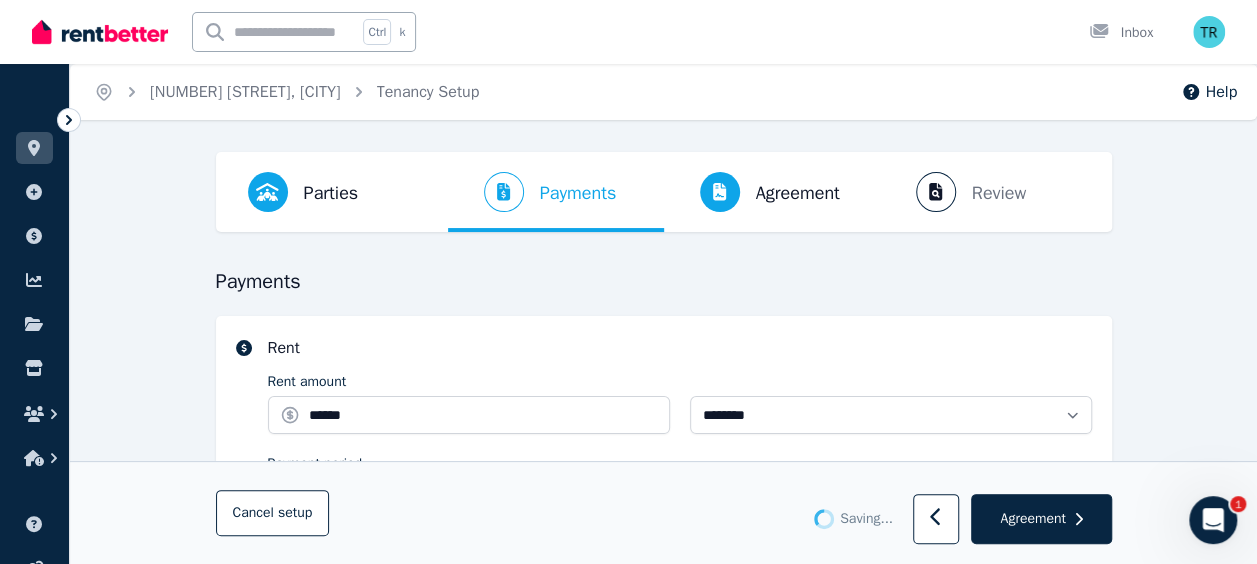 select on "**********" 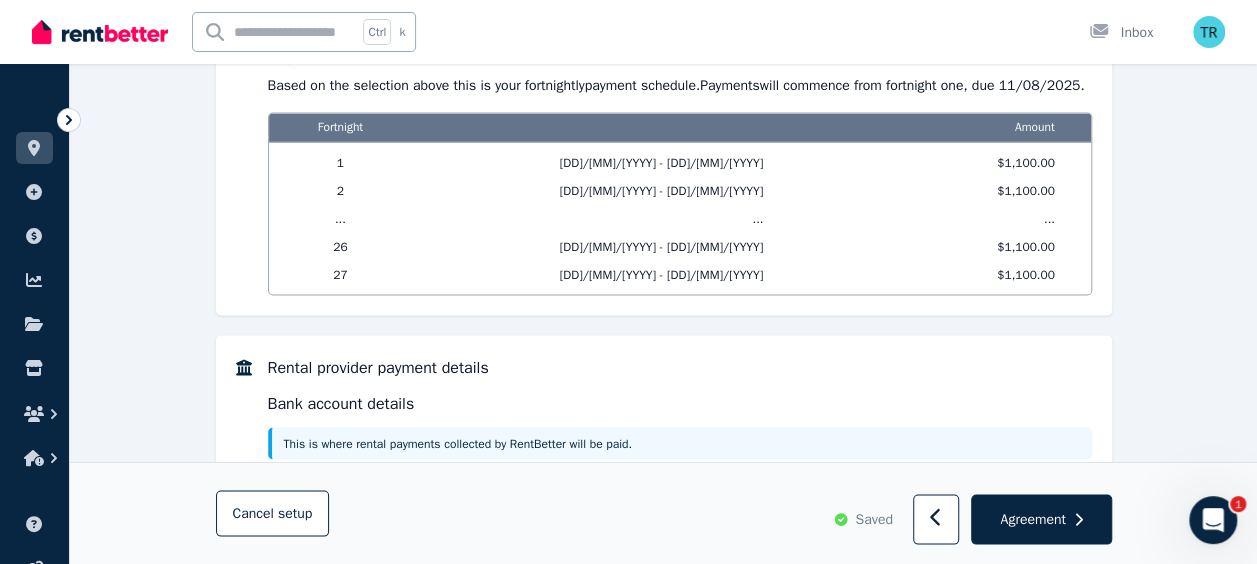scroll, scrollTop: 1858, scrollLeft: 0, axis: vertical 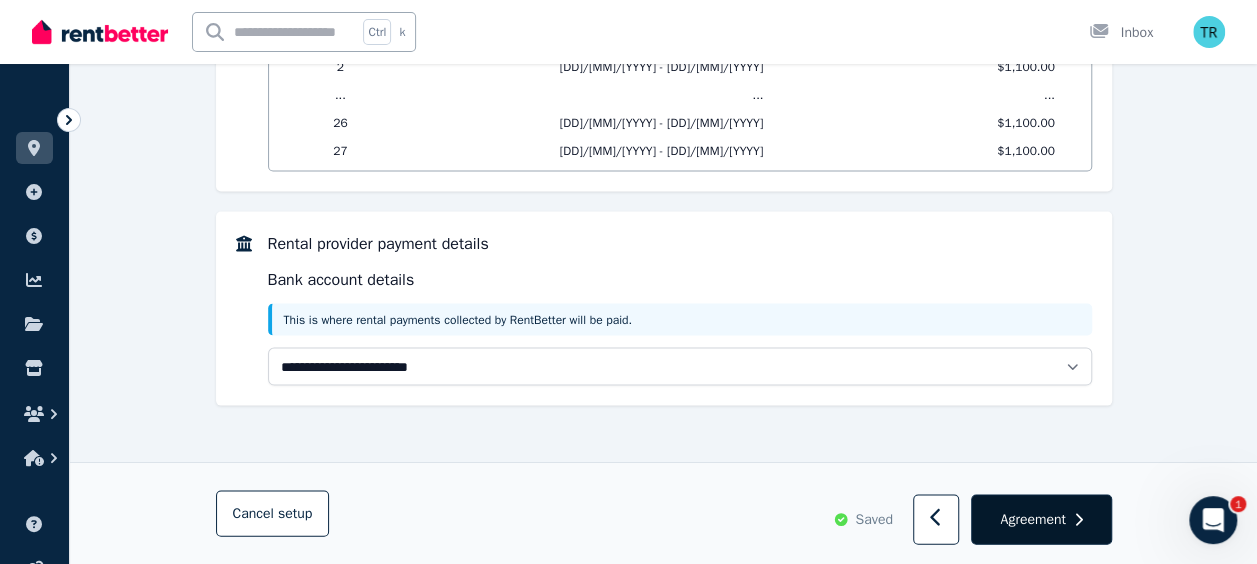 click on "Agreement" at bounding box center (1032, 519) 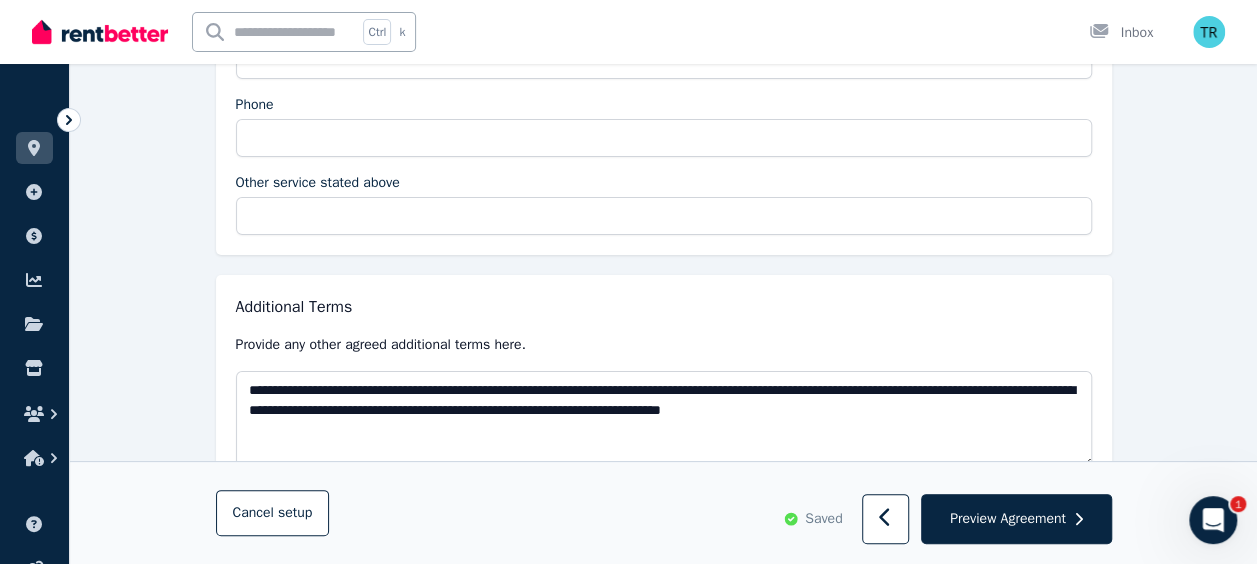 scroll, scrollTop: 3850, scrollLeft: 0, axis: vertical 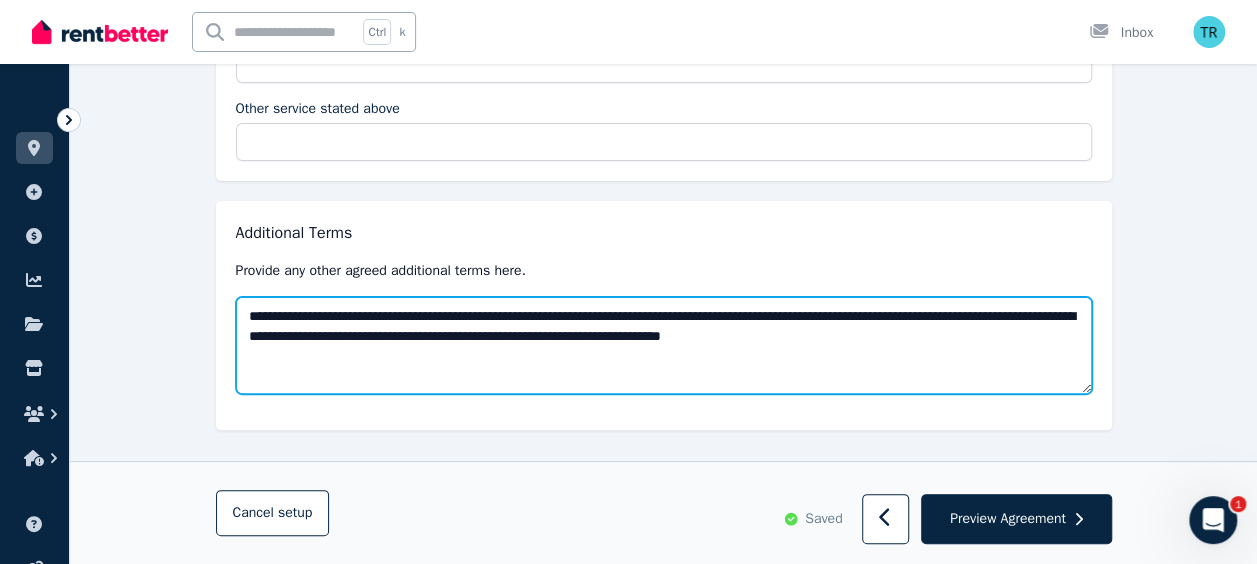 click on "**********" at bounding box center (664, 345) 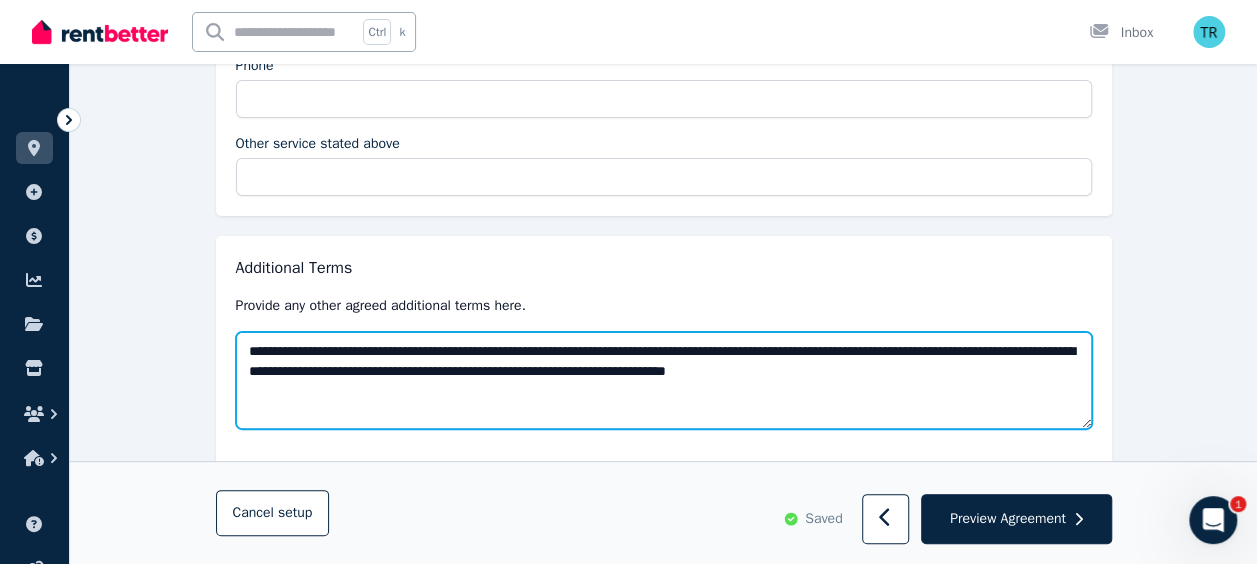 scroll, scrollTop: 3804, scrollLeft: 0, axis: vertical 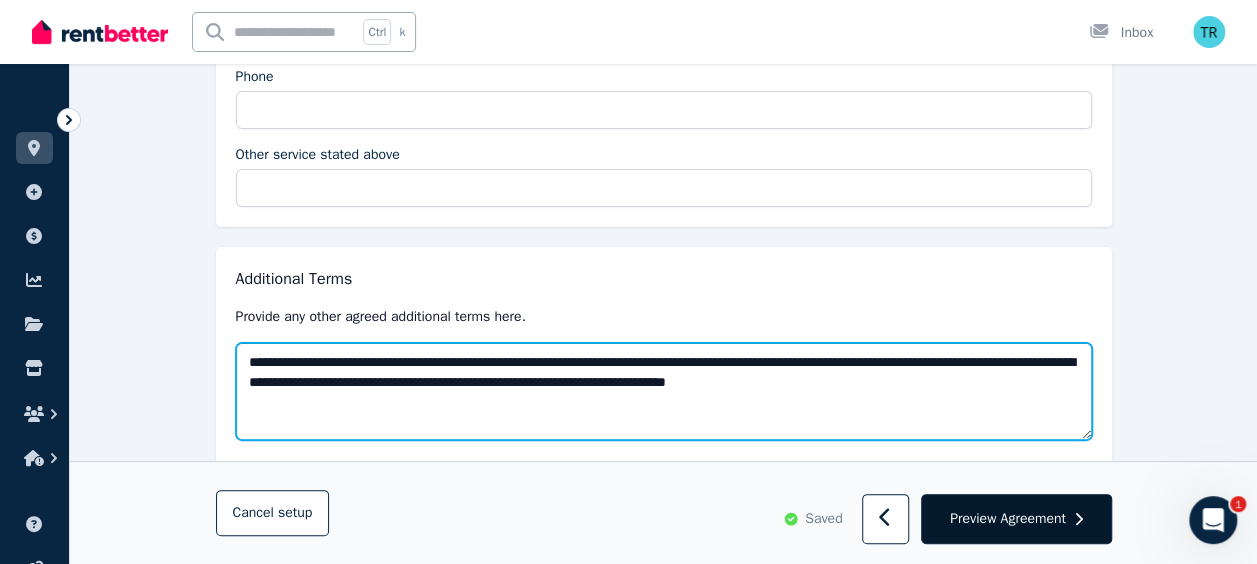 type on "**********" 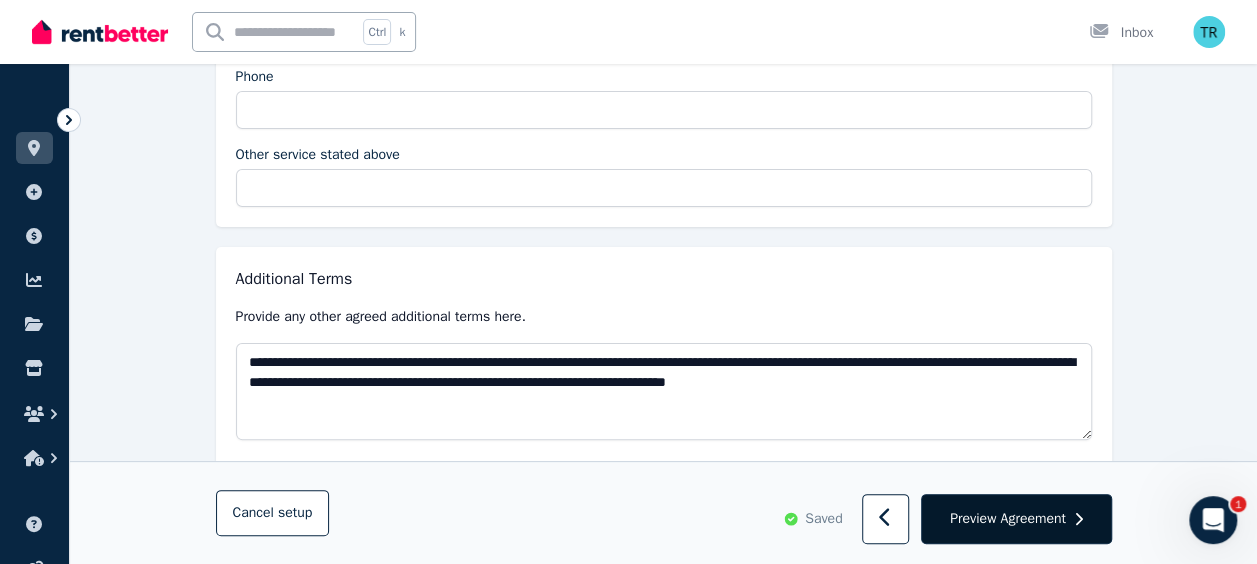 click on "Preview Agreement" at bounding box center [1008, 519] 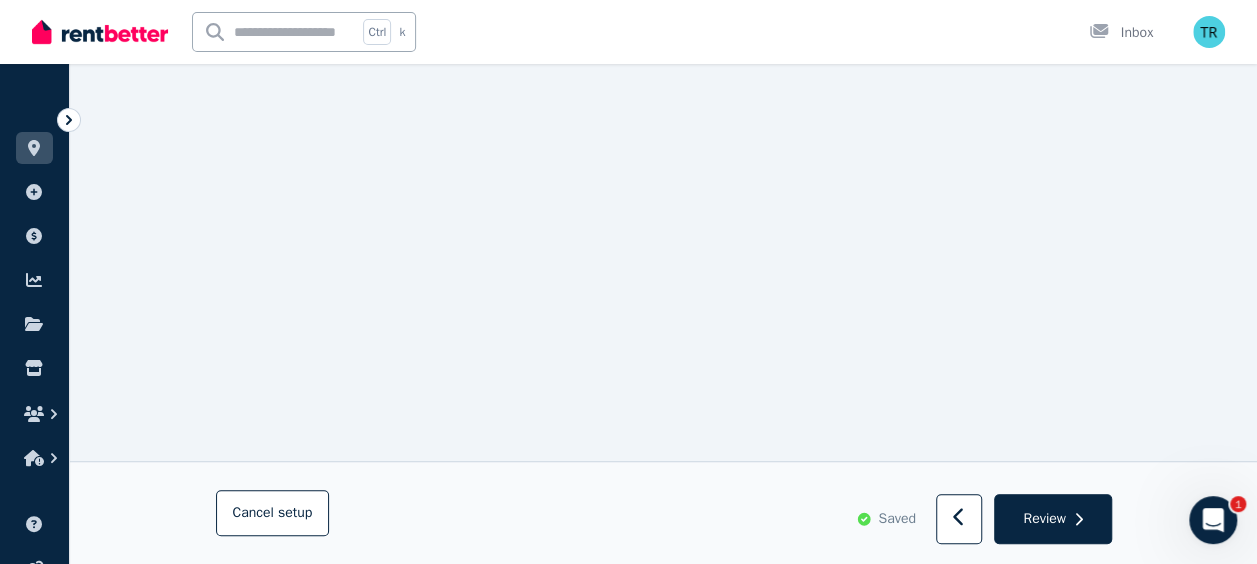 scroll, scrollTop: 15521, scrollLeft: 0, axis: vertical 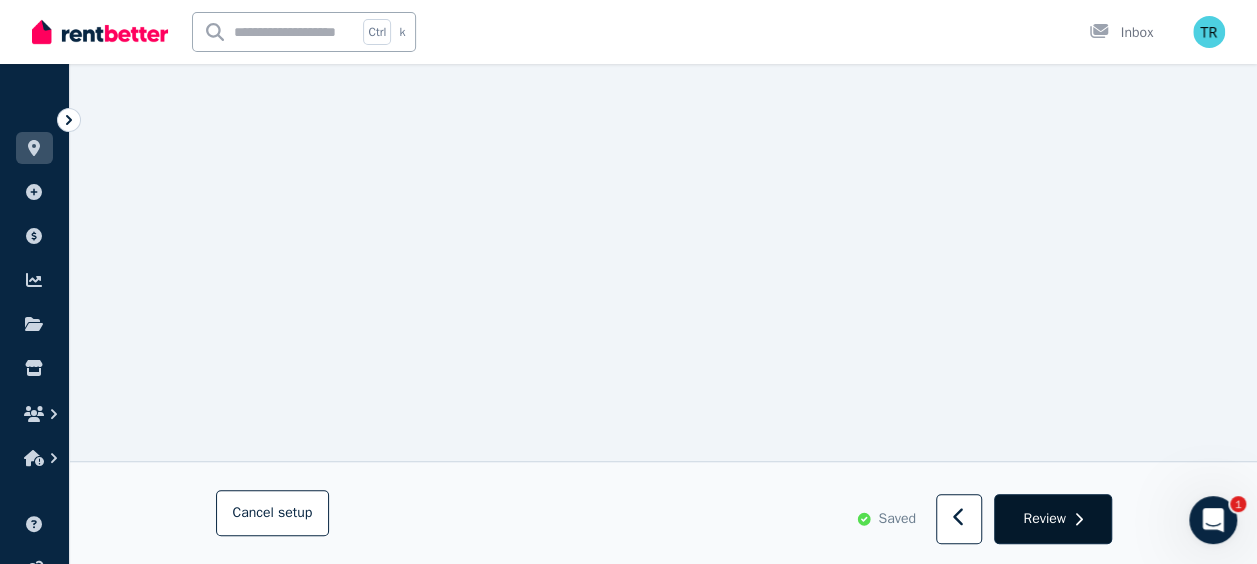 click on "Review" at bounding box center [1044, 519] 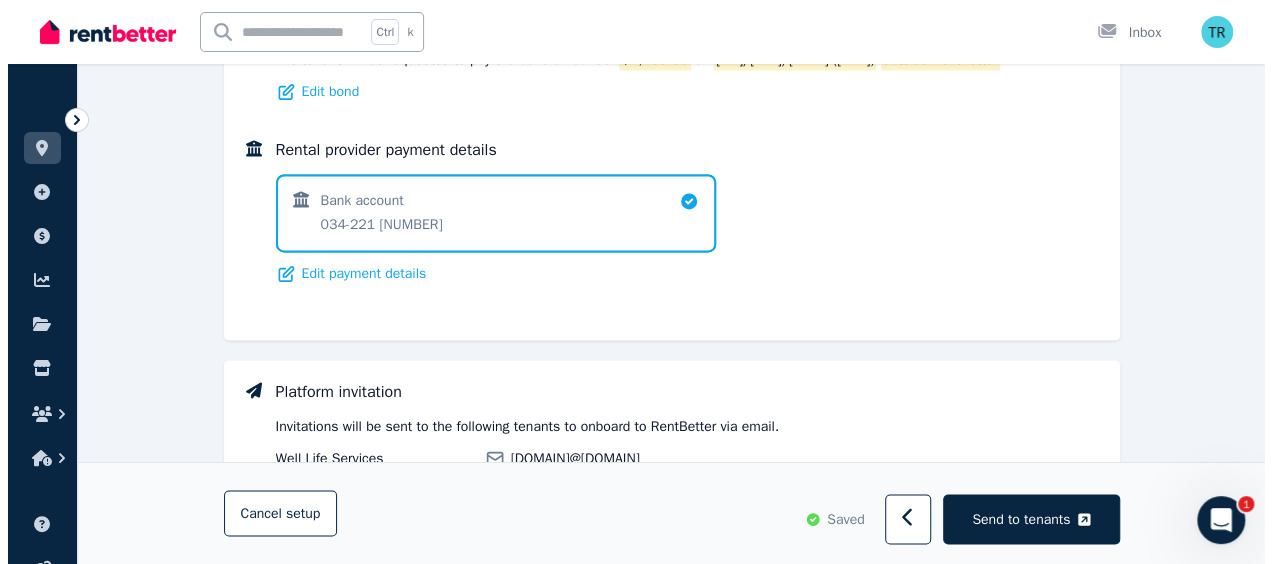 scroll, scrollTop: 1522, scrollLeft: 0, axis: vertical 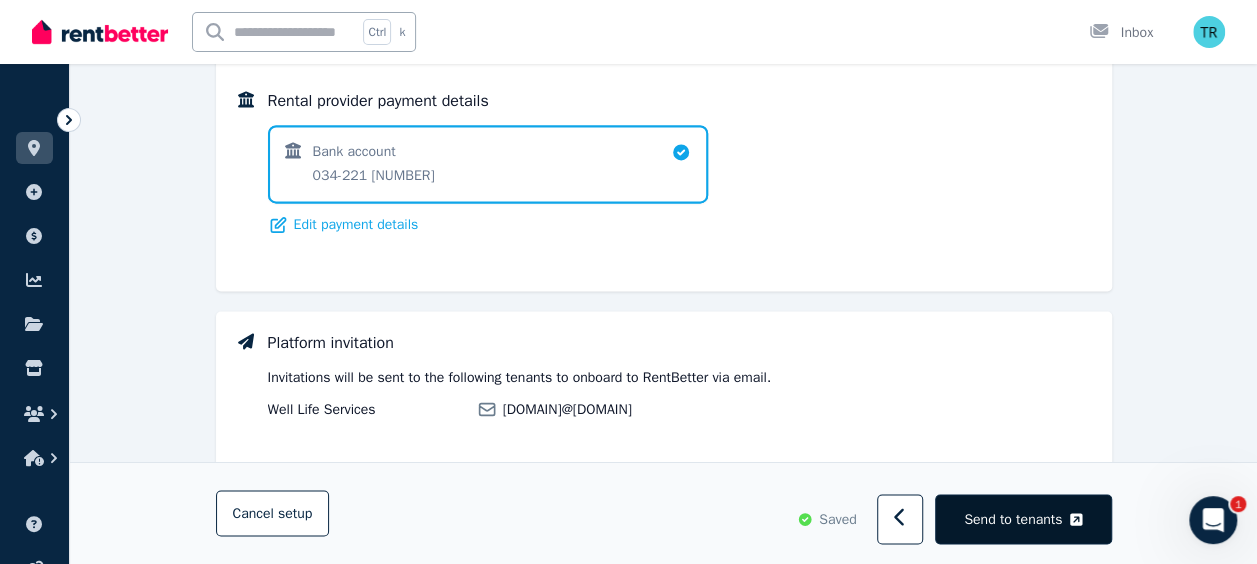 click on "Send to tenants" at bounding box center (1013, 519) 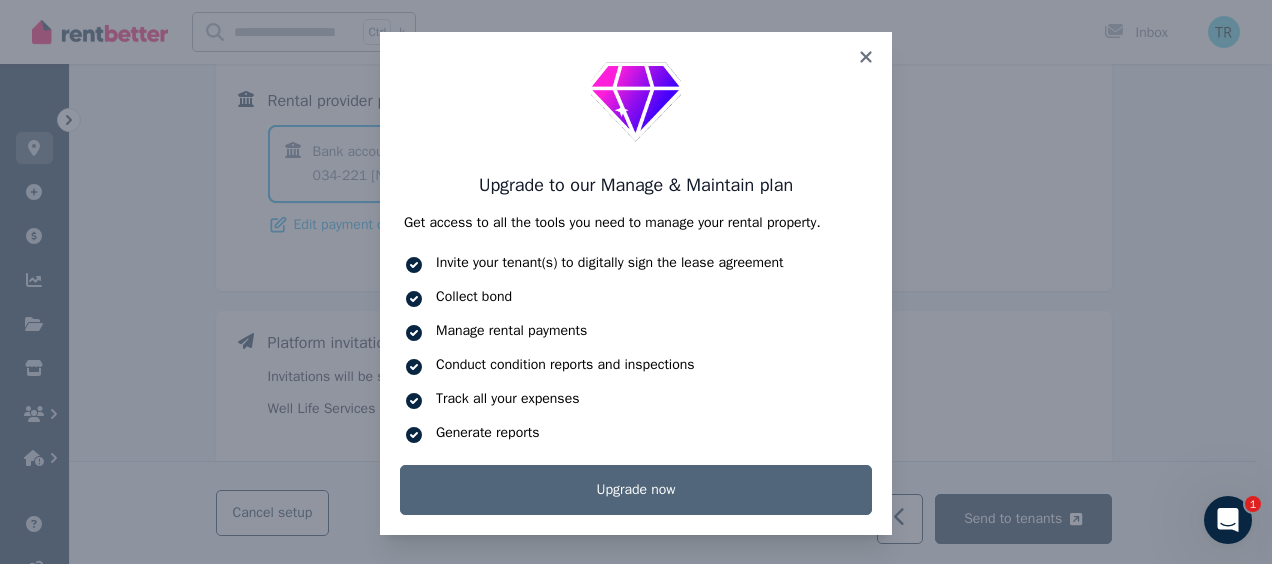 click on "Upgrade now" at bounding box center [636, 490] 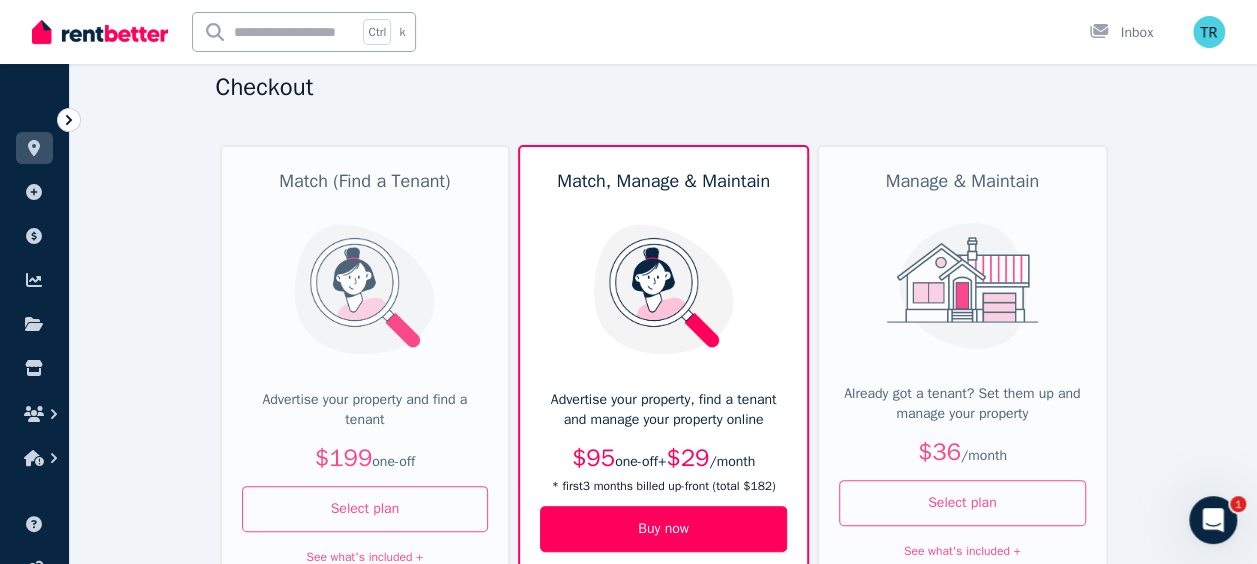 scroll, scrollTop: 82, scrollLeft: 0, axis: vertical 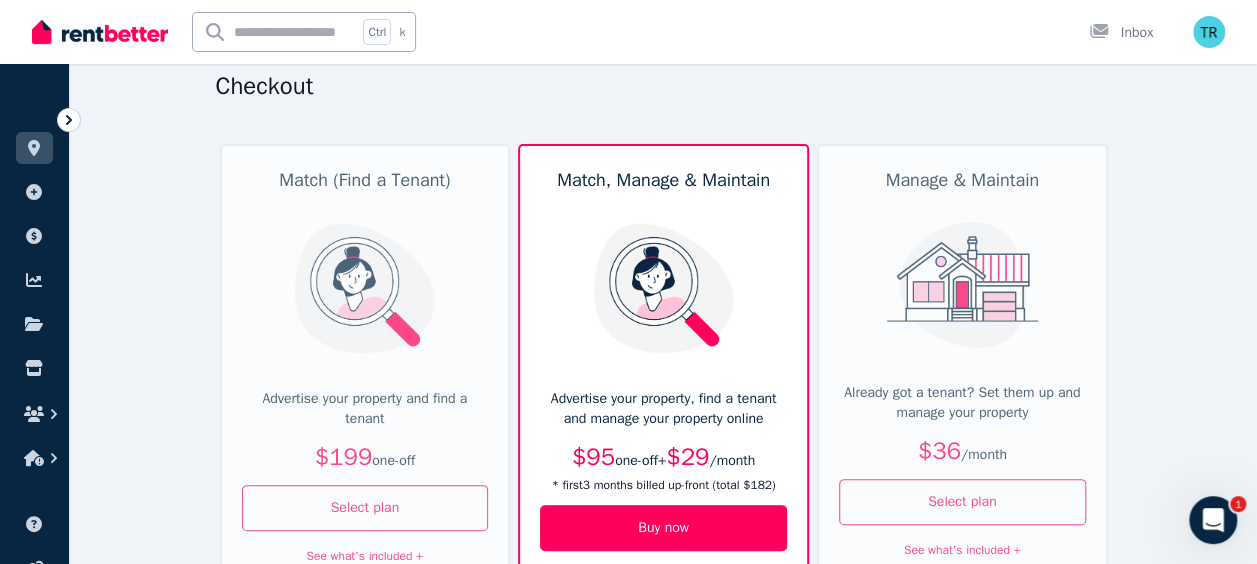 click on "$36" at bounding box center [939, 451] 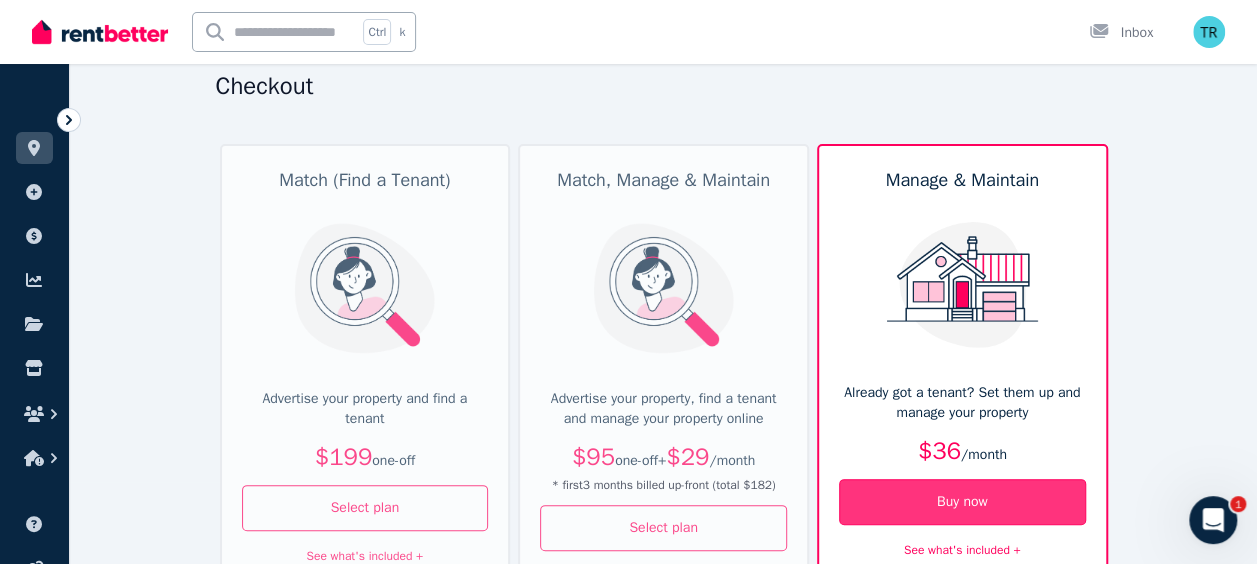 click on "Buy now" at bounding box center [962, 502] 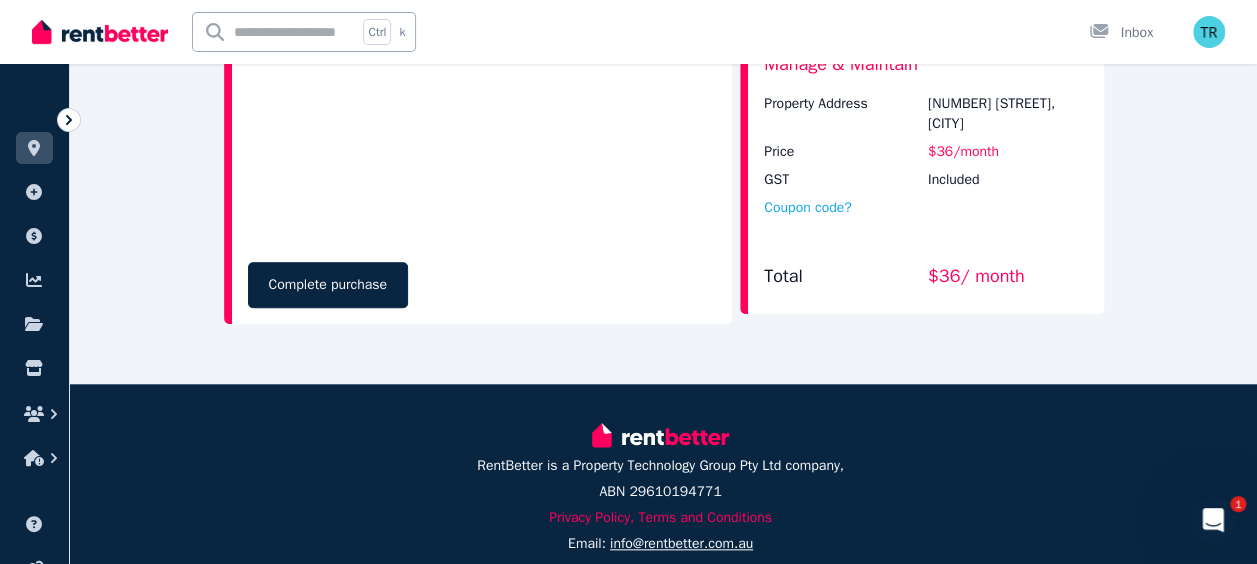 scroll, scrollTop: 745, scrollLeft: 0, axis: vertical 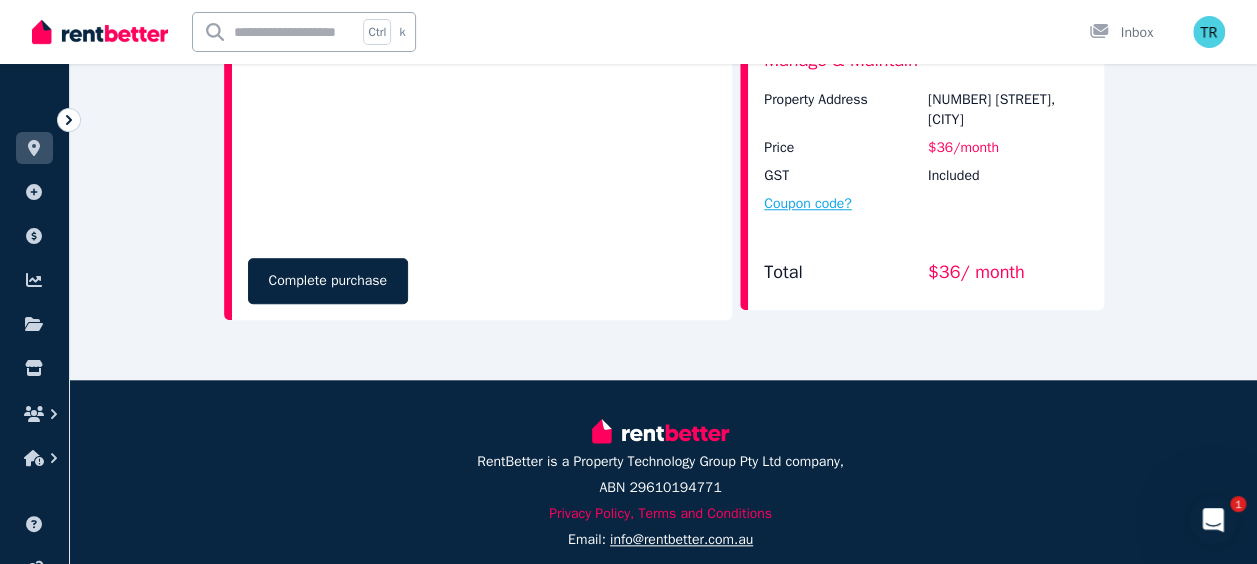 click on "Coupon code?" at bounding box center [808, 204] 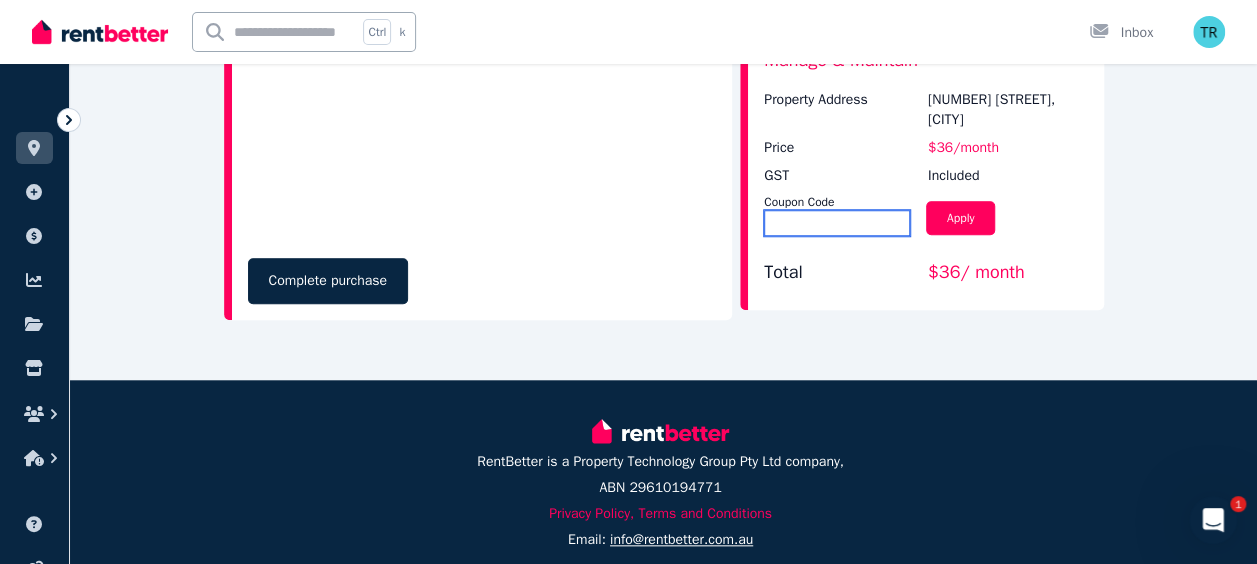 click at bounding box center (837, 223) 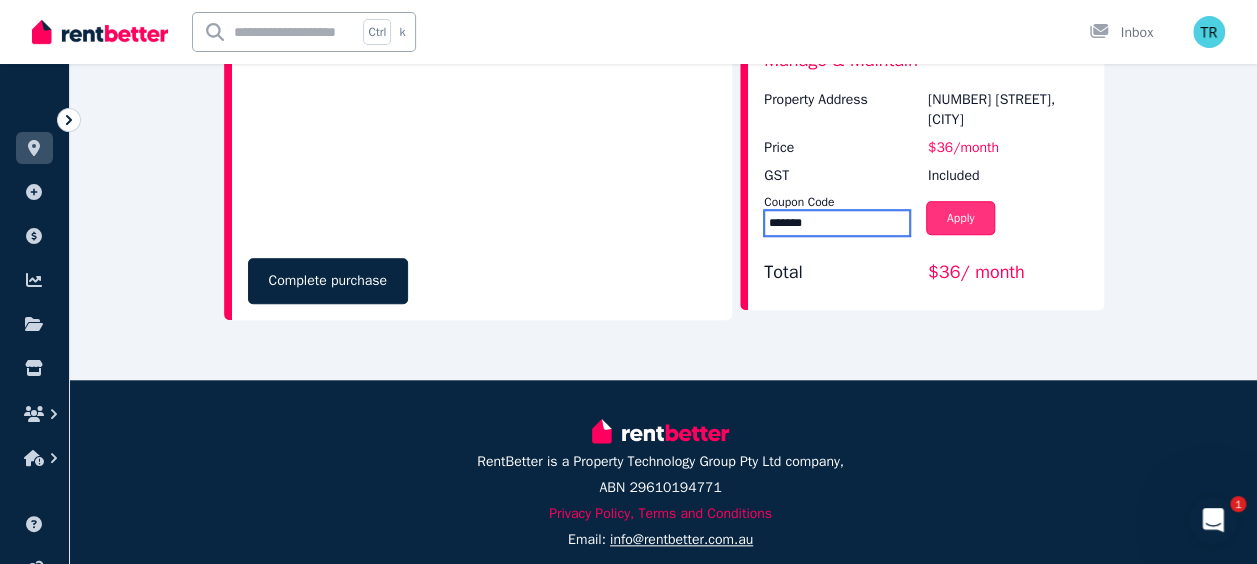 type on "*******" 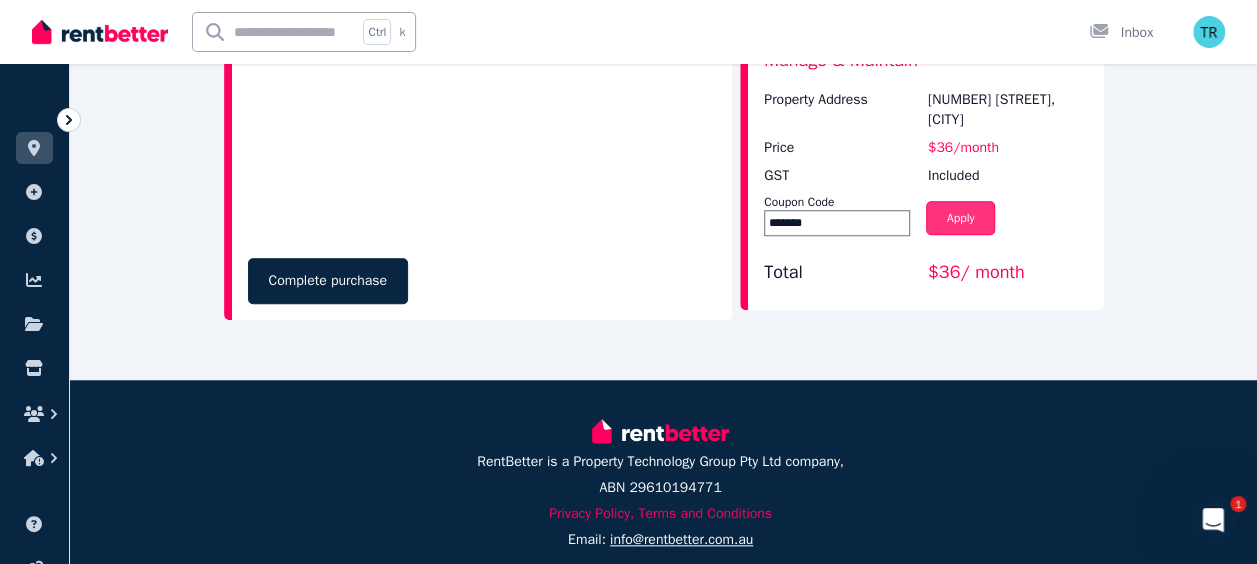 click on "Apply" at bounding box center (961, 218) 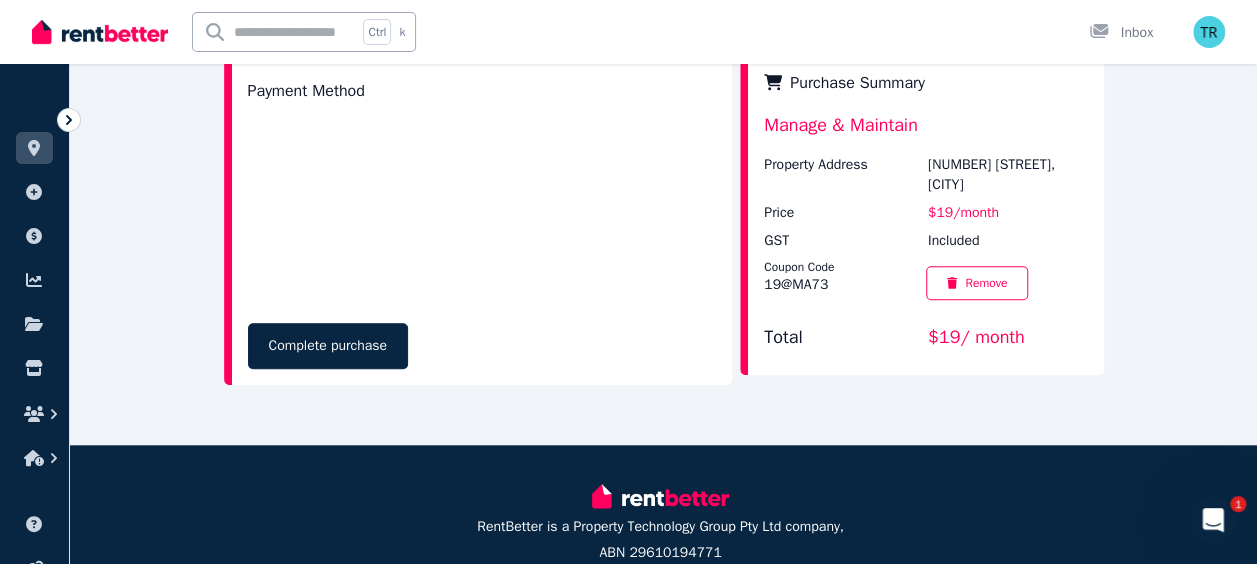 scroll, scrollTop: 672, scrollLeft: 0, axis: vertical 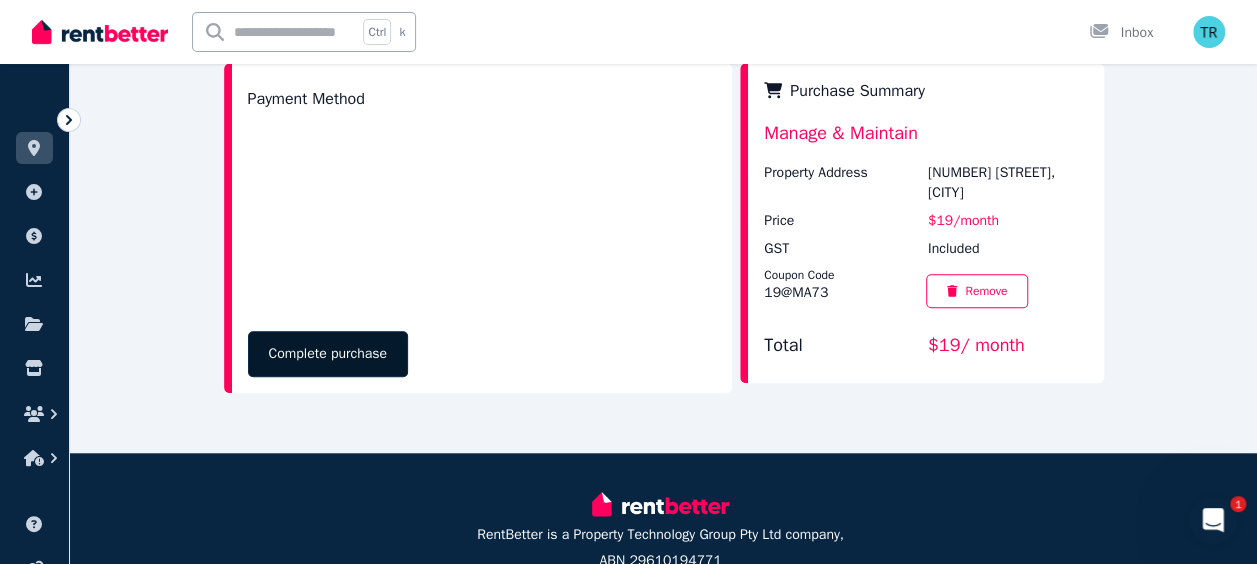 click on "Complete purchase" at bounding box center [328, 354] 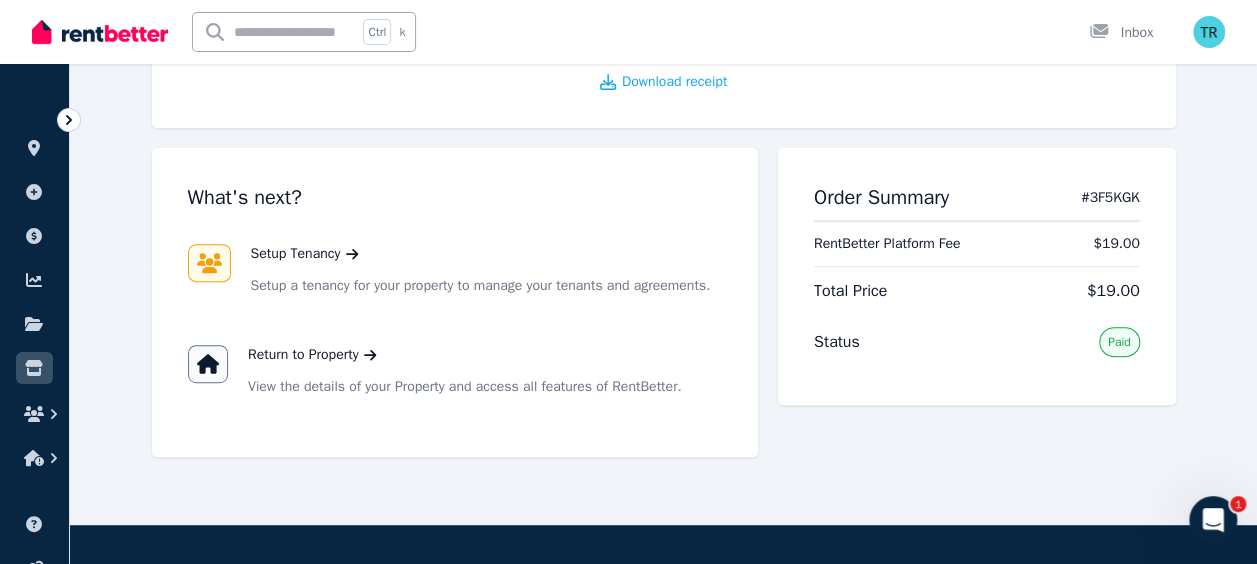 scroll, scrollTop: 298, scrollLeft: 0, axis: vertical 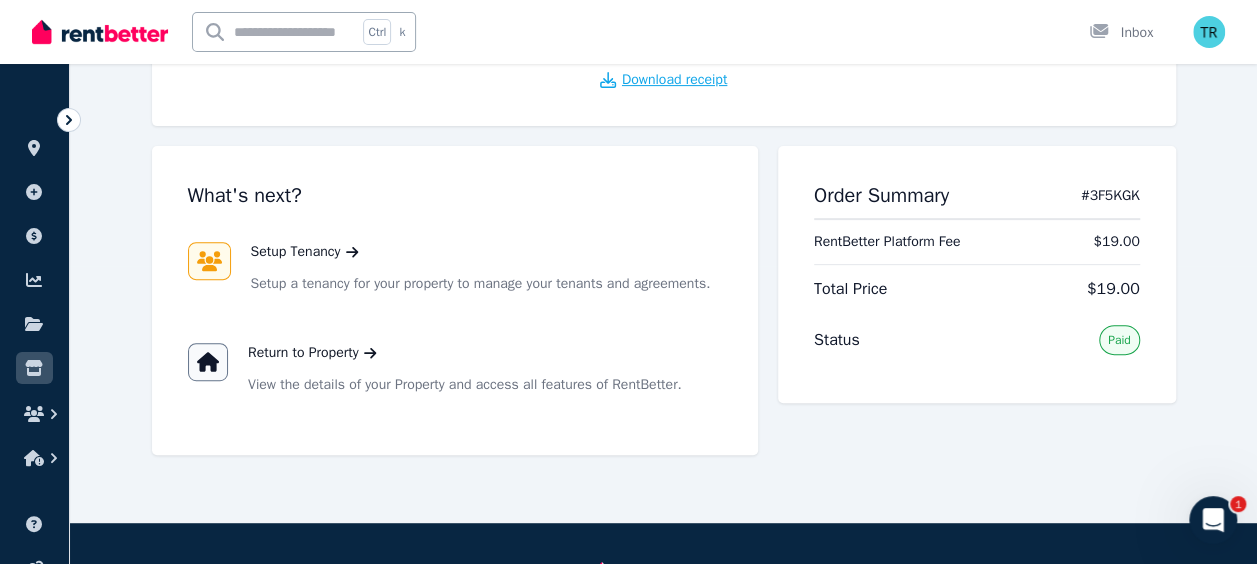 click on "Download receipt" at bounding box center (674, 80) 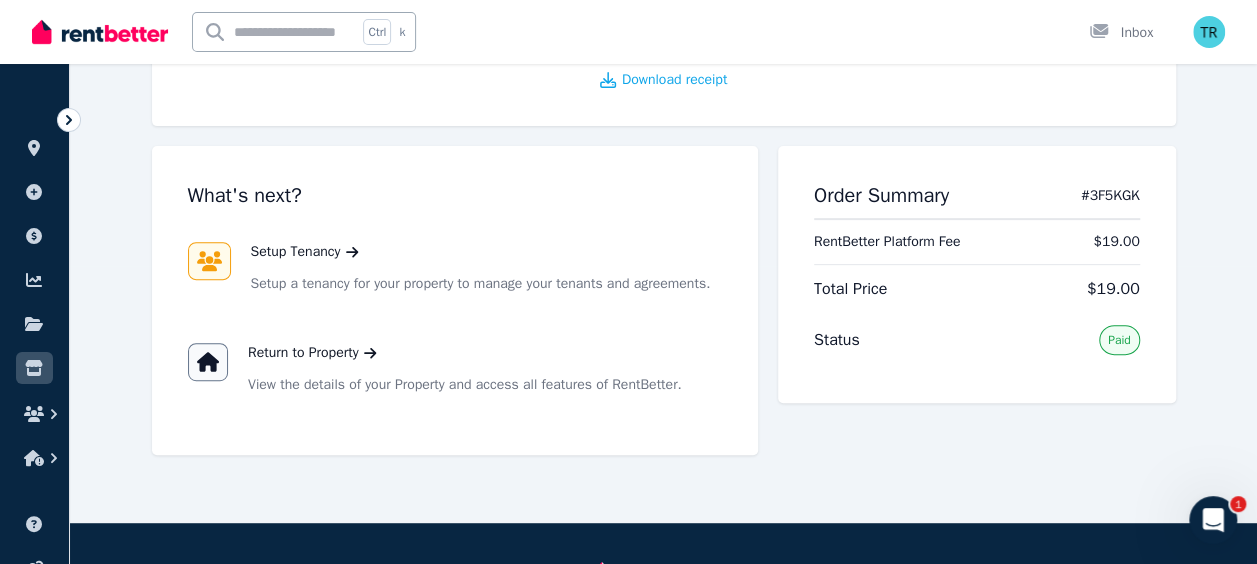 click on "What's next? Setup Tenancy Setup a tenancy for your property to manage your tenants and agreements. Return to Property View the details of your Property and access all features of RentBetter." at bounding box center (455, 300) 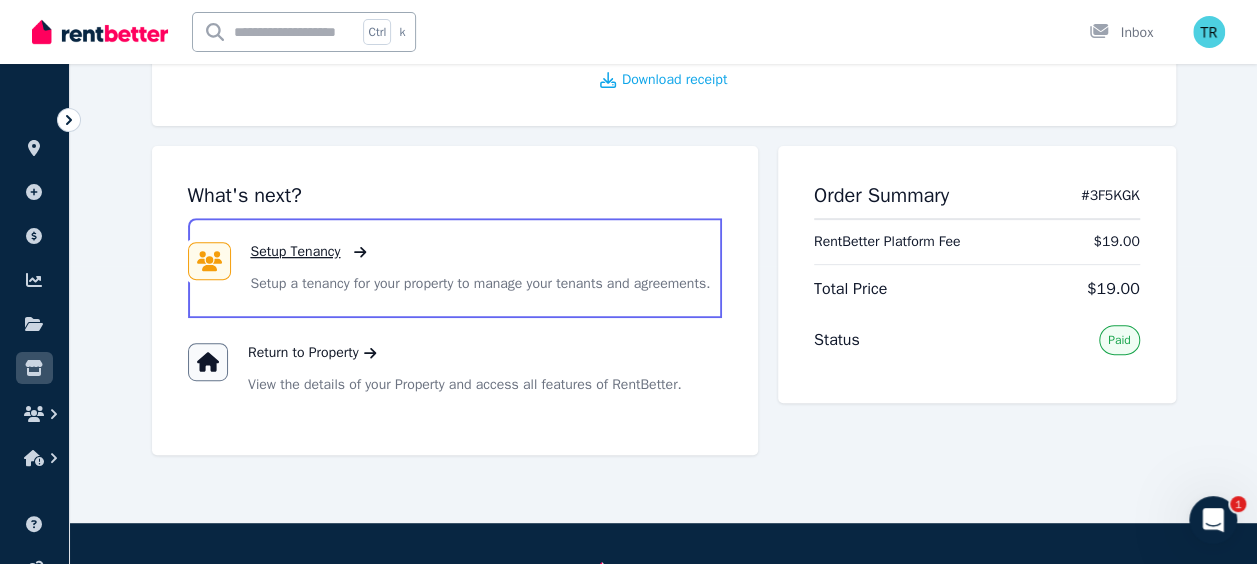 click on "Setup Tenancy" at bounding box center (296, 252) 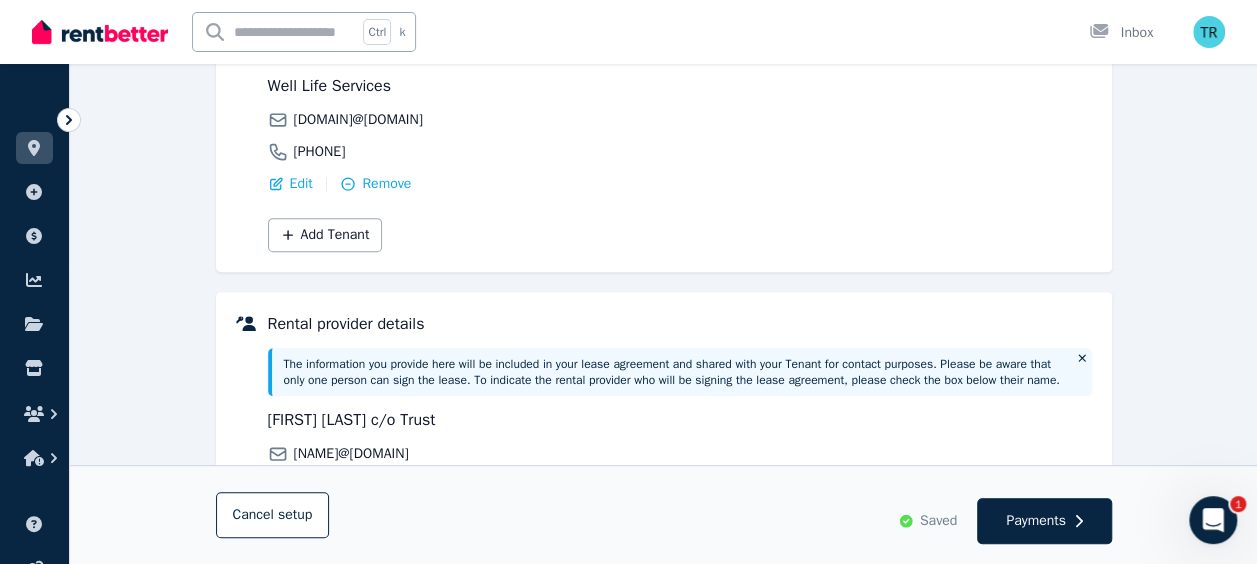 scroll, scrollTop: 299, scrollLeft: 0, axis: vertical 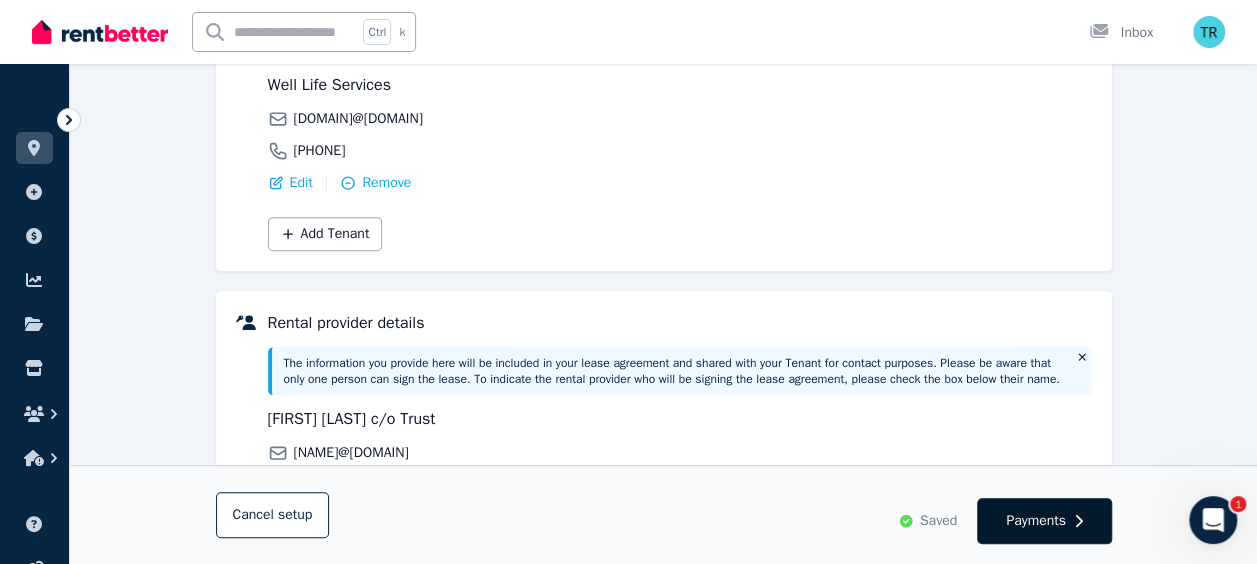 click on "Payments" at bounding box center [1036, 521] 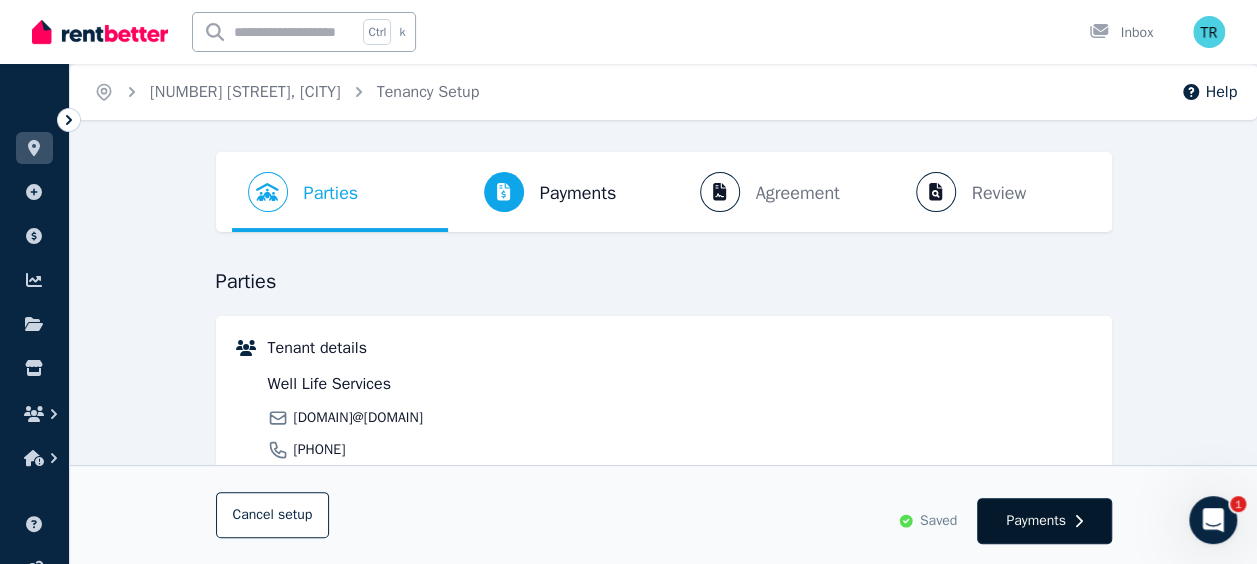 select on "**********" 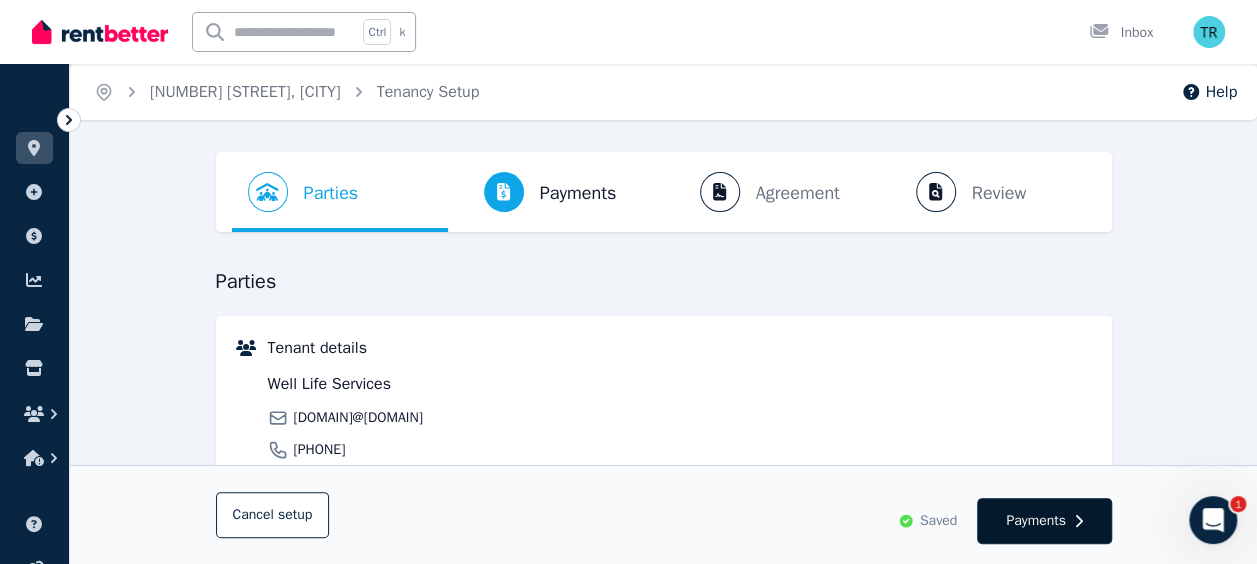 select on "**********" 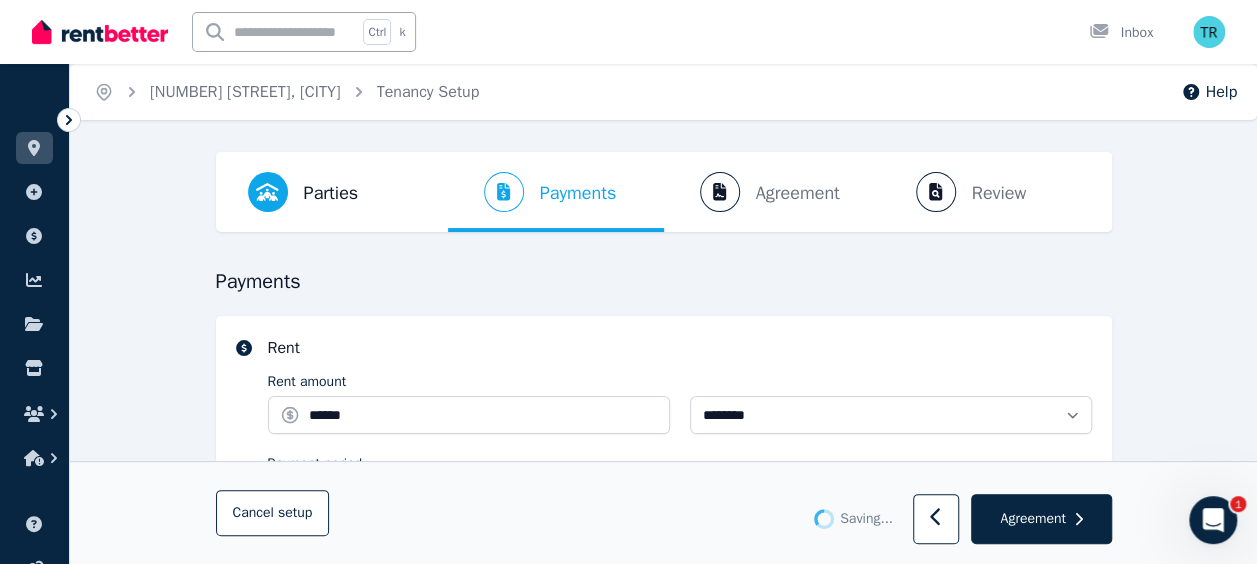 select on "**********" 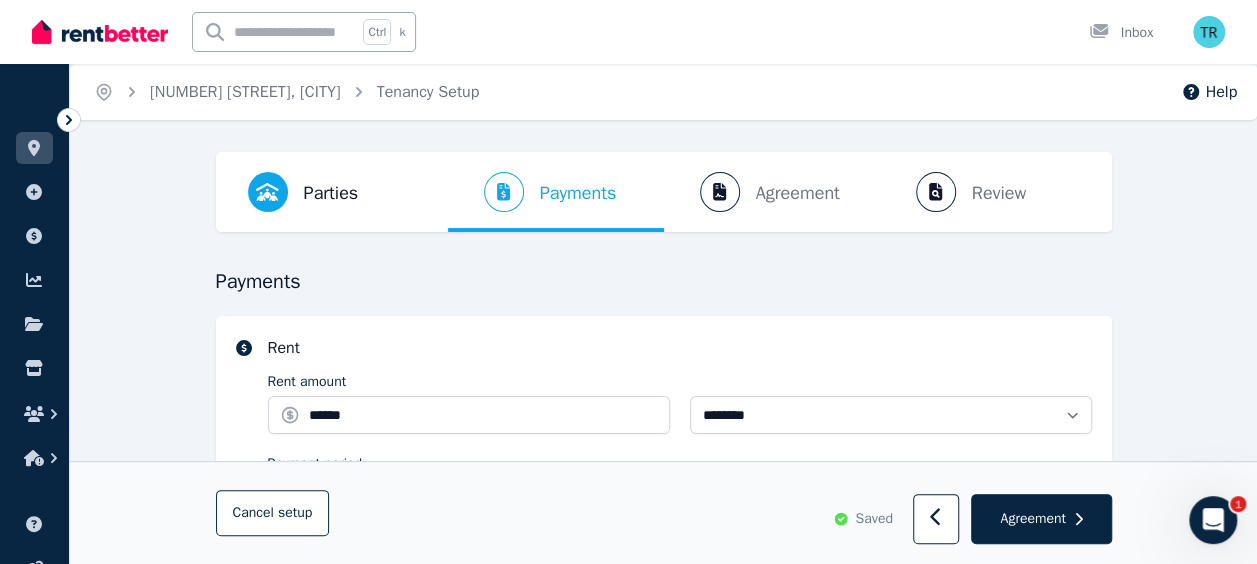 click on "Agreement" at bounding box center (1032, 519) 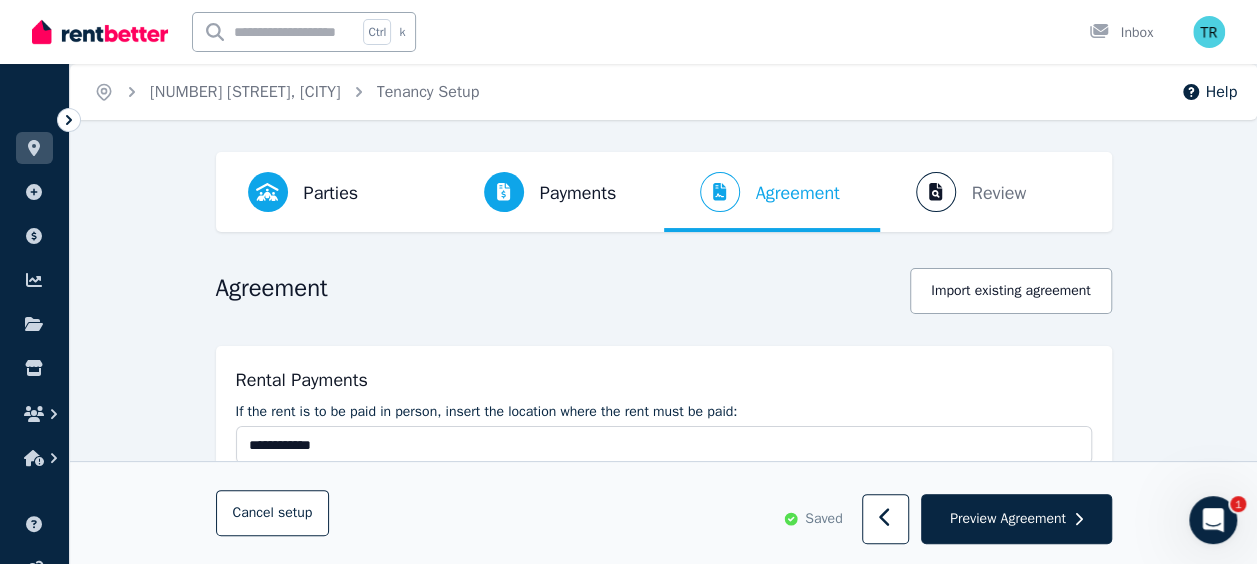 click on "Preview Agreement" at bounding box center (1008, 519) 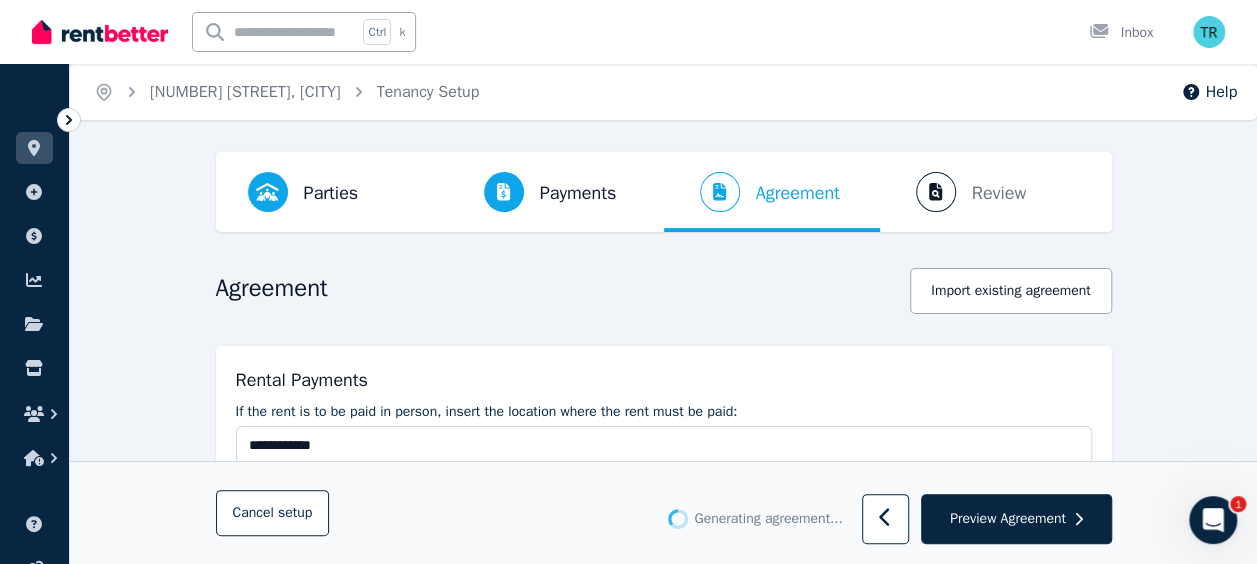 click on "Preview Agreement" at bounding box center (1008, 519) 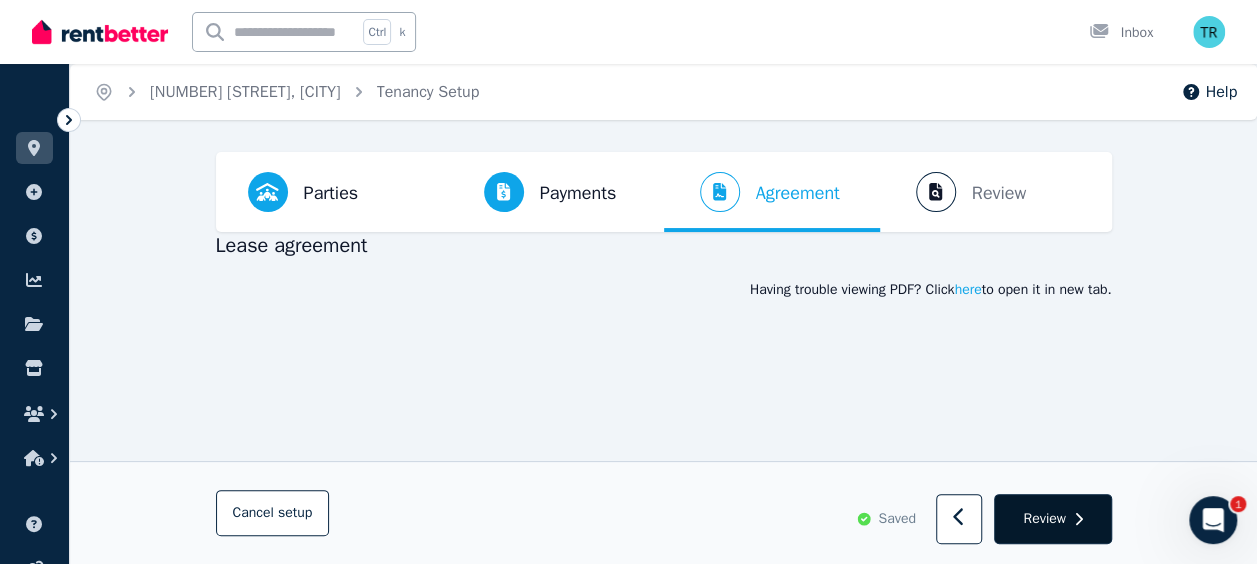 click on "Review" at bounding box center (1044, 519) 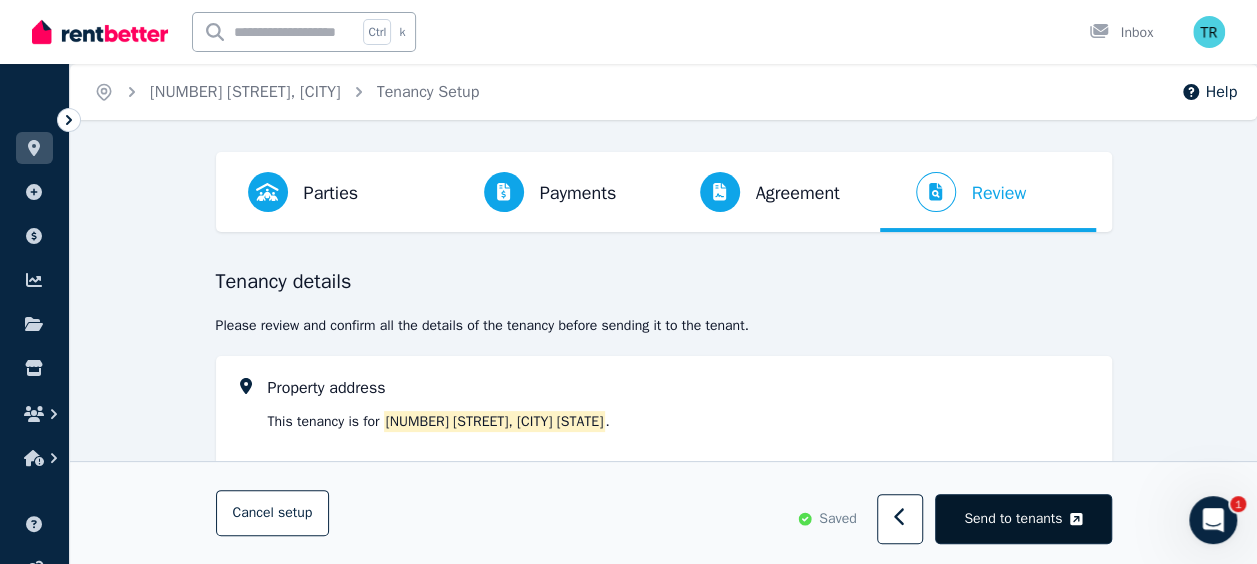 click on "Send to tenants" at bounding box center [1013, 519] 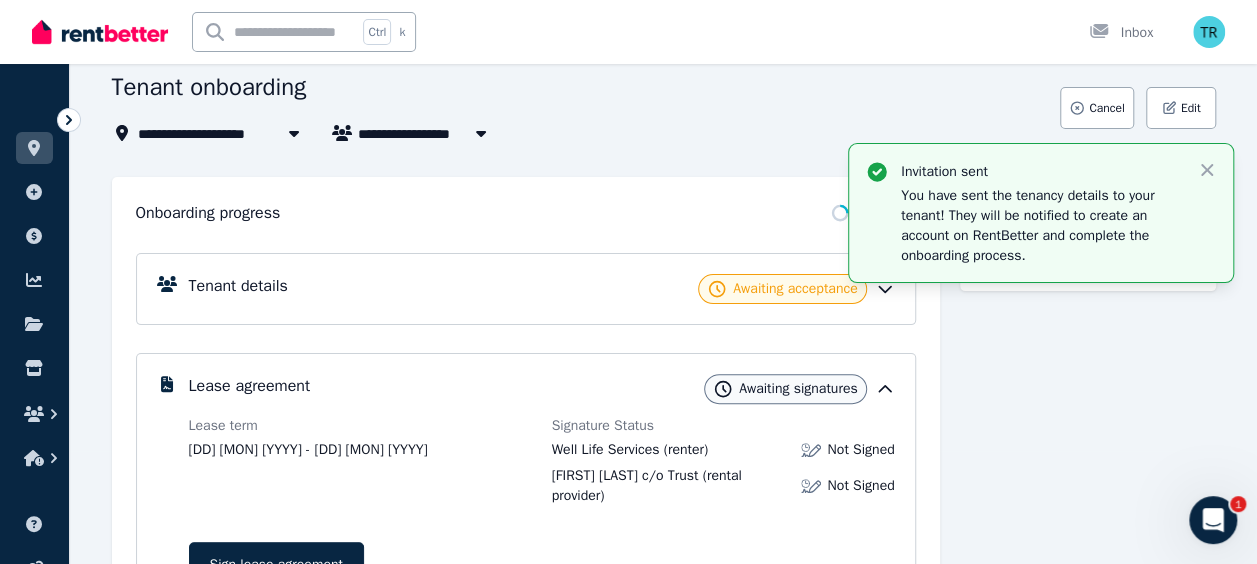 scroll, scrollTop: 123, scrollLeft: 0, axis: vertical 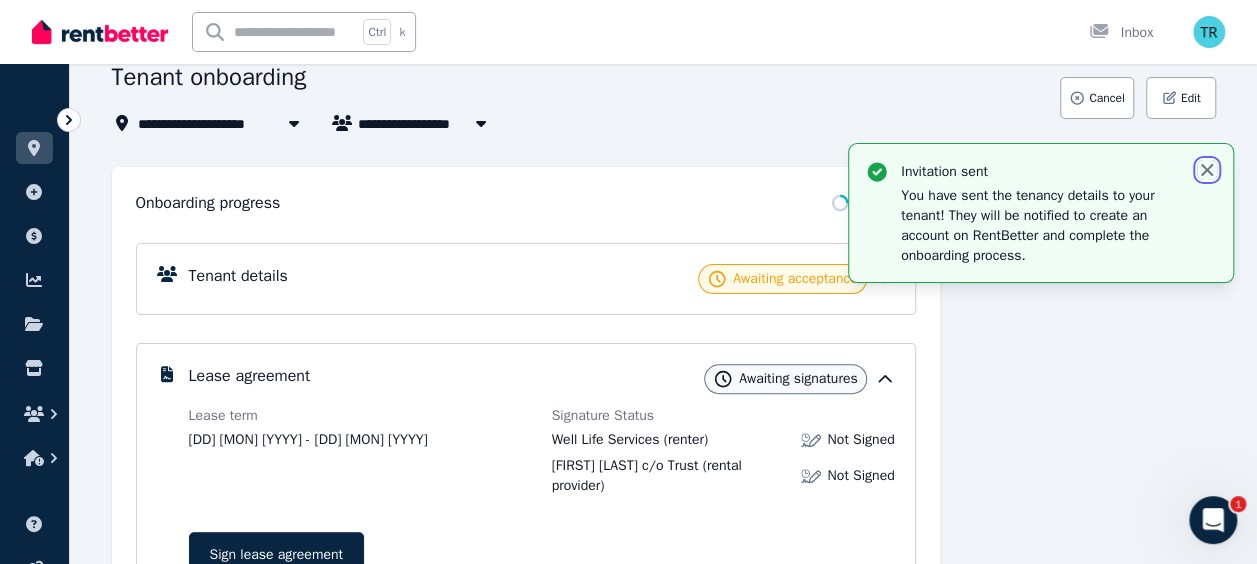 click 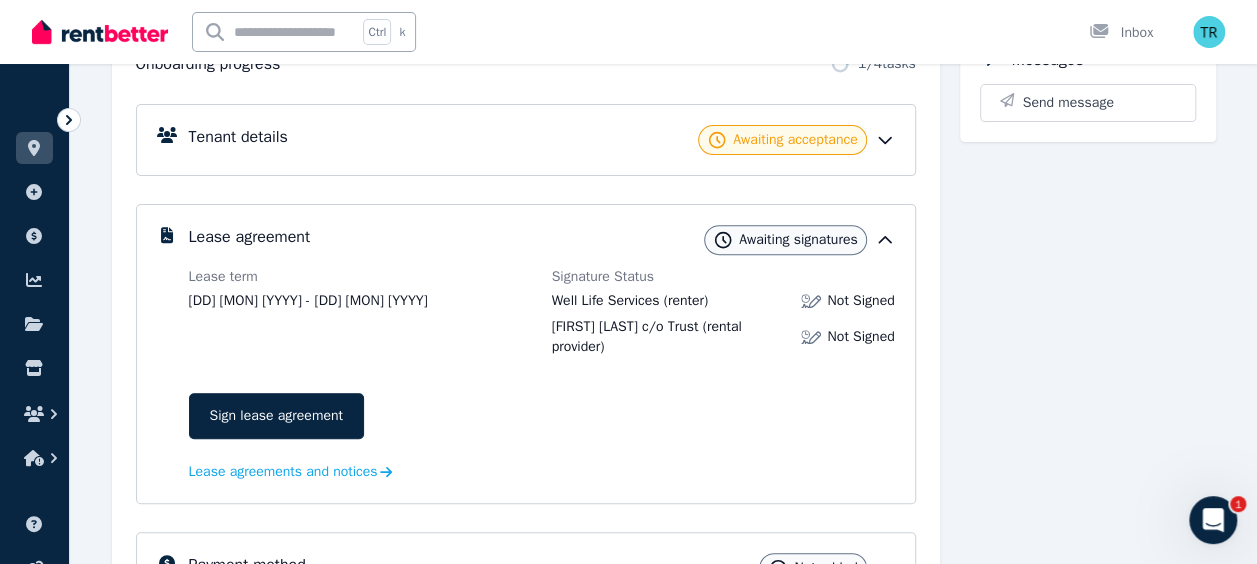 scroll, scrollTop: 258, scrollLeft: 0, axis: vertical 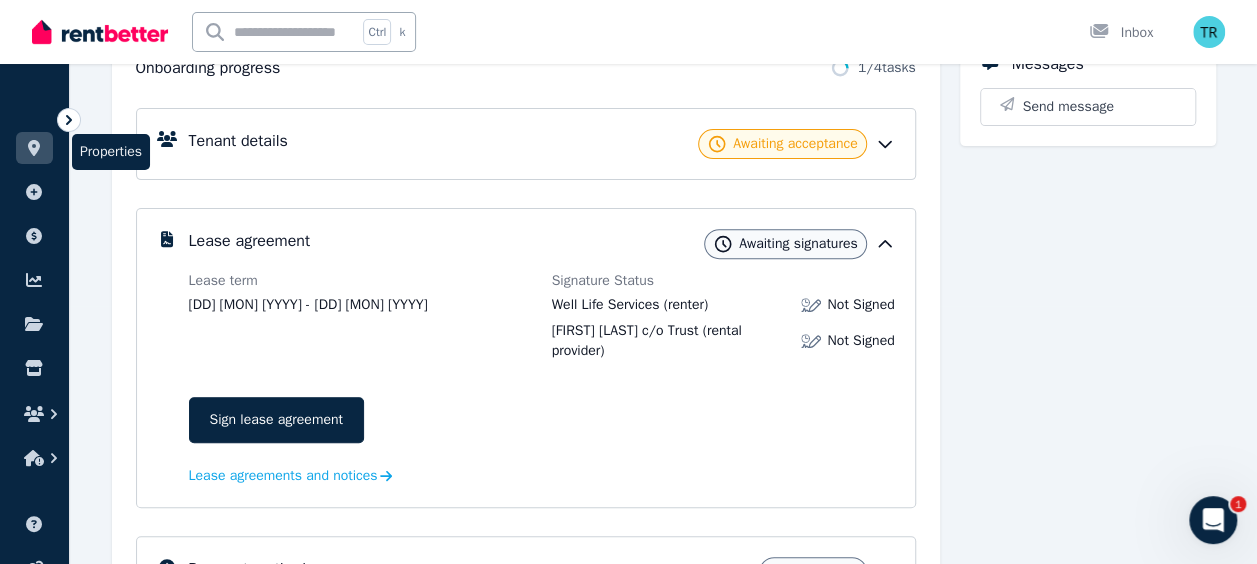 click 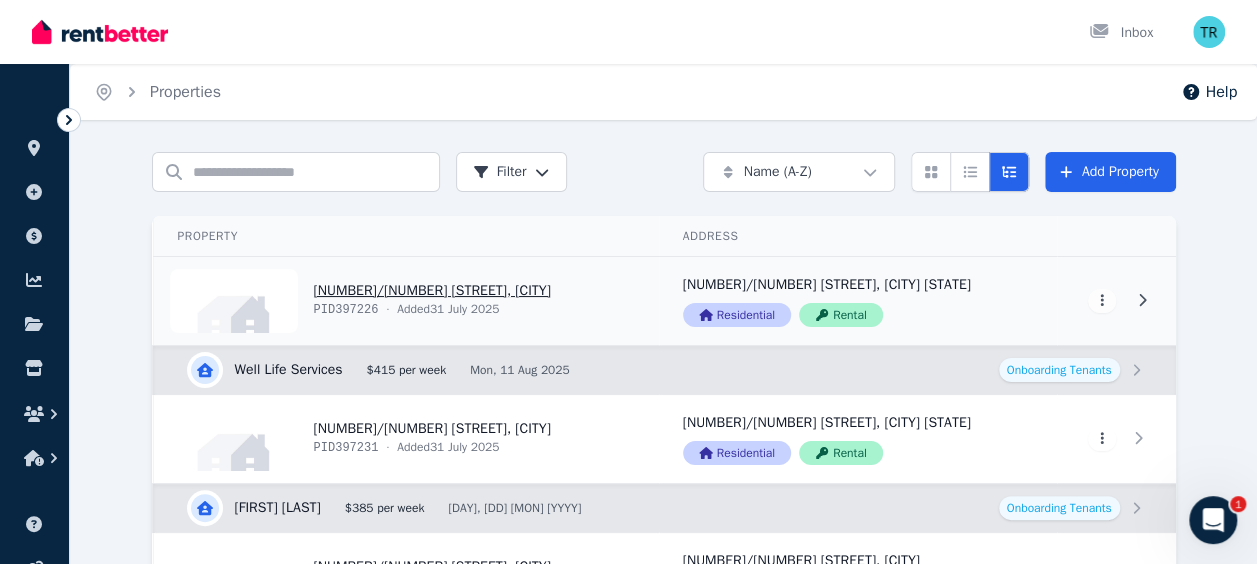 click on "View property details" at bounding box center [406, 301] 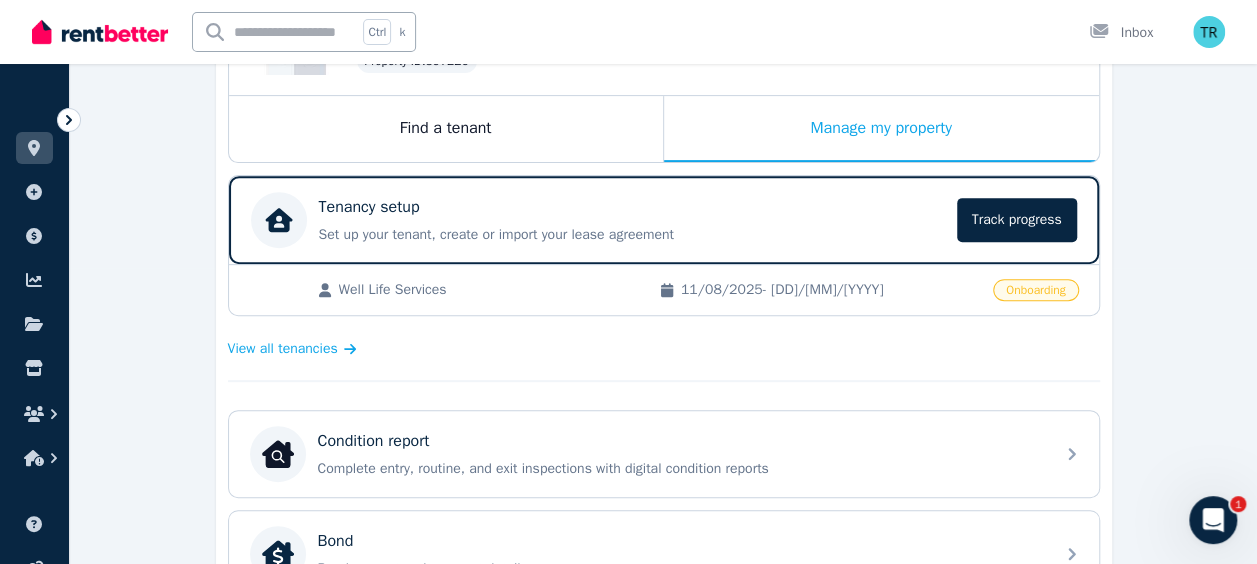 scroll, scrollTop: 291, scrollLeft: 0, axis: vertical 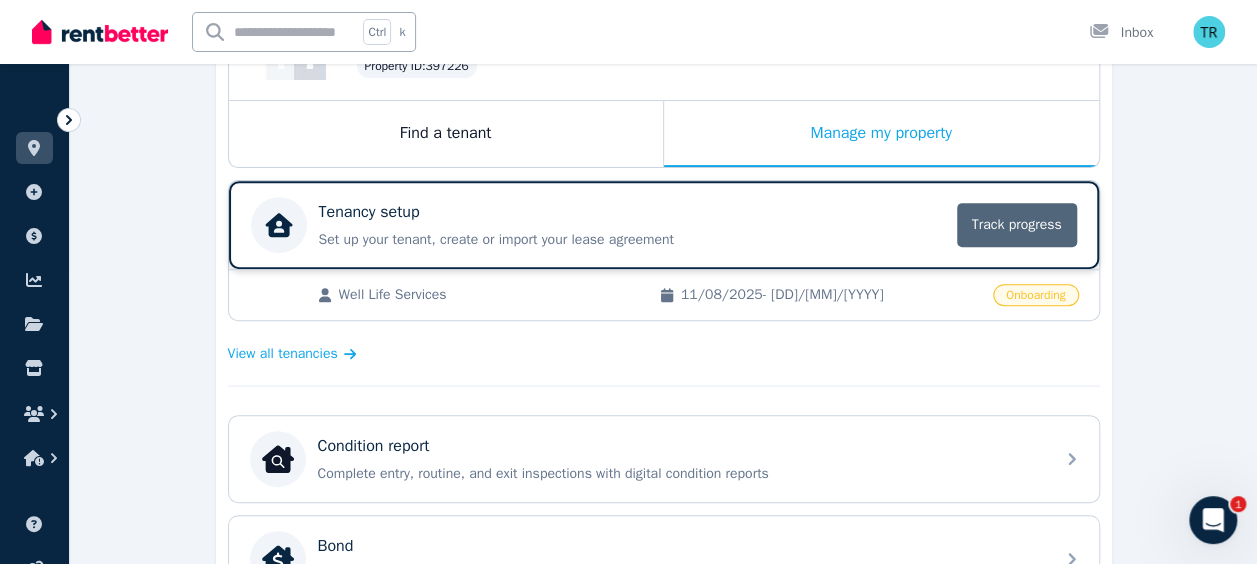 click on "Track progress" at bounding box center (1017, 225) 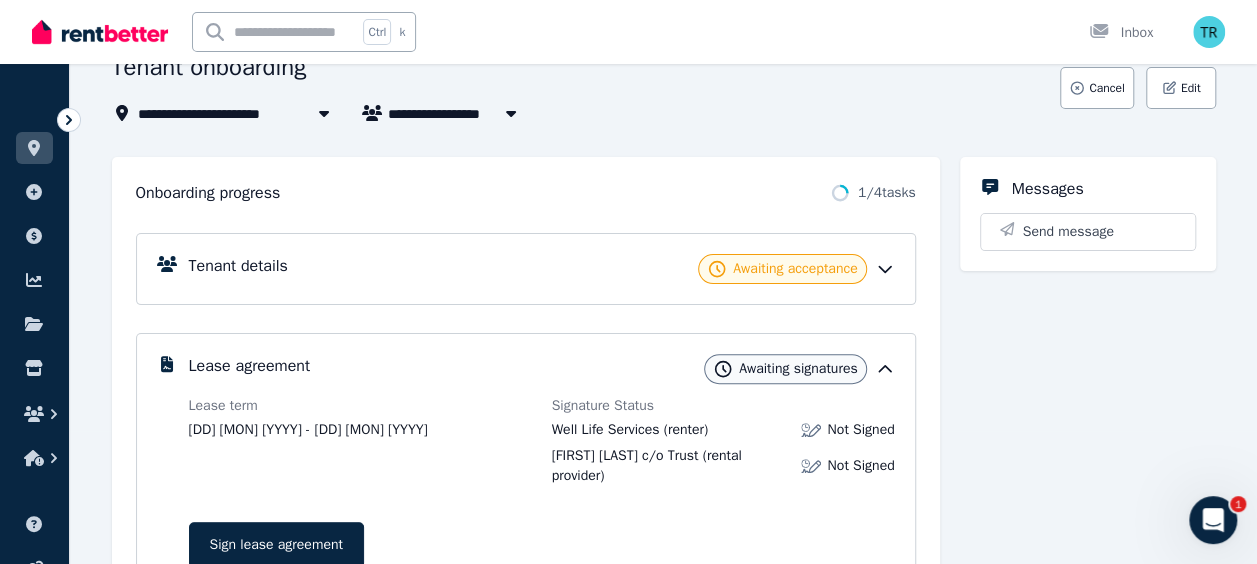 scroll, scrollTop: 132, scrollLeft: 0, axis: vertical 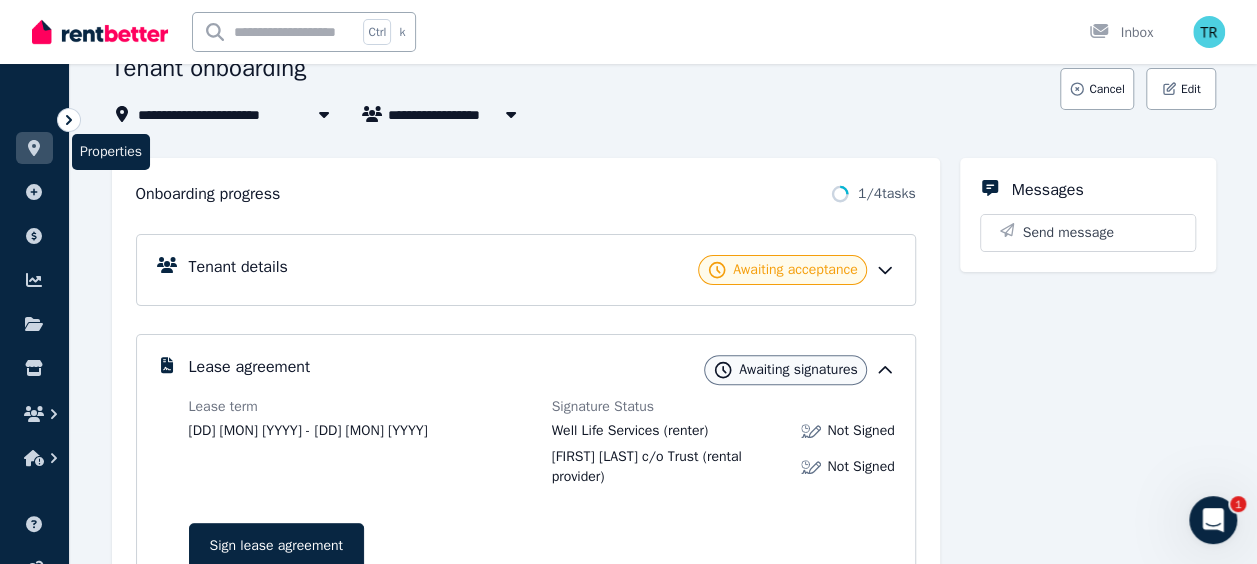 click 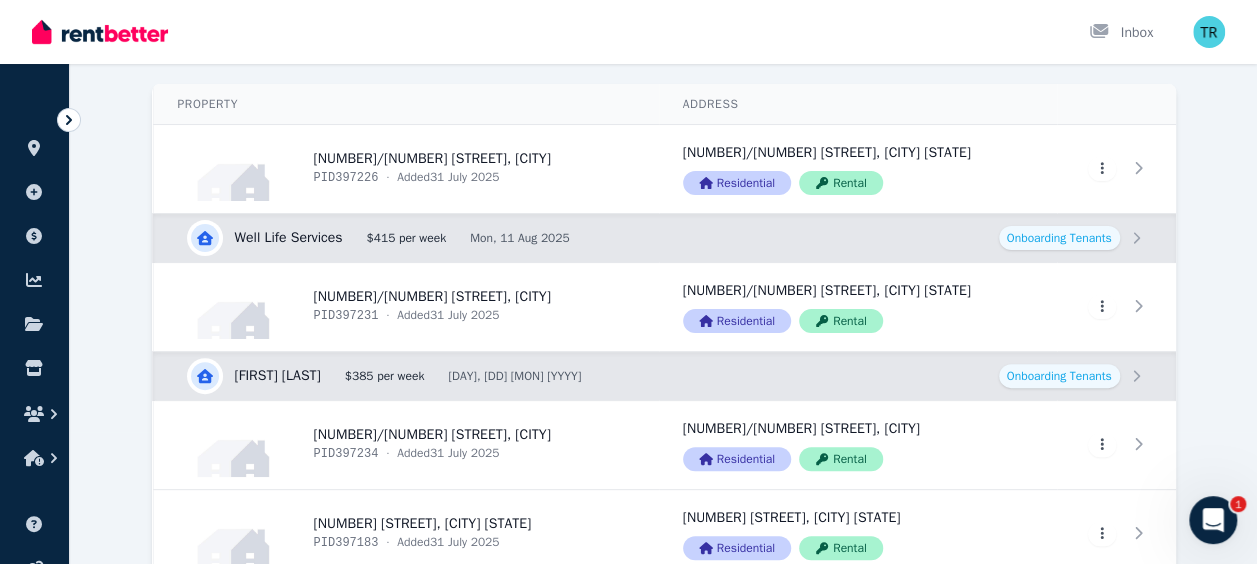 scroll, scrollTop: 0, scrollLeft: 0, axis: both 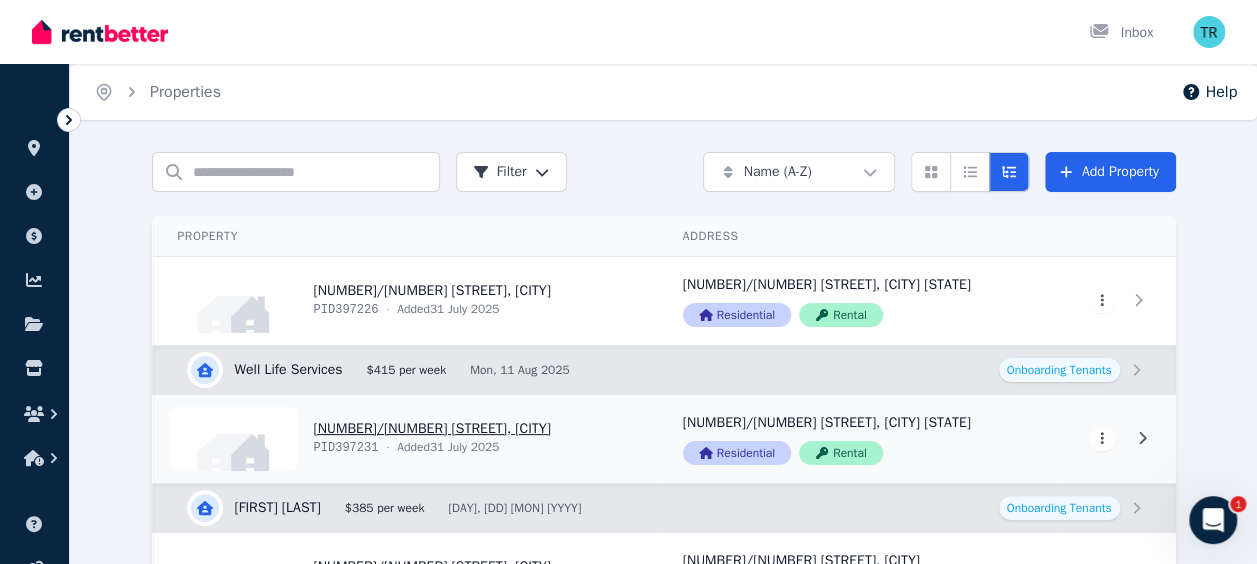 click on "View property details" at bounding box center (406, 439) 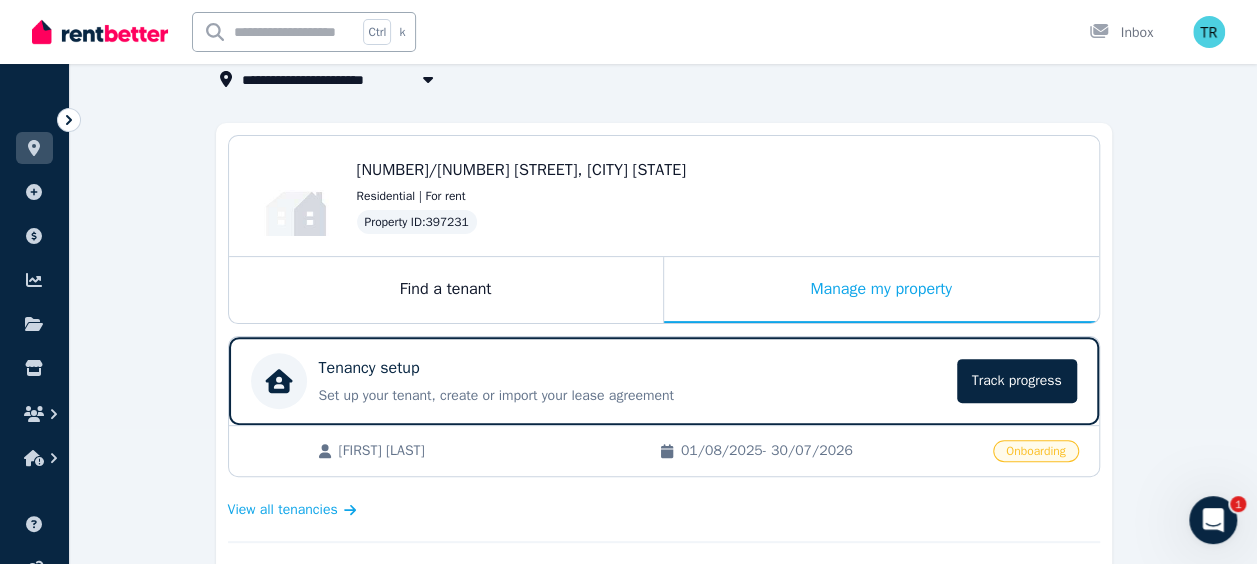 scroll, scrollTop: 140, scrollLeft: 0, axis: vertical 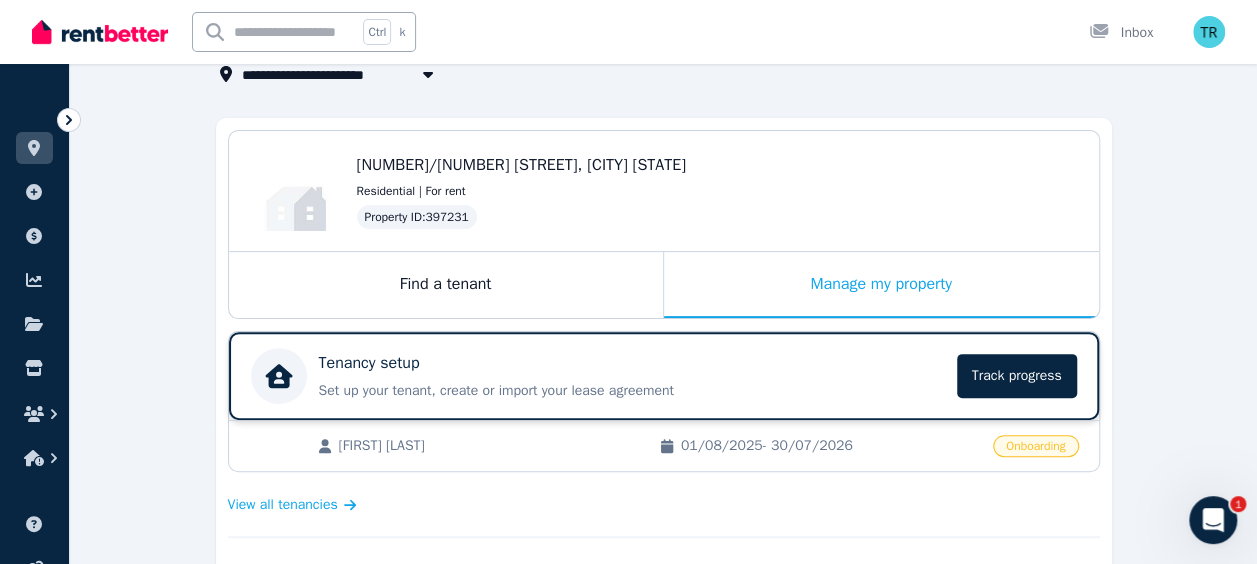 click on "Tenancy setup Set up your tenant, create or import your lease agreement Track progress" at bounding box center [632, 376] 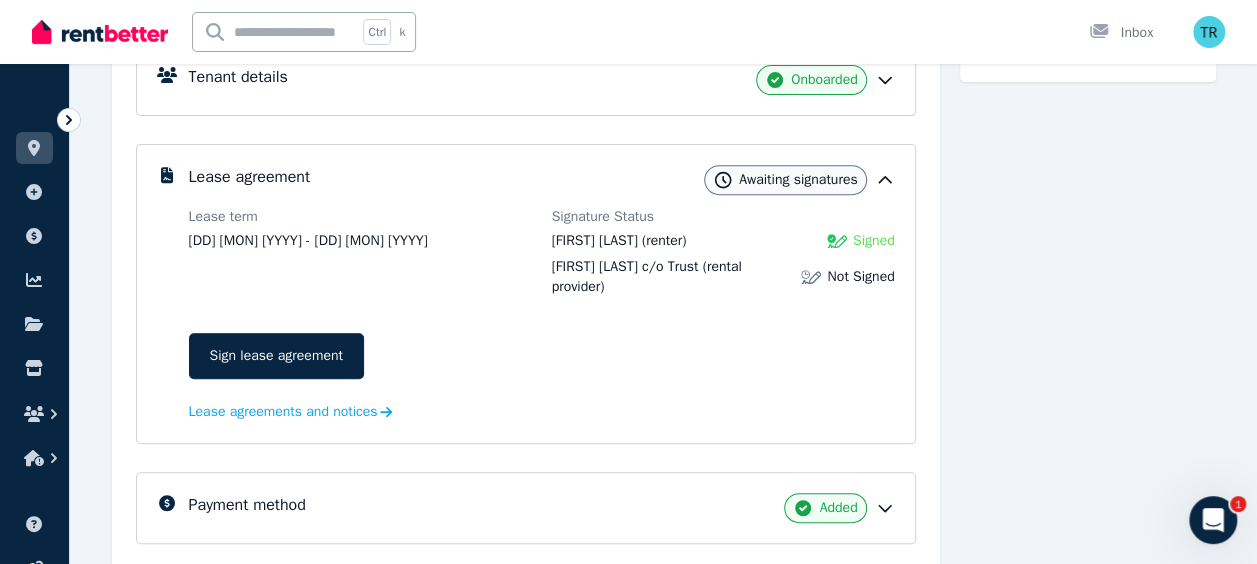 scroll, scrollTop: 320, scrollLeft: 0, axis: vertical 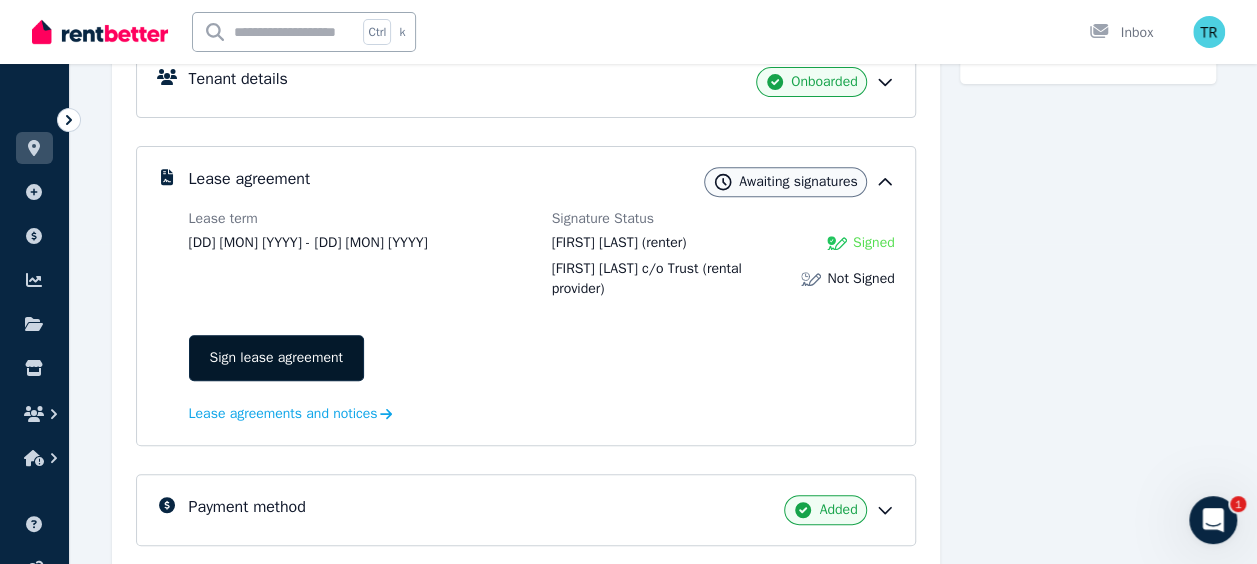 click on "Sign lease agreement" at bounding box center (276, 358) 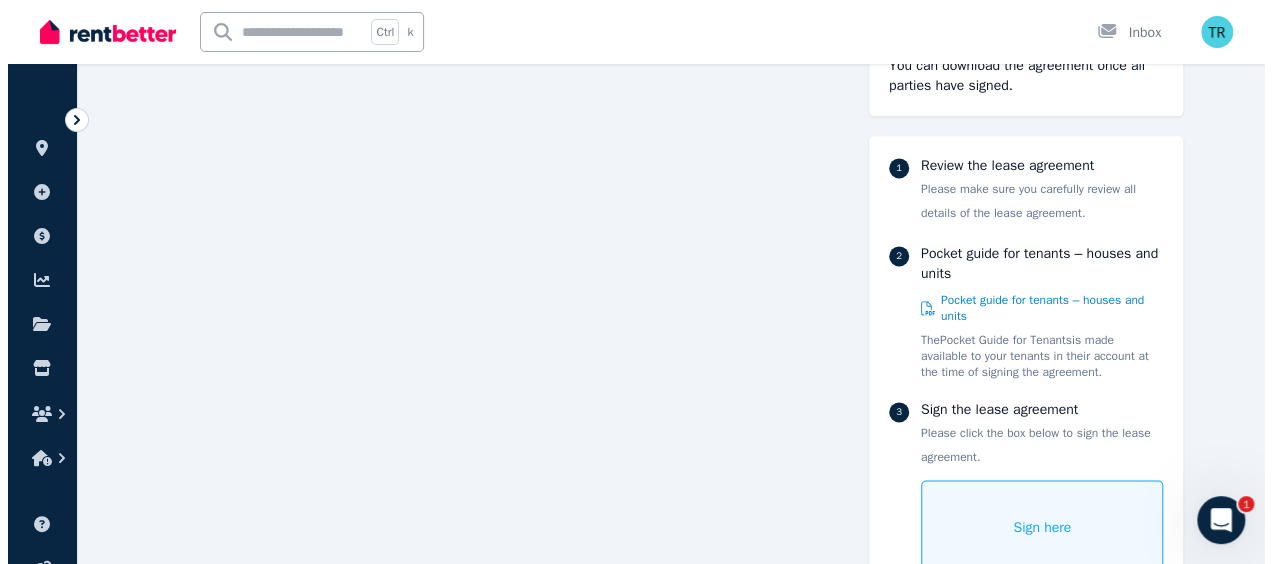 scroll, scrollTop: 1270, scrollLeft: 0, axis: vertical 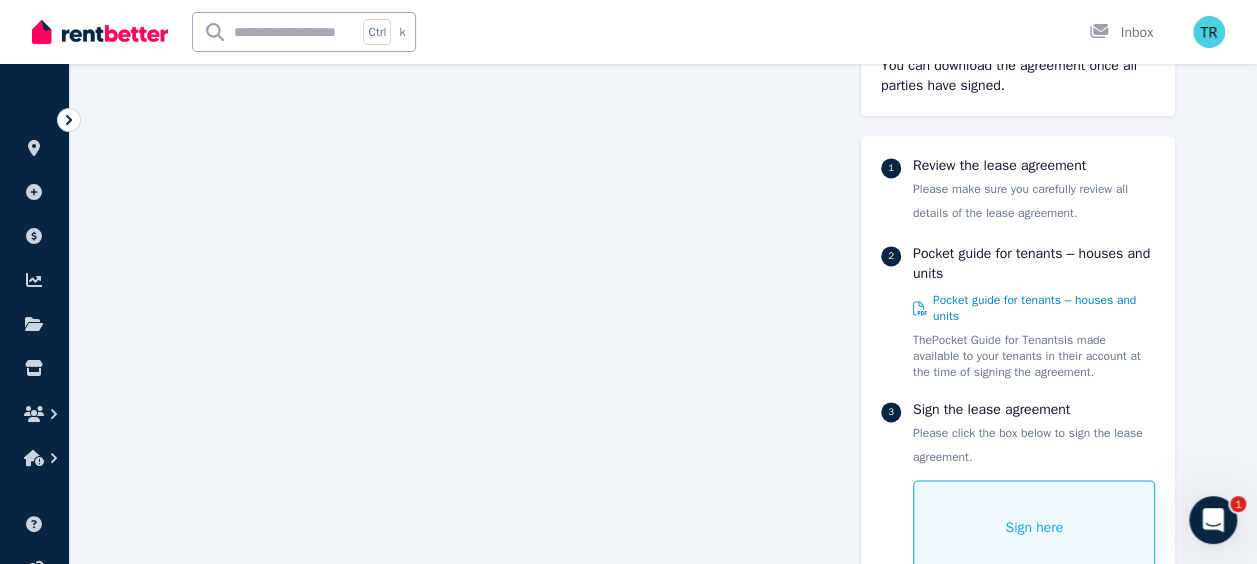 click on "Sign here" at bounding box center [1034, 528] 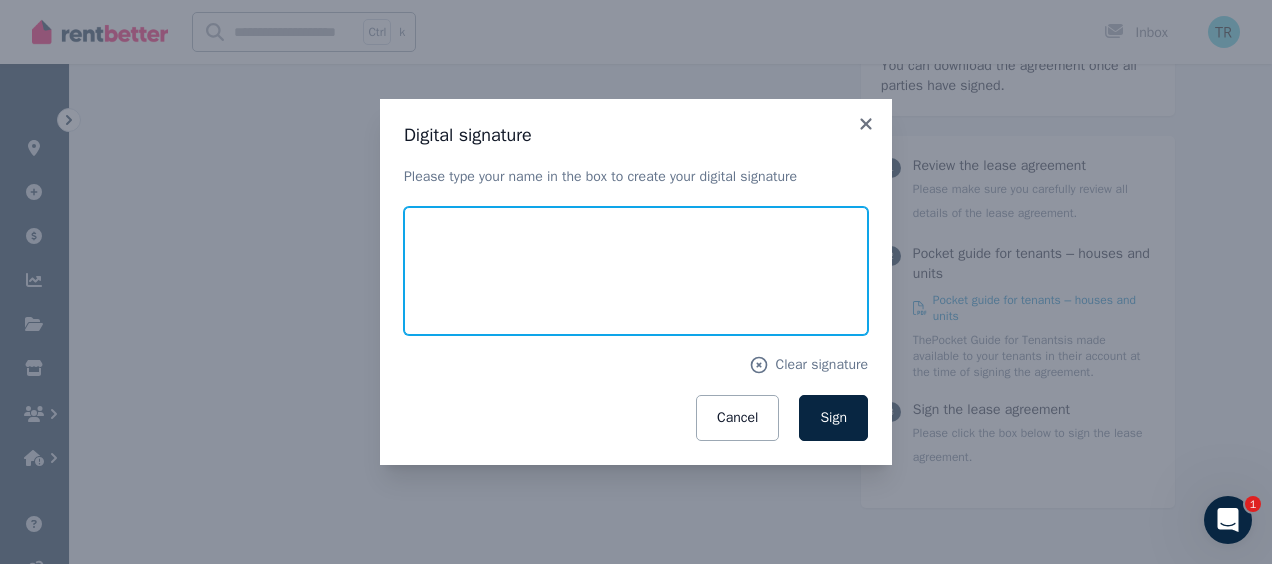 click at bounding box center [636, 271] 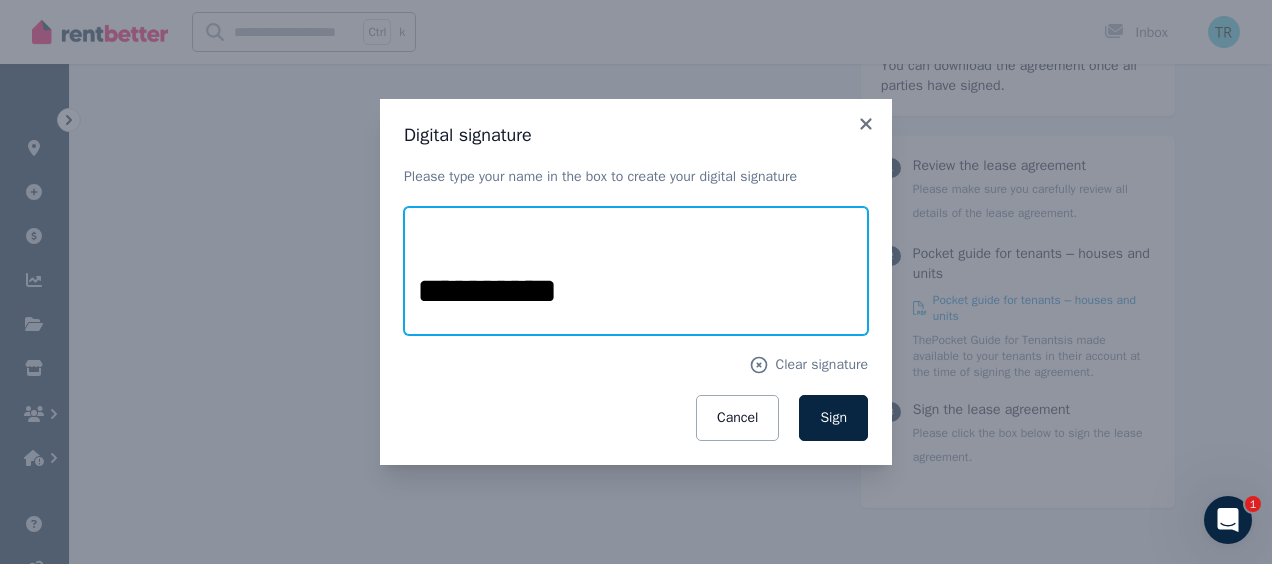 click on "**********" at bounding box center [636, 271] 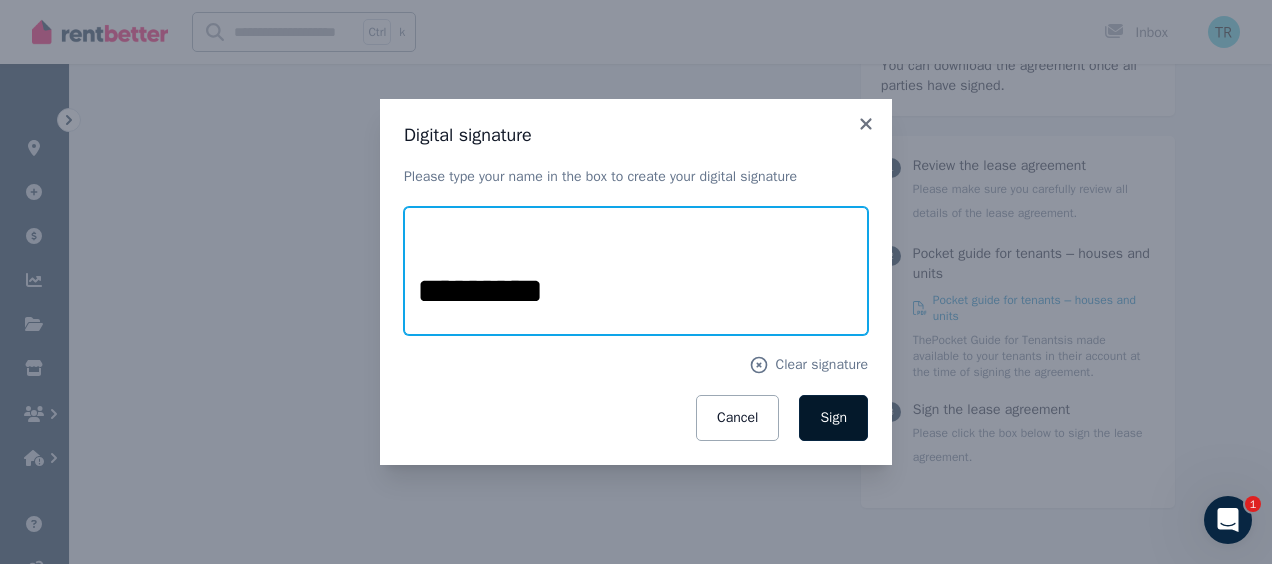 type on "*********" 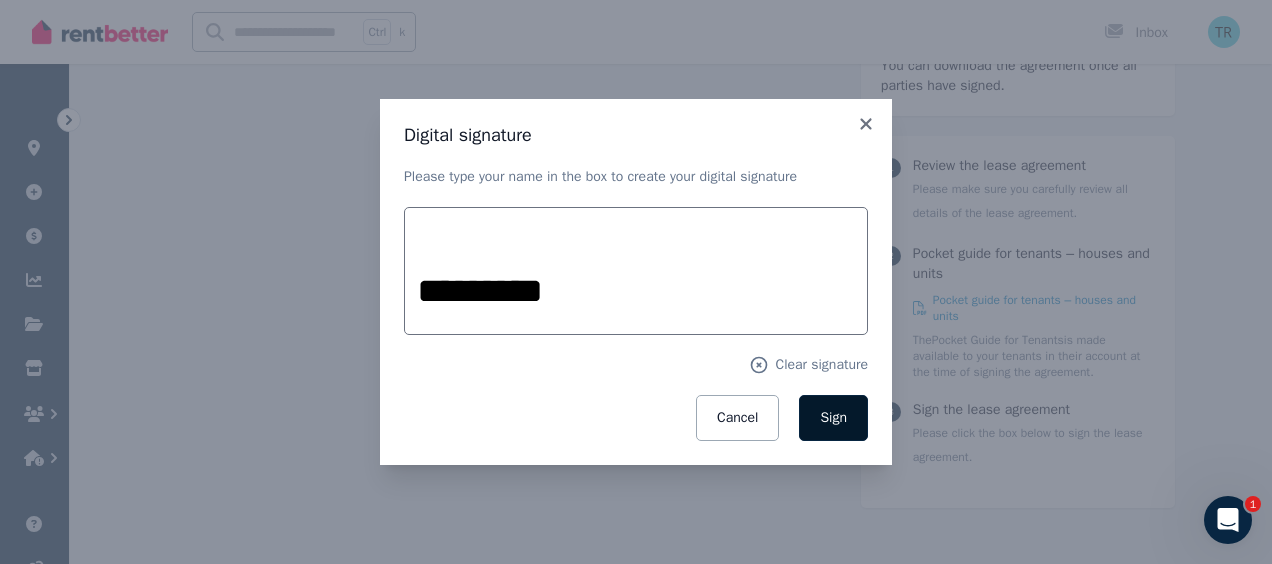 click on "Sign" at bounding box center [833, 417] 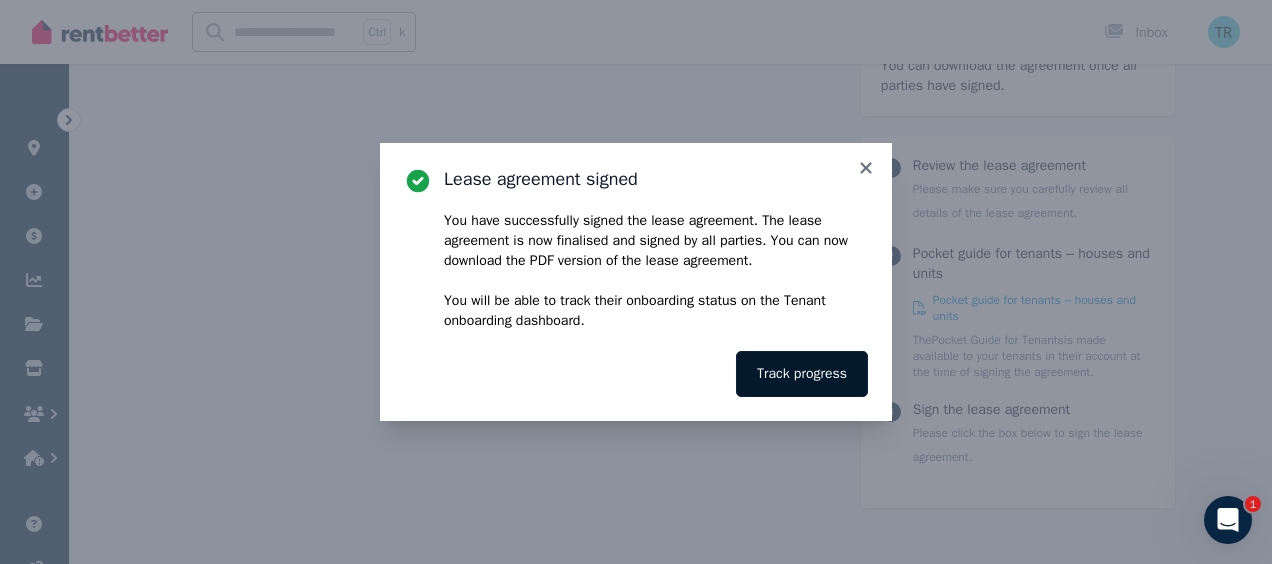 click on "Track progress" at bounding box center (802, 374) 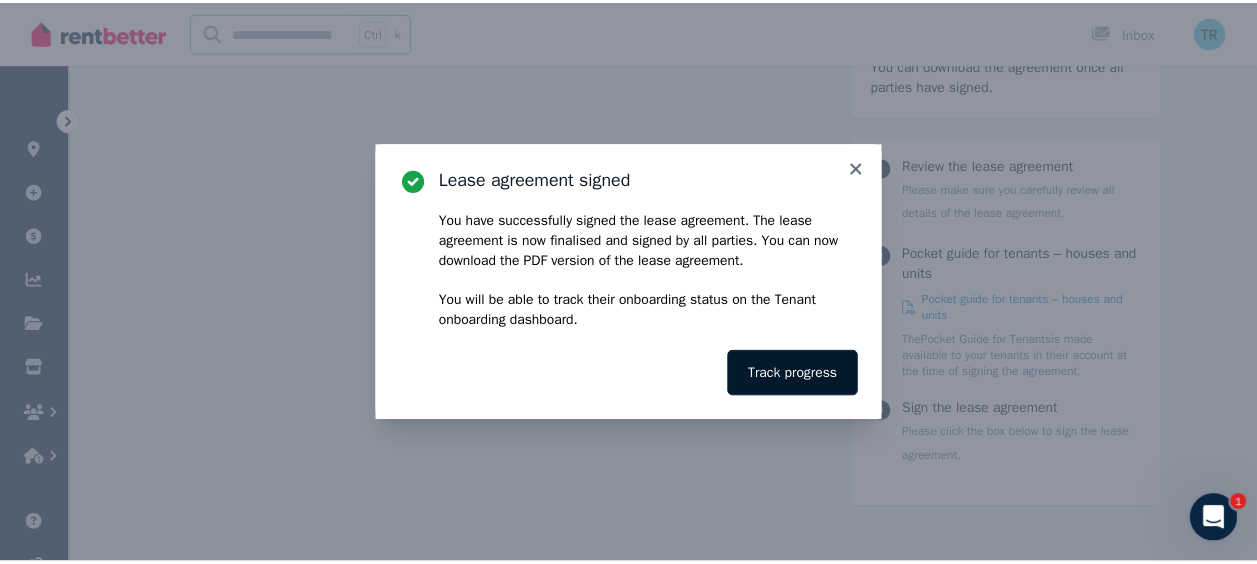 scroll, scrollTop: 0, scrollLeft: 0, axis: both 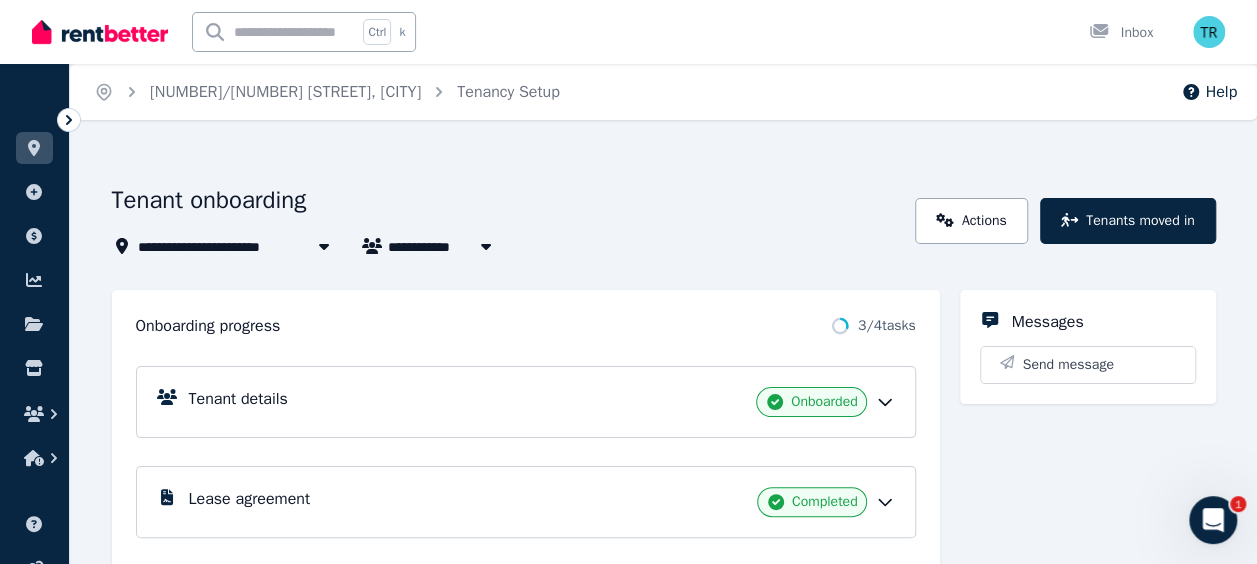 click on "Onboarding progress 3 / 4  tasks" at bounding box center (526, 326) 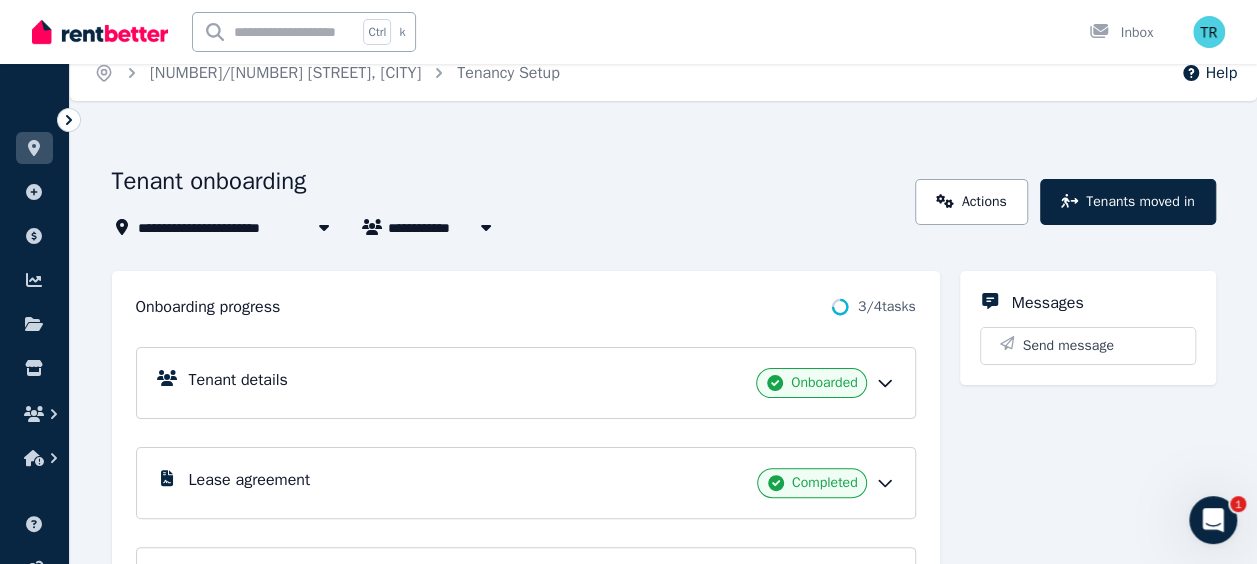scroll, scrollTop: 20, scrollLeft: 0, axis: vertical 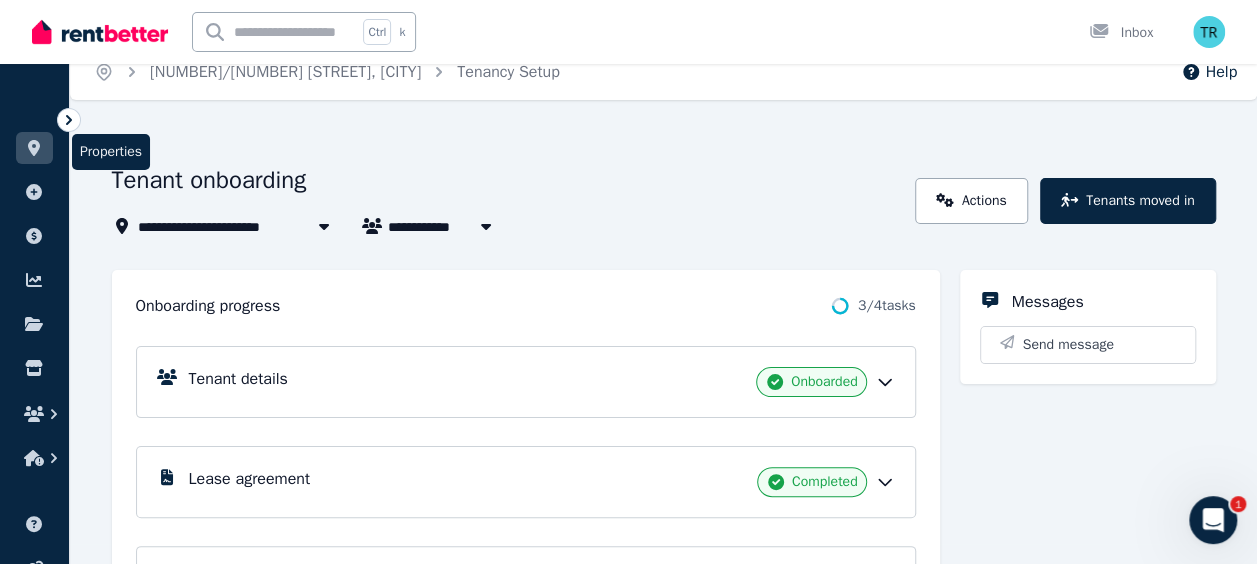 click 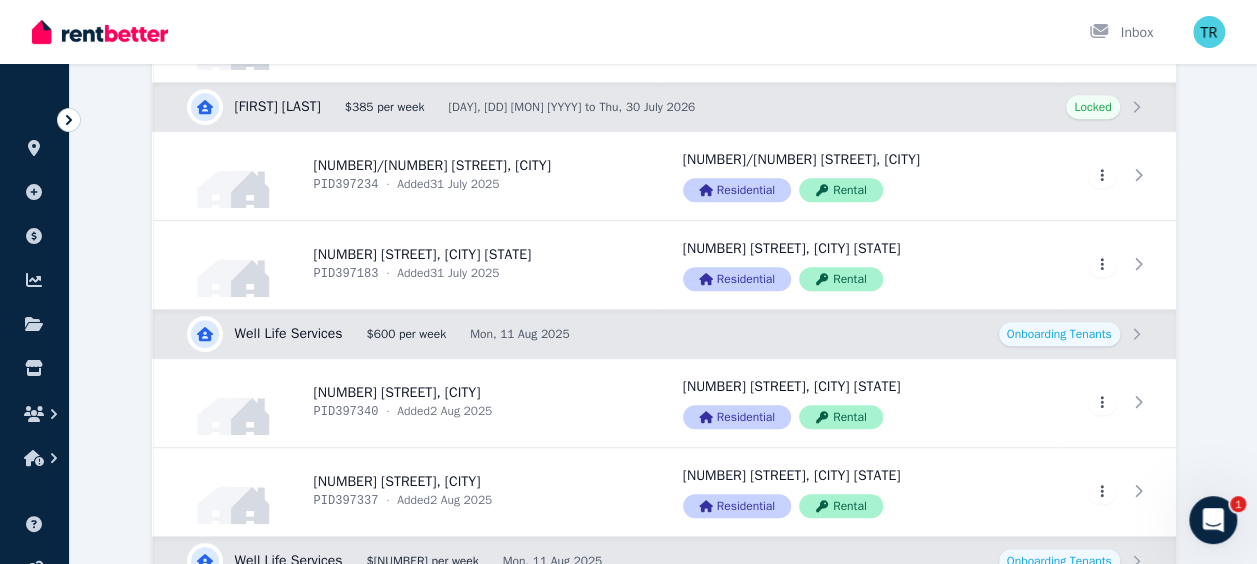 scroll, scrollTop: 412, scrollLeft: 0, axis: vertical 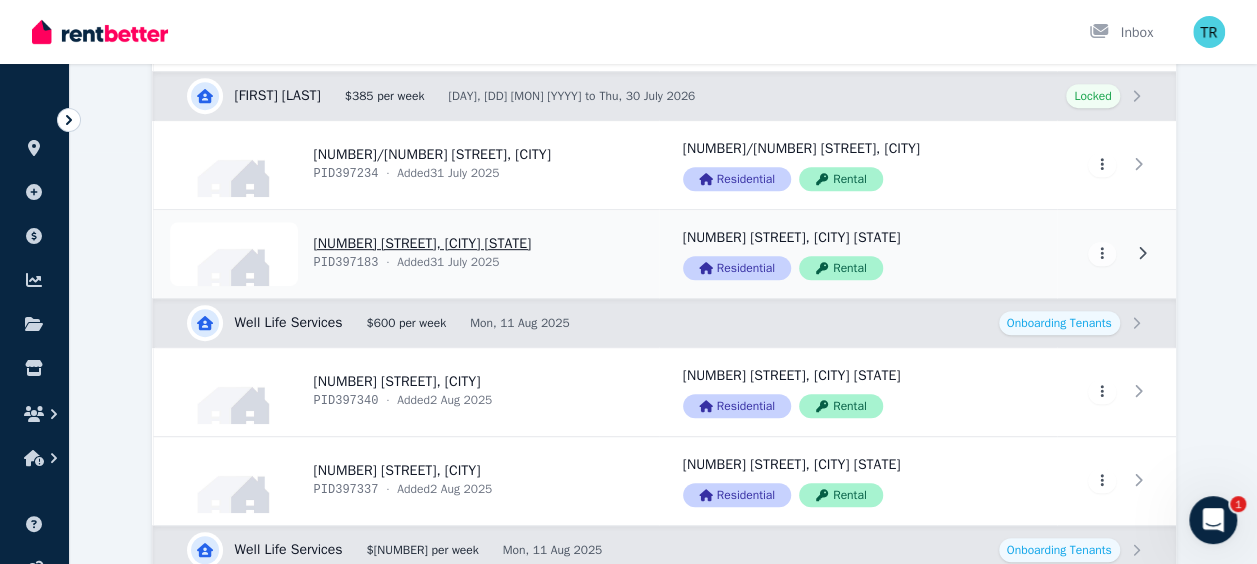click on "View property details" at bounding box center (406, 254) 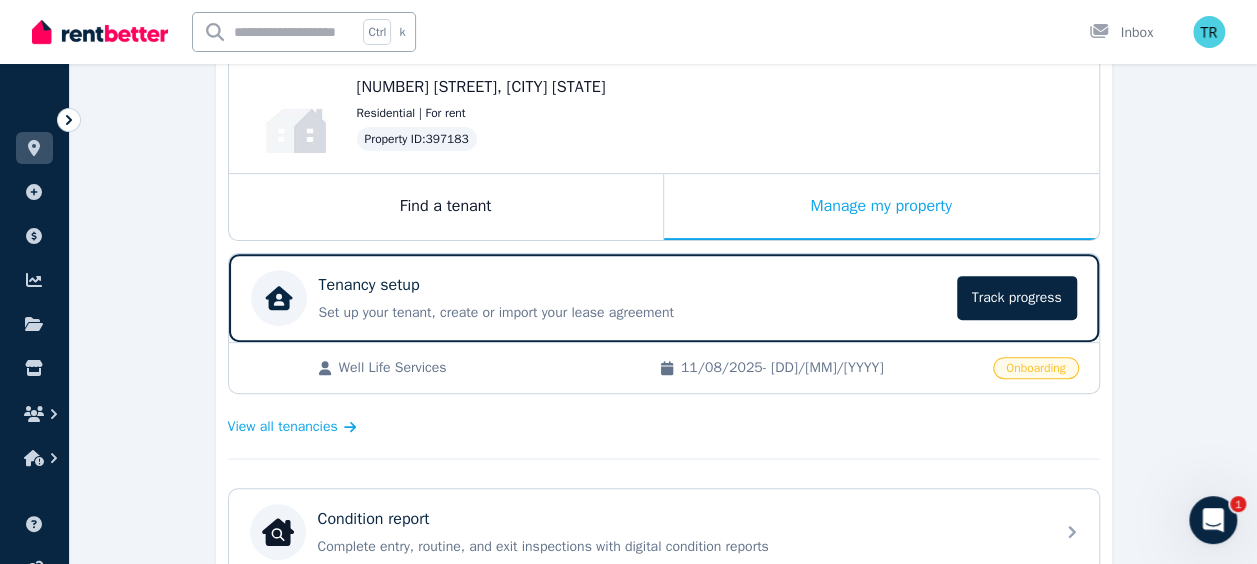 scroll, scrollTop: 220, scrollLeft: 0, axis: vertical 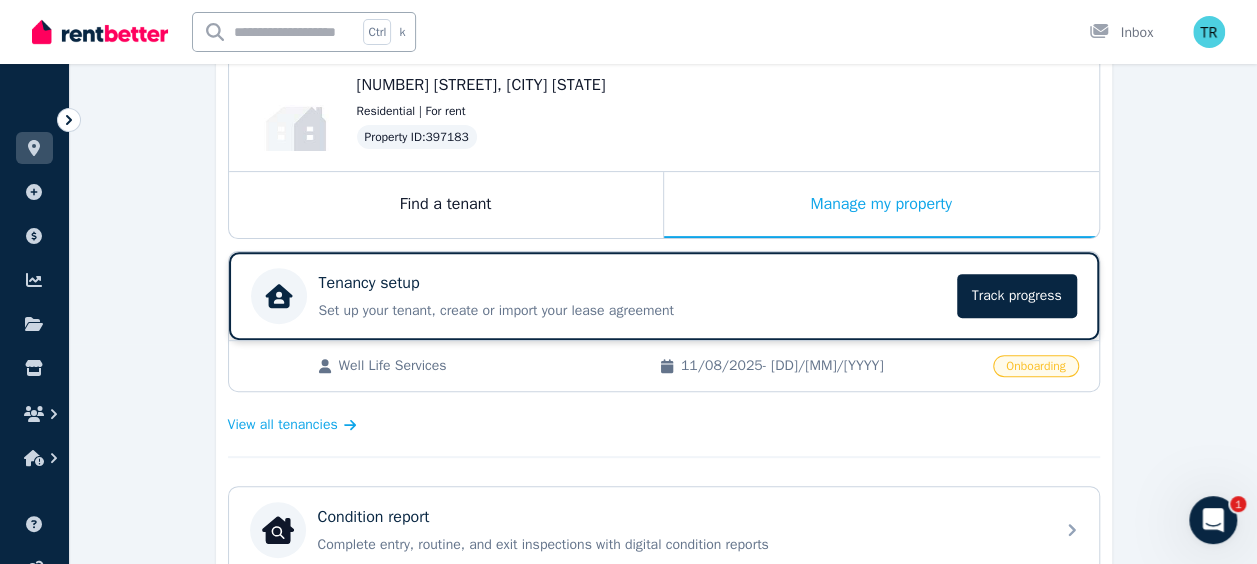 click on "Tenancy setup Set up your tenant, create or import your lease agreement Track progress" at bounding box center (632, 296) 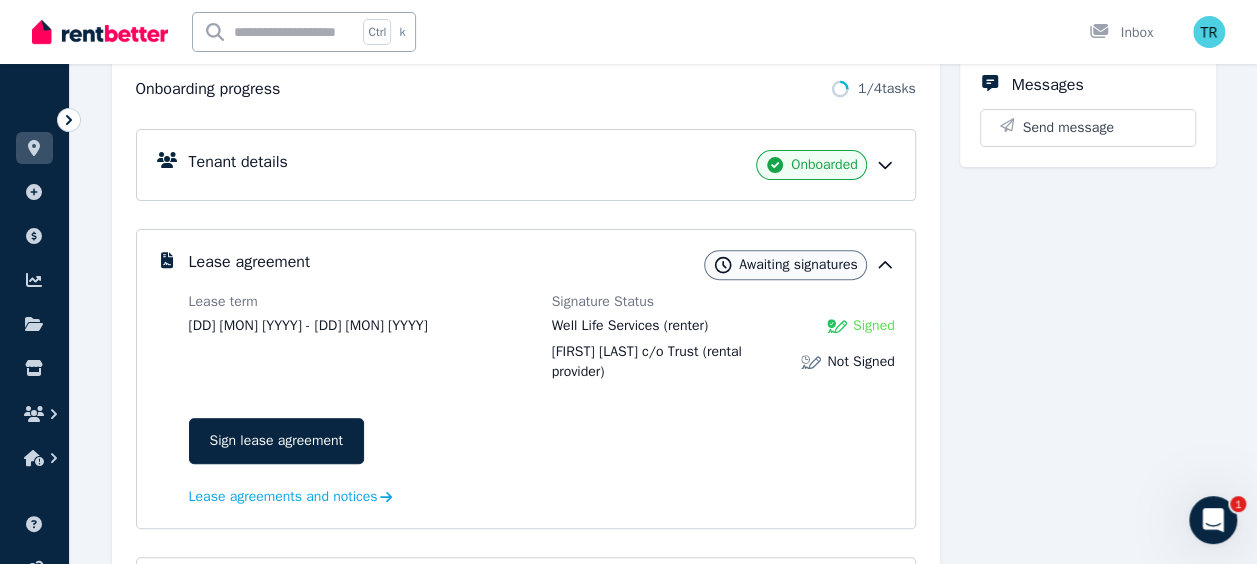 scroll, scrollTop: 247, scrollLeft: 0, axis: vertical 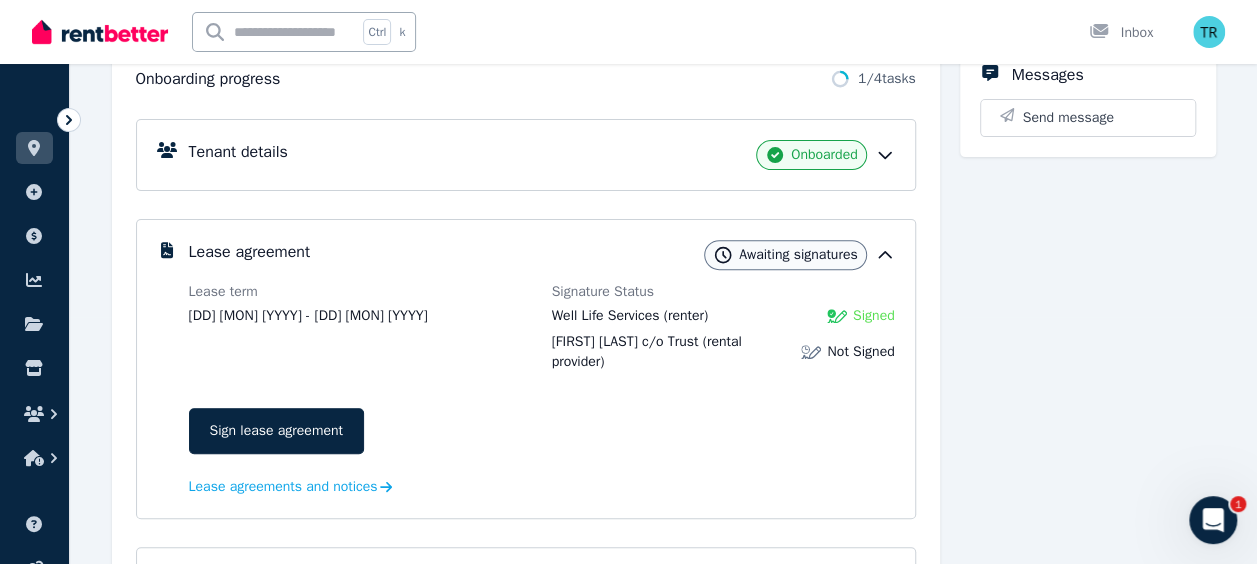 click on "Awaiting signatures" at bounding box center (798, 255) 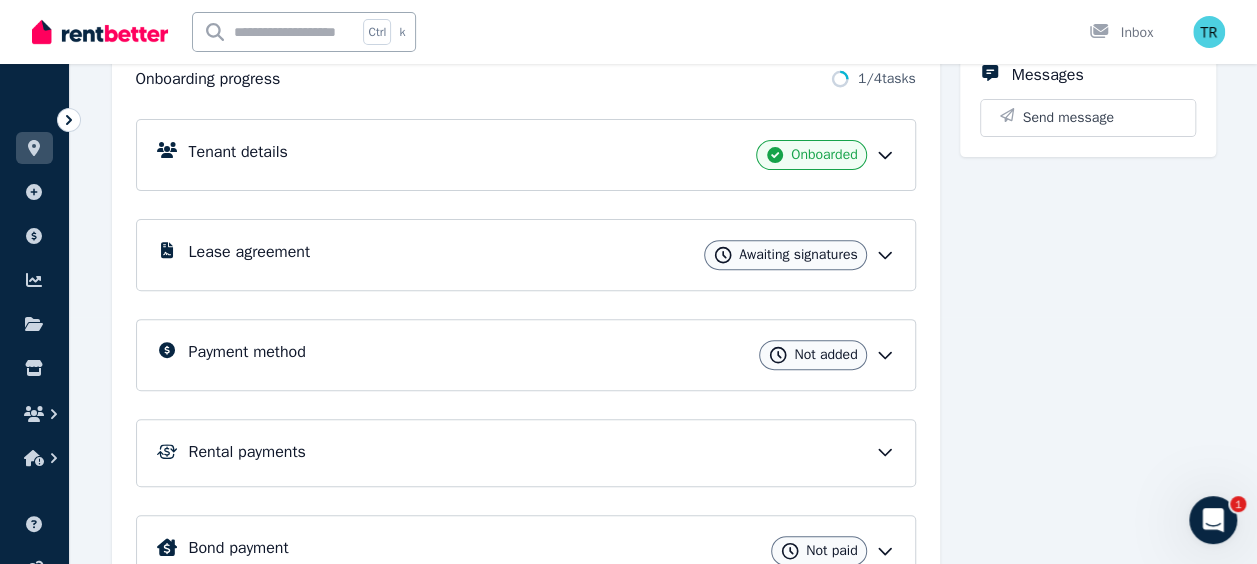 click on "Lease agreement Awaiting signatures" at bounding box center [542, 255] 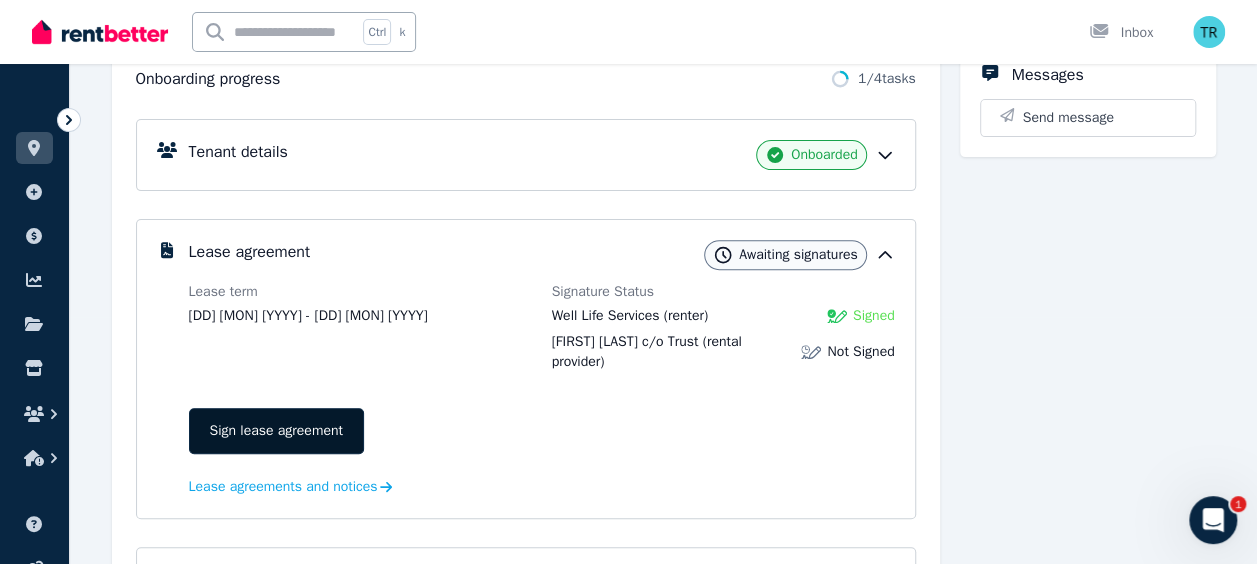 click on "Sign lease agreement" at bounding box center (276, 431) 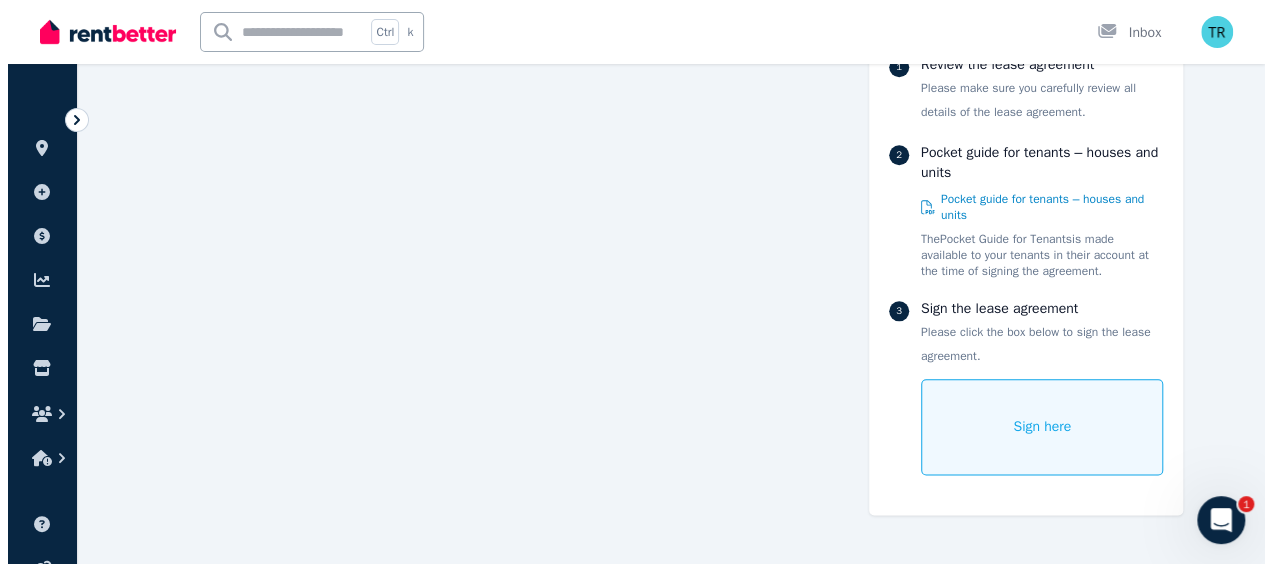 scroll, scrollTop: 12313, scrollLeft: 0, axis: vertical 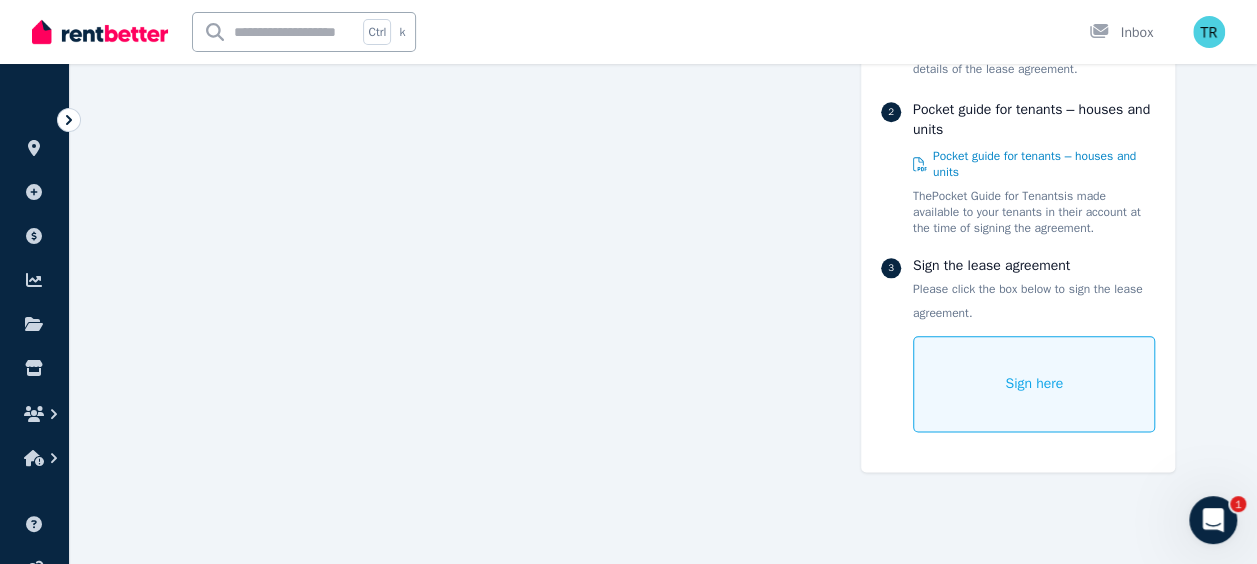 click on "Sign here" at bounding box center [1034, 384] 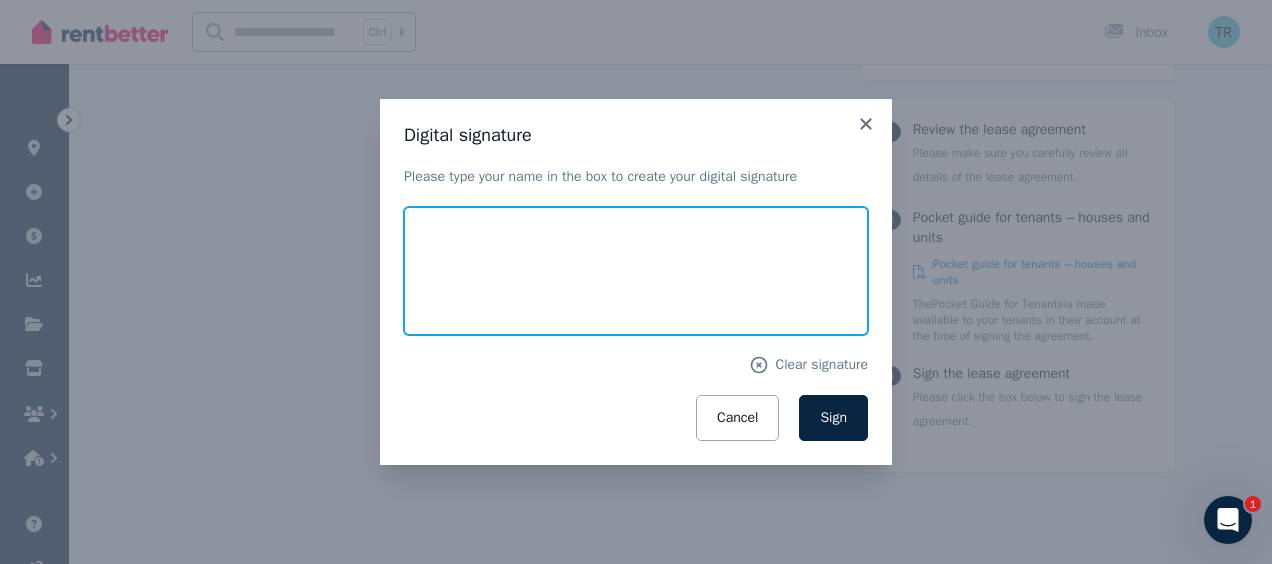 click at bounding box center [636, 271] 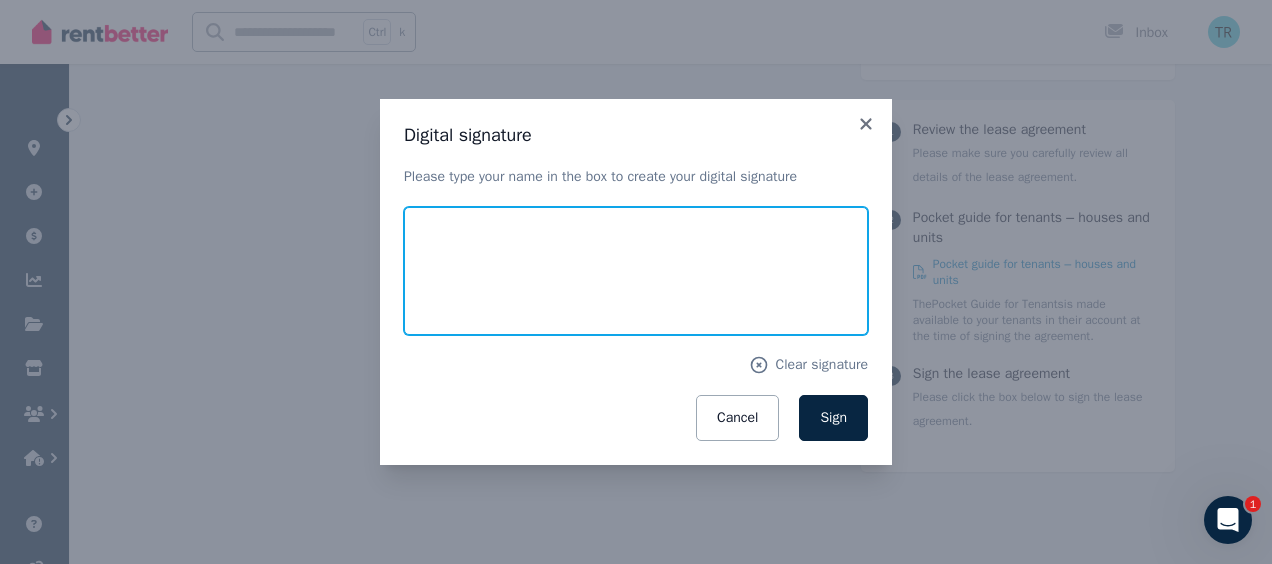 type on "*********" 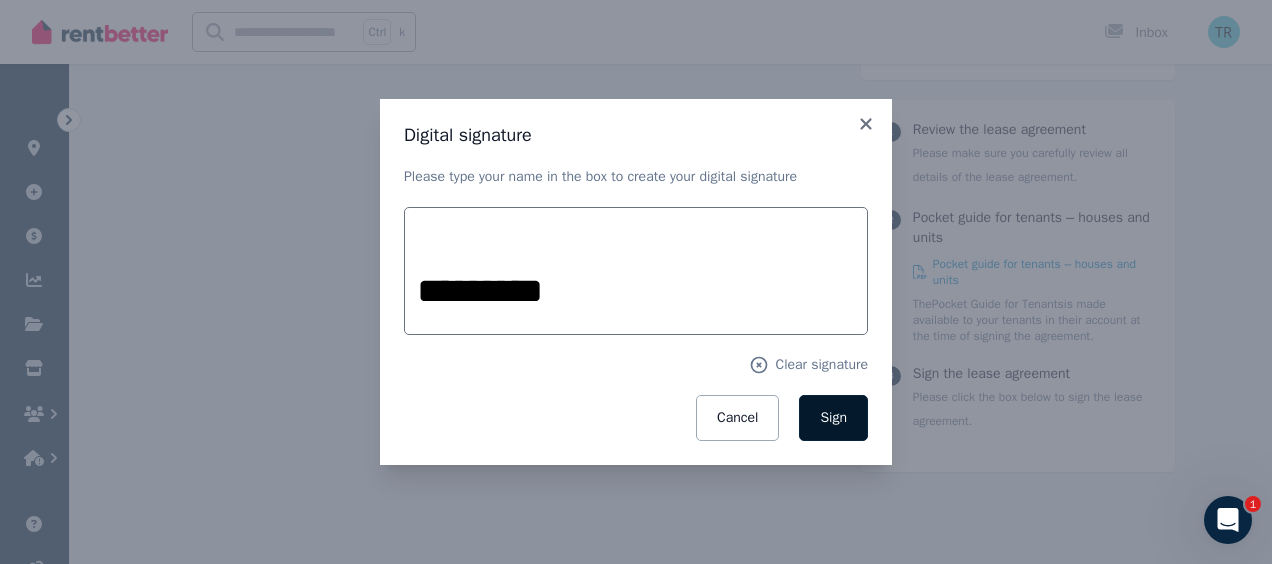 click on "Sign" at bounding box center (833, 417) 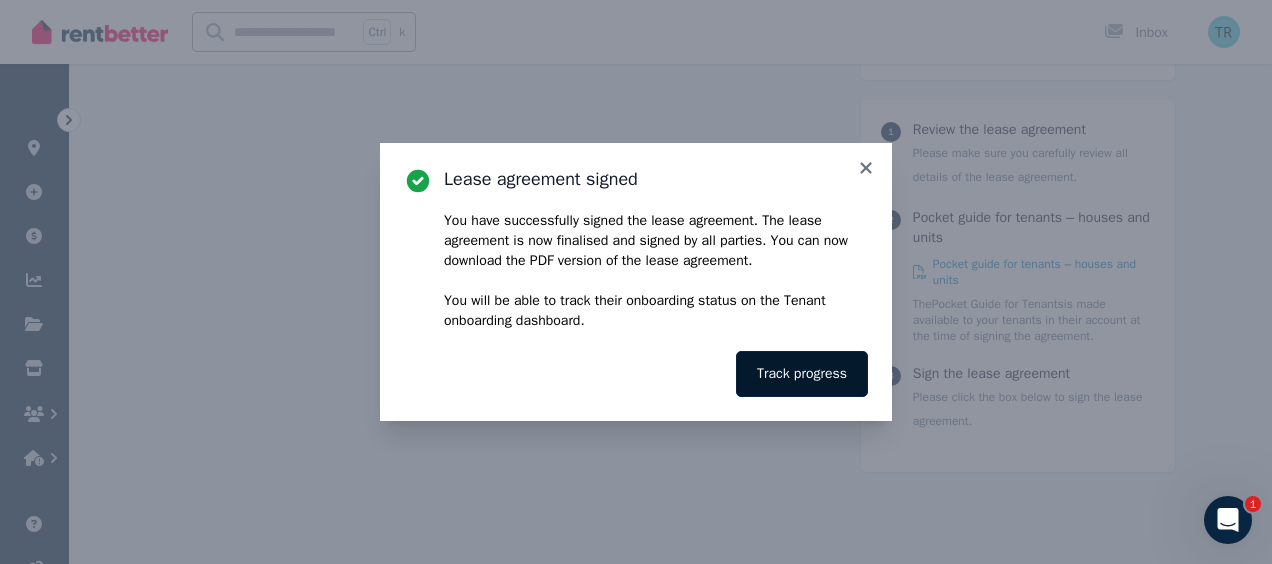 click on "Track progress" at bounding box center (802, 374) 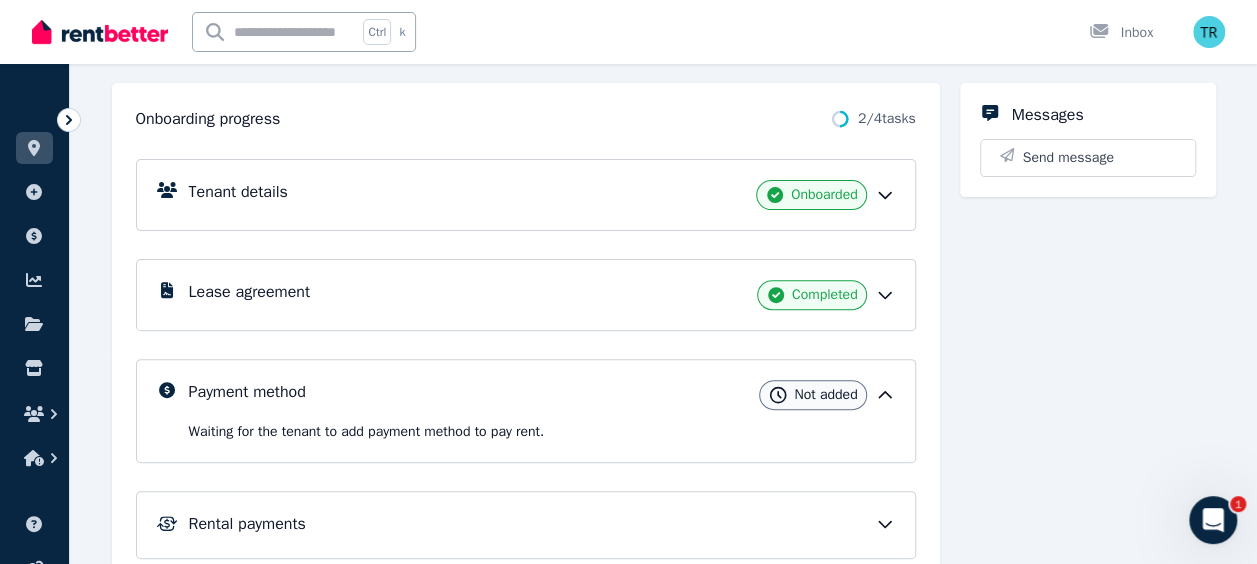 scroll, scrollTop: 208, scrollLeft: 0, axis: vertical 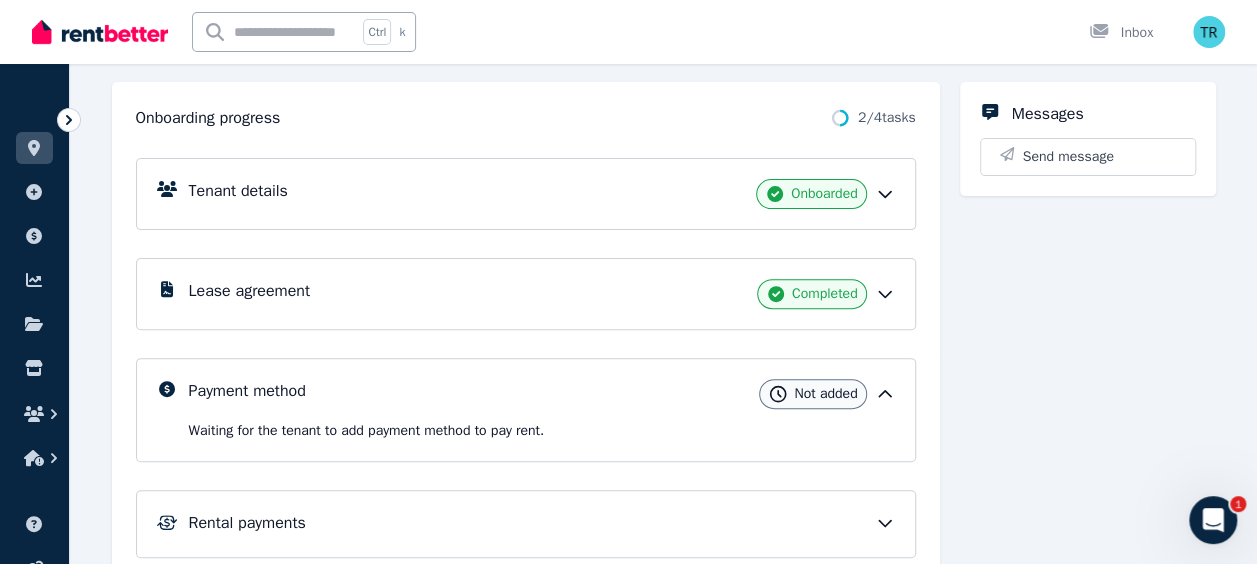 click 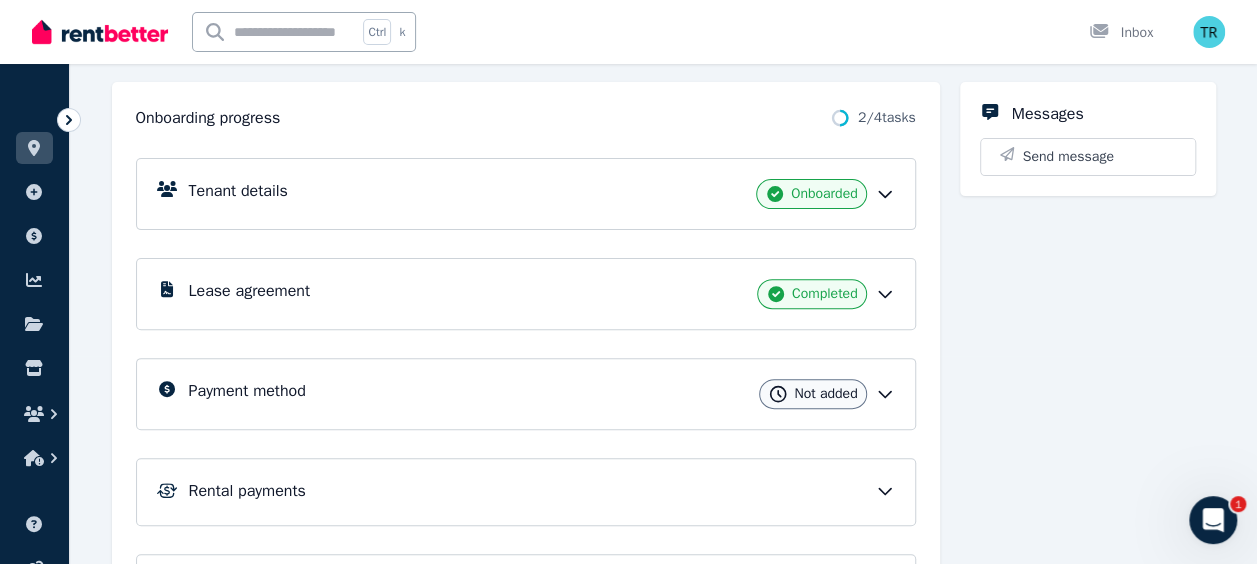 click 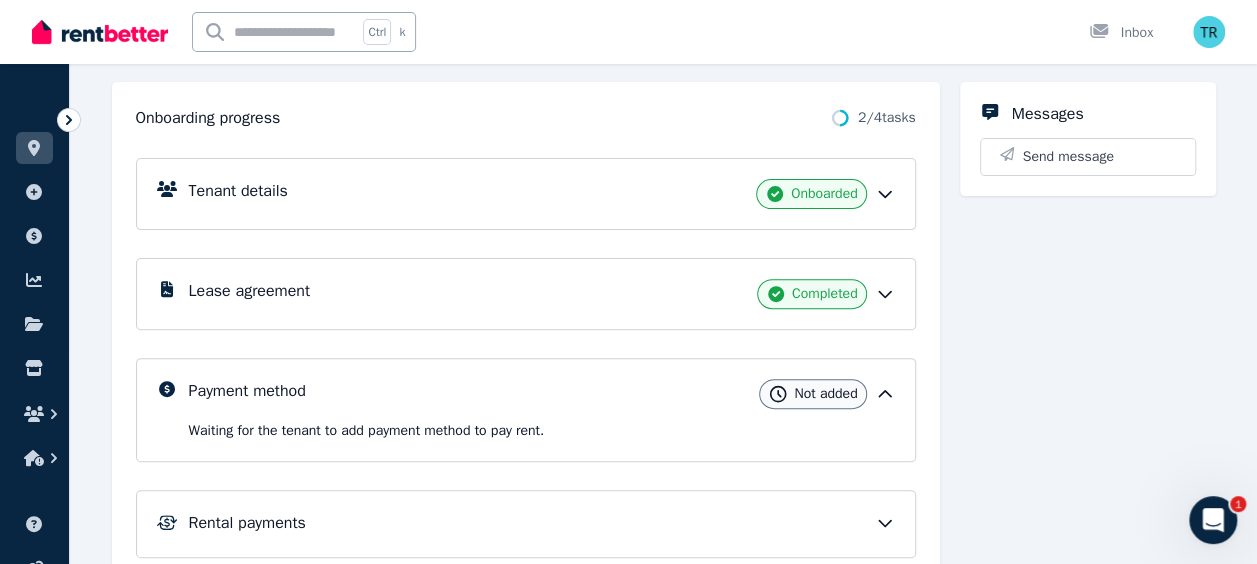 click on "Messages Send message" at bounding box center [1088, 382] 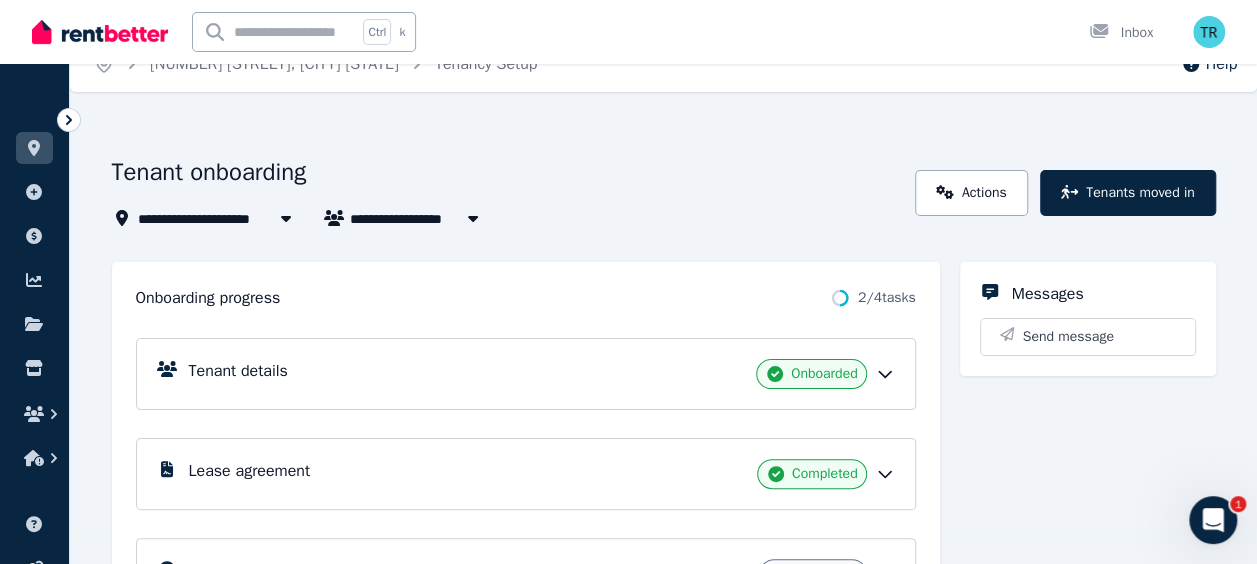 scroll, scrollTop: 0, scrollLeft: 0, axis: both 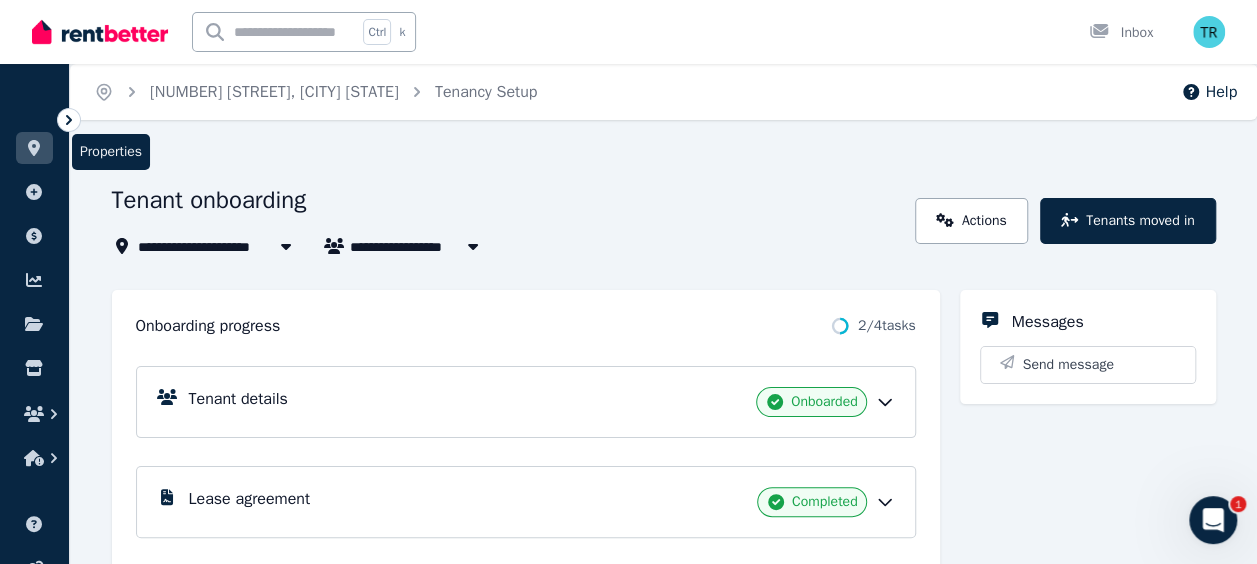 click 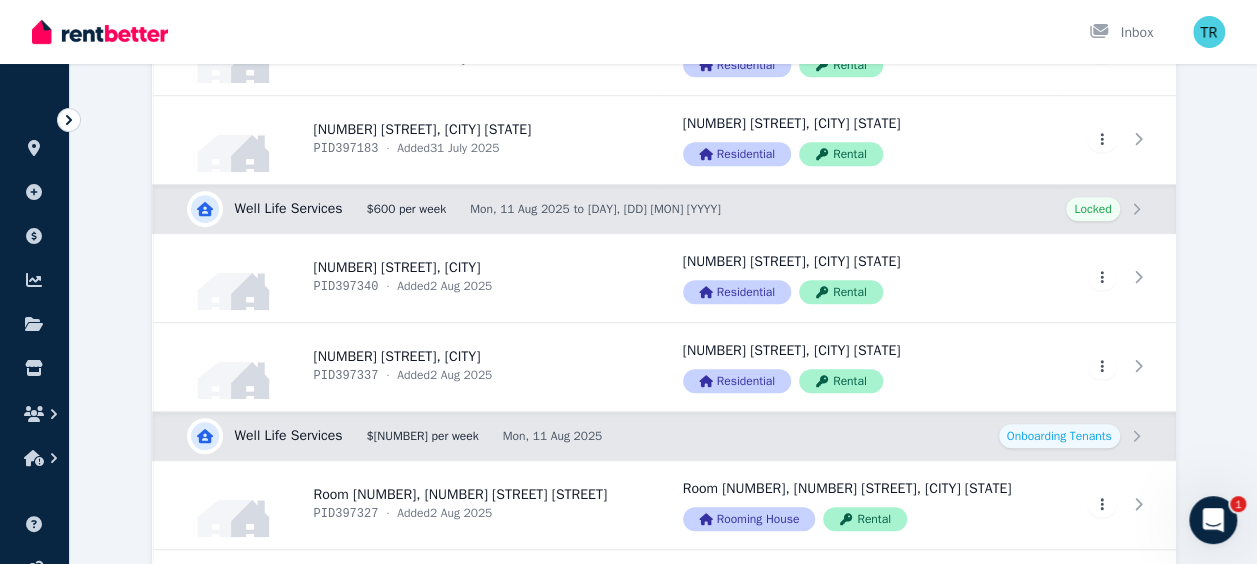scroll, scrollTop: 527, scrollLeft: 0, axis: vertical 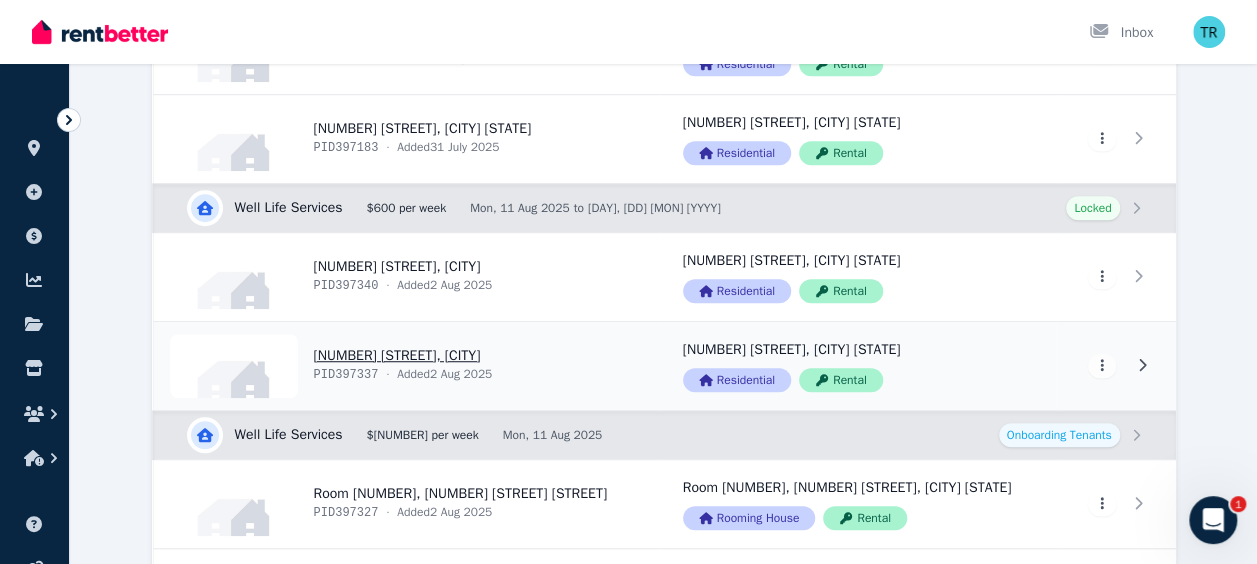 click on "View property details" at bounding box center [406, 366] 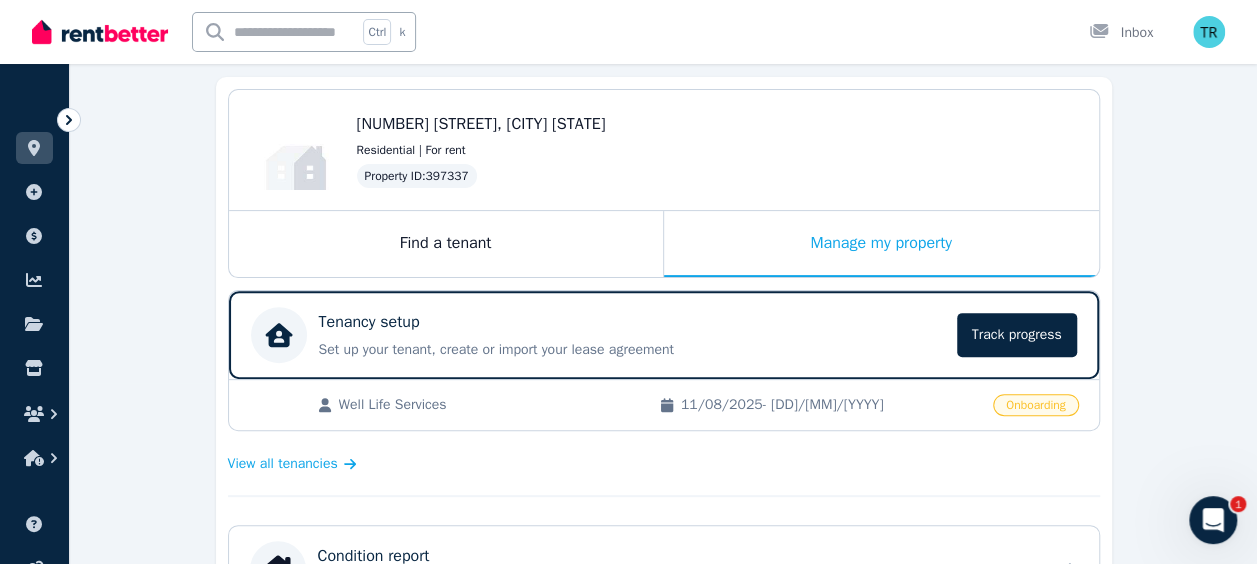 scroll, scrollTop: 180, scrollLeft: 0, axis: vertical 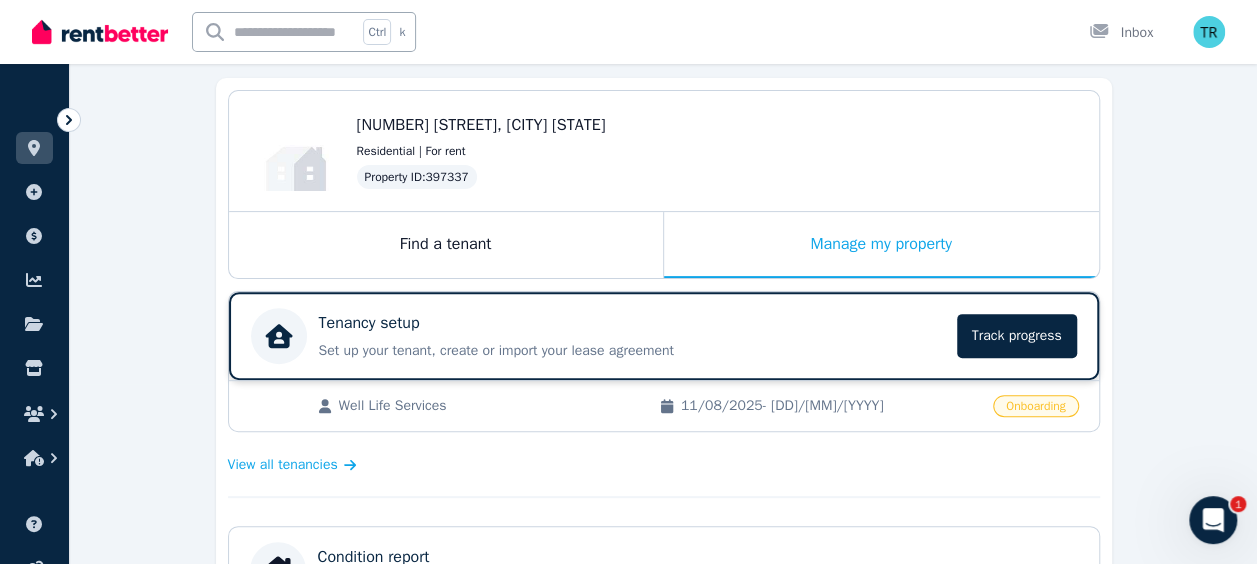 click on "Tenancy setup Set up your tenant, create or import your lease agreement Track progress" at bounding box center [632, 336] 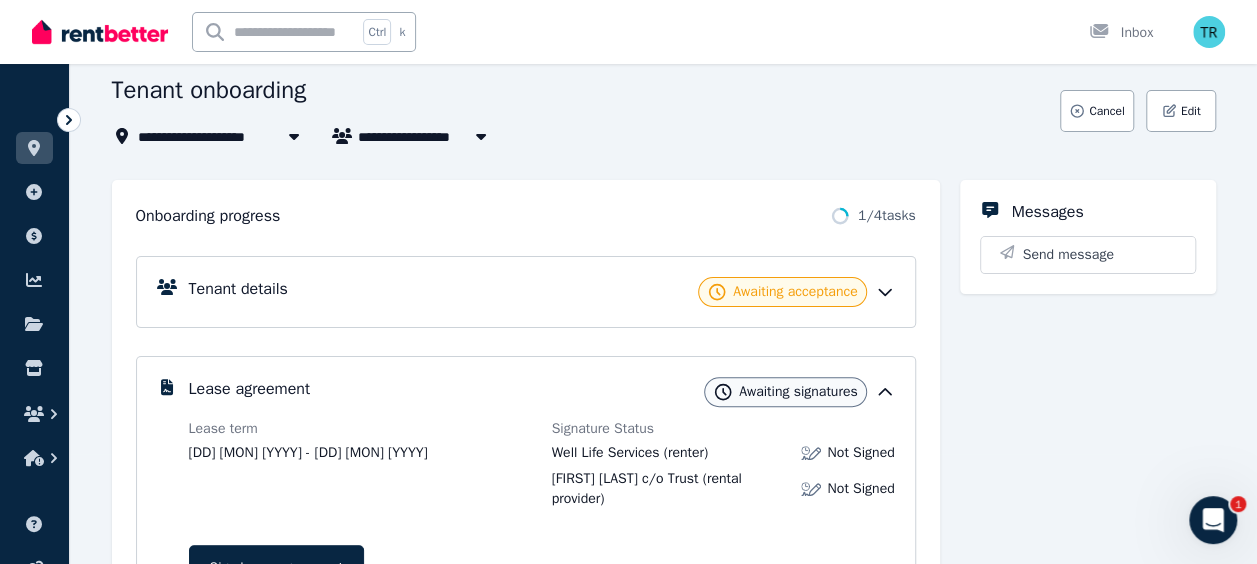 scroll, scrollTop: 109, scrollLeft: 0, axis: vertical 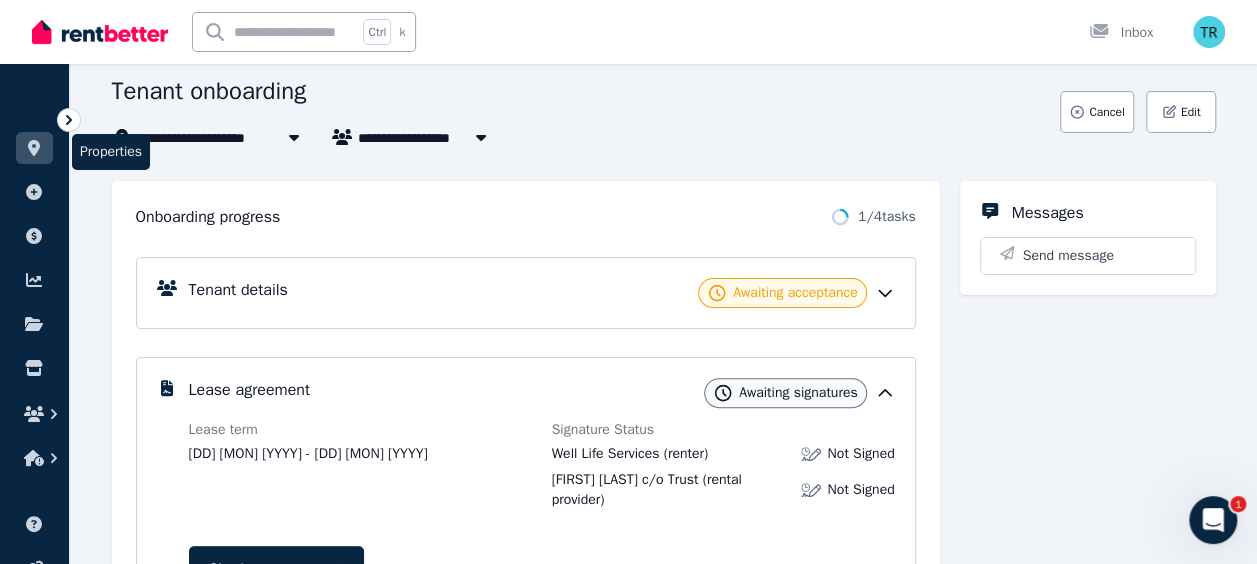 click 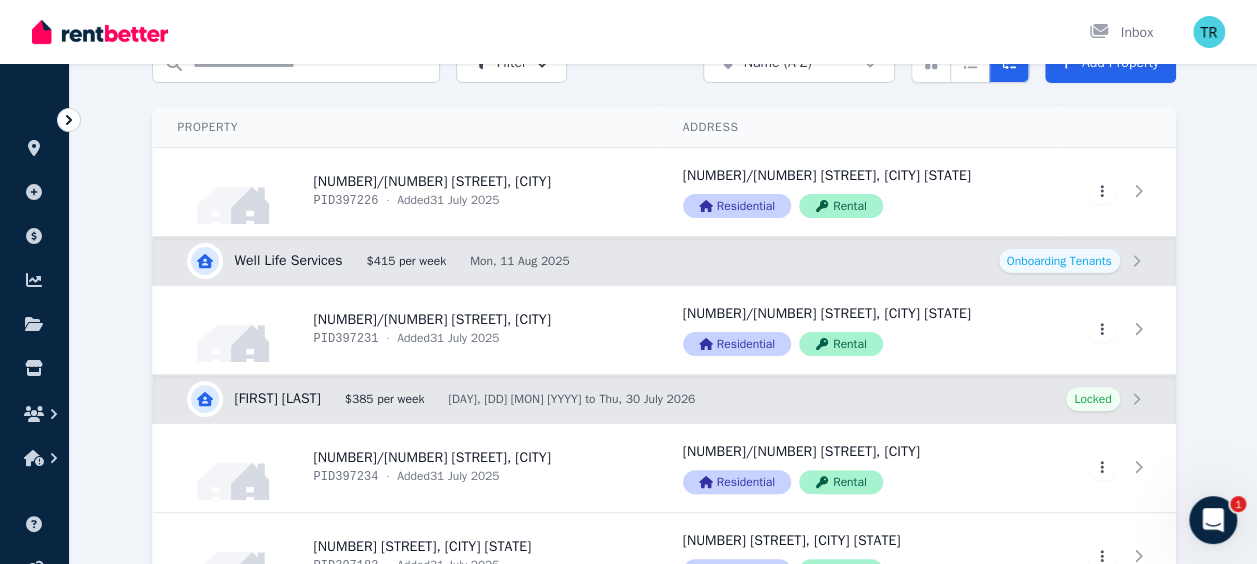 scroll, scrollTop: 0, scrollLeft: 0, axis: both 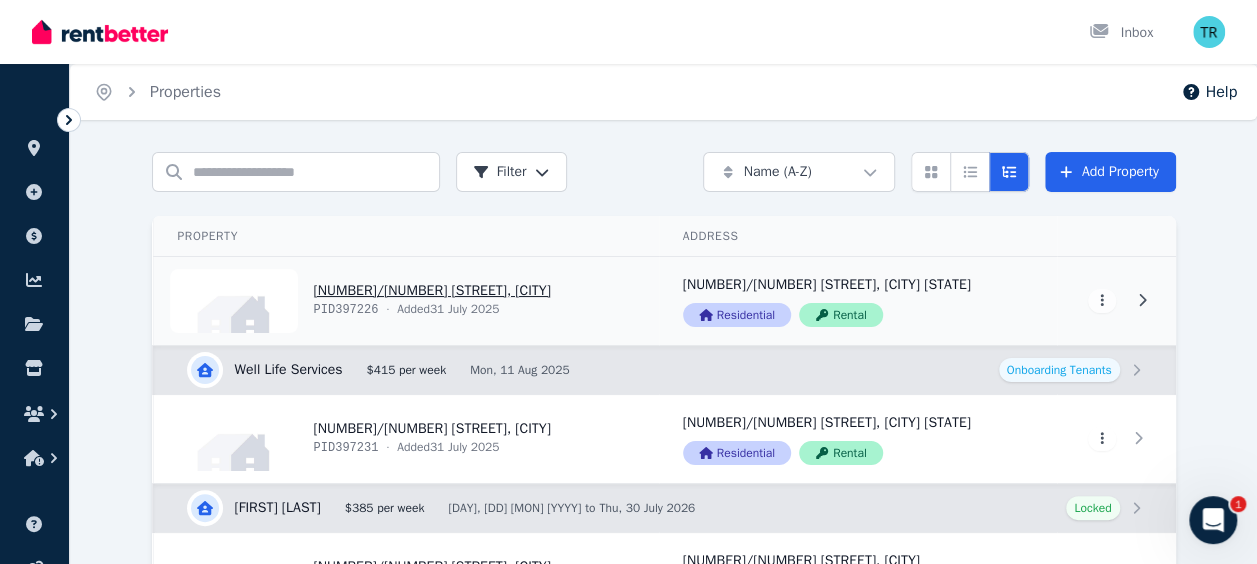 click on "View property details" at bounding box center [406, 301] 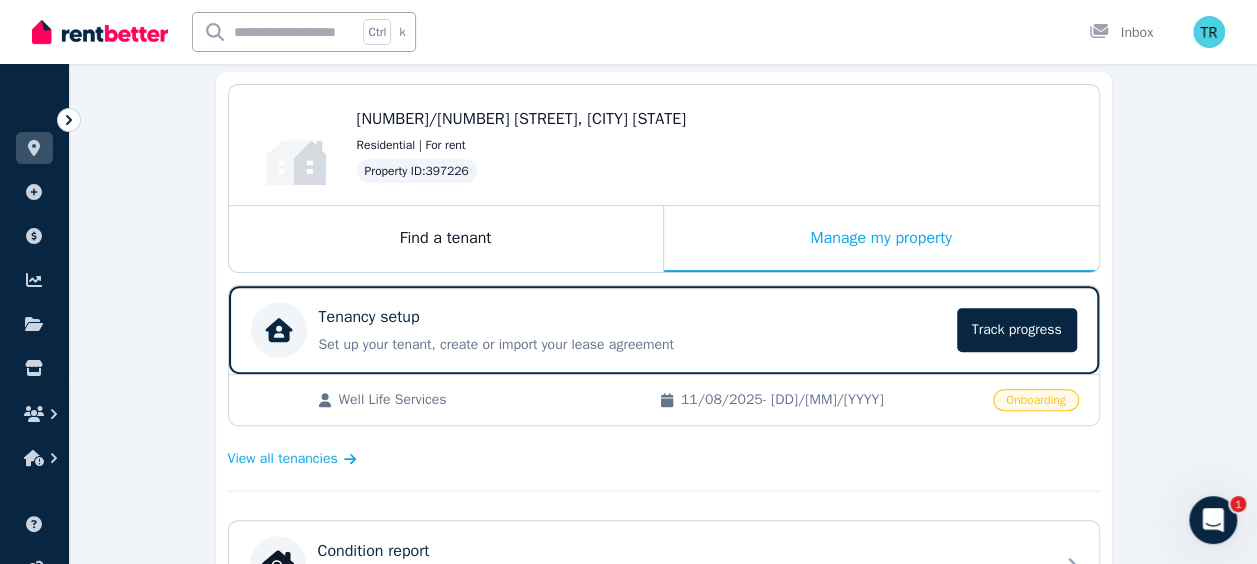 scroll, scrollTop: 187, scrollLeft: 0, axis: vertical 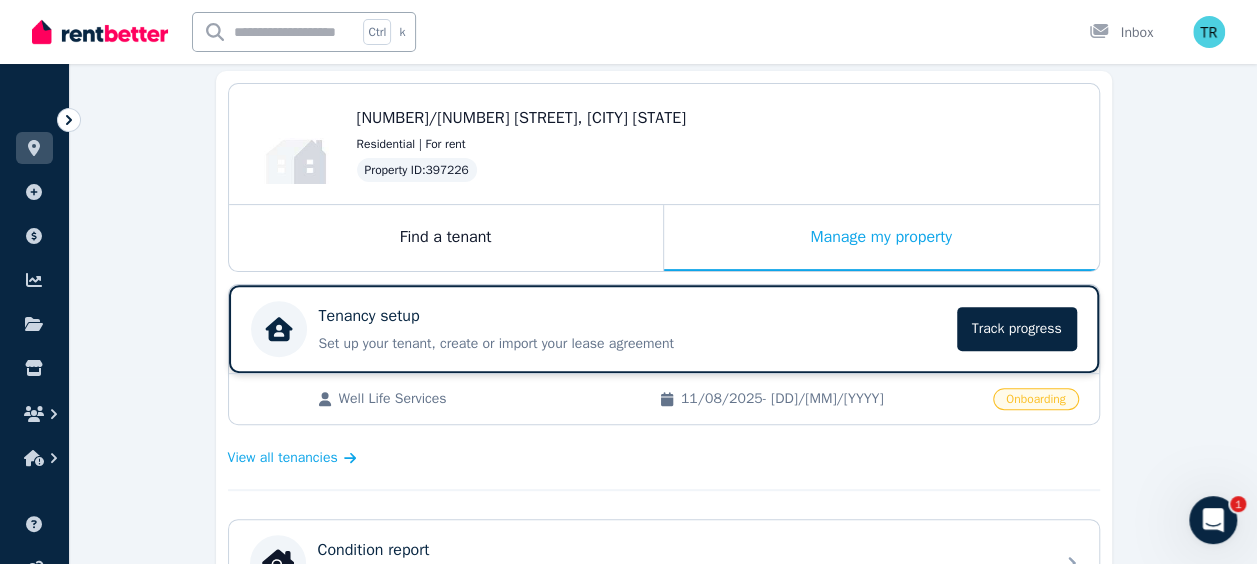 click on "Set up your tenant, create or import your lease agreement" at bounding box center (632, 344) 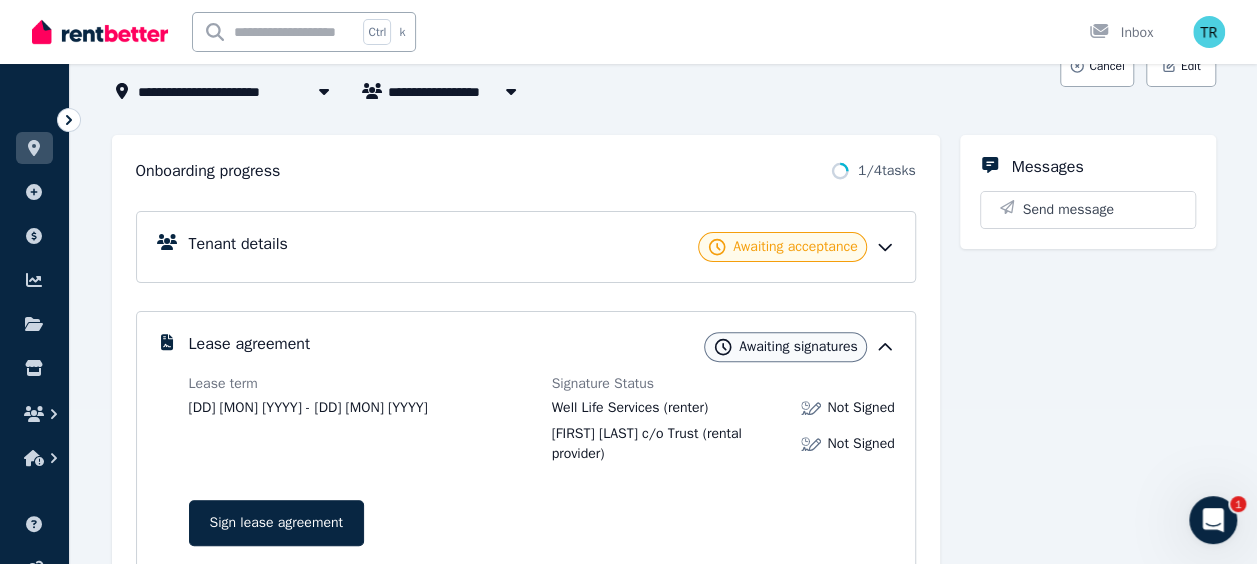 scroll, scrollTop: 0, scrollLeft: 0, axis: both 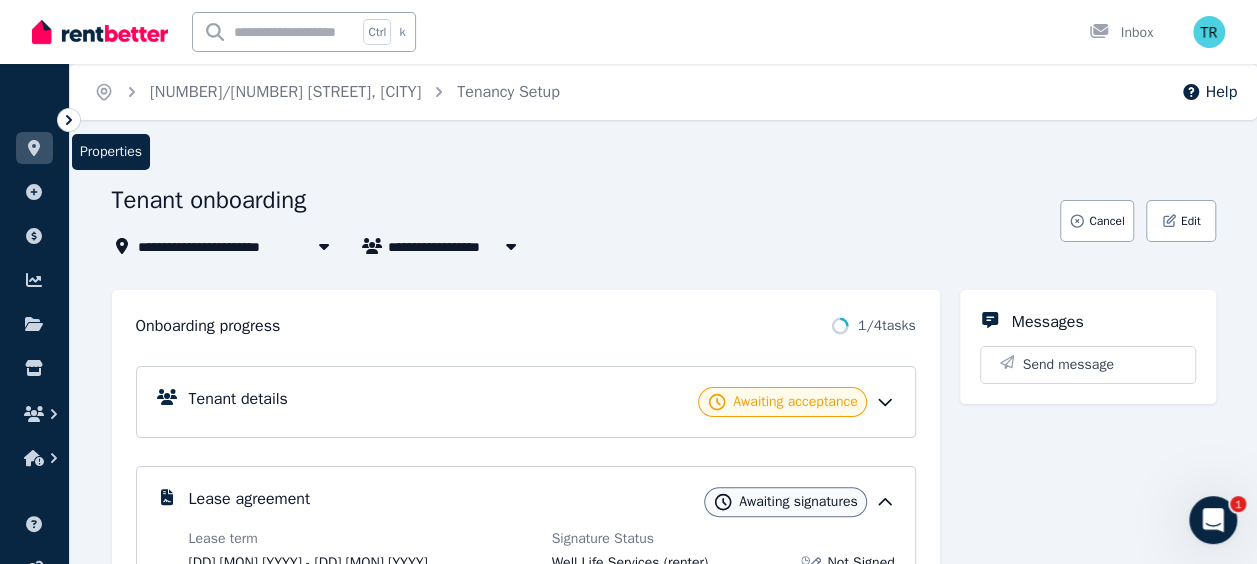 click 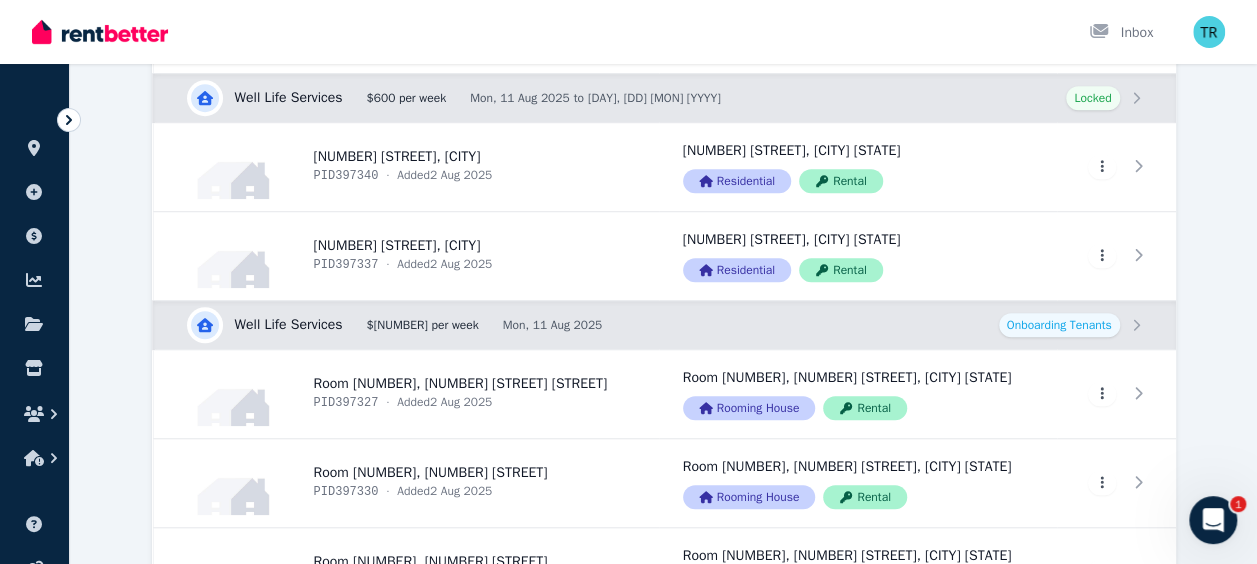 scroll, scrollTop: 776, scrollLeft: 0, axis: vertical 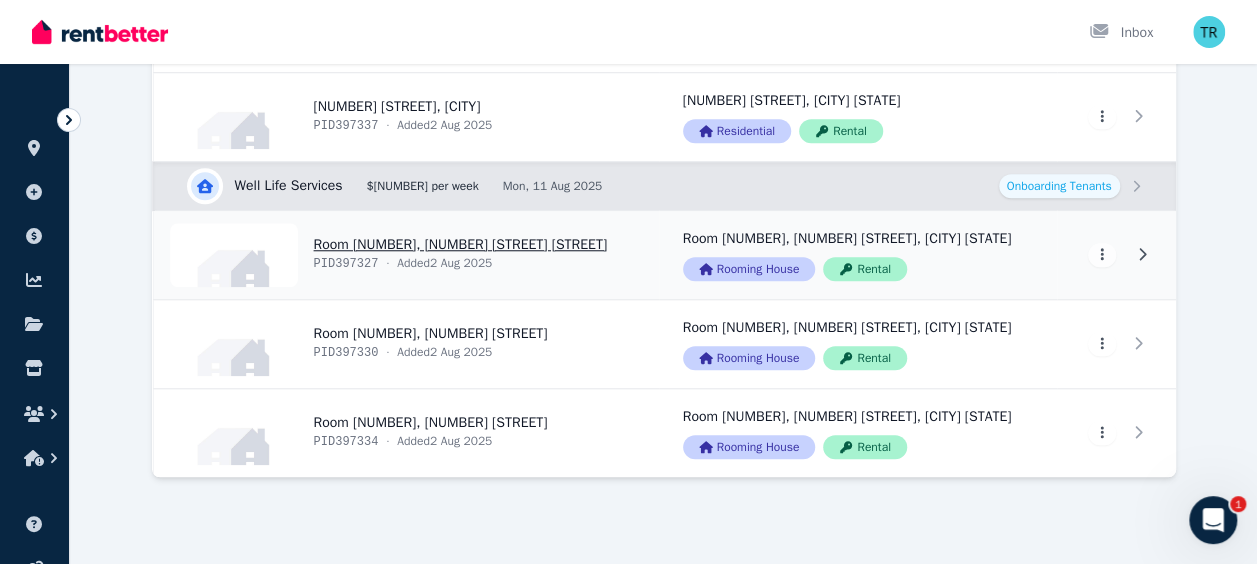 click on "View property details" at bounding box center (406, 255) 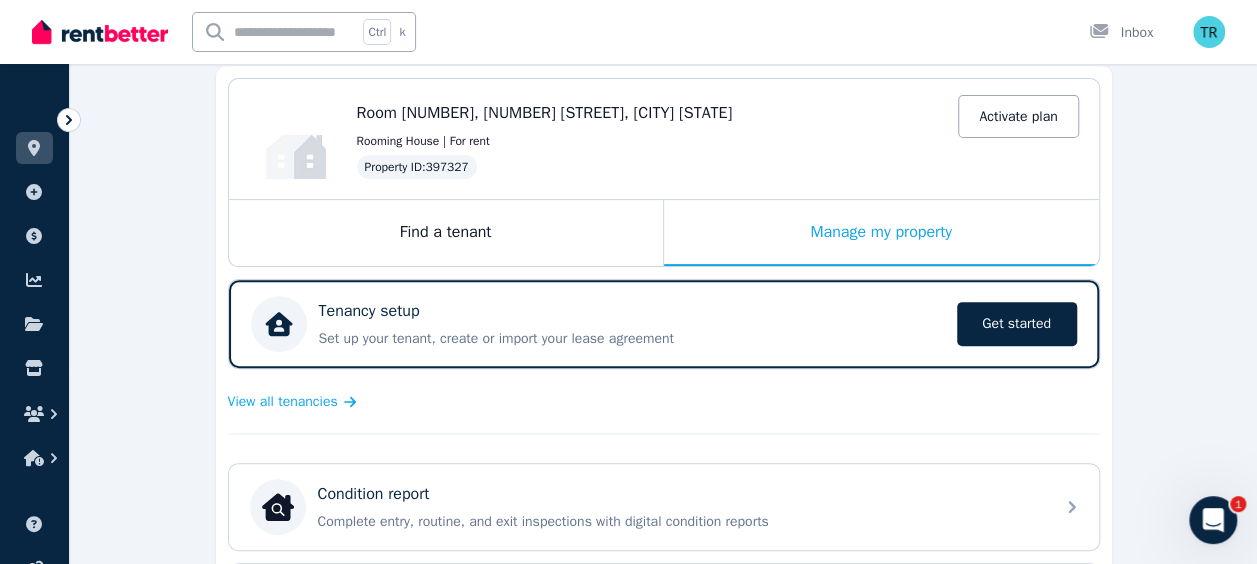 scroll, scrollTop: 212, scrollLeft: 0, axis: vertical 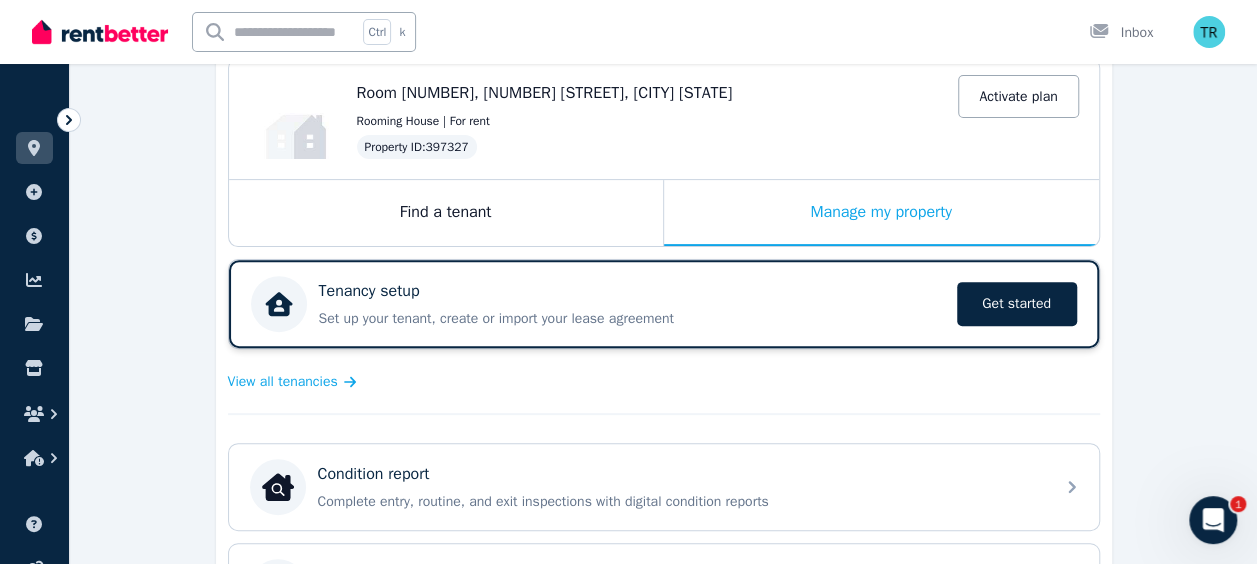click on "Tenancy setup Set up your tenant, create or import your lease agreement Get started" at bounding box center [632, 304] 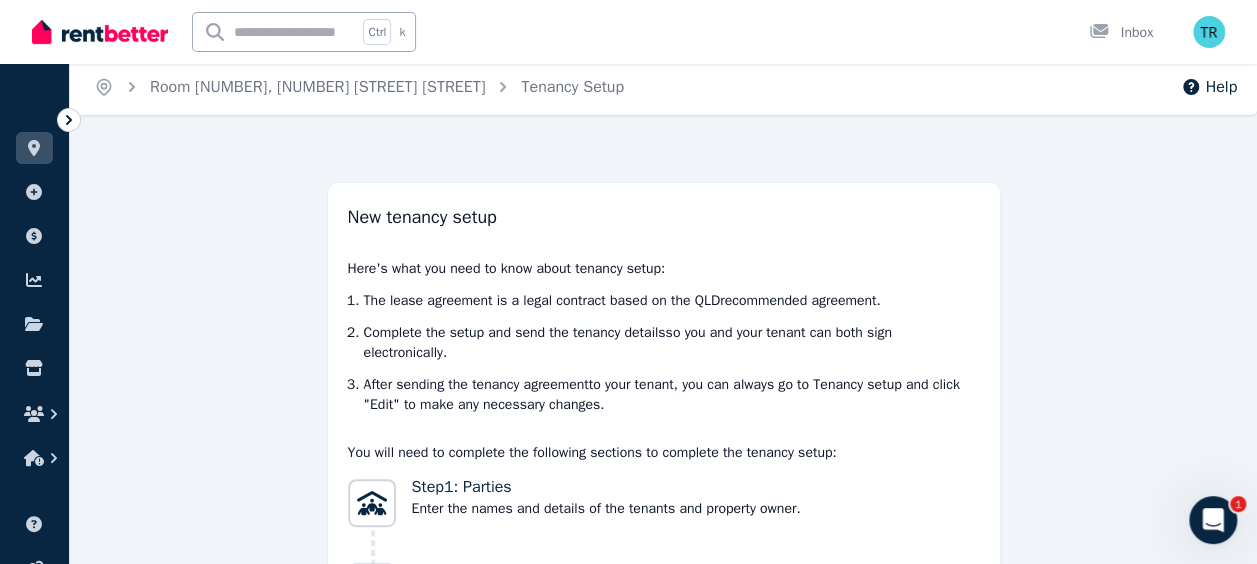scroll, scrollTop: 0, scrollLeft: 0, axis: both 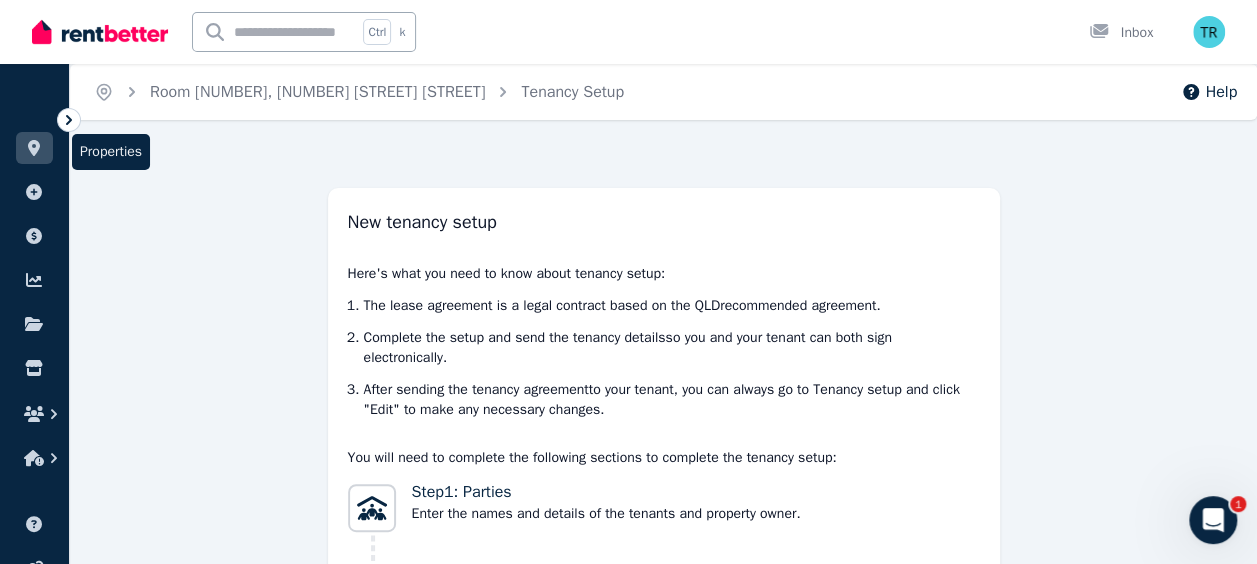 click 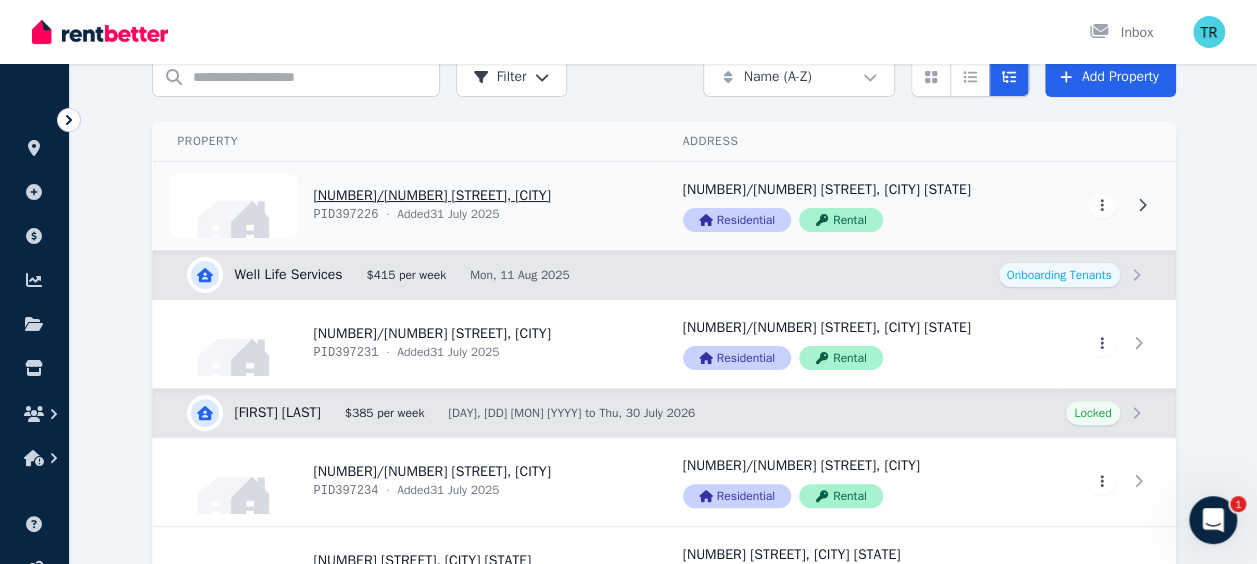 scroll, scrollTop: 98, scrollLeft: 0, axis: vertical 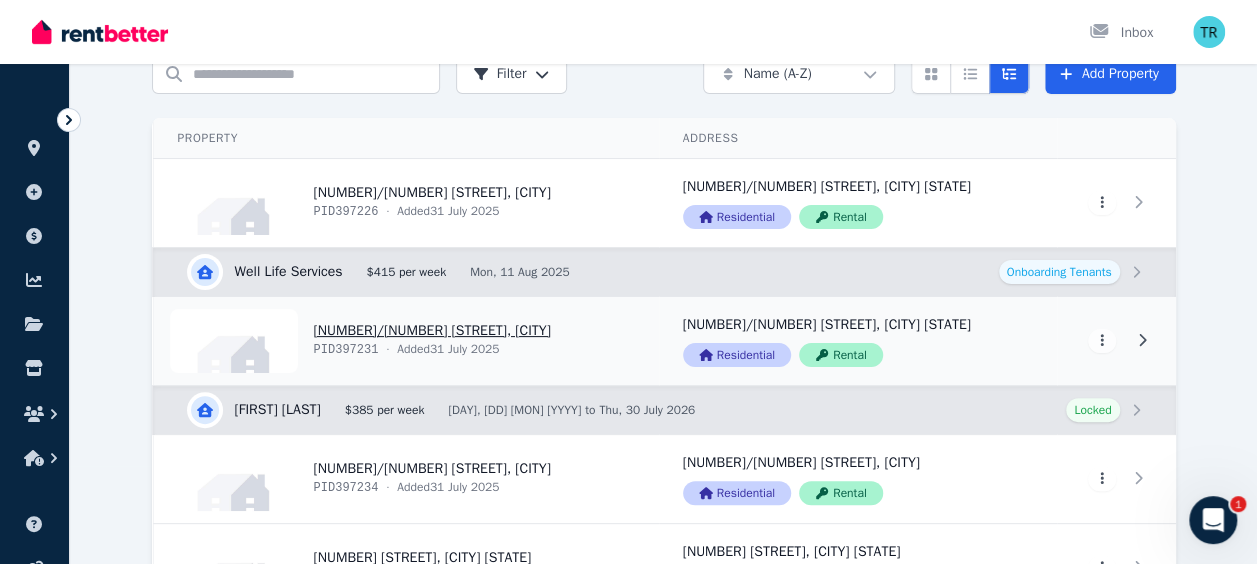 click on "View property details" at bounding box center [406, 341] 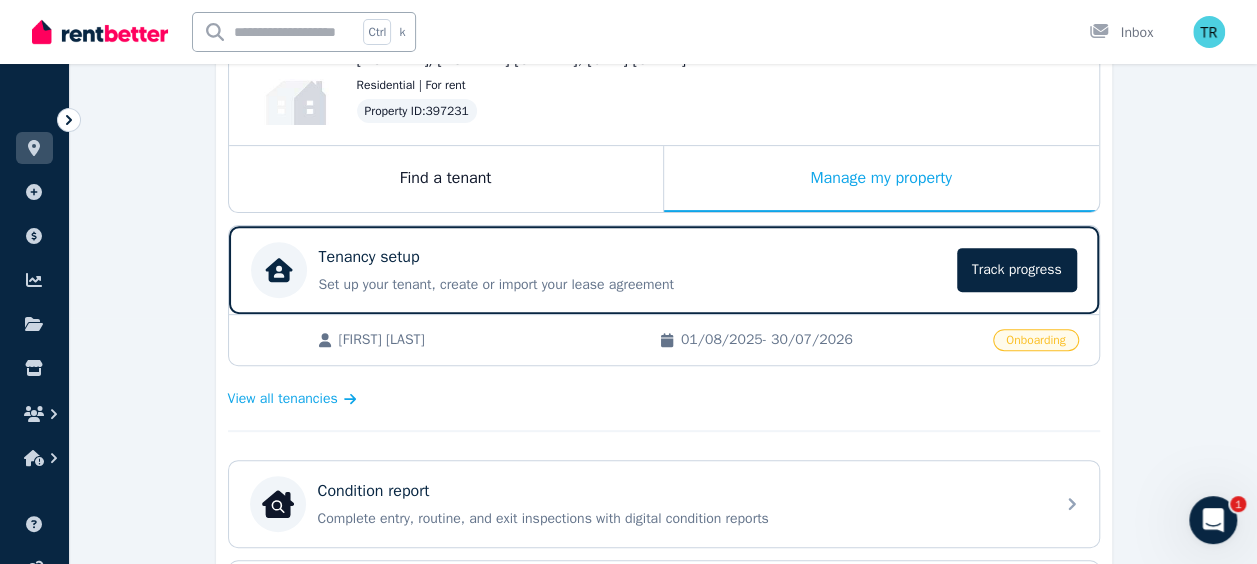 scroll, scrollTop: 248, scrollLeft: 0, axis: vertical 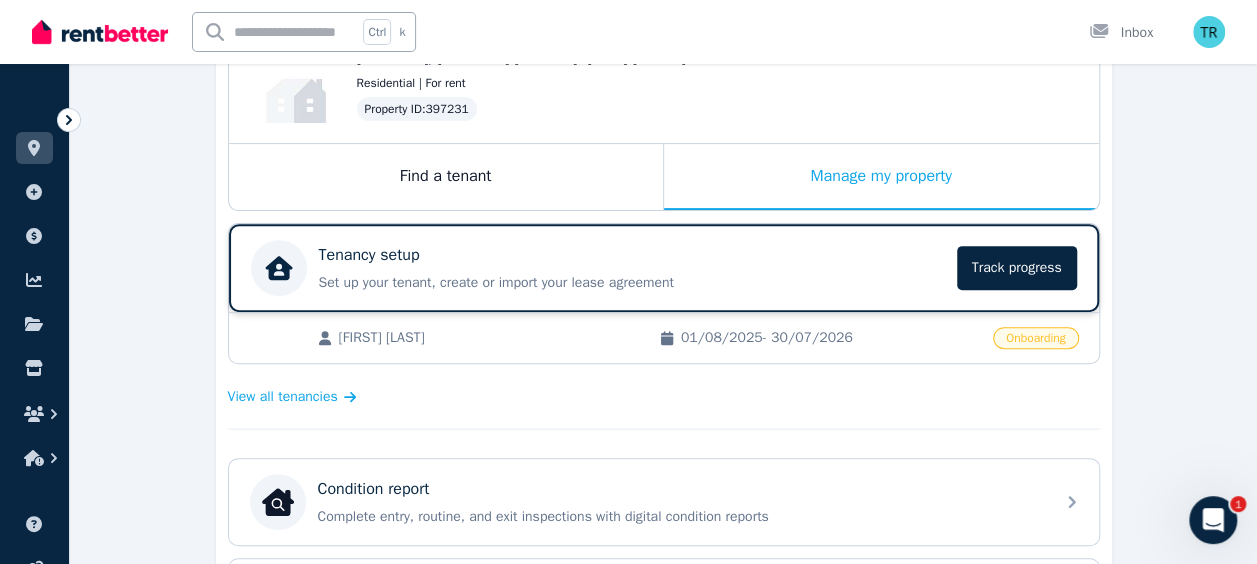 click on "Tenancy setup" at bounding box center (632, 255) 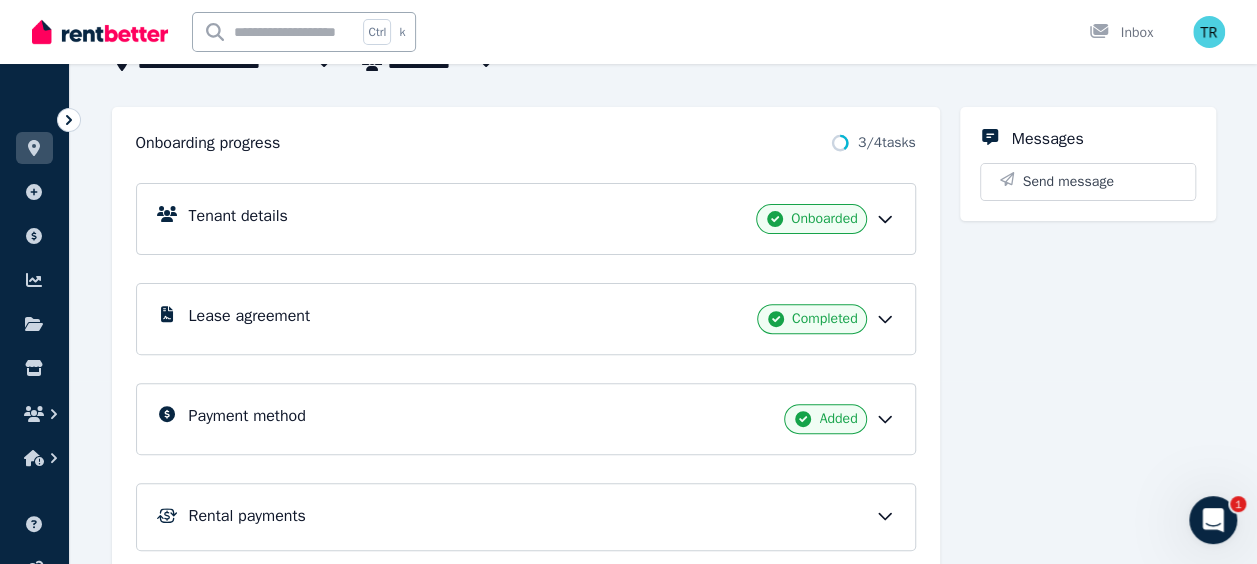 scroll, scrollTop: 208, scrollLeft: 0, axis: vertical 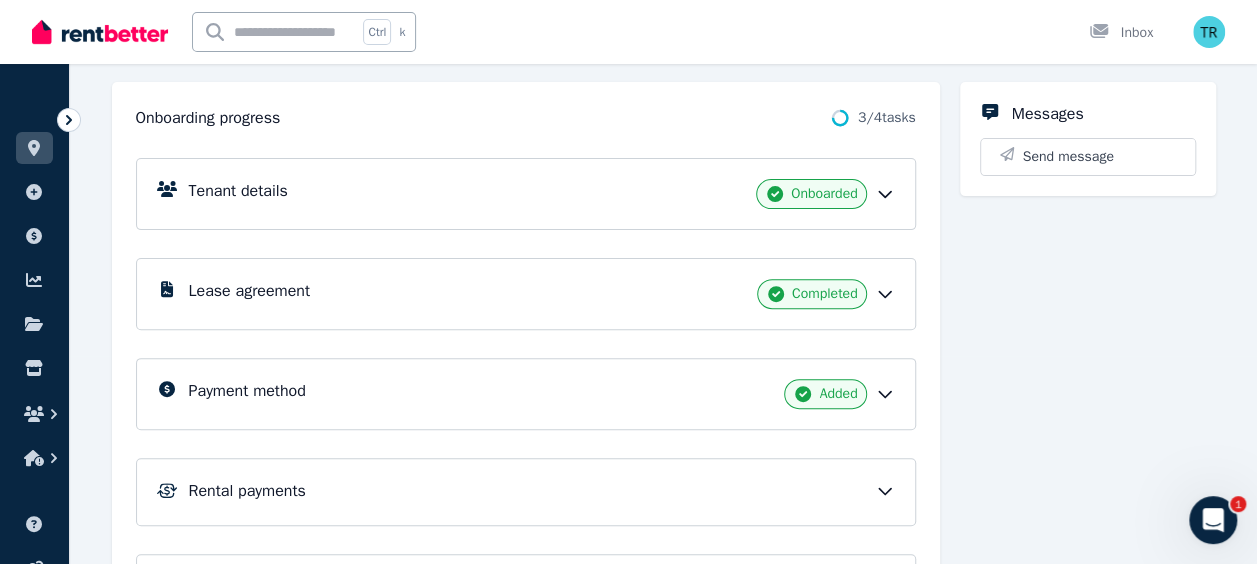 click on "Tenant details Onboarded" at bounding box center [542, 194] 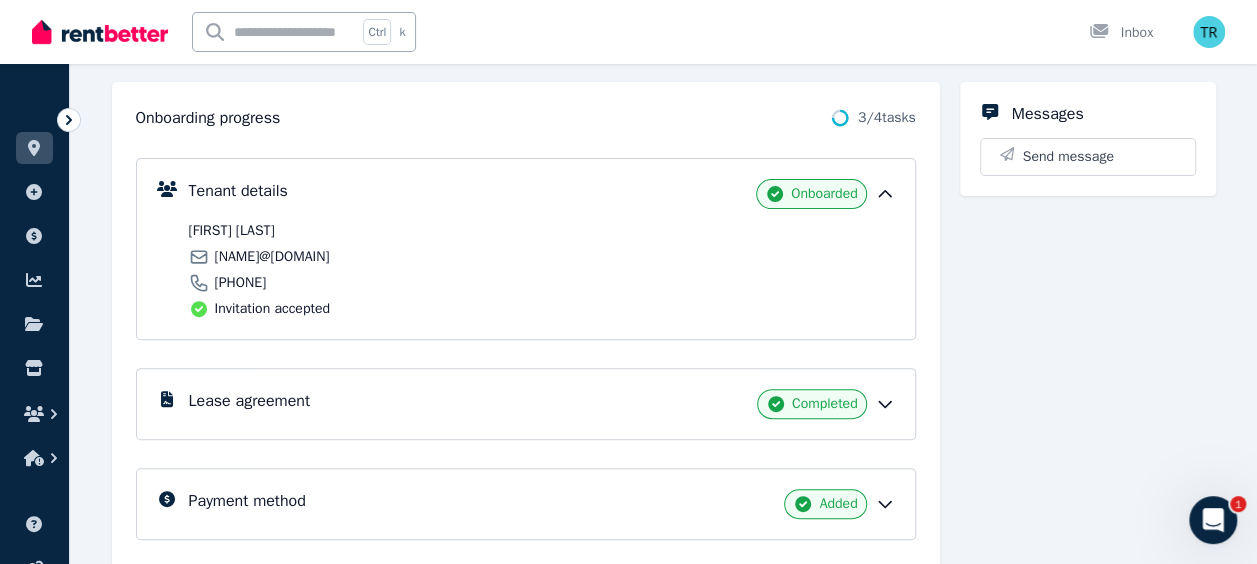 click on "Tenant details Onboarded [FIRST] [LAST] [NAME]@[DOMAIN] [PHONE] Invitation accepted" at bounding box center (526, 249) 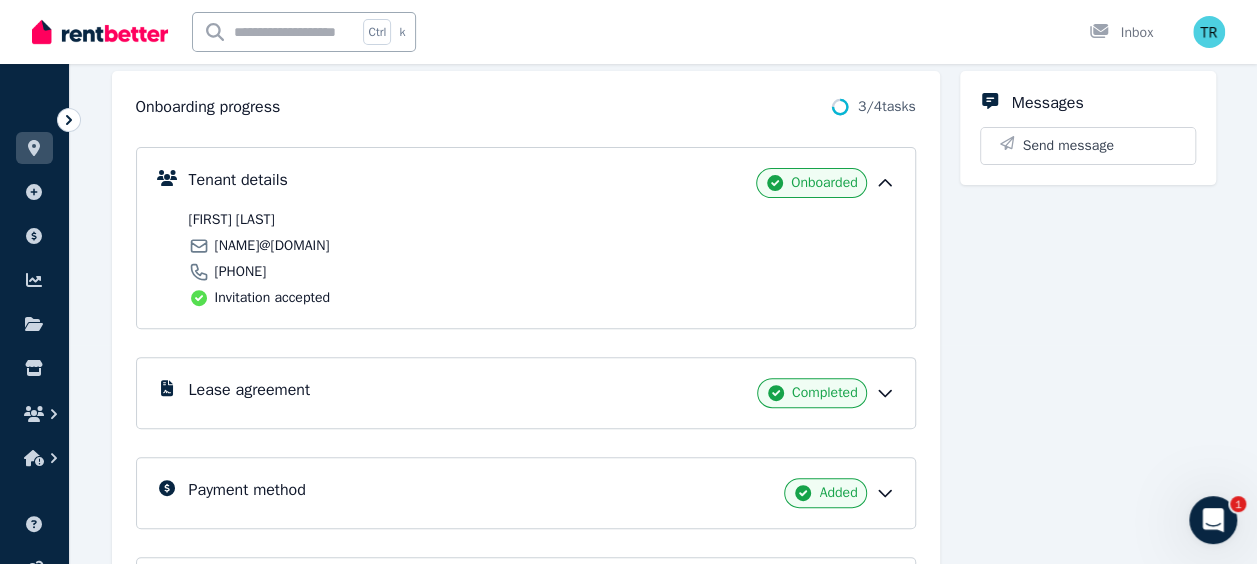 scroll, scrollTop: 241, scrollLeft: 0, axis: vertical 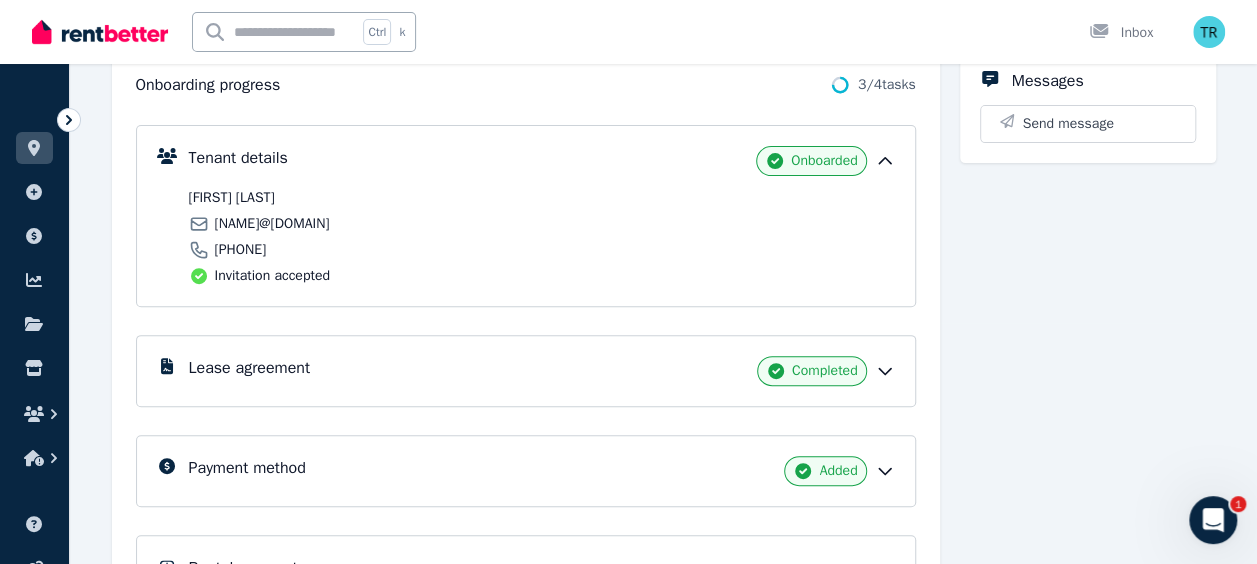 click on "Lease agreement Completed" at bounding box center (542, 371) 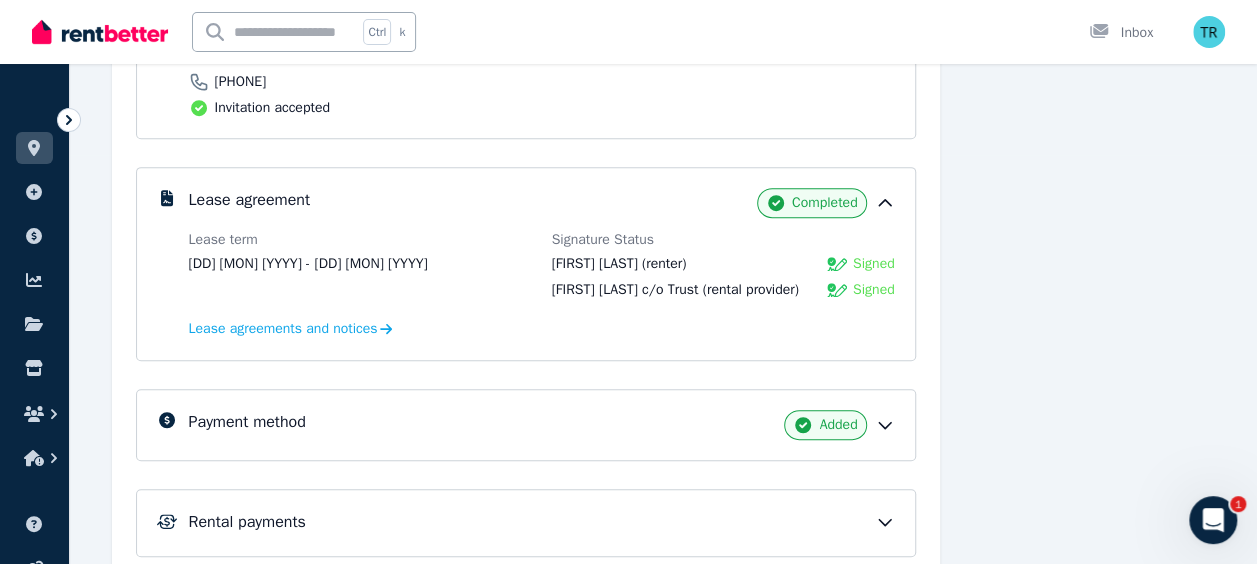 scroll, scrollTop: 411, scrollLeft: 0, axis: vertical 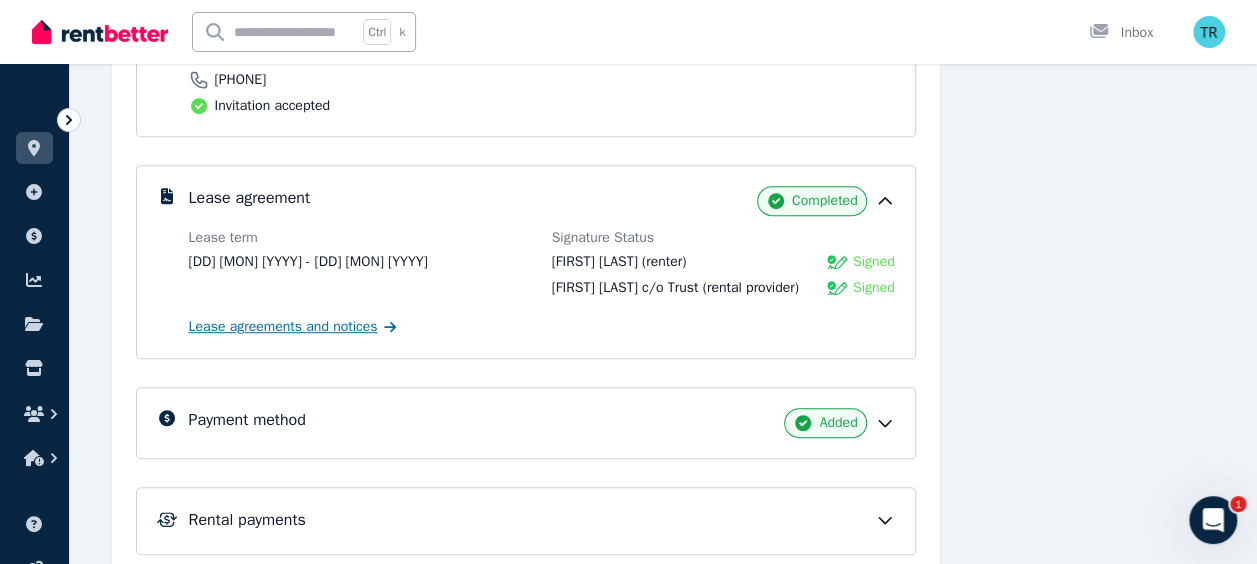 click 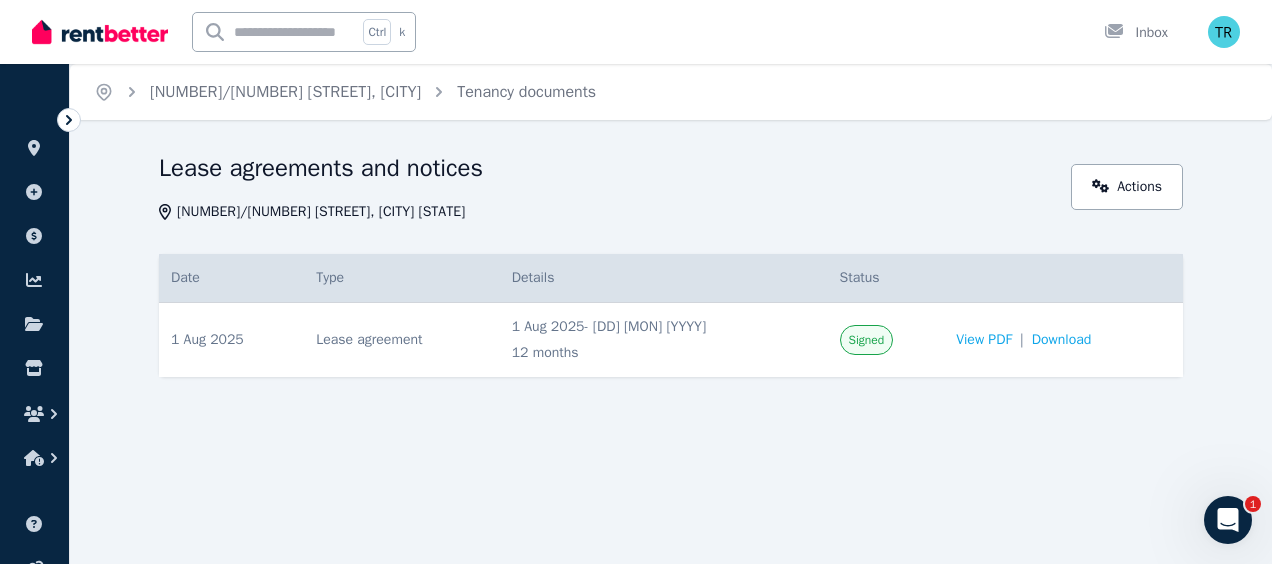 click on "[DD] [MON] [YYYY]  -   [DD] [MON] [YYYY]" at bounding box center (664, 327) 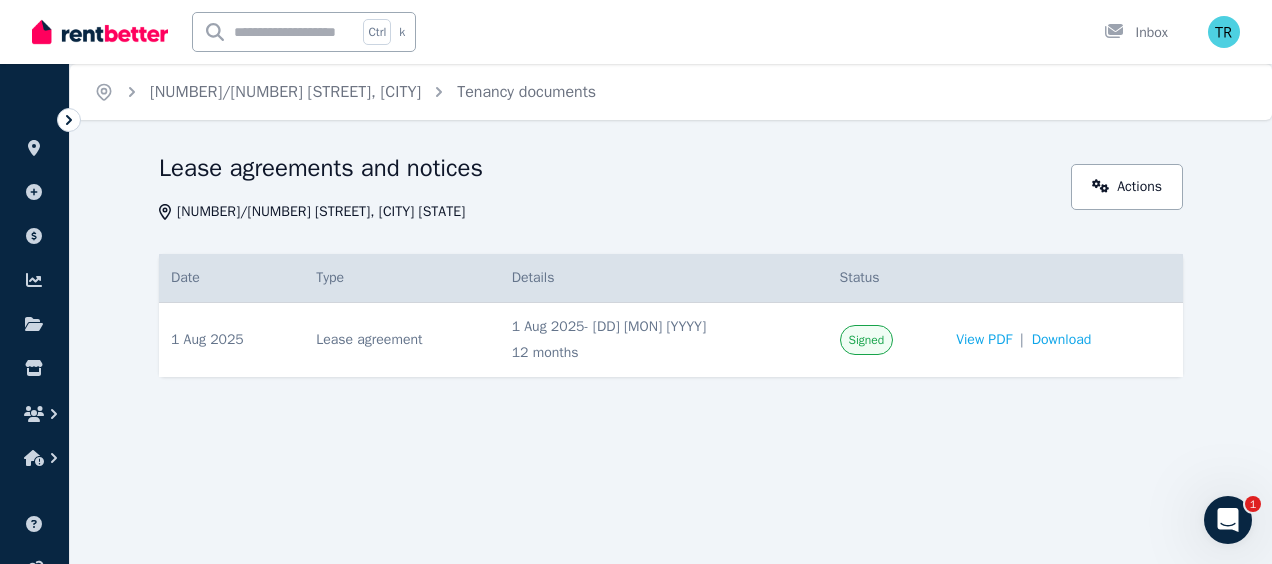 click on "Signed" at bounding box center (867, 340) 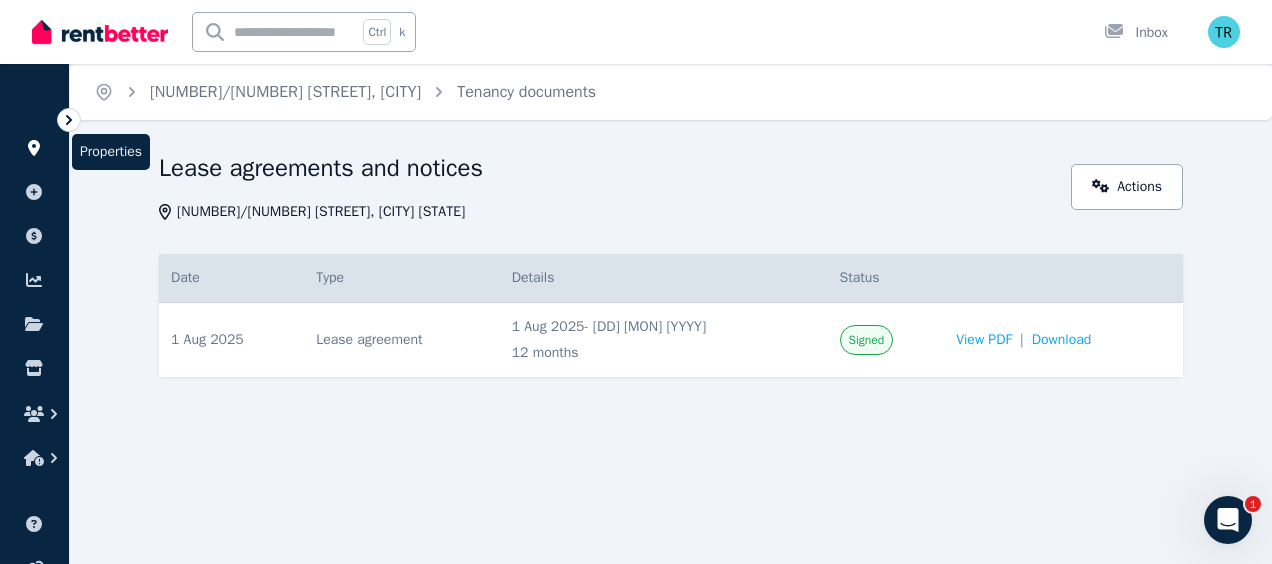 click 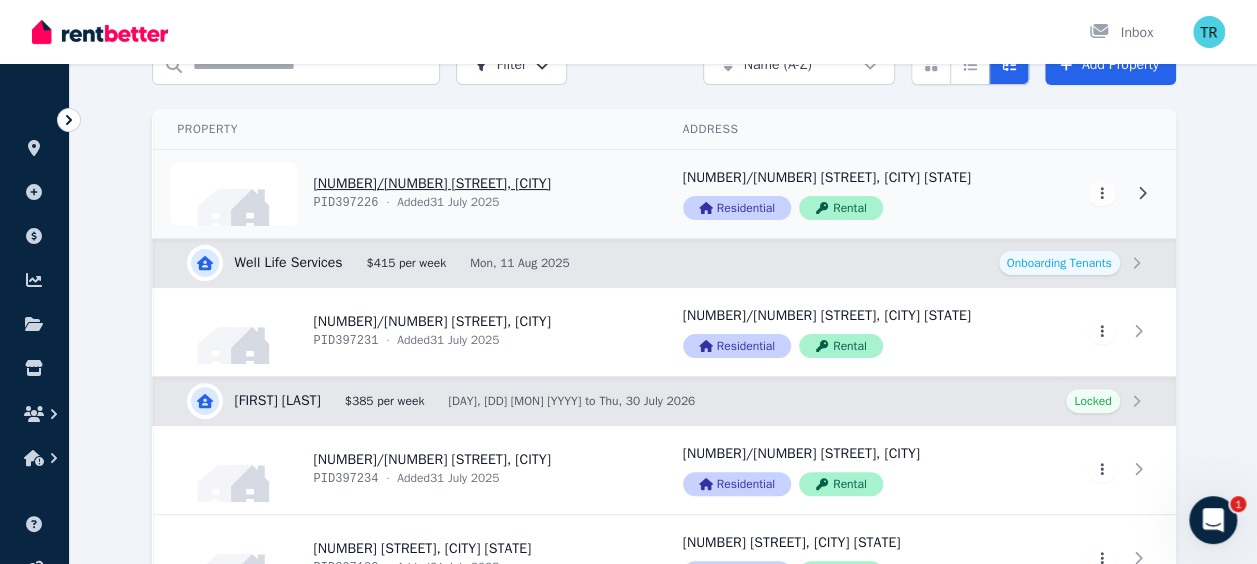scroll, scrollTop: 108, scrollLeft: 0, axis: vertical 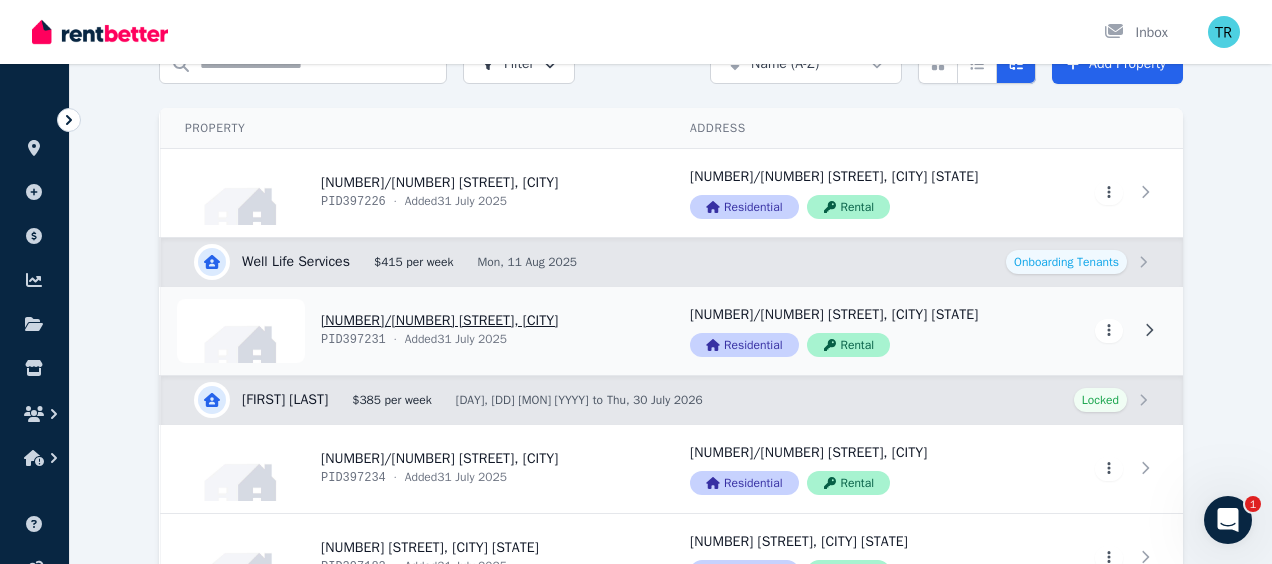 click on "Open main menu Inbox Open user menu ORGANISE Properties Add property Payments Finance report Documents Marketplace Help centre Refer a friend Account settings Your profile [FIRST] [LAST] Home Properties Help Search properties Filter Name (A-Z) Add Property Property Address Actions [NUMBER]/[NUMBER] [STREET], [CITY] PID  [NUMBER] · Added  [DD] [MON] [YYYY] [NUMBER]/[NUMBER] [STREET], [CITY] [STATE] Residential Rental View property details [NUMBER]/[NUMBER] [STREET], [CITY] [STATE] Residential Rental View property details View property details Well Life Services $[NUMBER] per week [DAY], [DD] [MON] [YYYY] Onboarding Tenants View details for  Well Life Services [NUMBER]/[NUMBER] [STREET], [CITY] PID  [NUMBER] · Added  [DD] [MON] [YYYY] [NUMBER]/[NUMBER] [STREET], [CITY] [STATE] Residential Rental View property details [NUMBER]/[NUMBER] [STREET], [CITY] [STATE] Residential Rental View property details View property details [FIRST] [LAST] $[NUMBER] per week [DAY], [DD] [MON] [YYYY] to [DAY], [DD] [MON] [YYYY] Locked View details for  [FIRST] [LAST] [NUMBER]/[NUMBER] [STREET], [CITY] PID  [NUMBER] · Added  [DD] [MON] [YYYY] Rental" at bounding box center [636, 174] 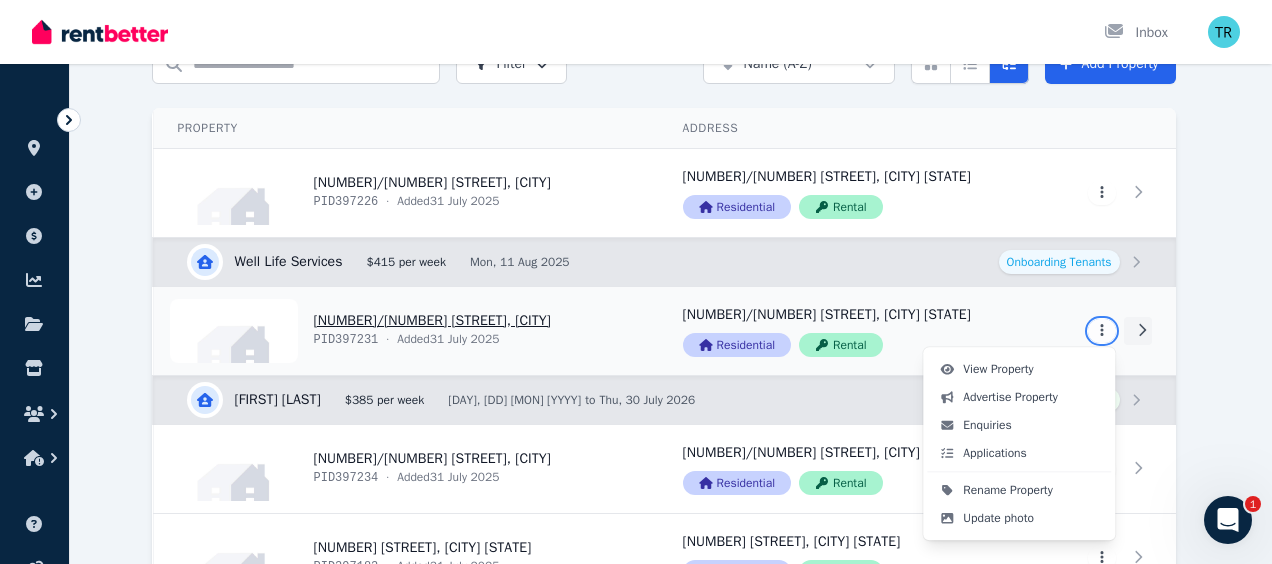 click on "Open main menu Inbox Open user menu ORGANISE Properties Add property Payments Finance report Documents Marketplace Help centre Refer a friend Account settings Your profile [FIRST] [LAST] Home Properties Help Search properties Filter Name (A-Z) Add Property Property Address Actions [NUMBER]/[NUMBER] [STREET], [CITY] PID  [NUMBER] · Added  [DD] [MON] [YYYY] [NUMBER]/[NUMBER] [STREET], [CITY] [STATE] Residential Rental View property details [NUMBER]/[NUMBER] [STREET], [CITY] [STATE] Residential Rental View property details View property details Well Life Services $[NUMBER] per week [DAY], [DD] [MON] [YYYY] Onboarding Tenants View details for  Well Life Services [NUMBER]/[NUMBER] [STREET], [CITY] PID  [NUMBER] · Added  [DD] [MON] [YYYY] [NUMBER]/[NUMBER] [STREET], [CITY] [STATE] Residential Rental View property details [NUMBER]/[NUMBER] [STREET], [CITY] [STATE] Residential Rental View property details View property details [FIRST] [LAST] $[NUMBER] per week [DAY], [DD] [MON] [YYYY] to [DAY], [DD] [MON] [YYYY] Locked View details for  [FIRST] [LAST] [NUMBER]/[NUMBER] [STREET], [CITY] PID  [NUMBER] · Added  [DD] [MON] [YYYY] Rental" at bounding box center [636, 174] 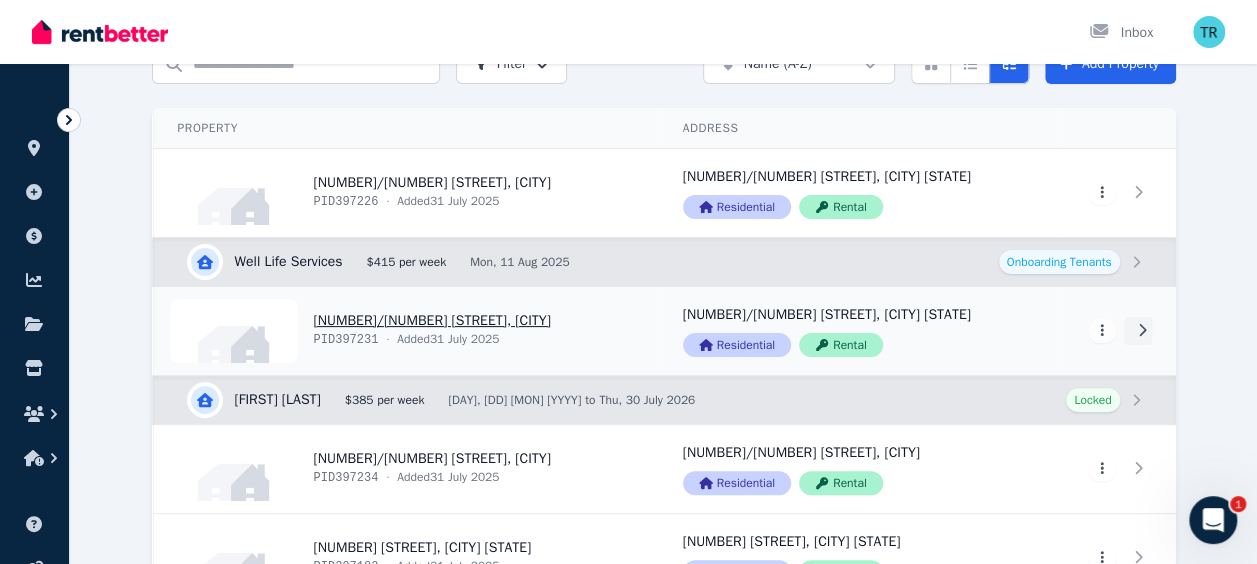 click 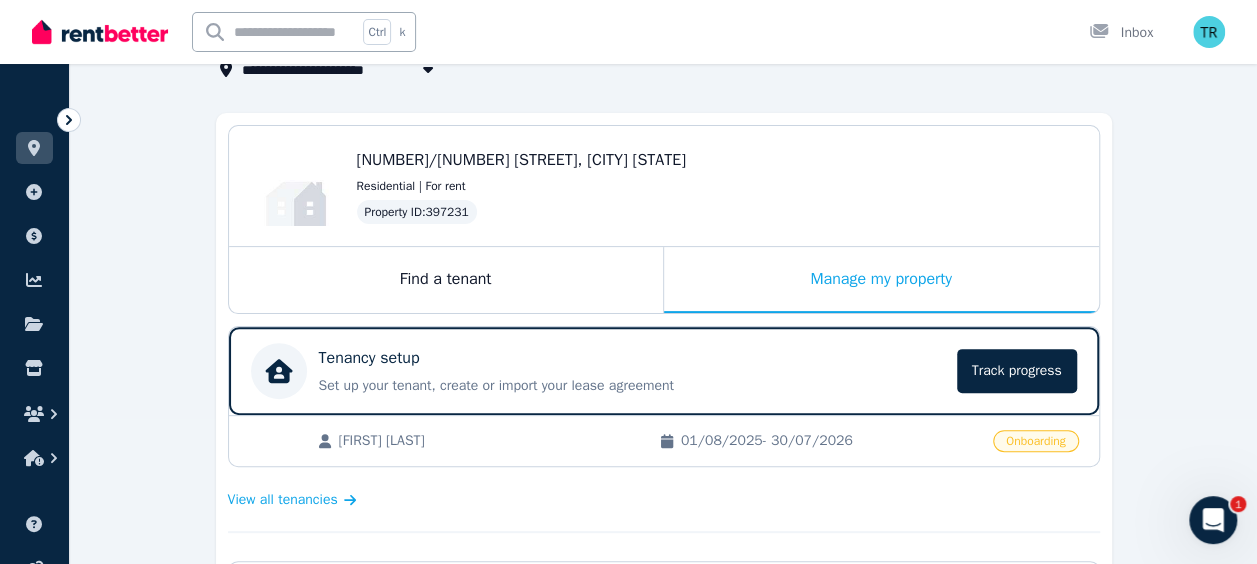scroll, scrollTop: 146, scrollLeft: 0, axis: vertical 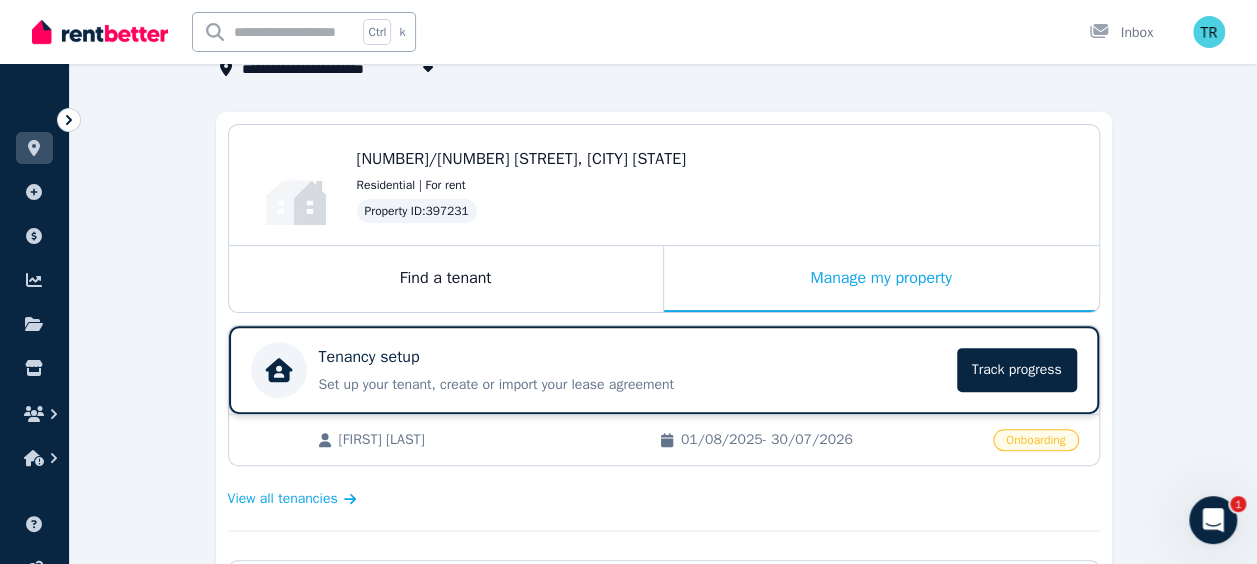 click on "Tenancy setup" at bounding box center (632, 357) 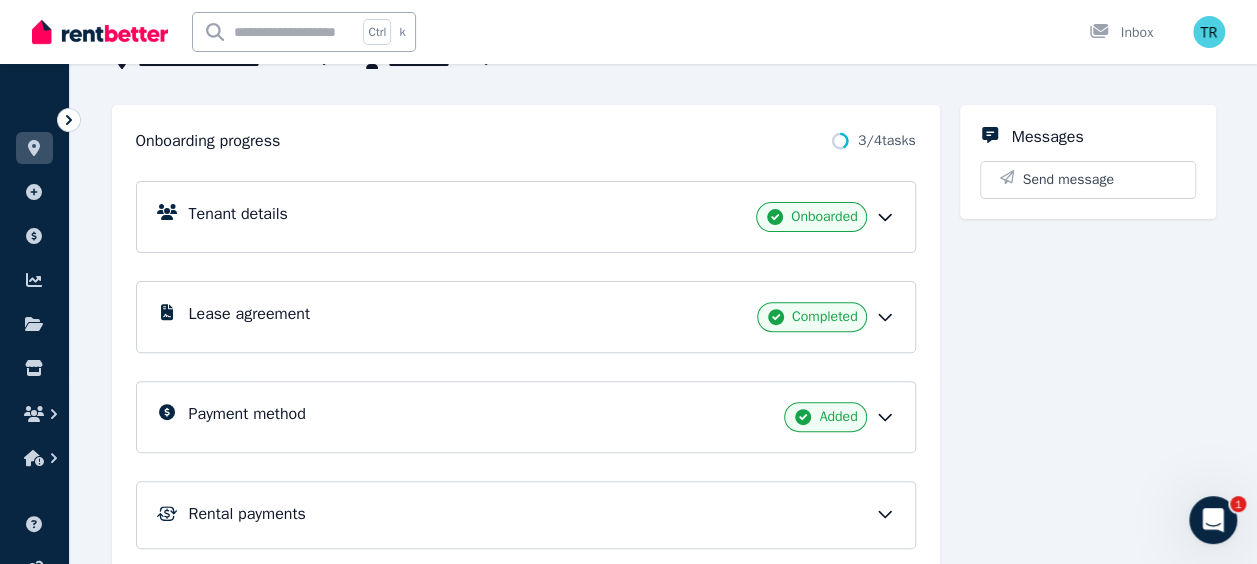 scroll, scrollTop: 189, scrollLeft: 0, axis: vertical 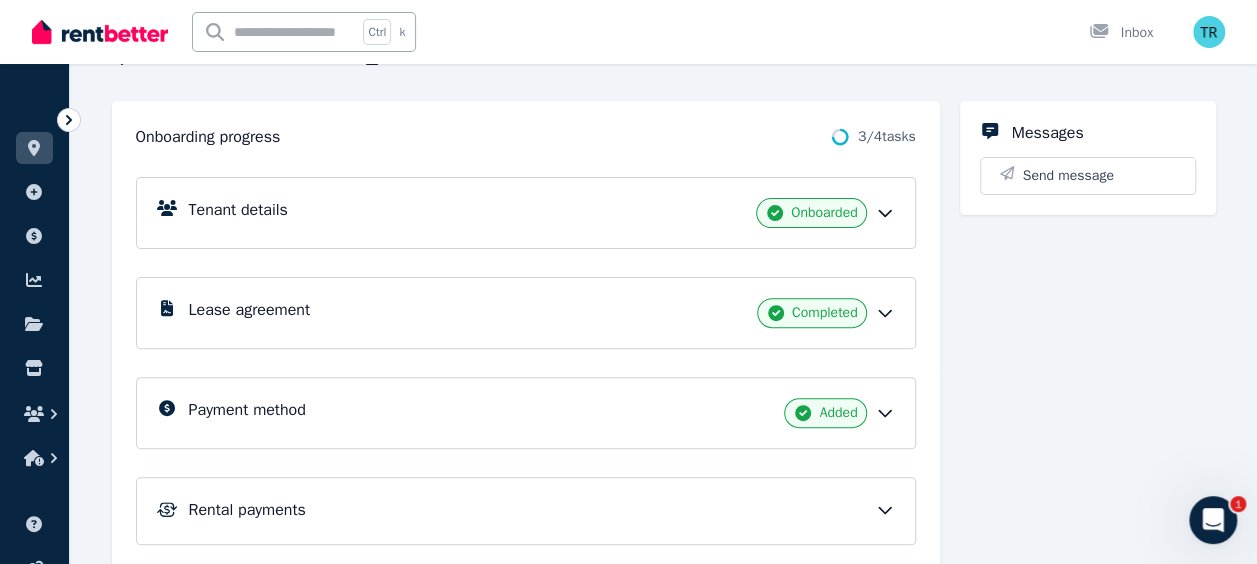 click 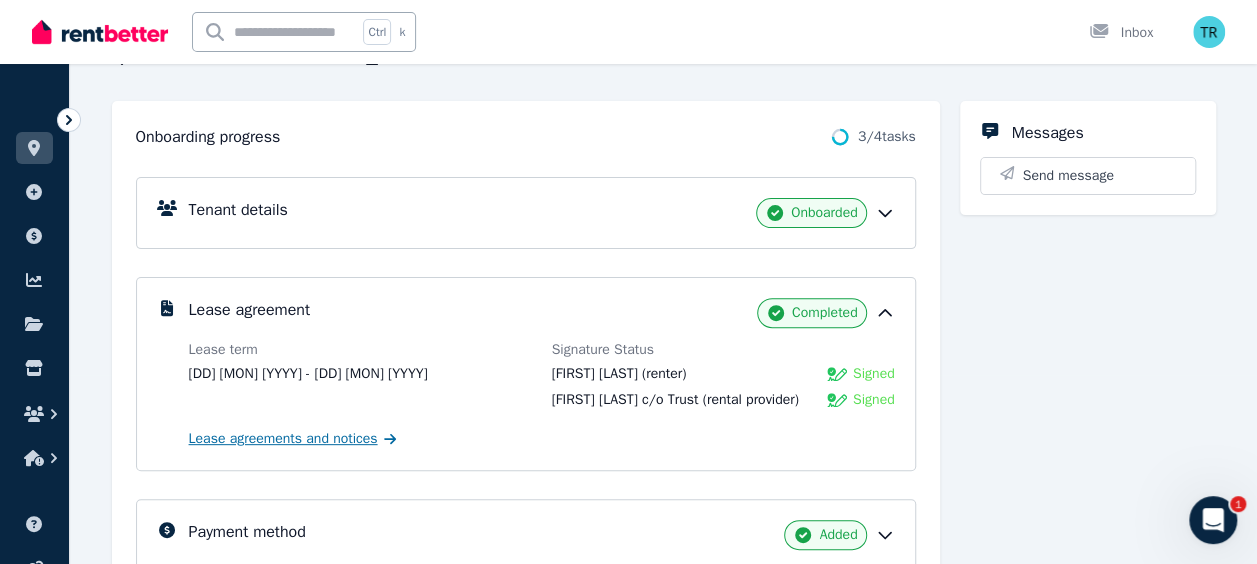 click on "Lease agreements and notices" at bounding box center [283, 439] 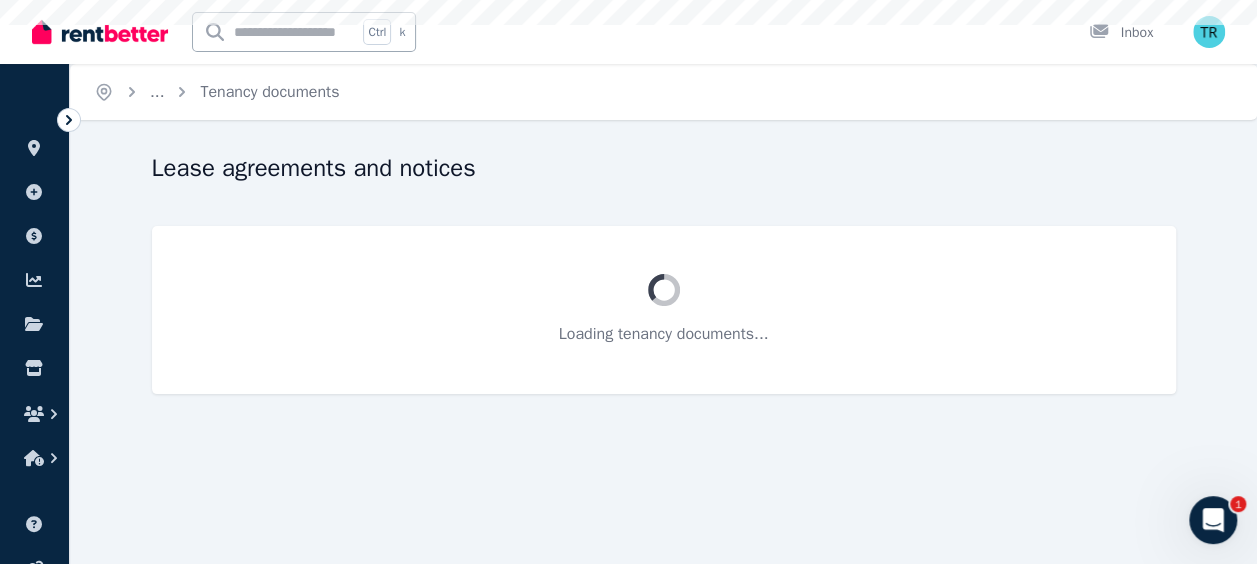 scroll, scrollTop: 0, scrollLeft: 0, axis: both 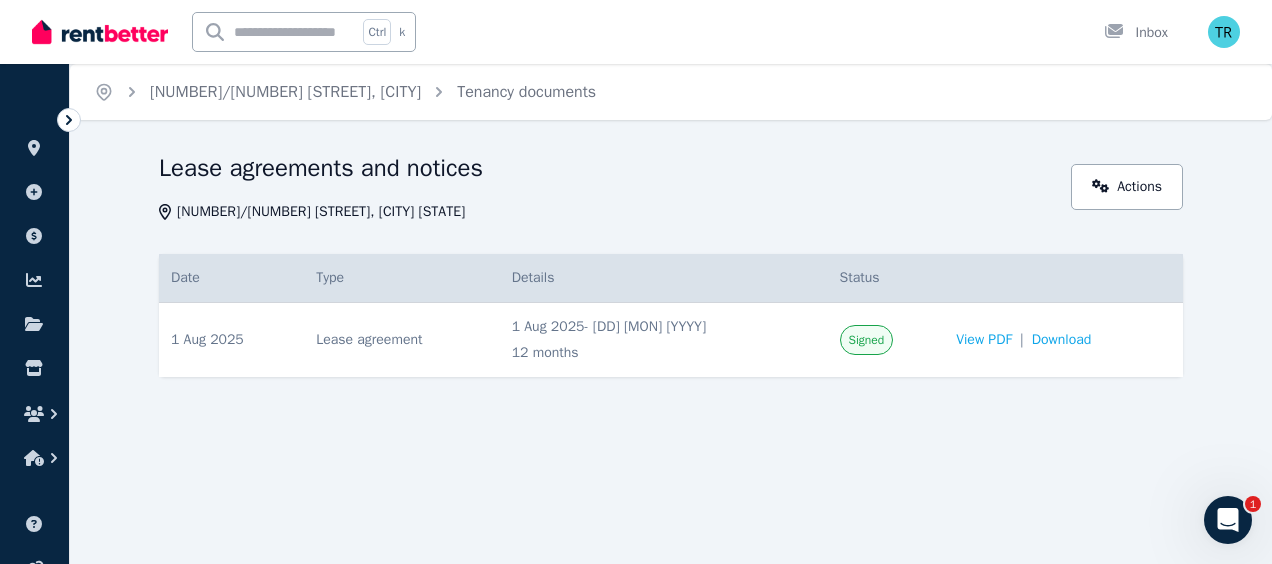 click on "Lease agreement" at bounding box center [401, 340] 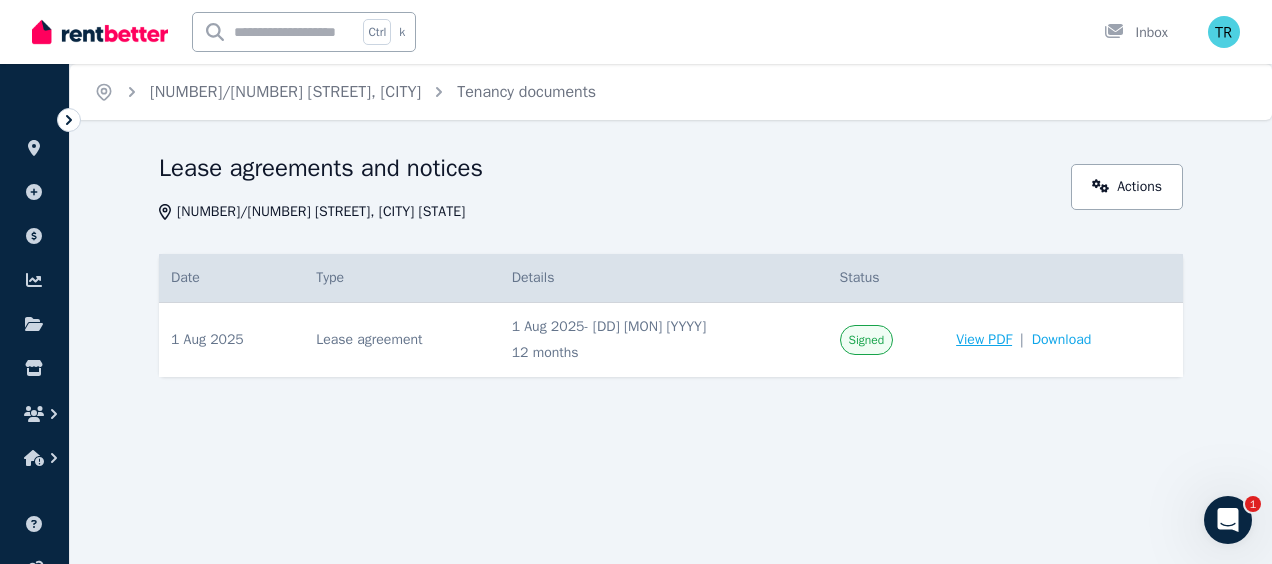 click on "View PDF" at bounding box center (984, 340) 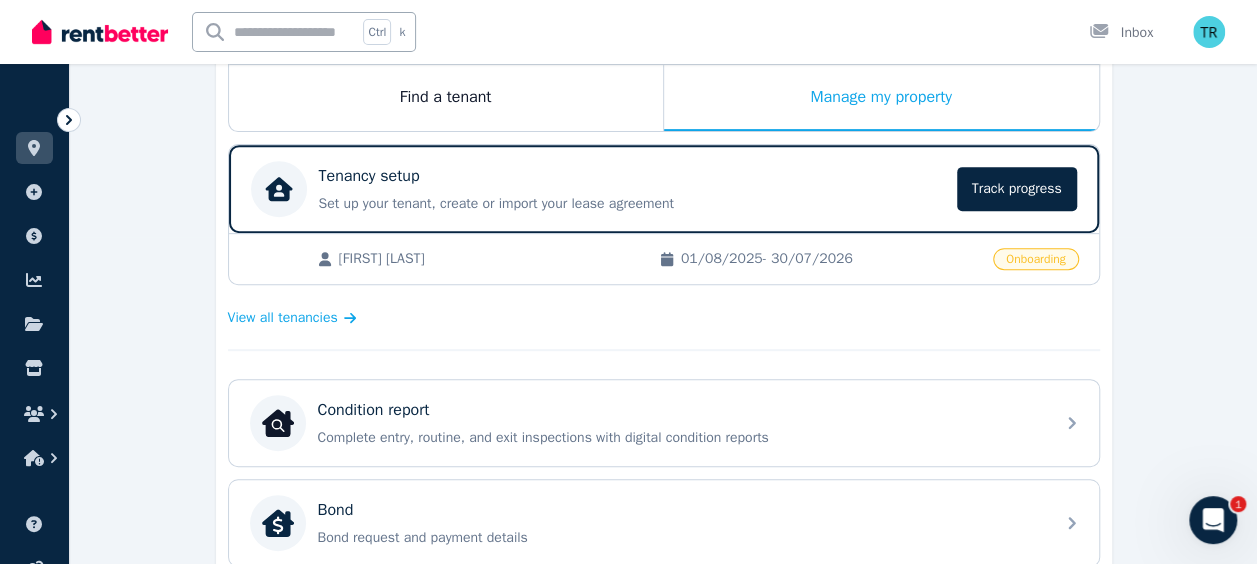 scroll, scrollTop: 329, scrollLeft: 0, axis: vertical 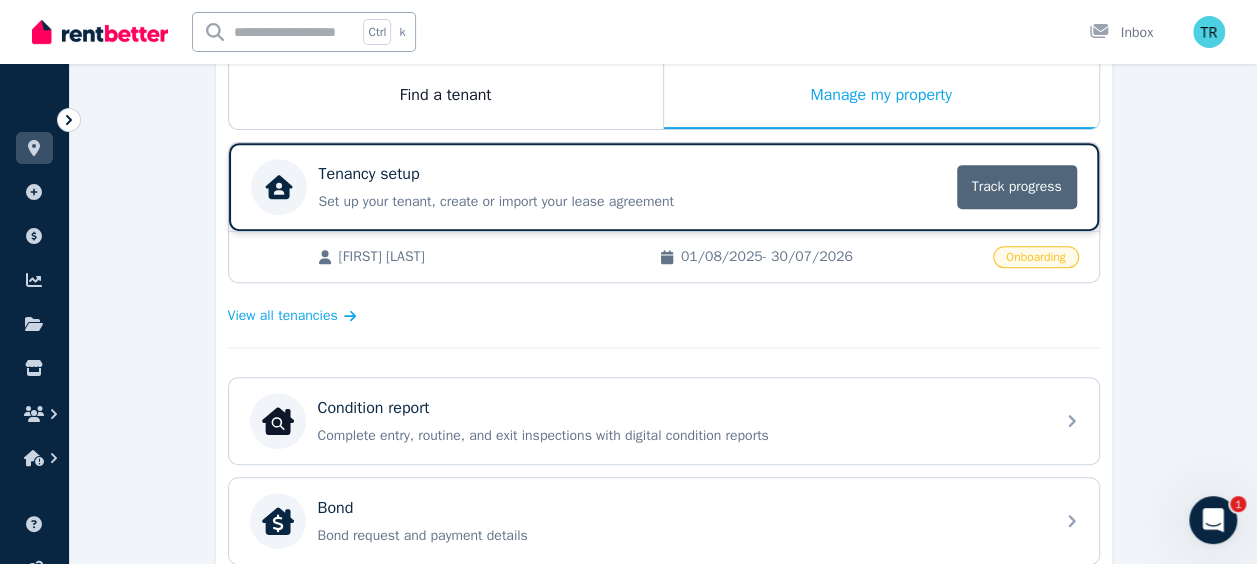 click on "Track progress" at bounding box center [1017, 187] 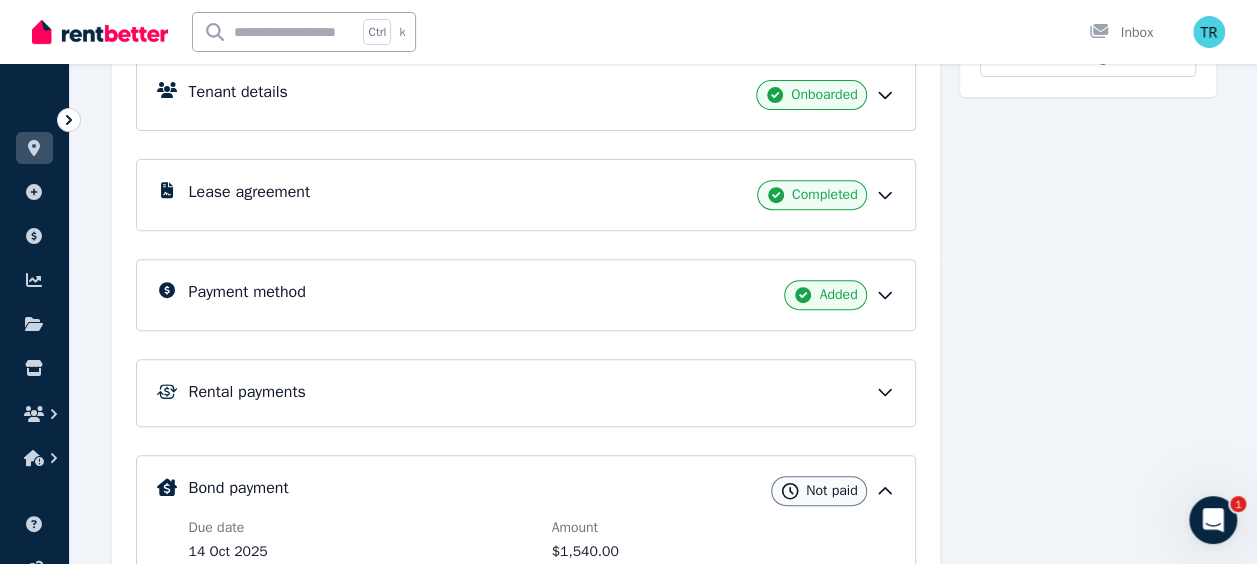 scroll, scrollTop: 417, scrollLeft: 0, axis: vertical 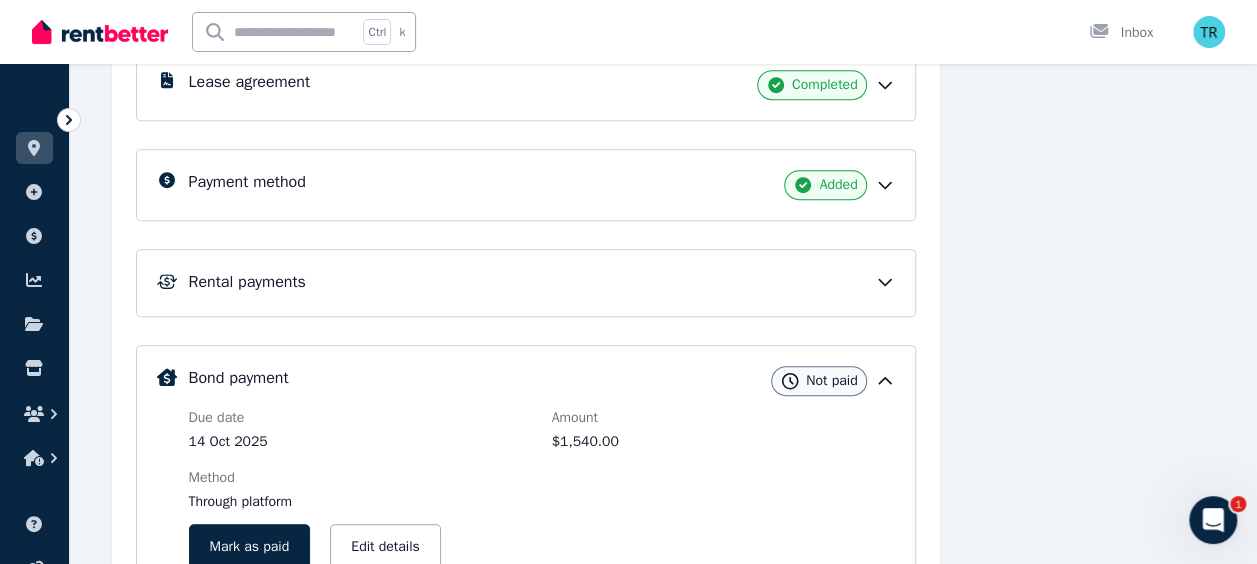 click 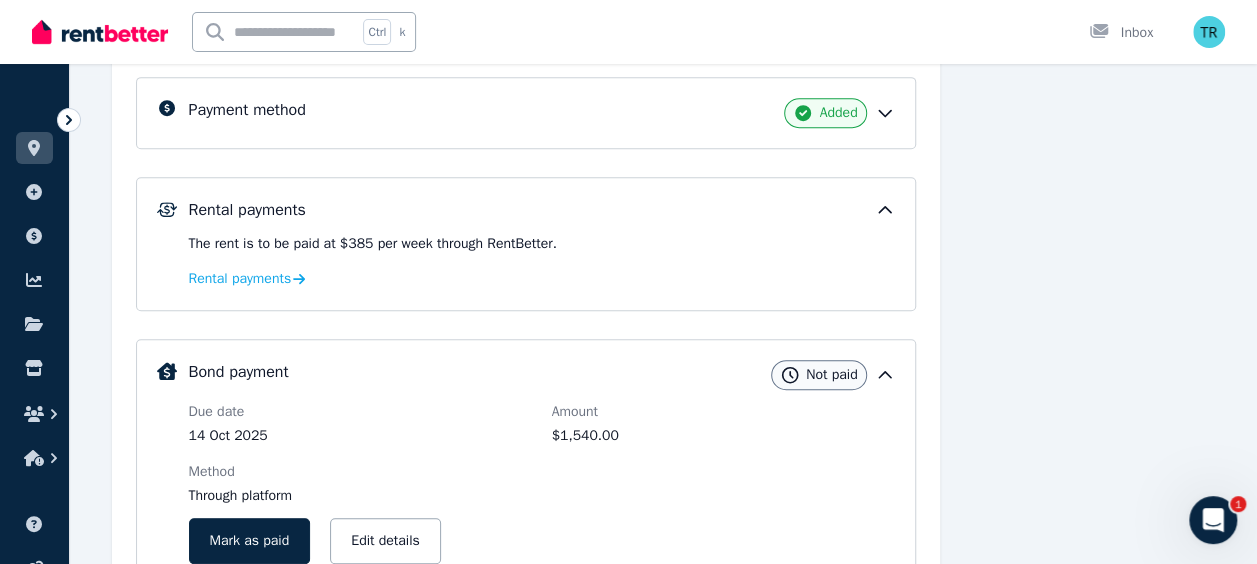 scroll, scrollTop: 492, scrollLeft: 0, axis: vertical 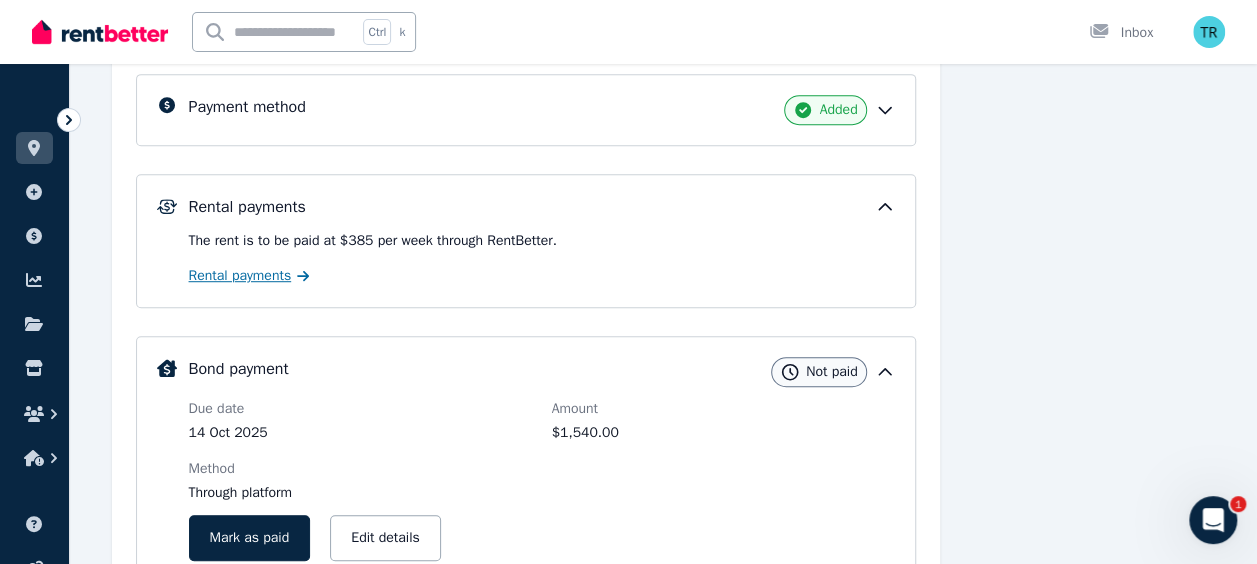 click on "Rental payments" at bounding box center [240, 276] 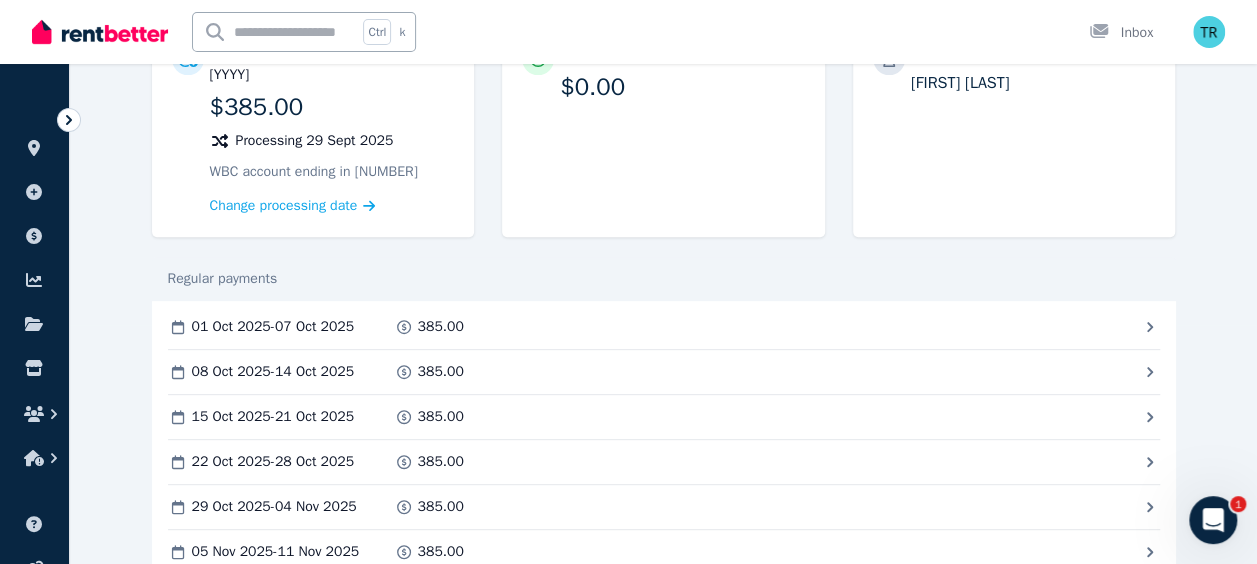 scroll, scrollTop: 238, scrollLeft: 0, axis: vertical 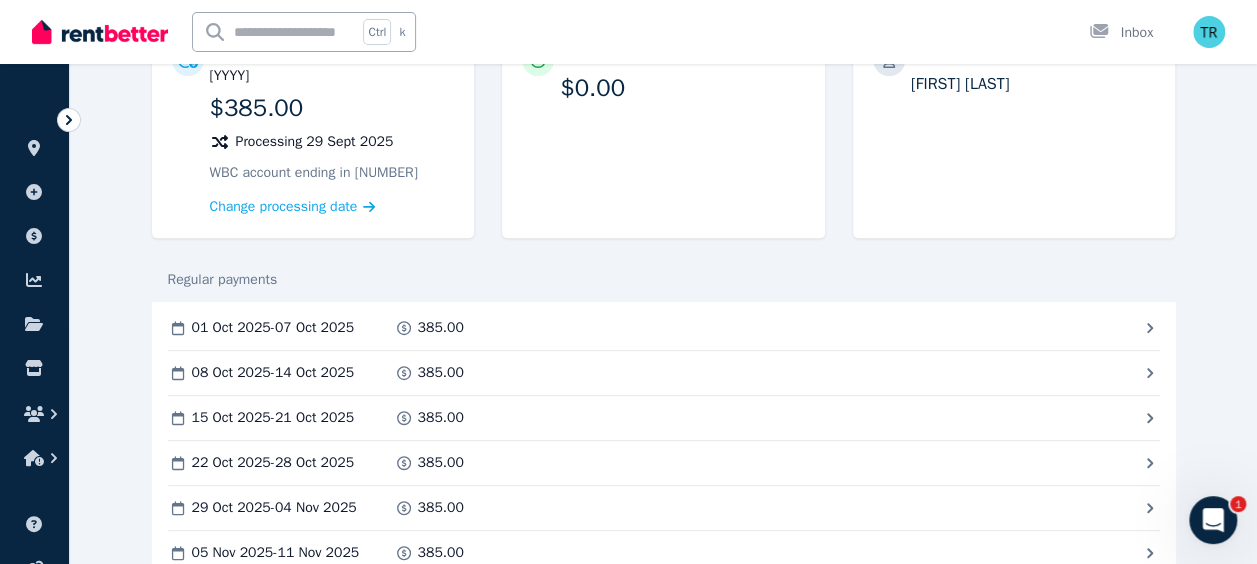 click on "385.00" at bounding box center [441, 328] 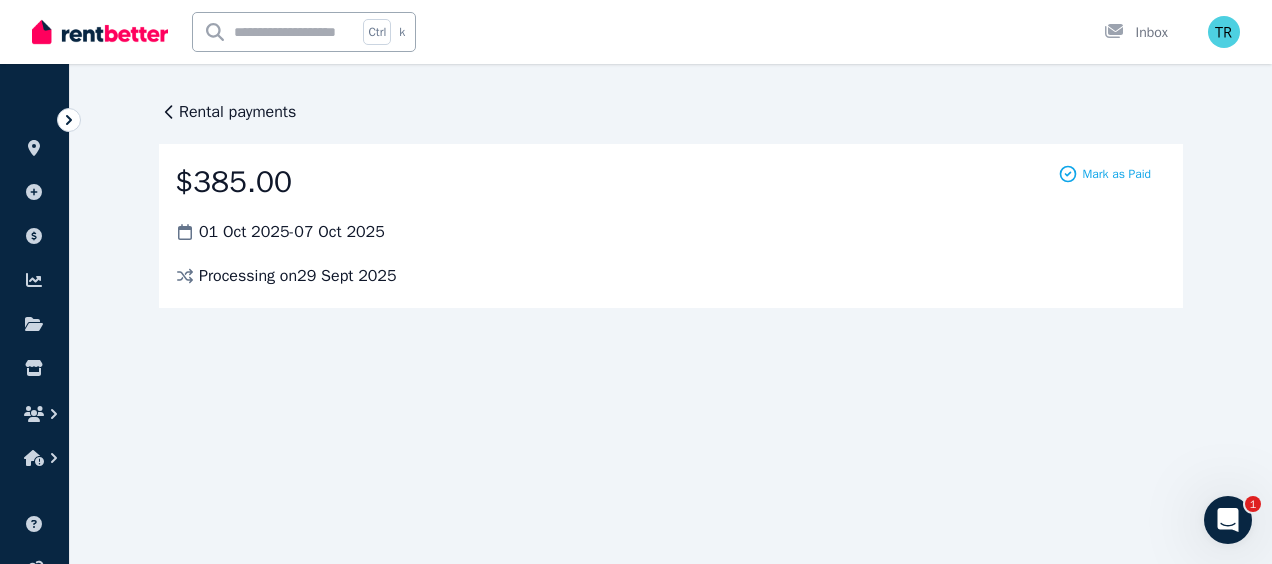 click on "$385.00" at bounding box center (233, 182) 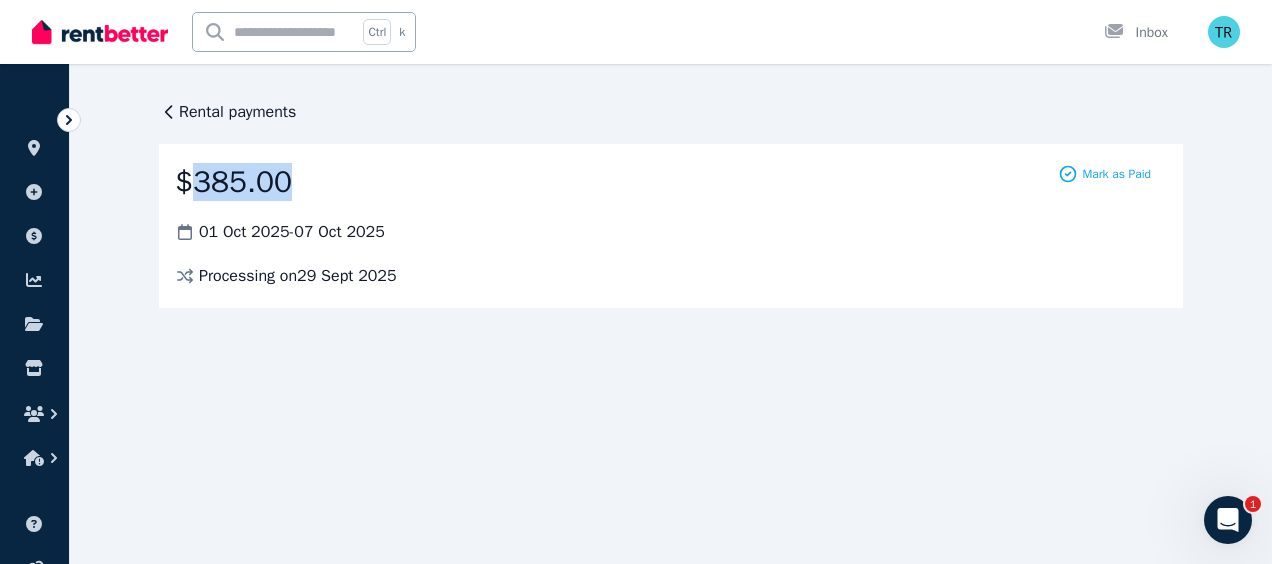 click on "$385.00" at bounding box center (233, 182) 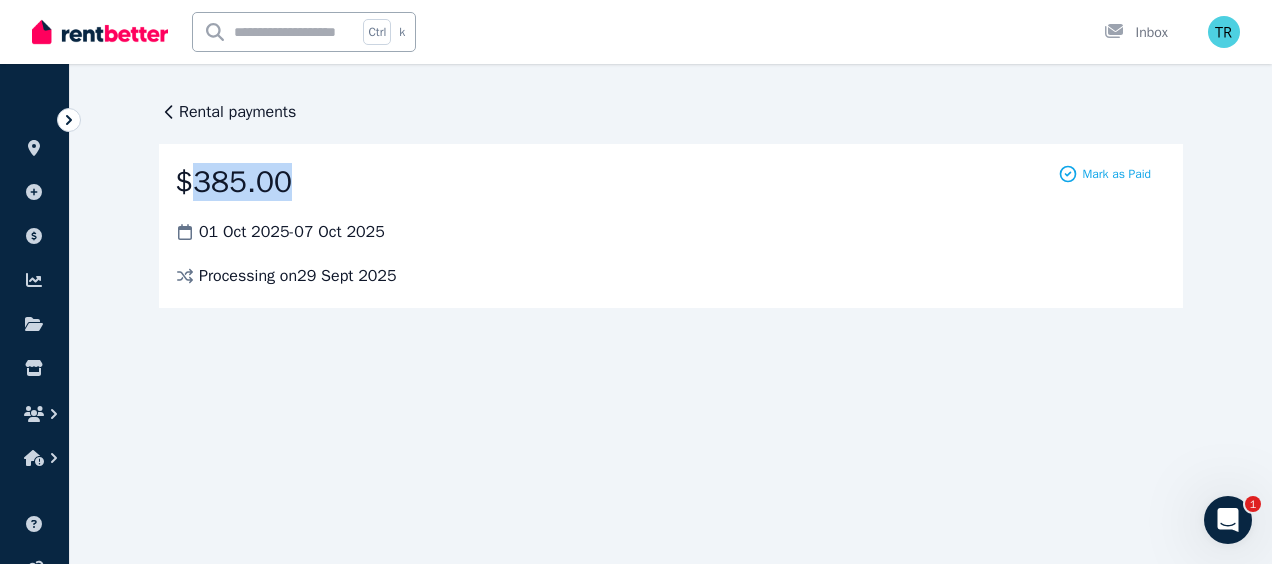 click on "$385.00" at bounding box center (671, 182) 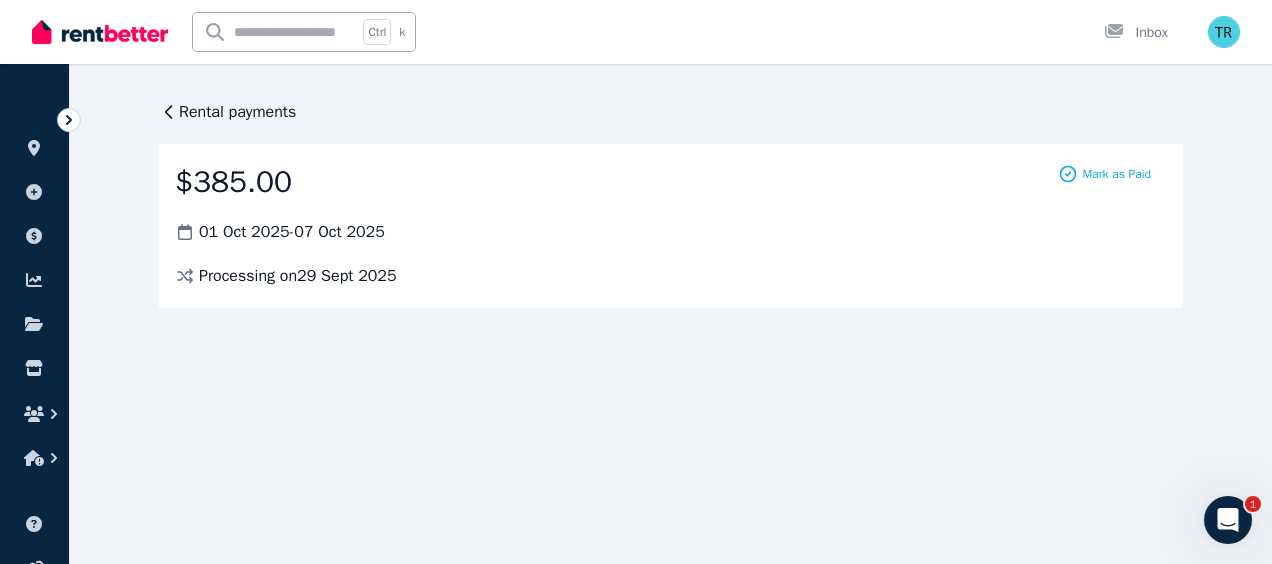 click 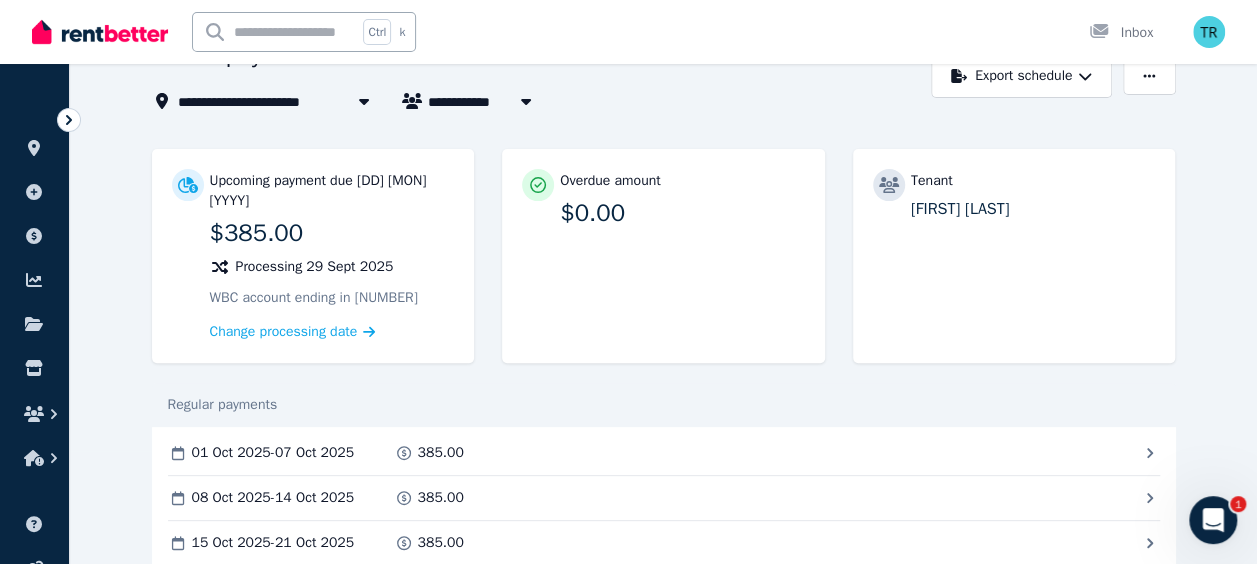 scroll, scrollTop: 110, scrollLeft: 0, axis: vertical 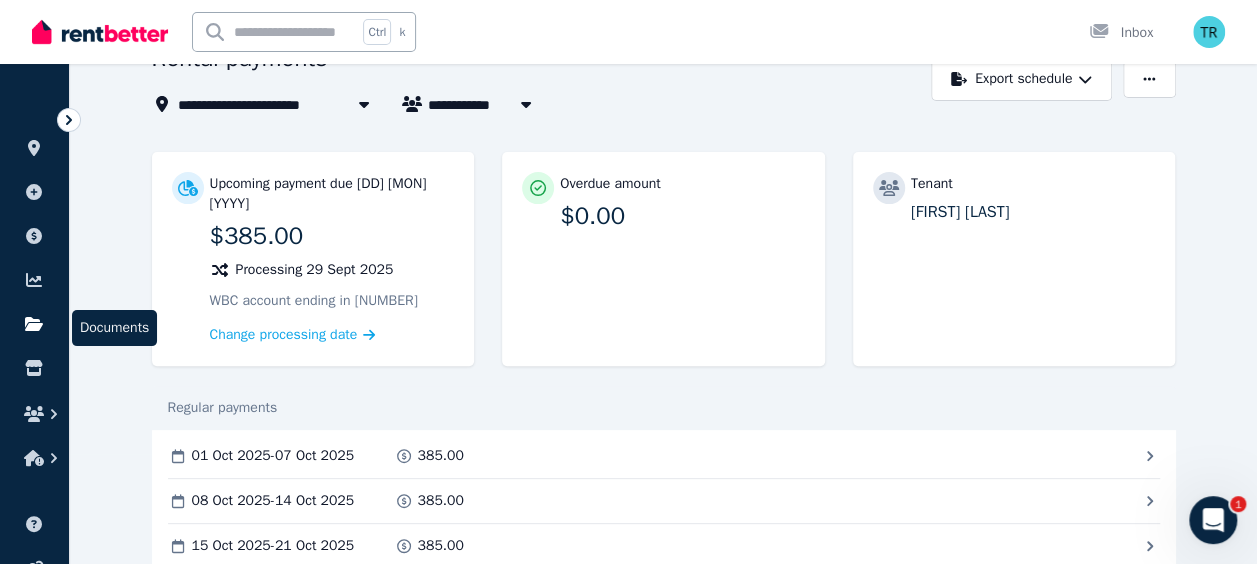 click 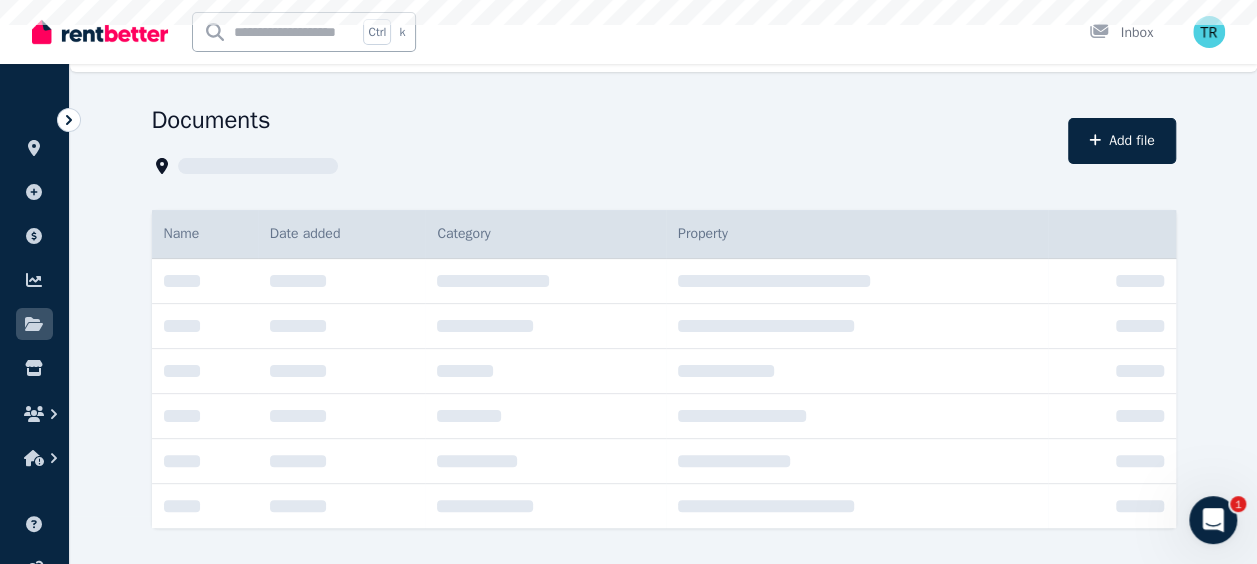 scroll, scrollTop: 0, scrollLeft: 0, axis: both 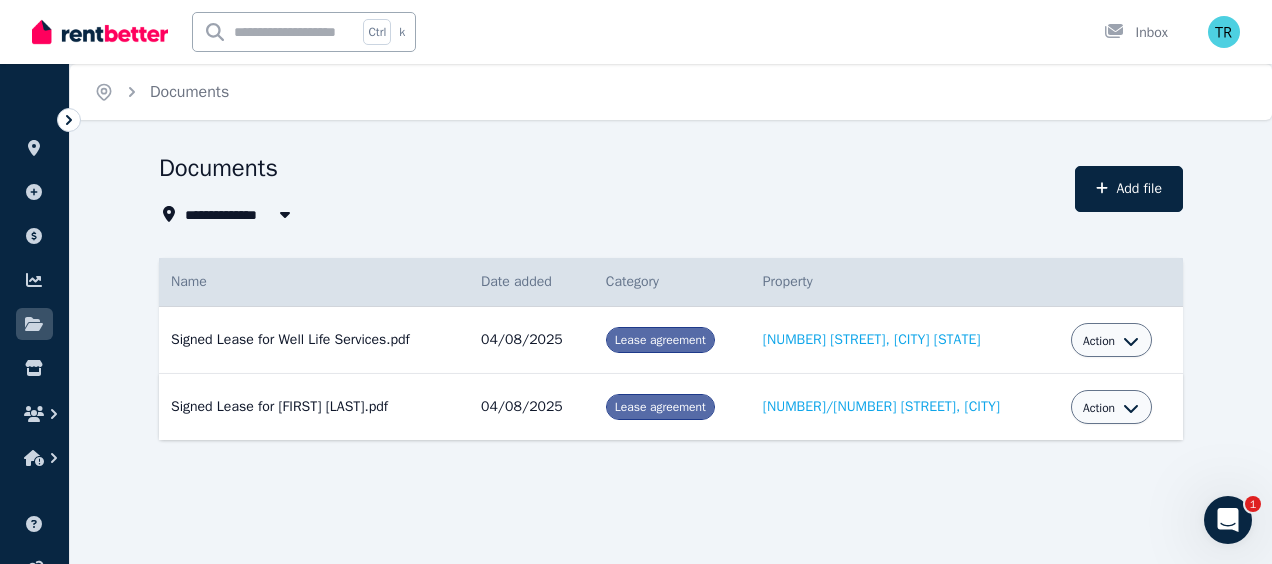 click 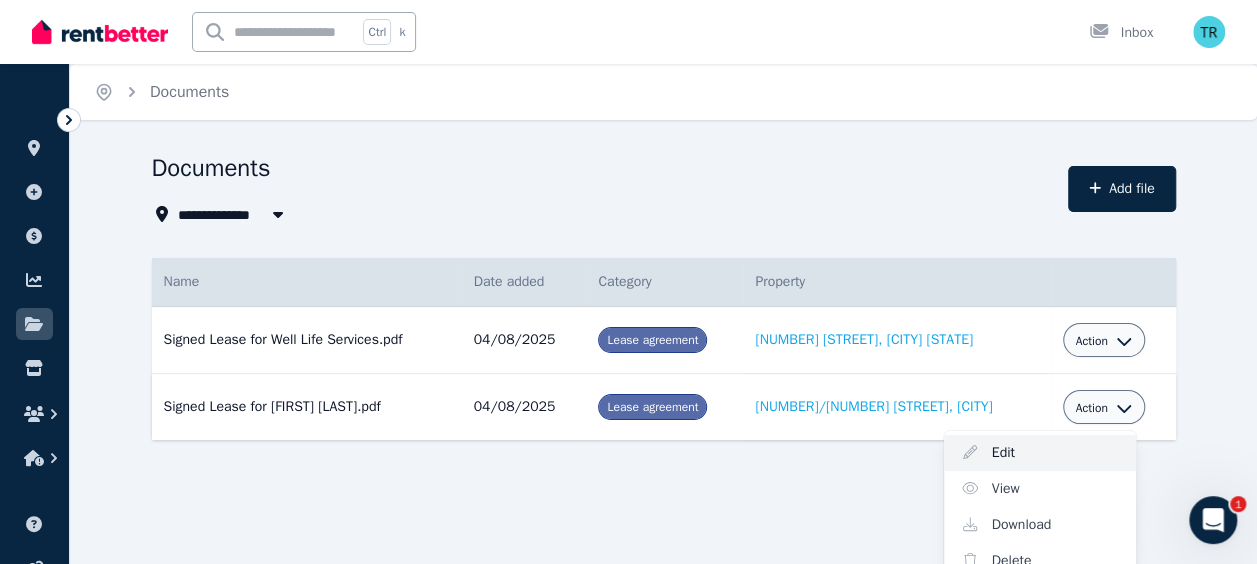 scroll, scrollTop: 17, scrollLeft: 0, axis: vertical 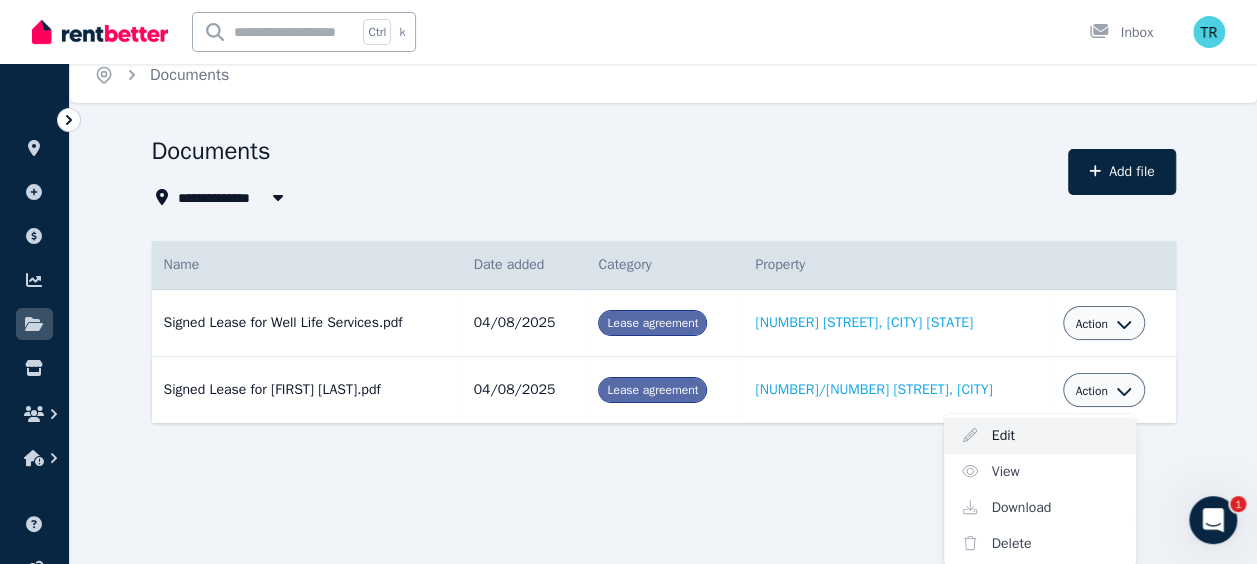 click on "Edit" at bounding box center [1040, 436] 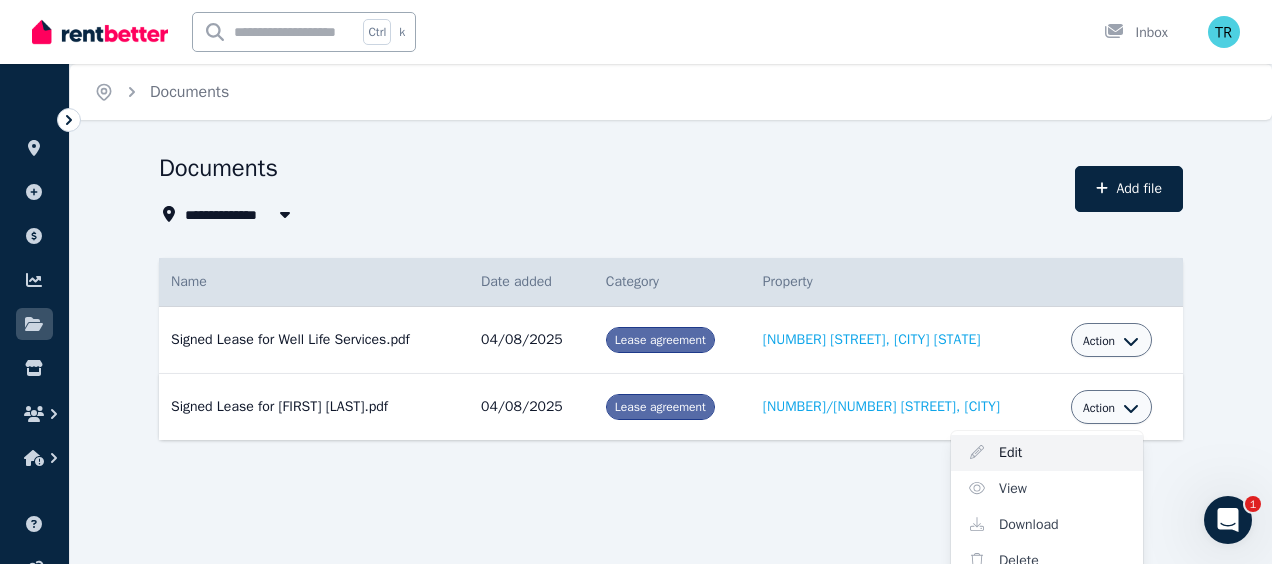 select on "**********" 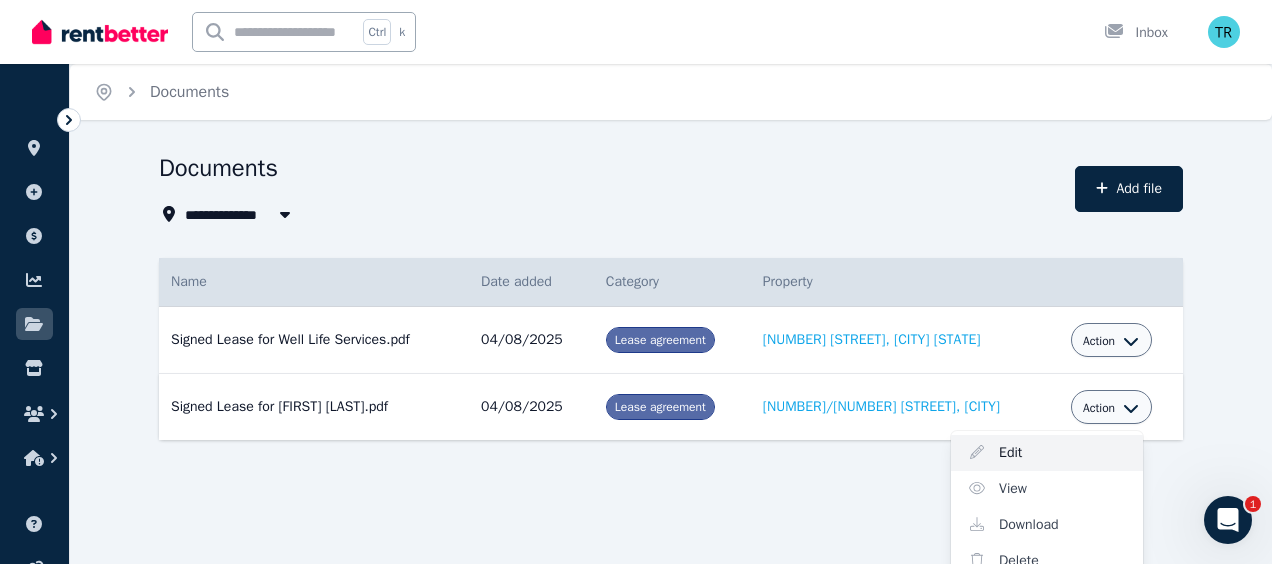 select on "**********" 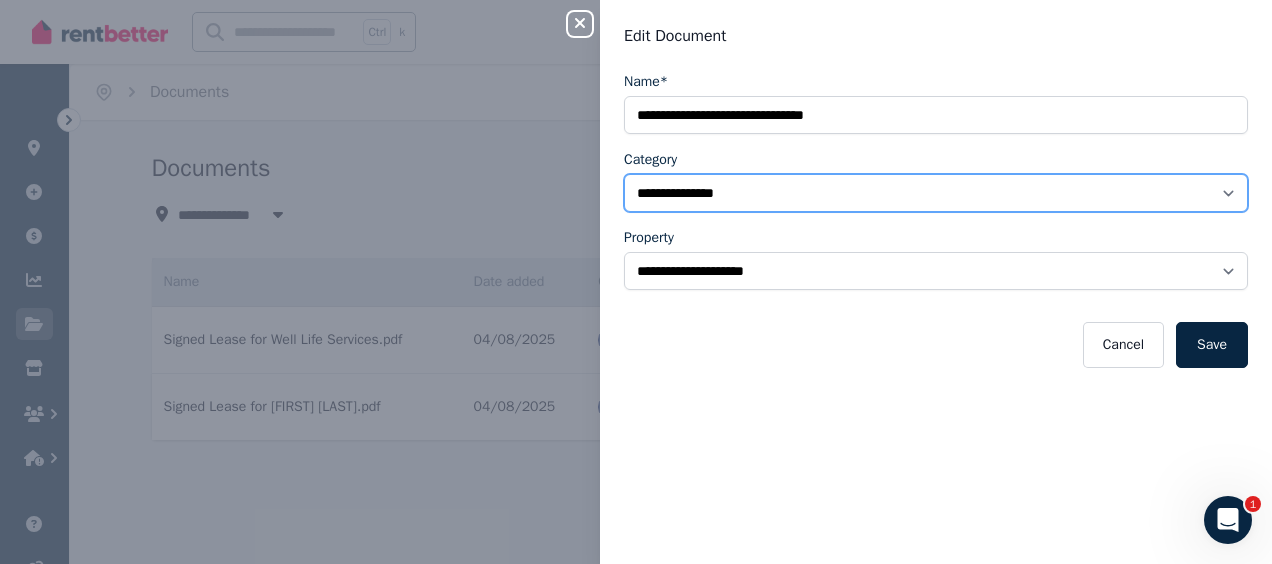 click on "**********" at bounding box center [936, 193] 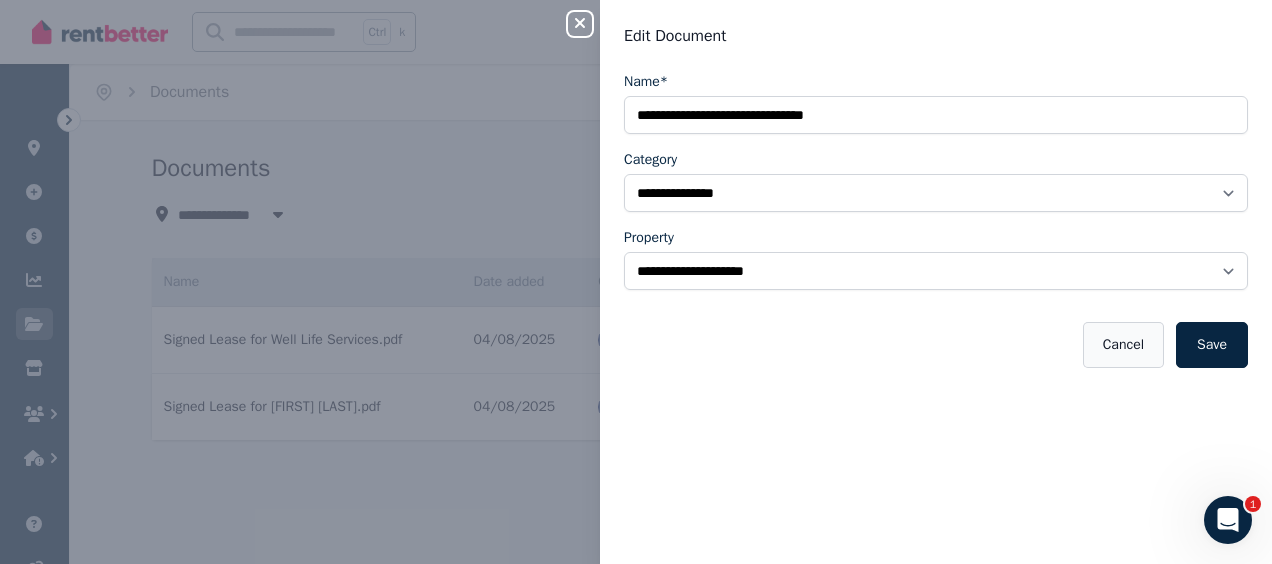 click on "Cancel" at bounding box center [1123, 345] 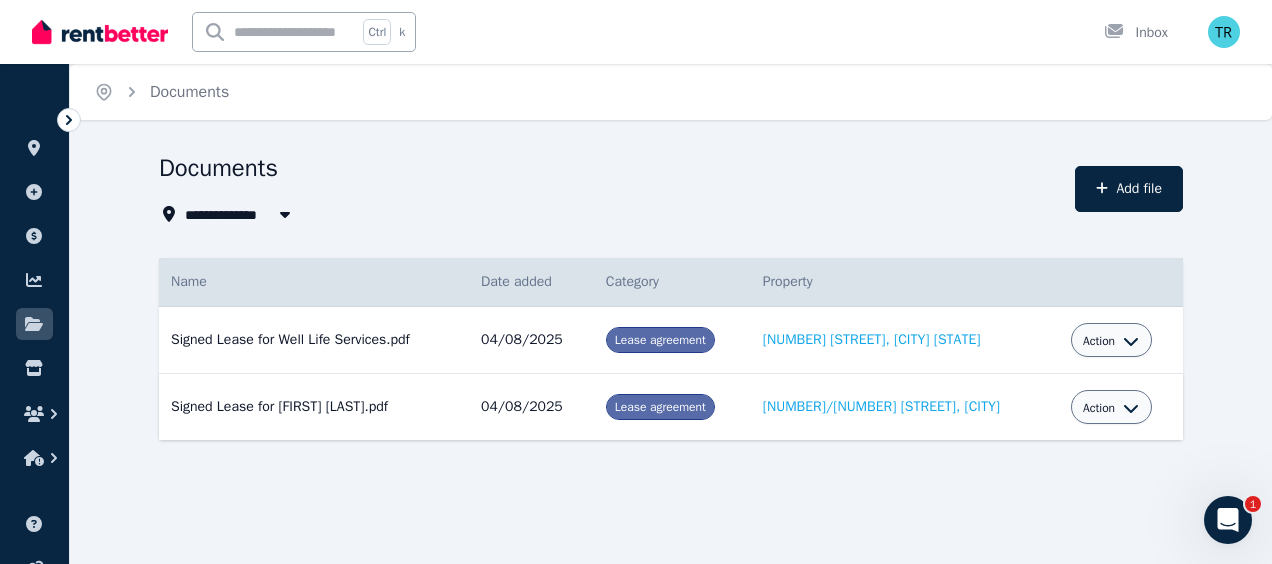 click 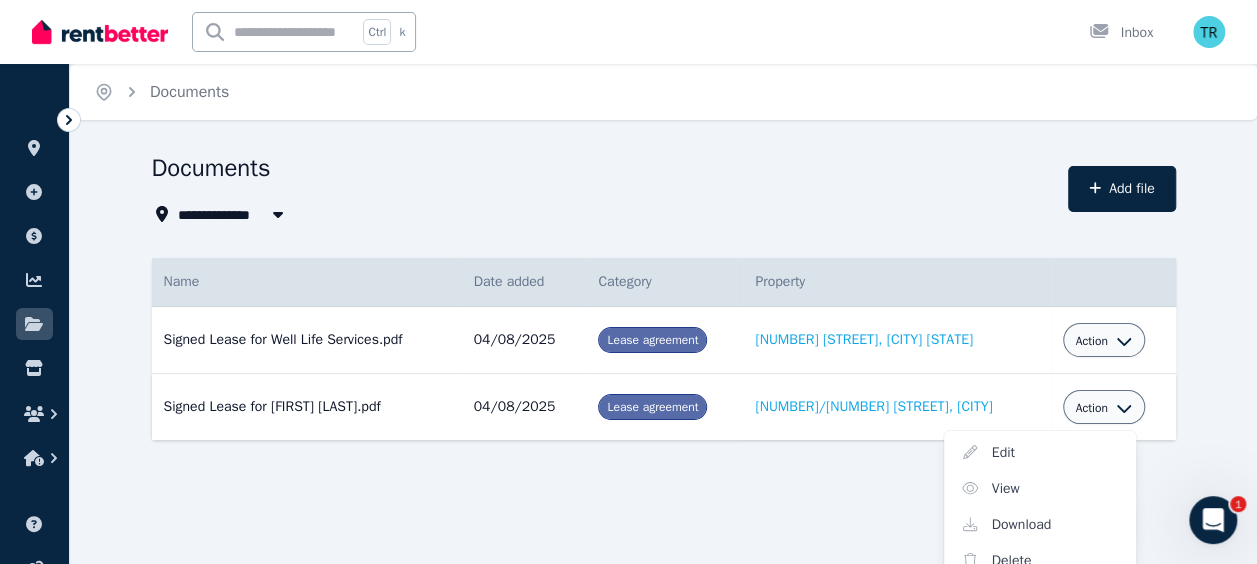 scroll, scrollTop: 17, scrollLeft: 0, axis: vertical 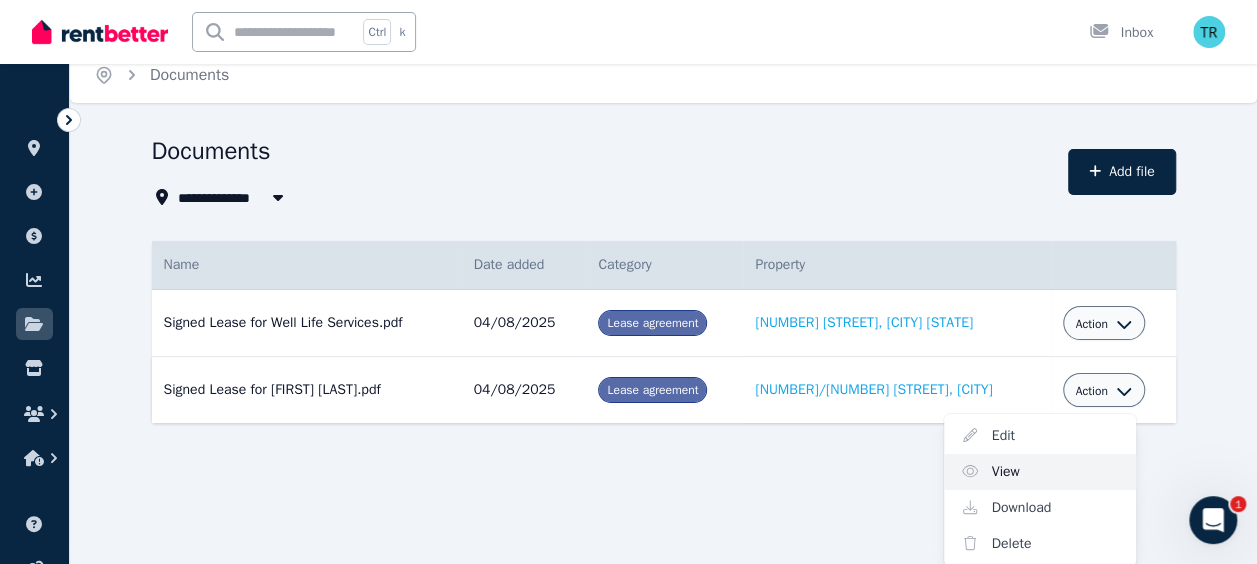 click on "View" at bounding box center (1040, 472) 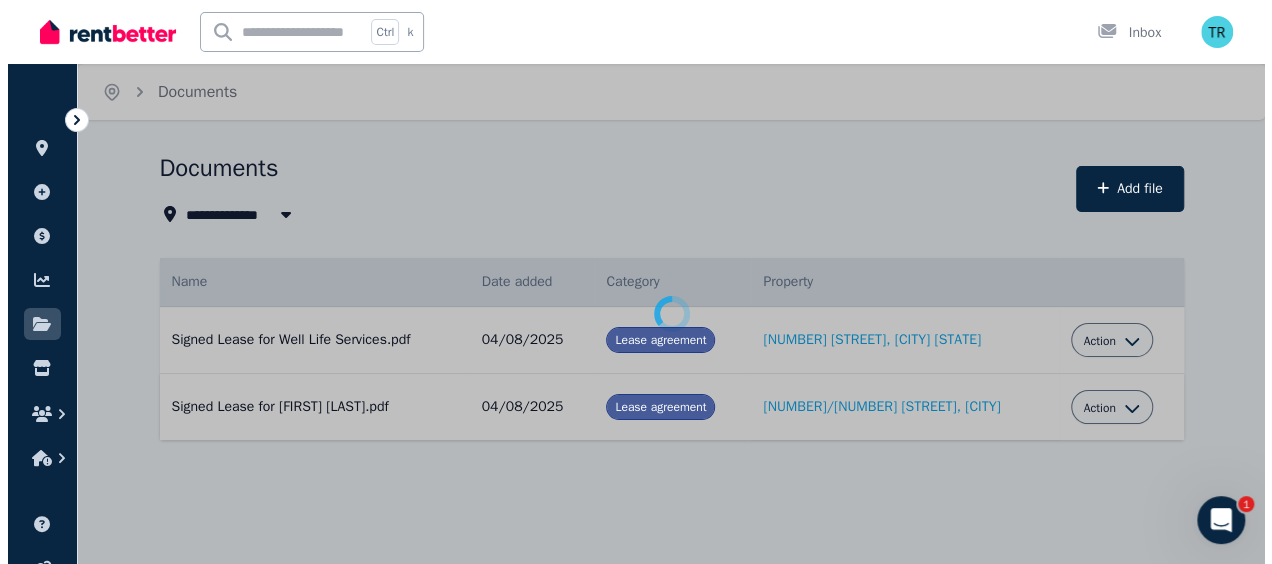 scroll, scrollTop: 0, scrollLeft: 0, axis: both 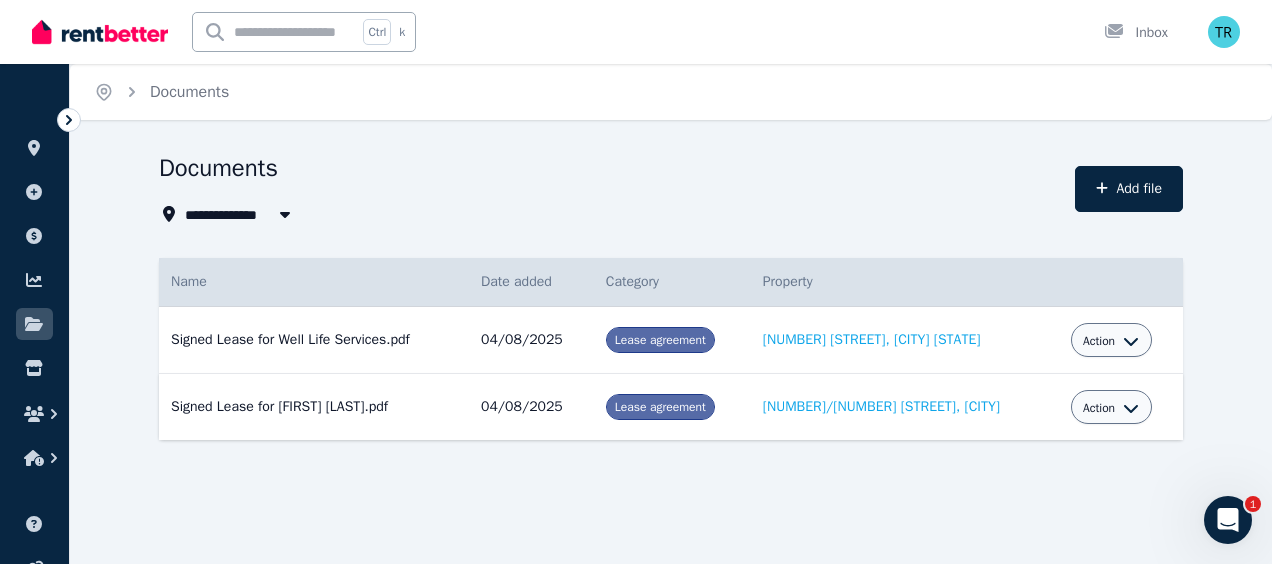 click 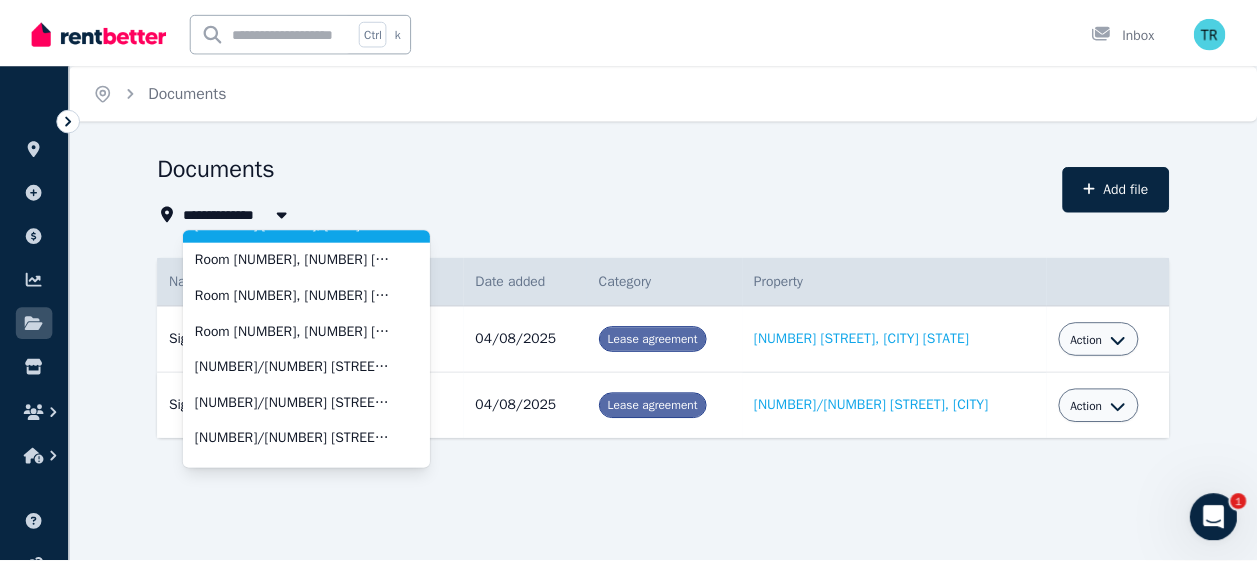 scroll, scrollTop: 102, scrollLeft: 0, axis: vertical 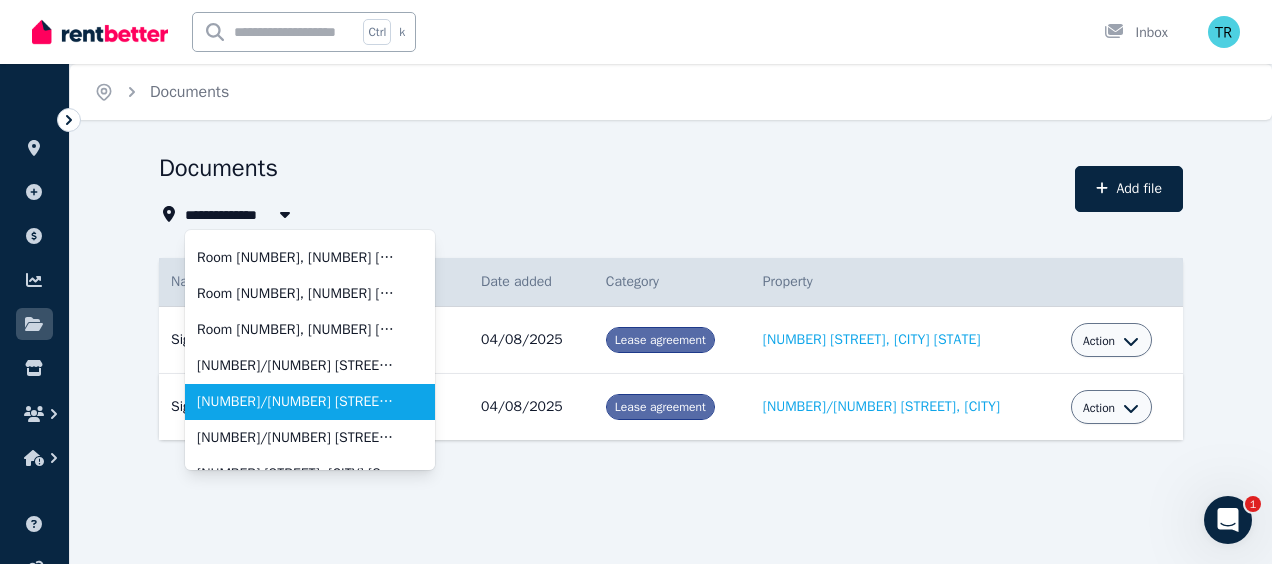 click on "[NUMBER]/[NUMBER] [STREET], [CITY]" at bounding box center [298, 402] 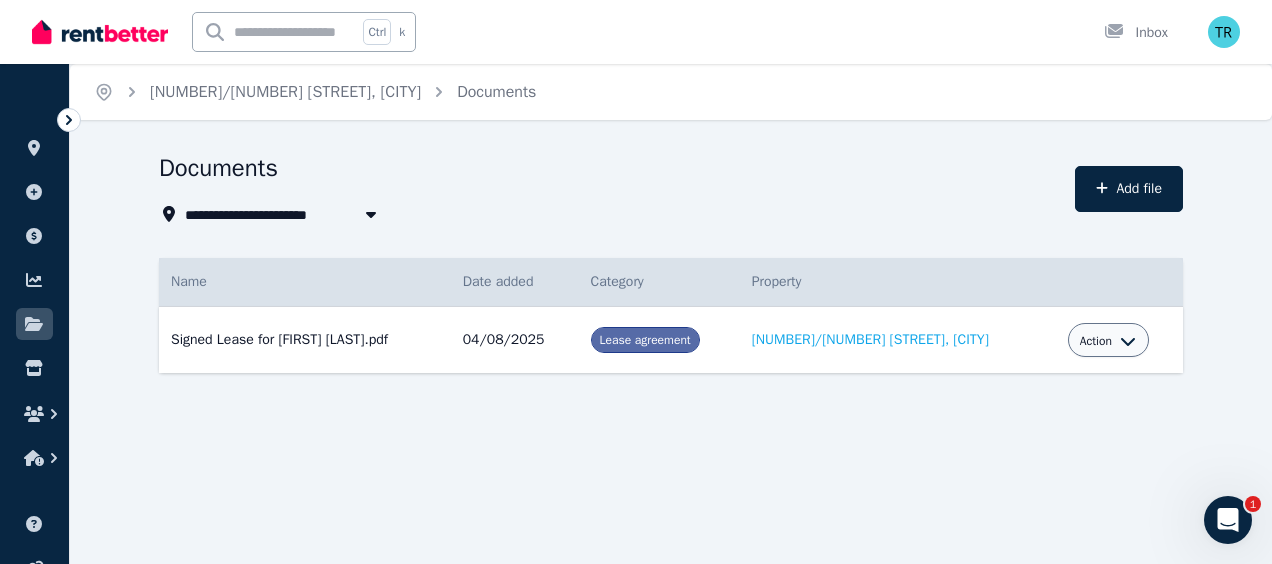 click on "Lease agreement" at bounding box center (645, 340) 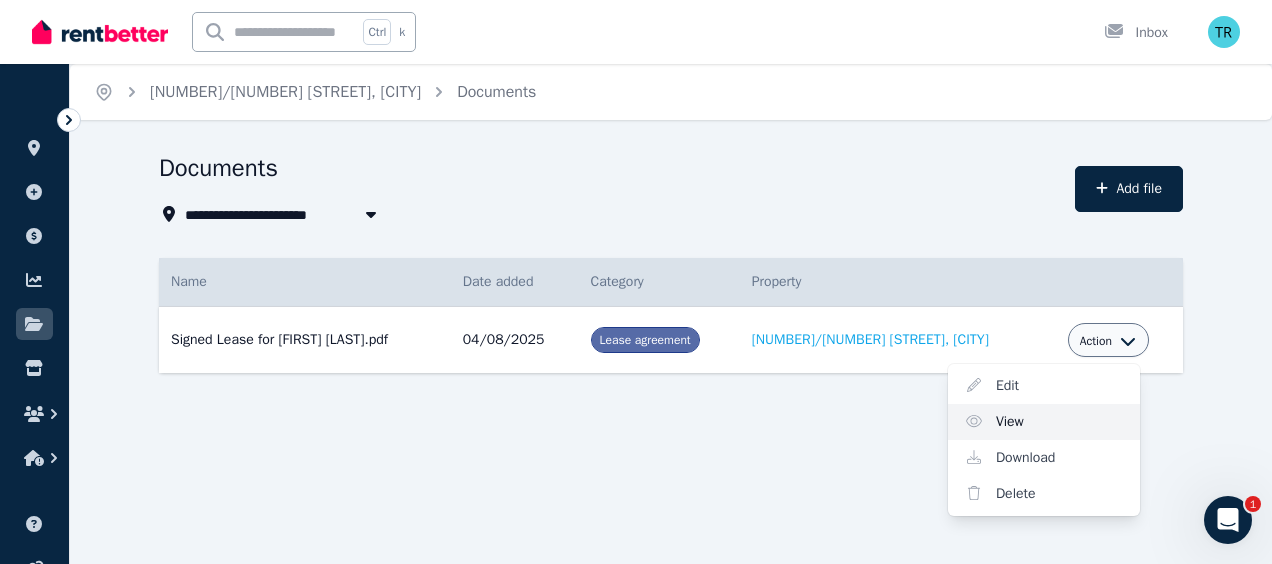 click on "View" at bounding box center [1044, 422] 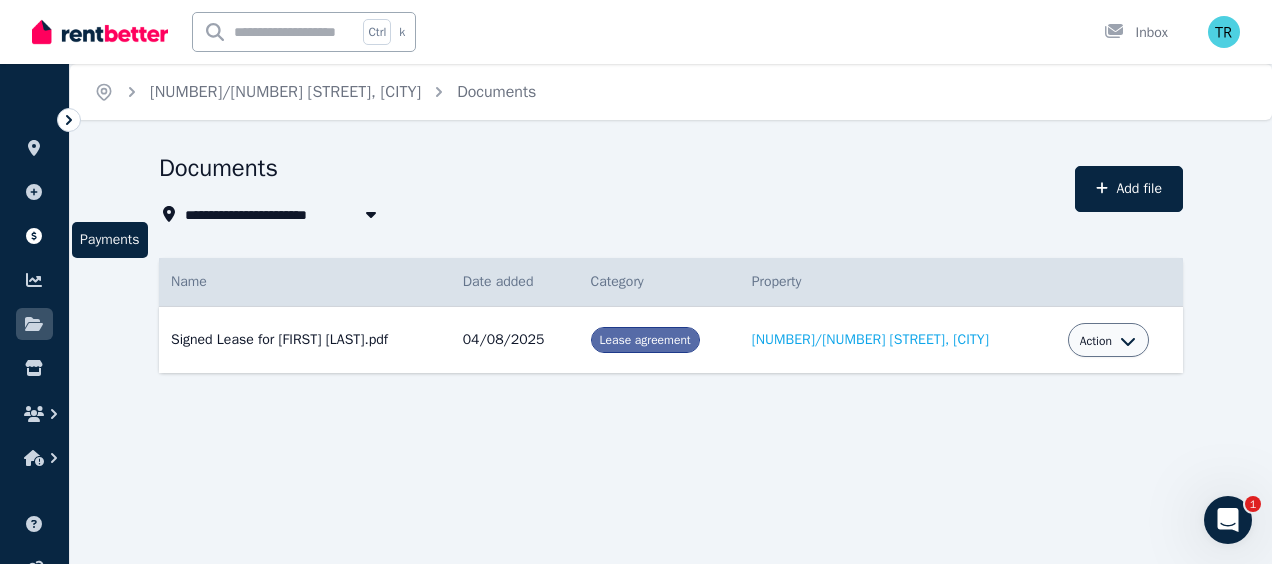 click 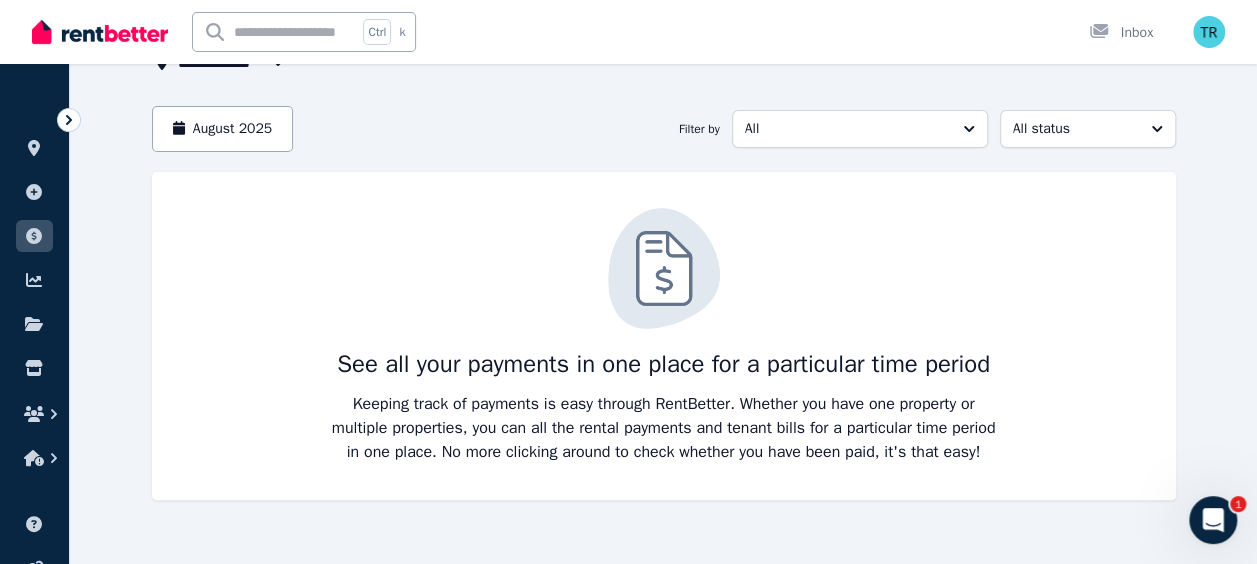 scroll, scrollTop: 157, scrollLeft: 0, axis: vertical 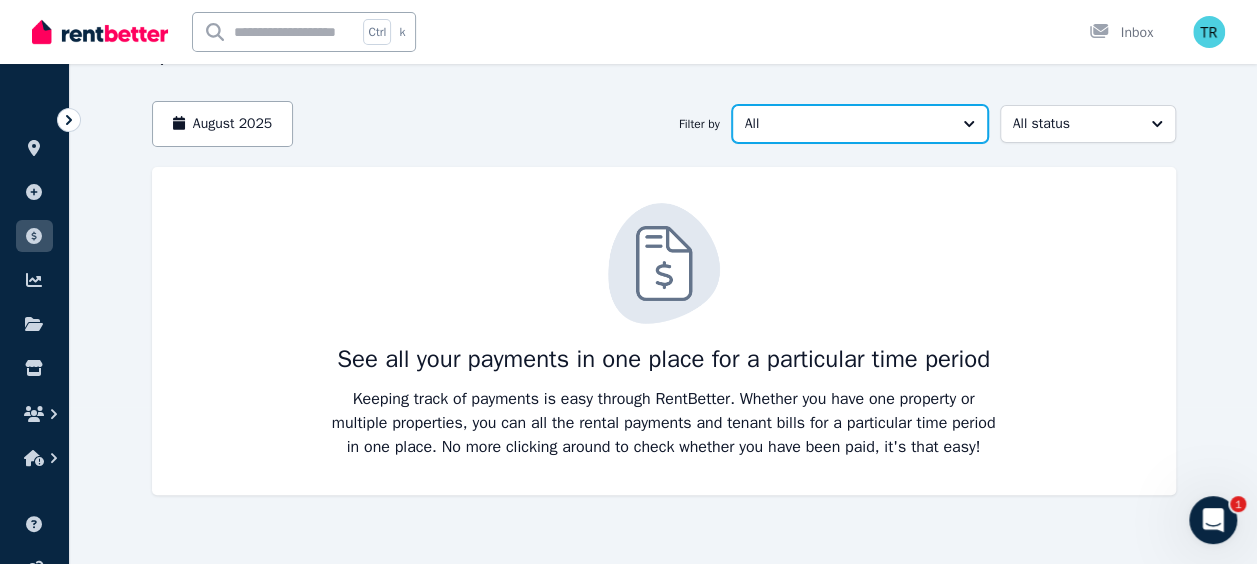 click on "All" at bounding box center [860, 124] 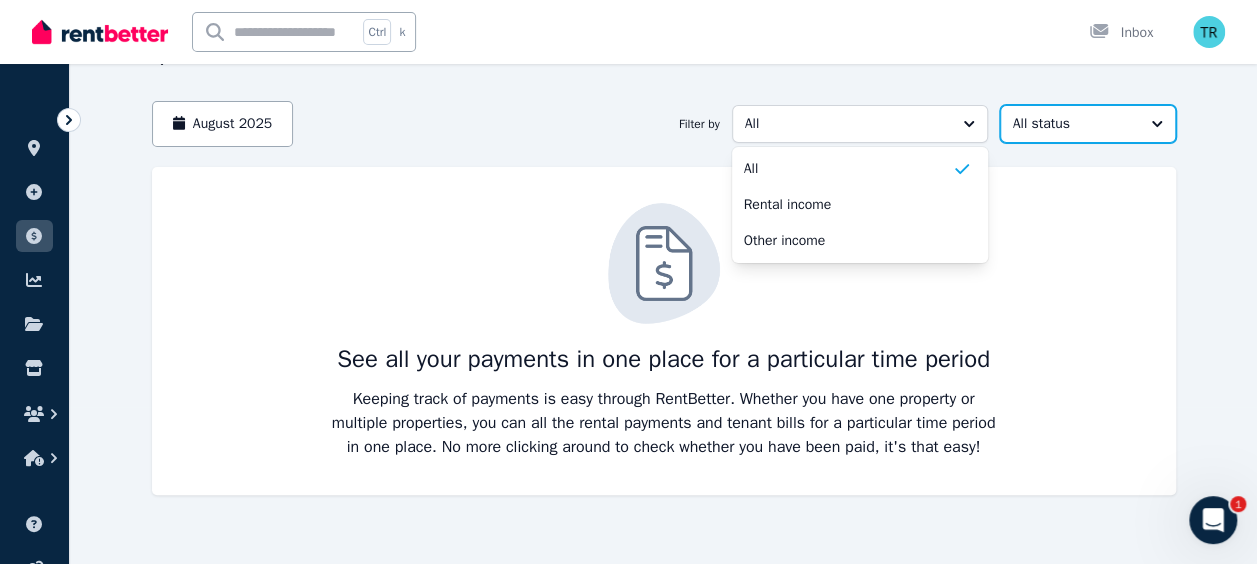 click on "All status" at bounding box center (1088, 124) 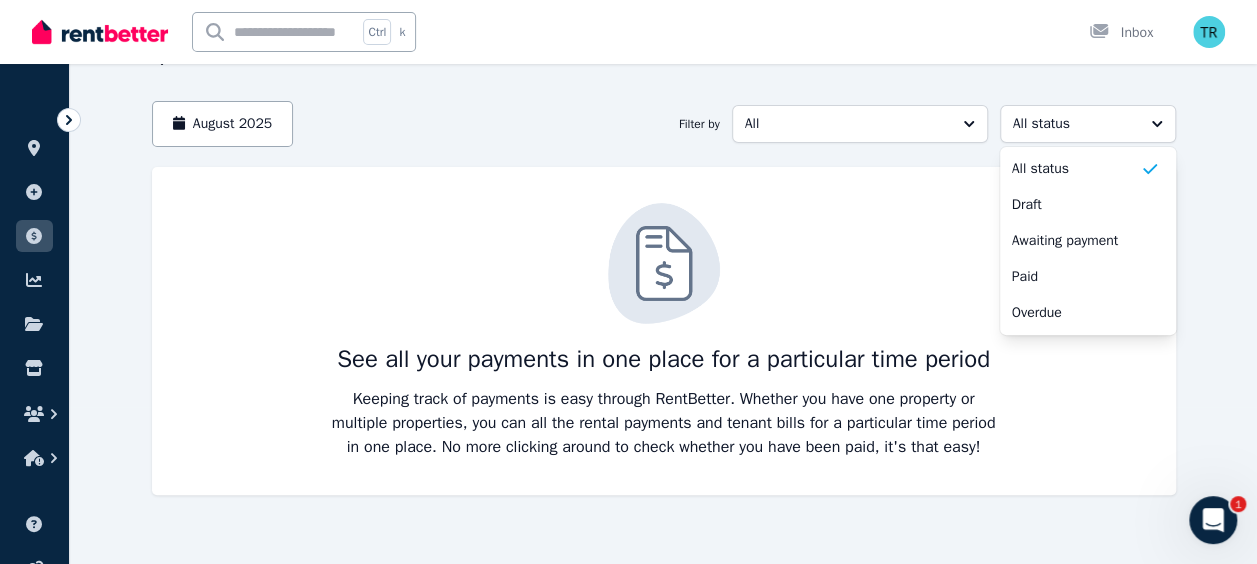 click on "See all your payments in one place for a particular time period Keeping track of payments is easy through RentBetter. Whether you have one property or multiple properties, you can all the rental payments and tenant bills for a particular time period in one place. No more clicking around to check whether you have been paid, it's that easy!" at bounding box center (664, 331) 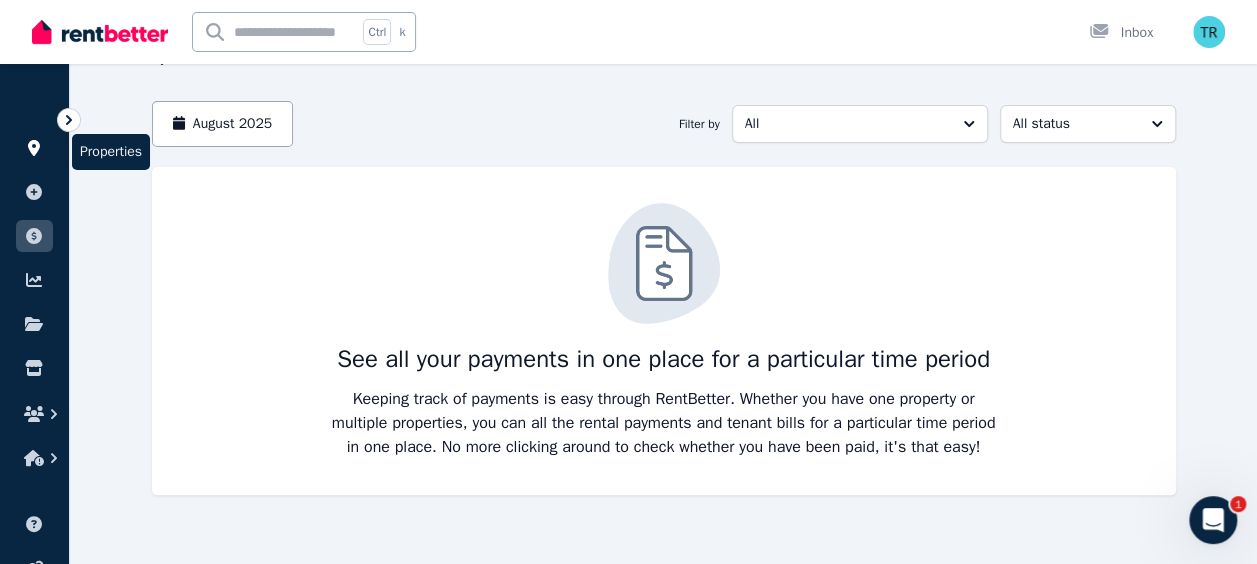 click 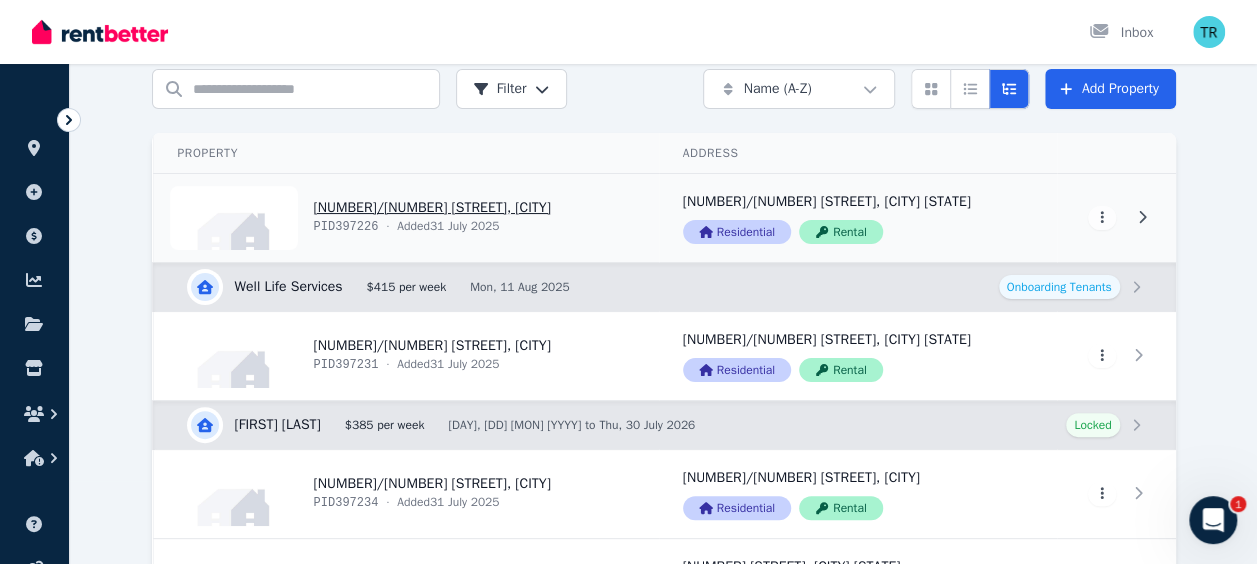 scroll, scrollTop: 86, scrollLeft: 0, axis: vertical 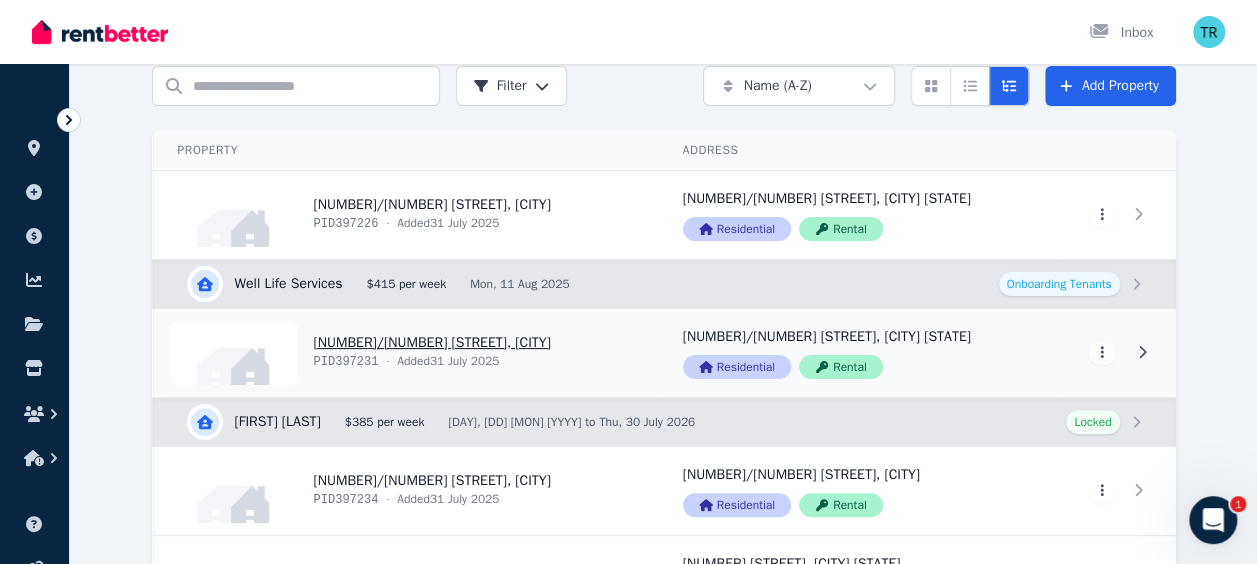 click on "View property details" at bounding box center [406, 353] 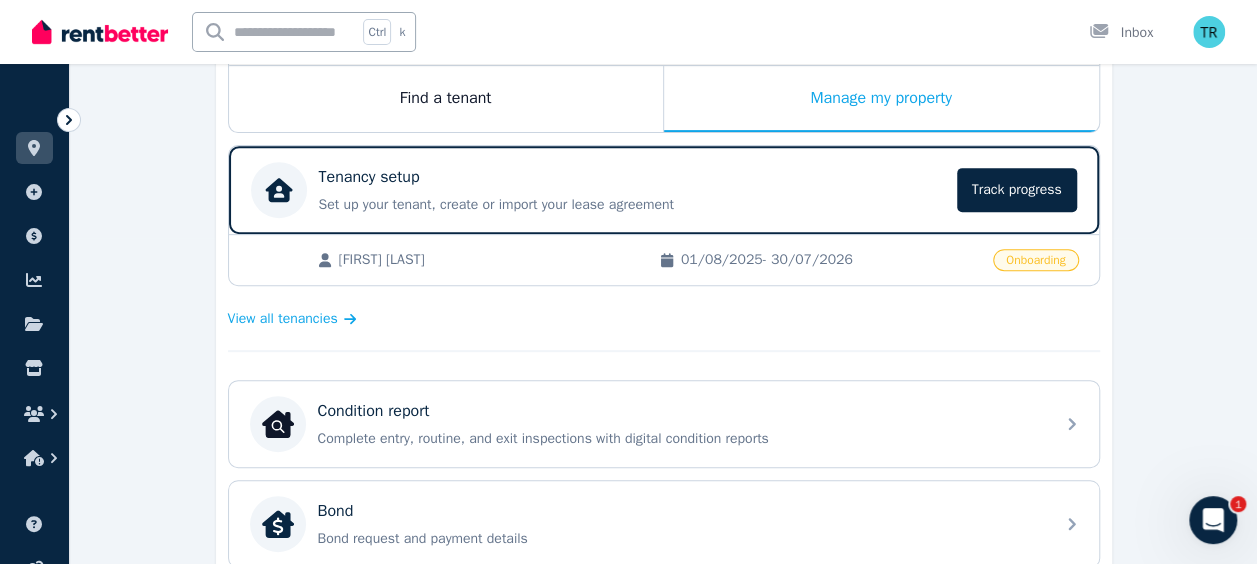 scroll, scrollTop: 262, scrollLeft: 0, axis: vertical 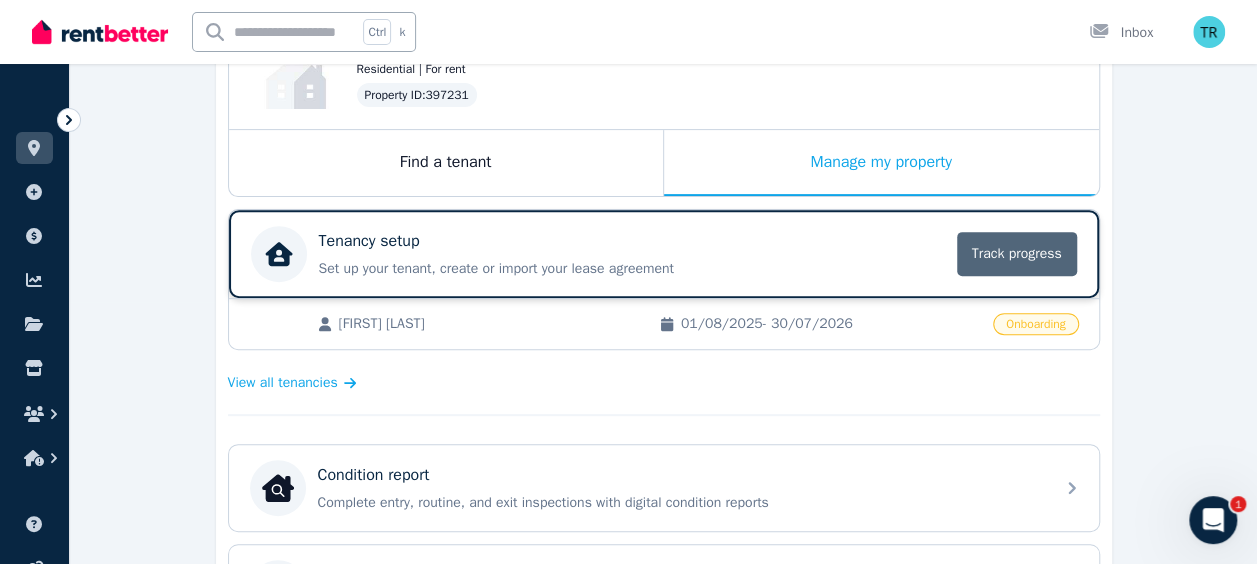 click on "Track progress" at bounding box center [1017, 254] 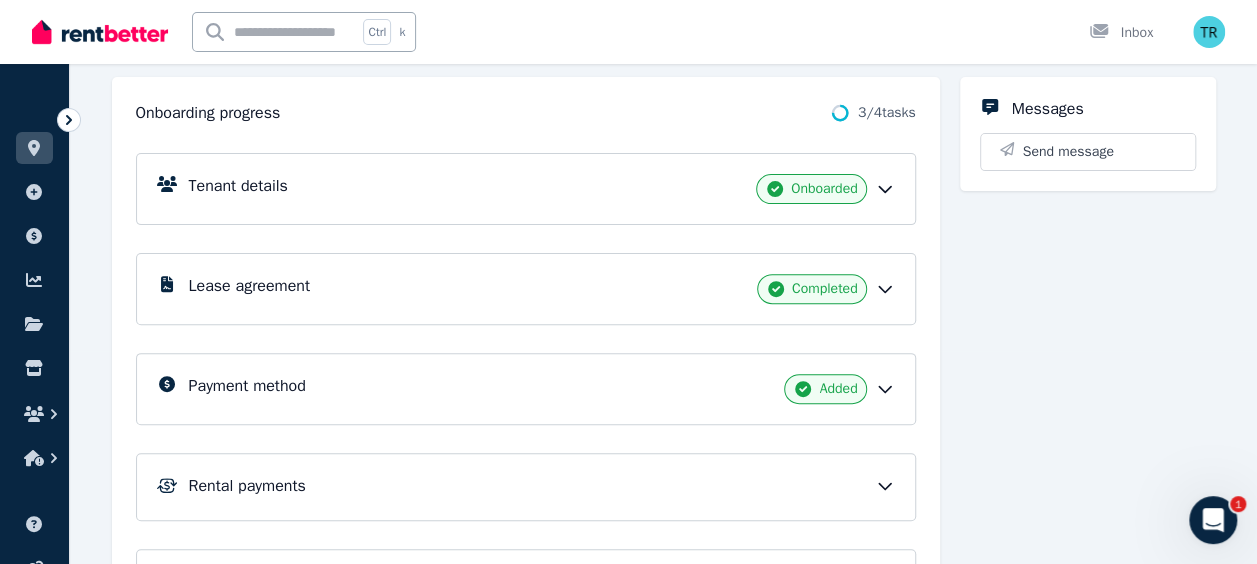 scroll, scrollTop: 216, scrollLeft: 0, axis: vertical 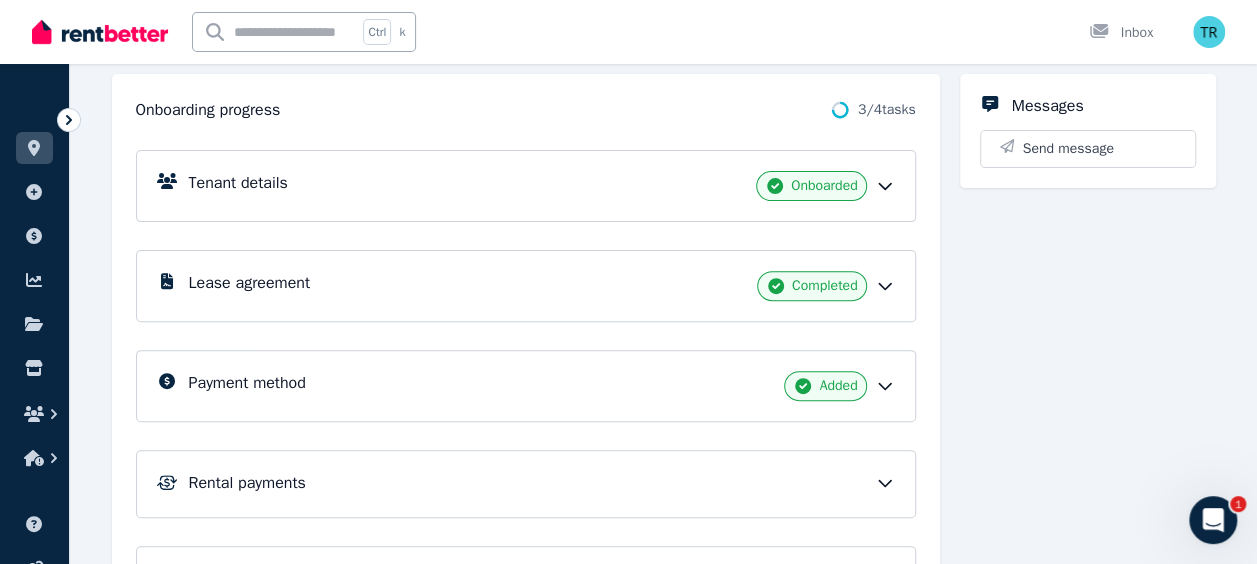 click 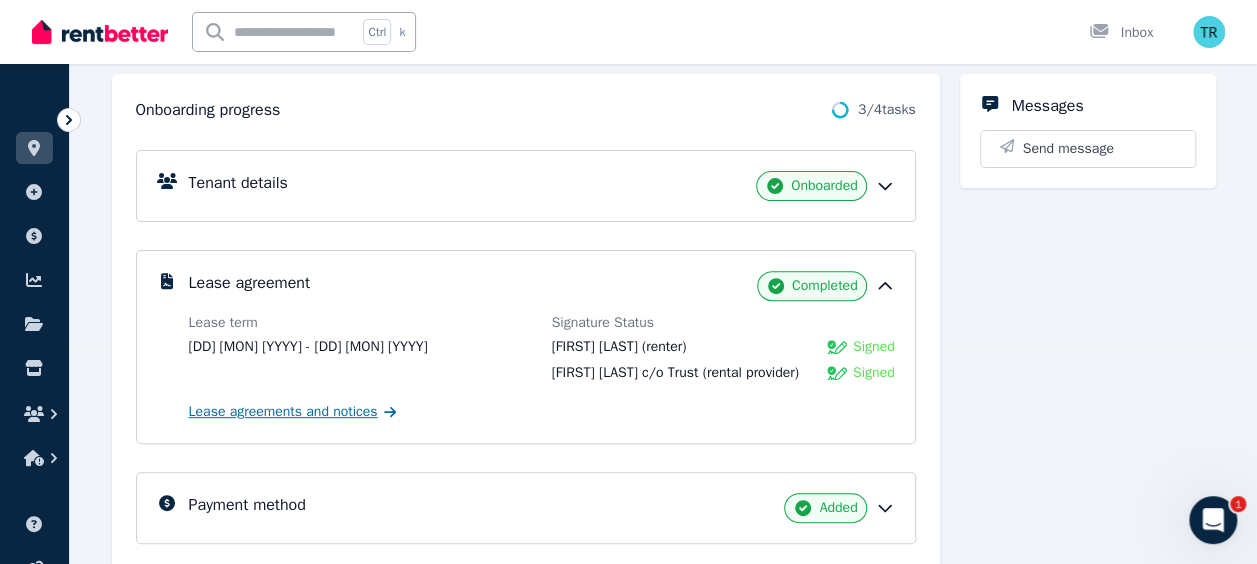 click on "Lease agreements and notices" at bounding box center (283, 412) 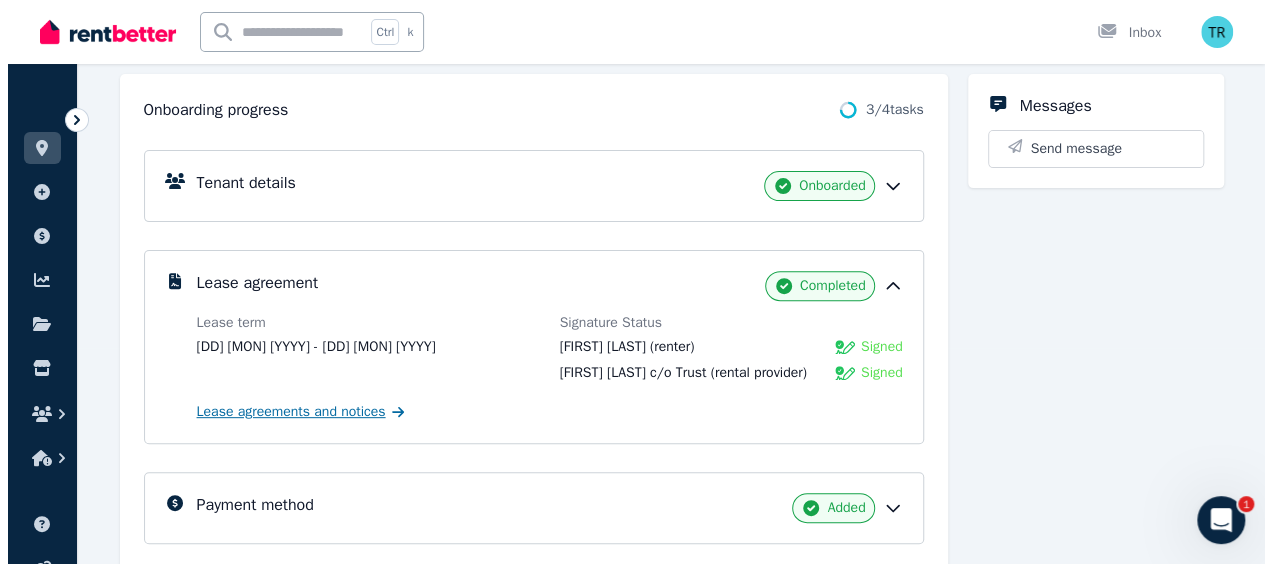 scroll, scrollTop: 0, scrollLeft: 0, axis: both 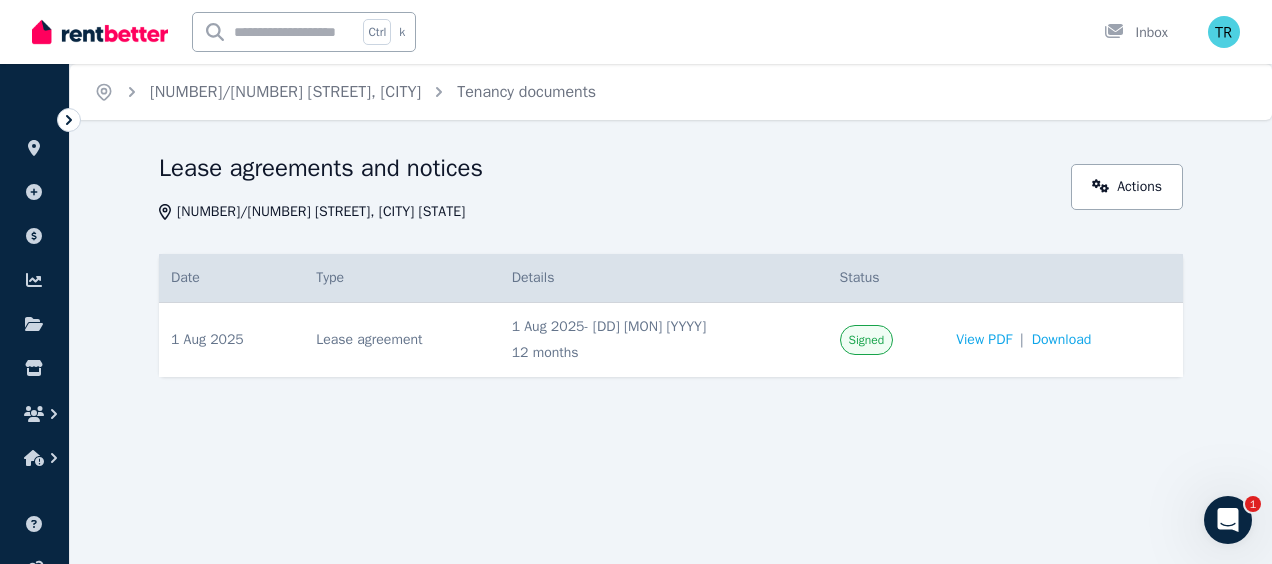 click on "[DD] [MON] [YYYY]  -   [DD] [MON] [YYYY]" at bounding box center [664, 327] 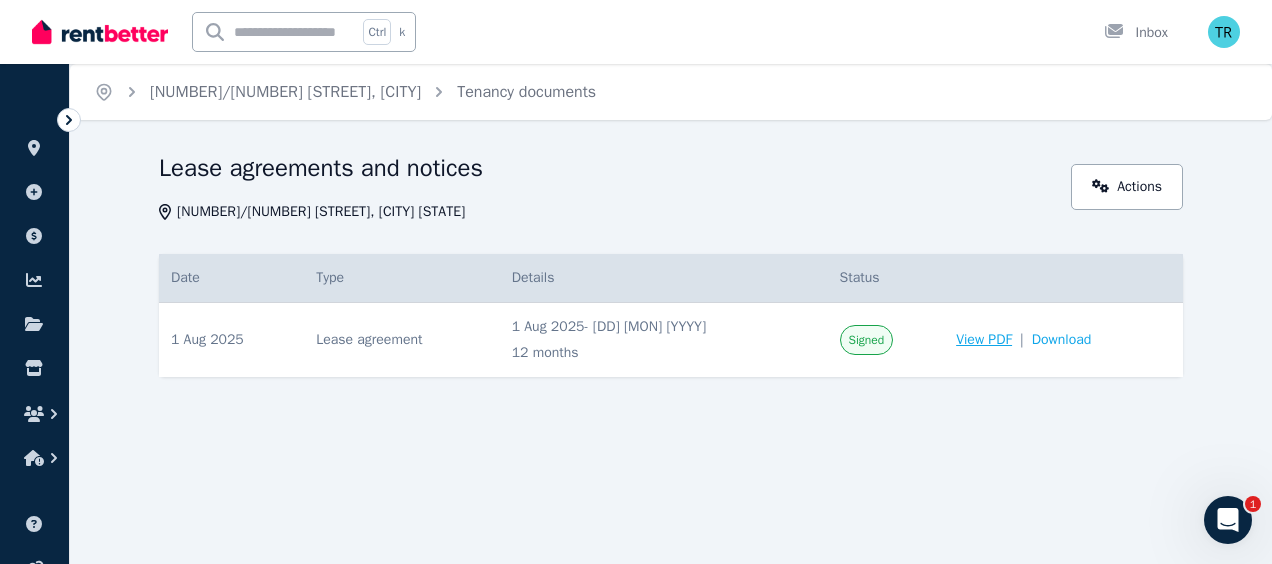 click on "View PDF" at bounding box center (984, 340) 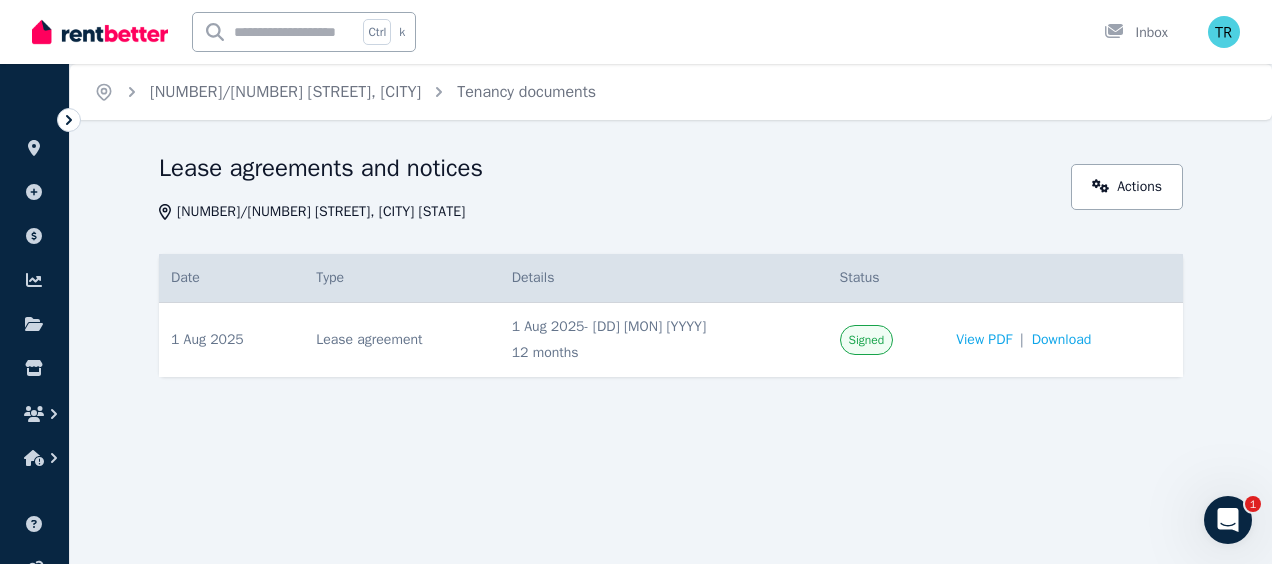 click 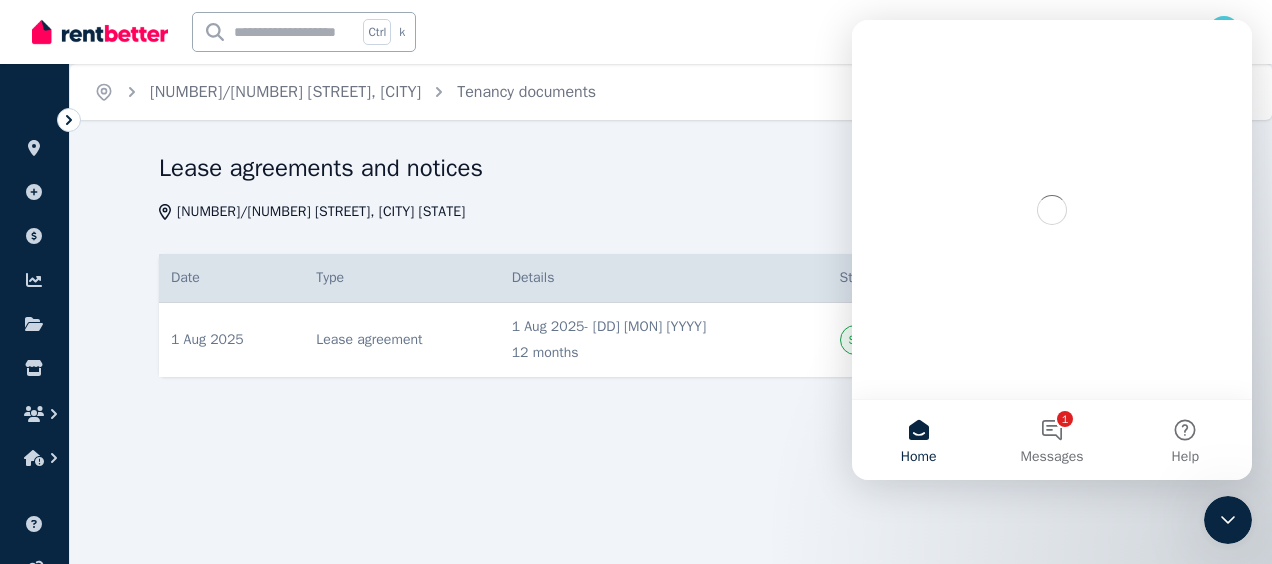 scroll, scrollTop: 0, scrollLeft: 0, axis: both 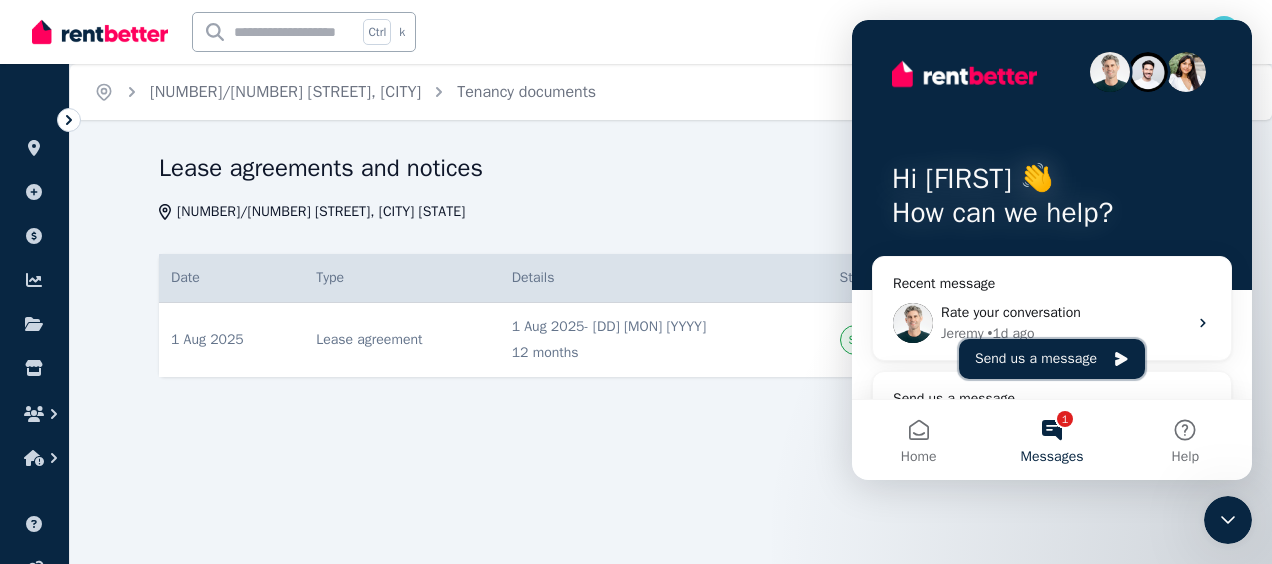 click on "Send us a message" at bounding box center (1052, 359) 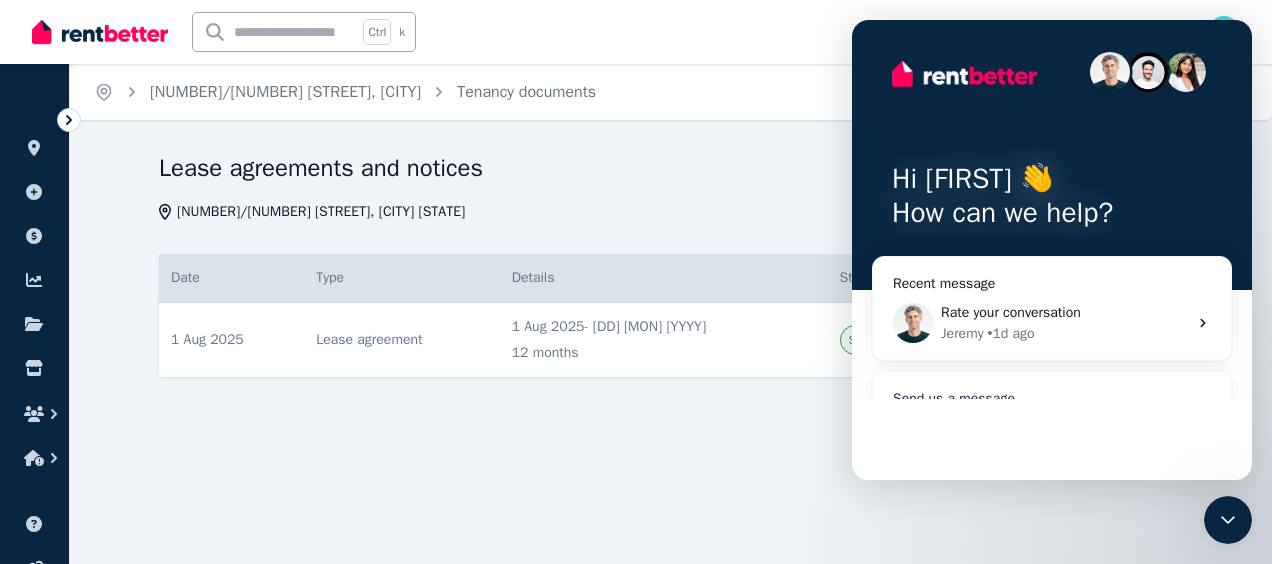 click on "We typically reply in under 30 minutes" at bounding box center (1039, 419) 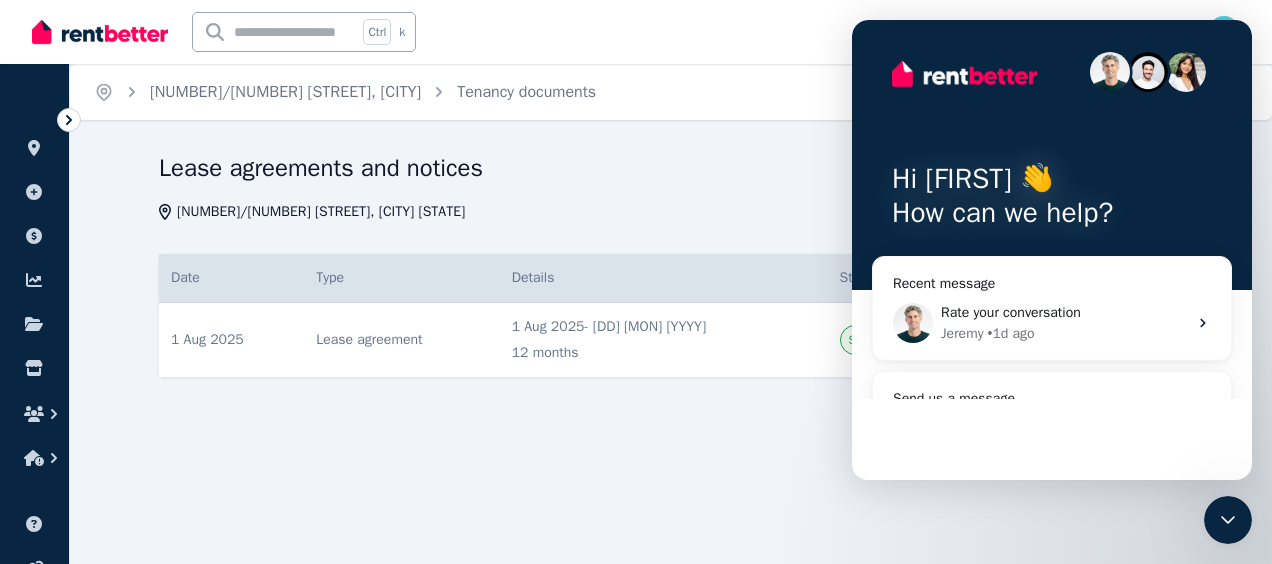 click on "Hi [FIRST] 👋" at bounding box center [1052, 179] 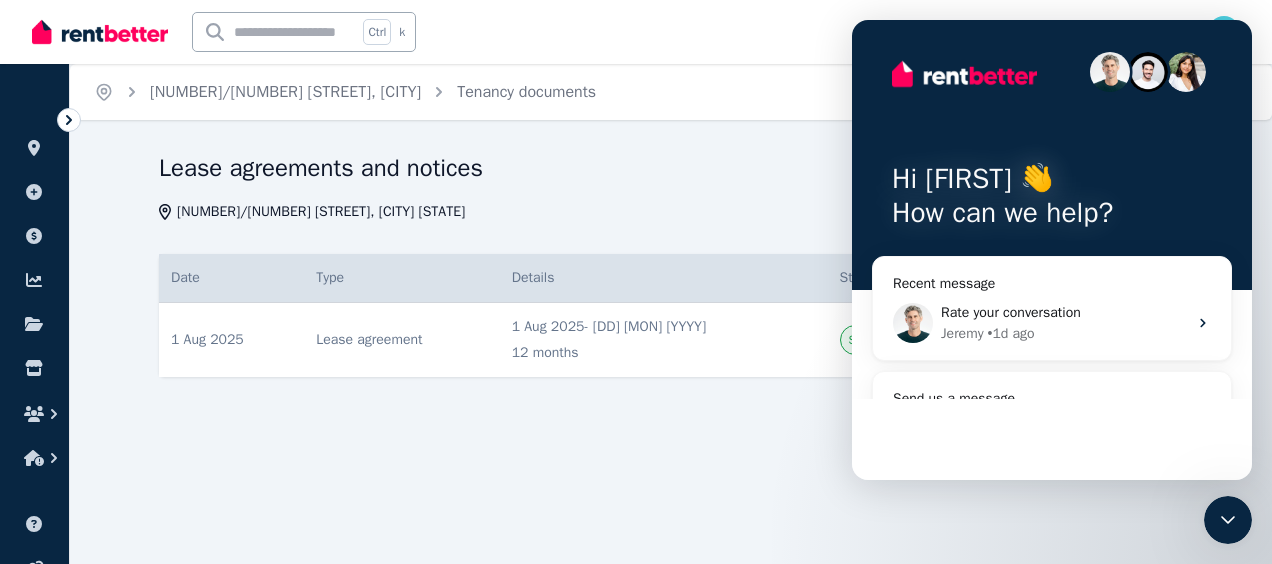 click 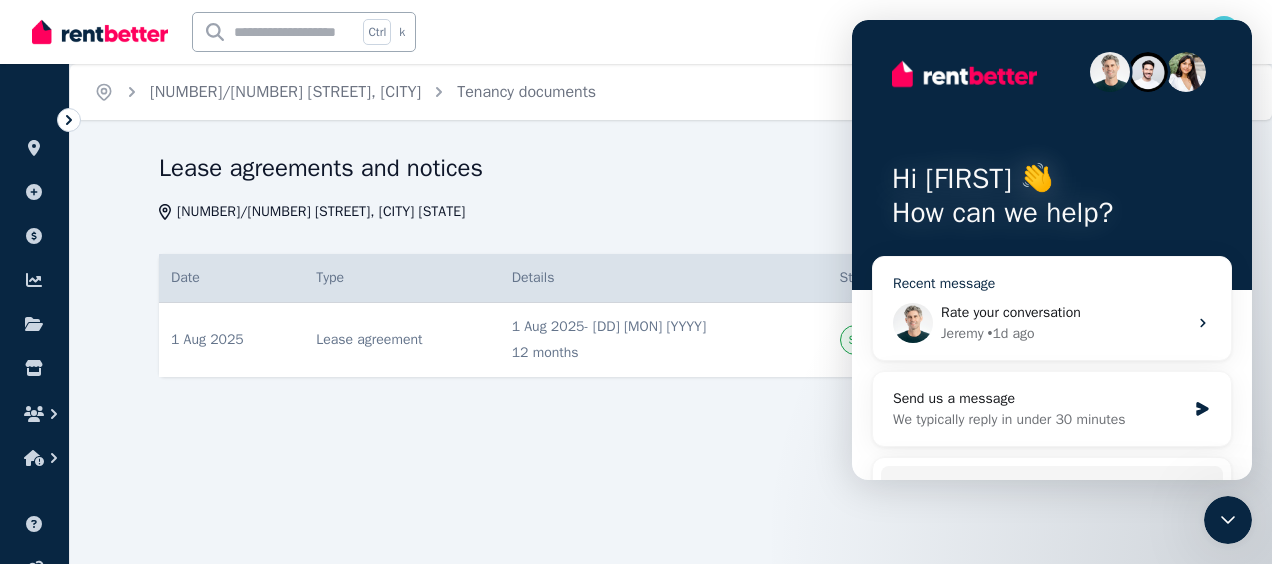 type 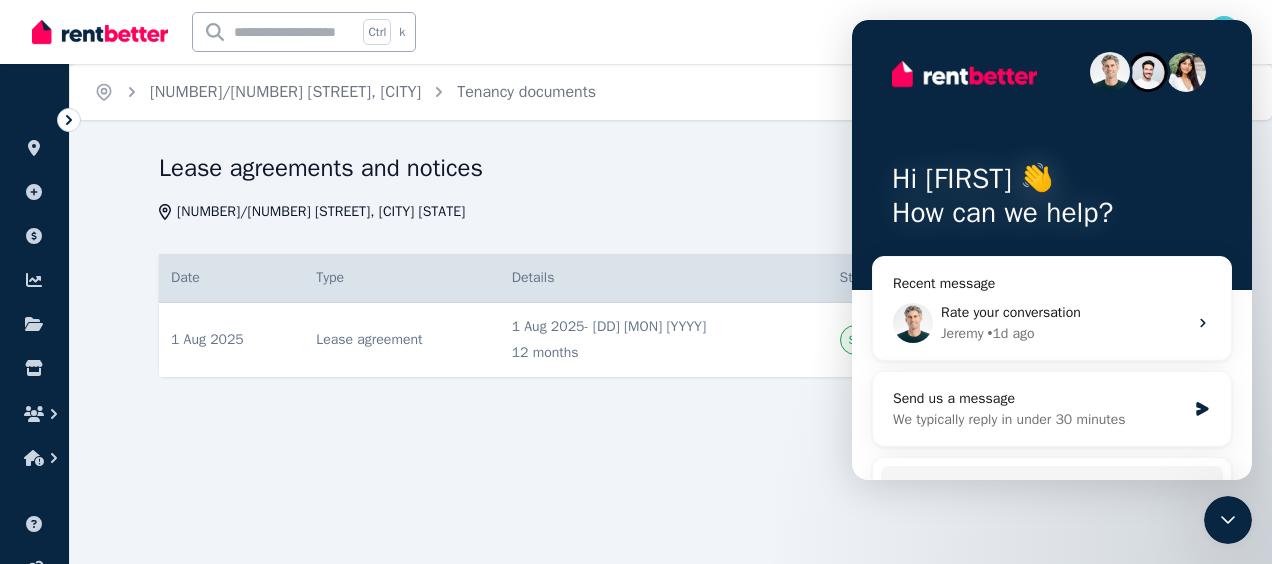 click on "Hi [FIRST] 👋 How can we help?" at bounding box center [1052, 155] 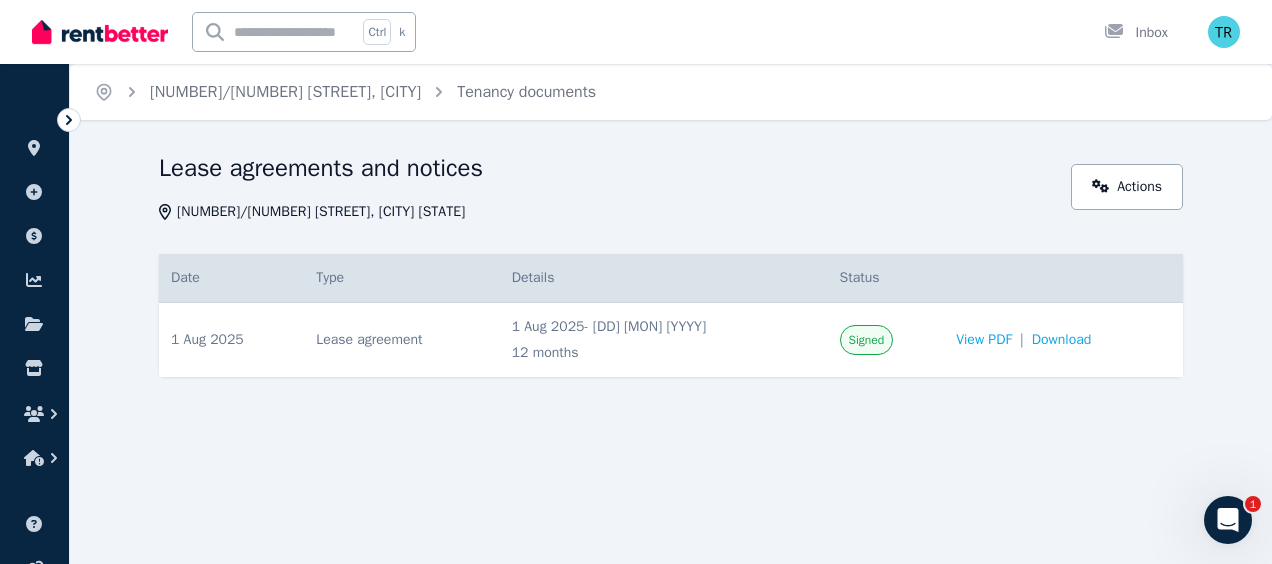 click on "[NUMBER]/[NUMBER] [STREET], [CITY]" at bounding box center [285, 92] 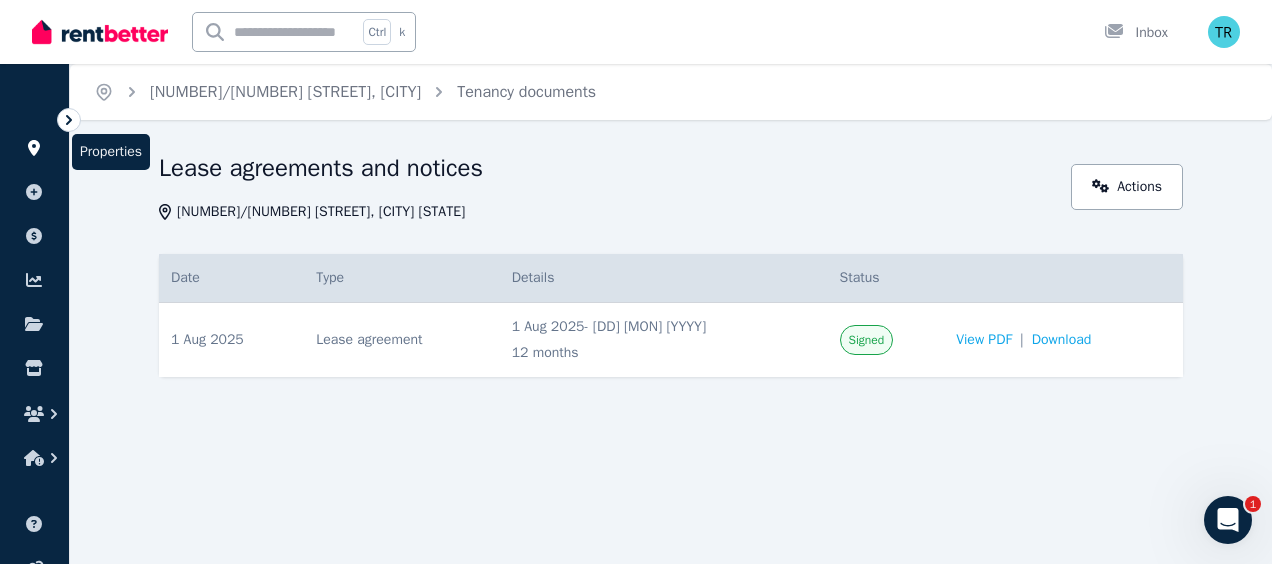 click 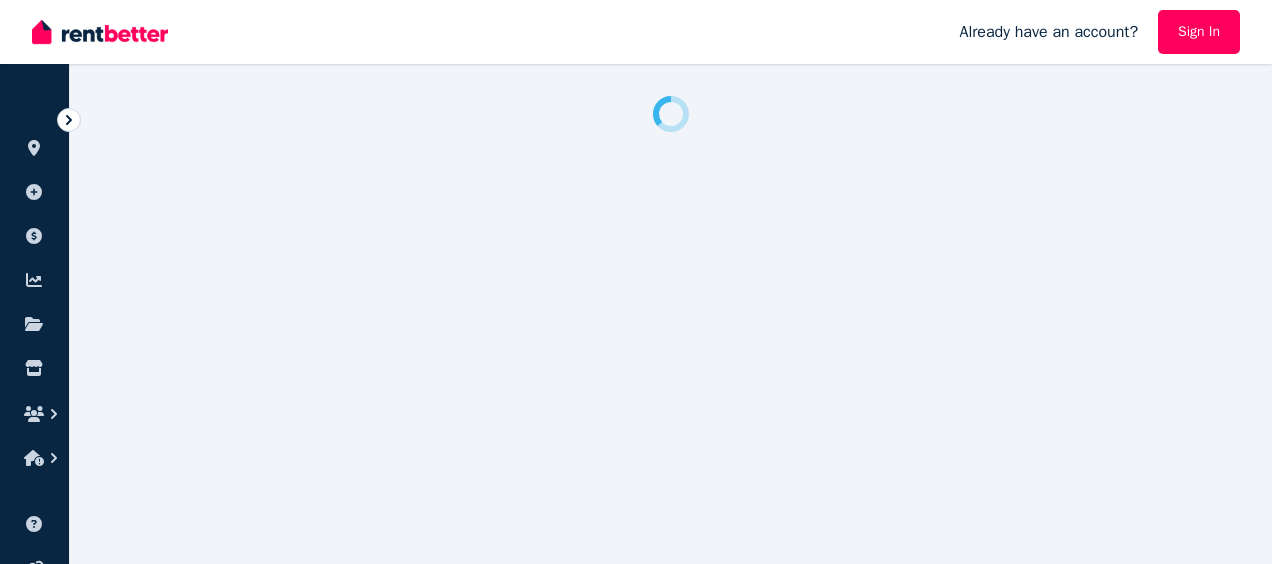 scroll, scrollTop: 0, scrollLeft: 0, axis: both 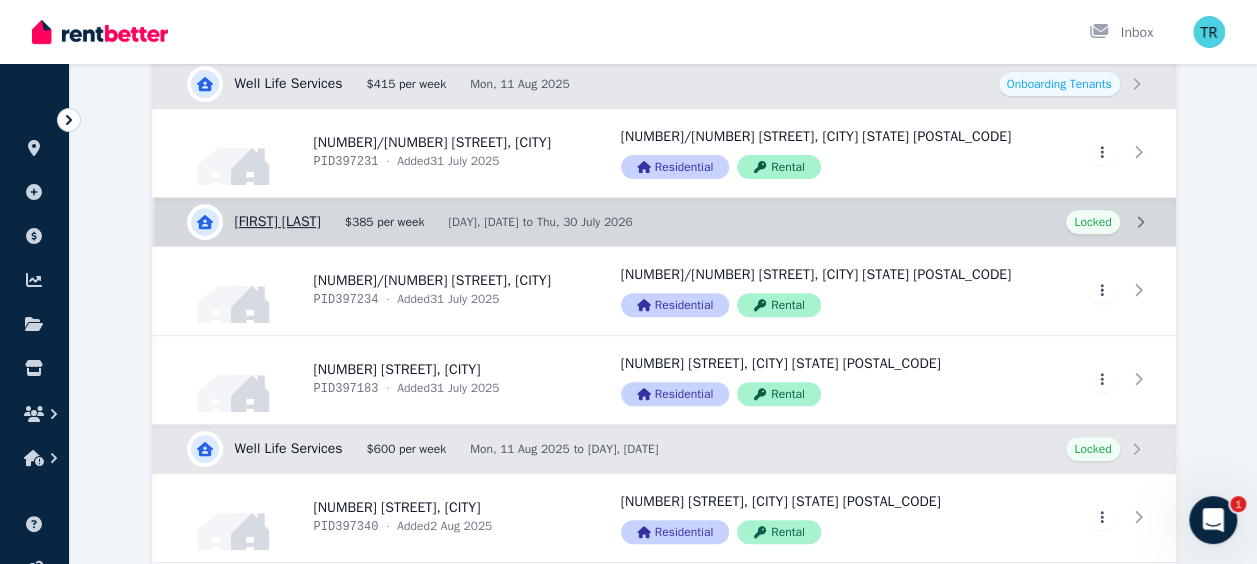 click on "View details for  [FIRST] [LAST]" at bounding box center [665, 222] 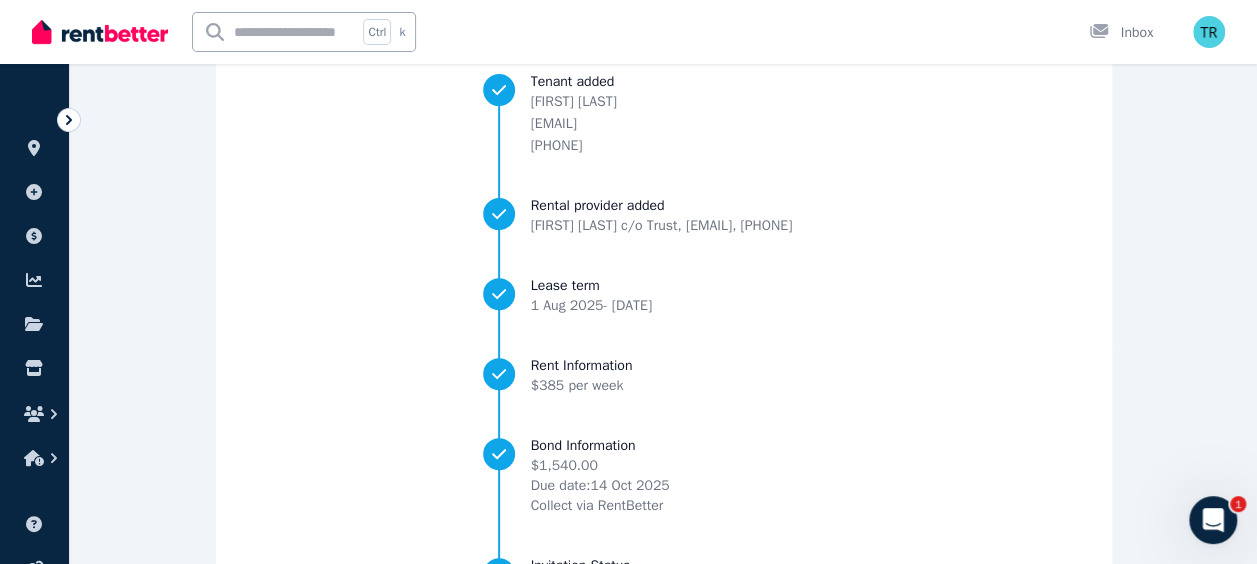 scroll, scrollTop: 375, scrollLeft: 0, axis: vertical 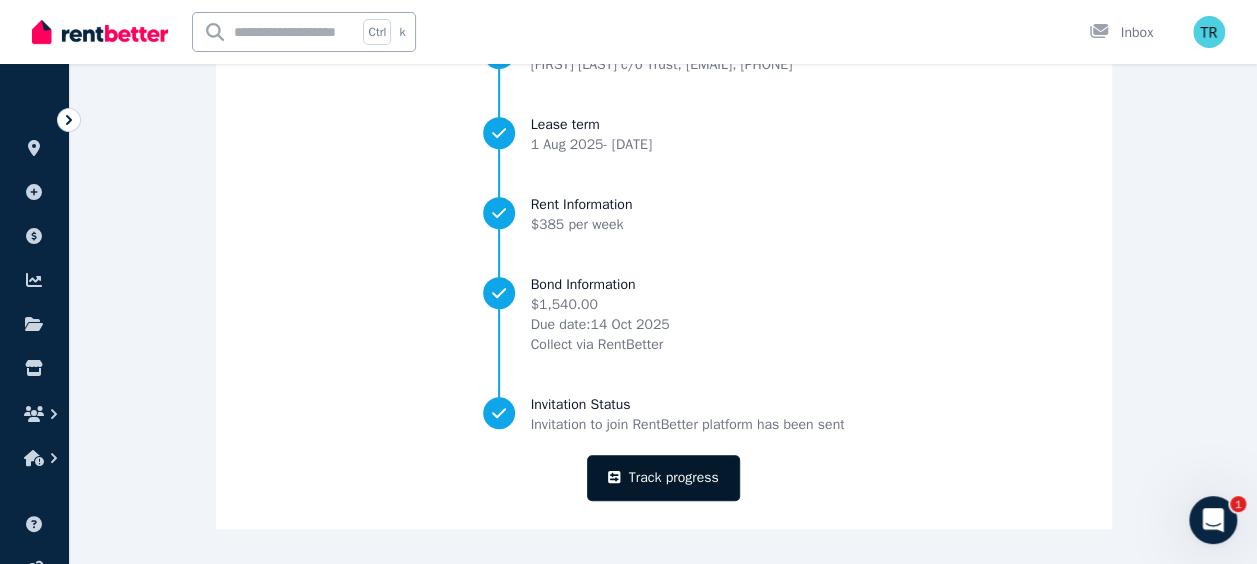 click on "Track progress" at bounding box center (663, 478) 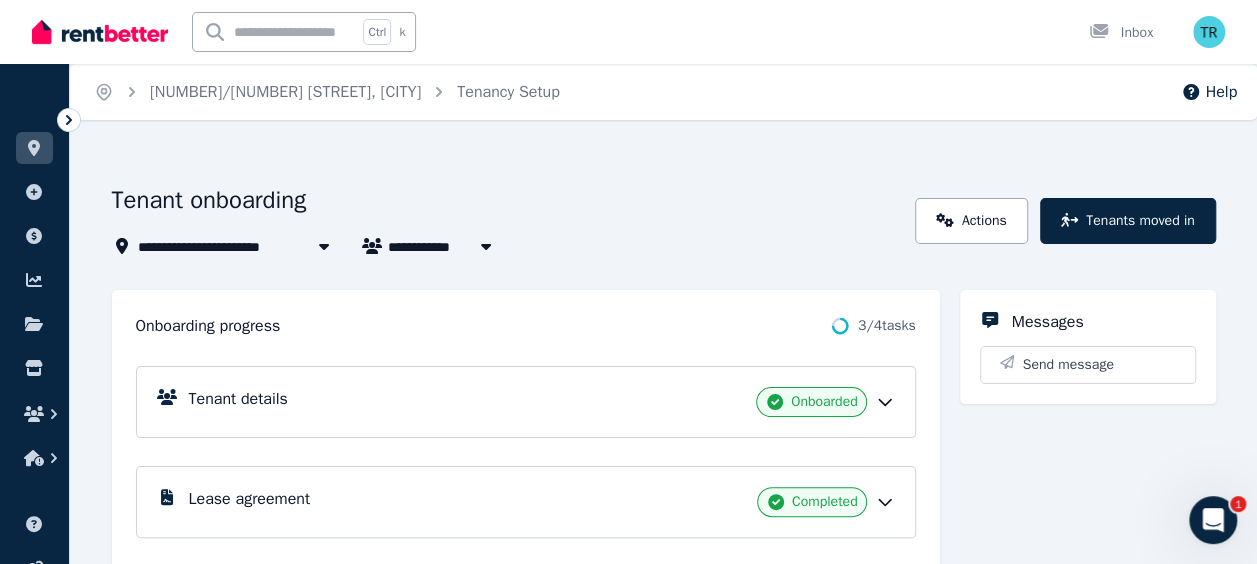 scroll, scrollTop: 2, scrollLeft: 0, axis: vertical 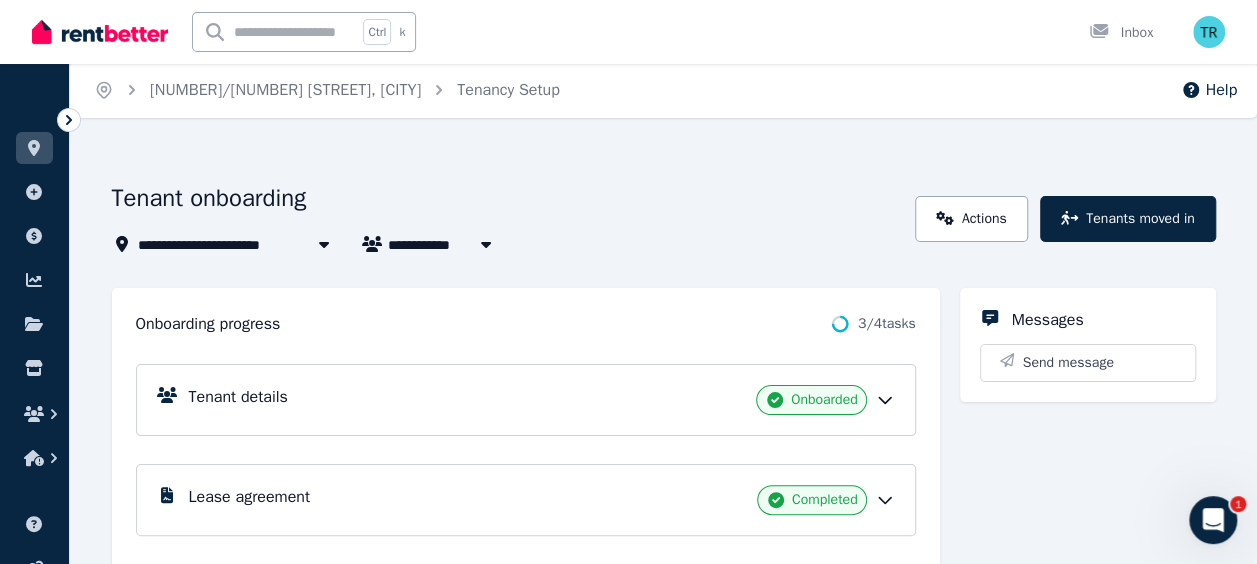 click on "**********" at bounding box center (663, 696) 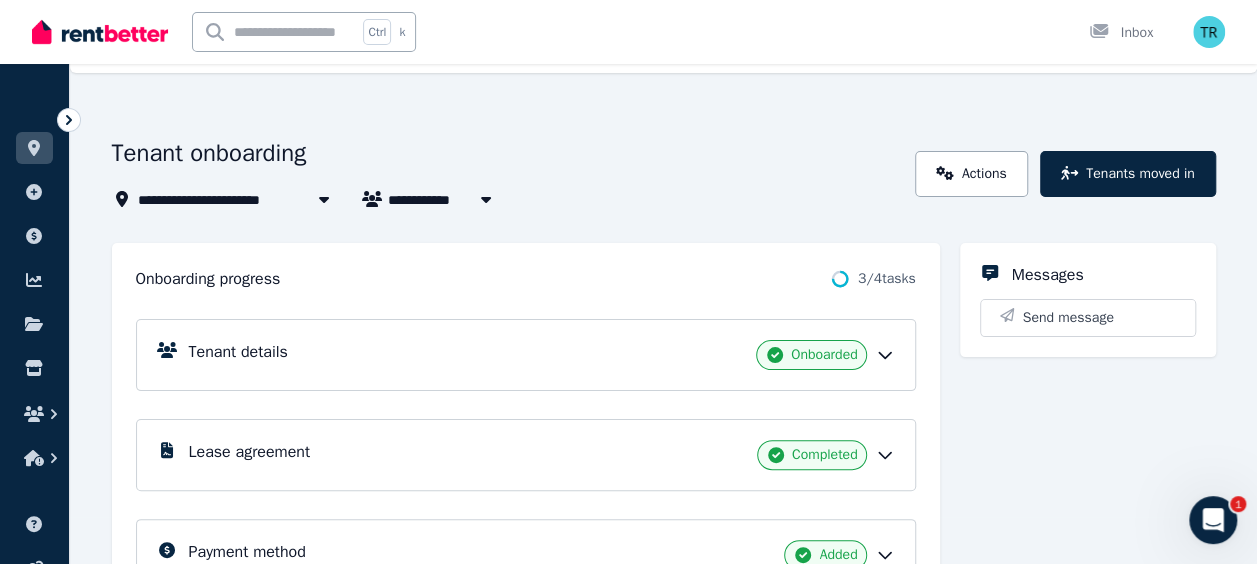 scroll, scrollTop: 0, scrollLeft: 0, axis: both 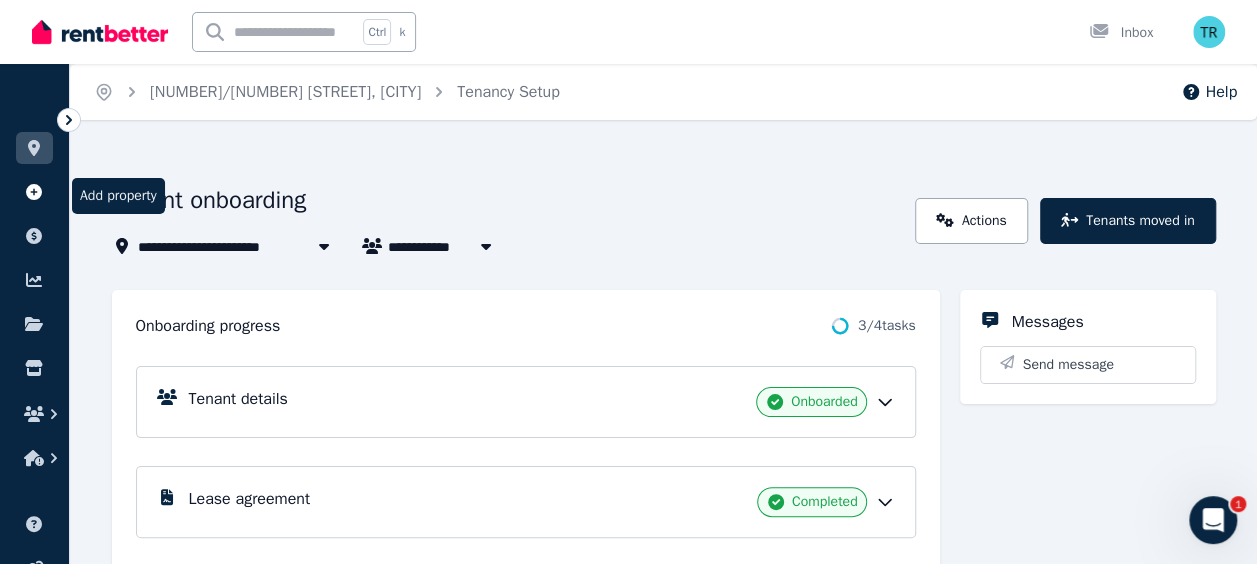 click 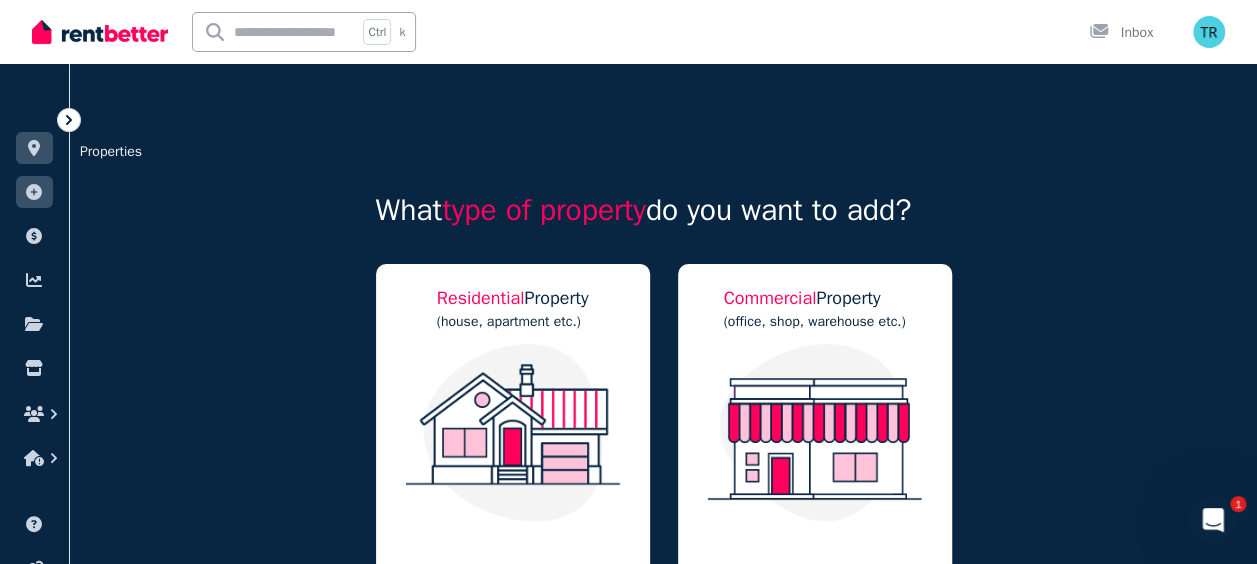 click 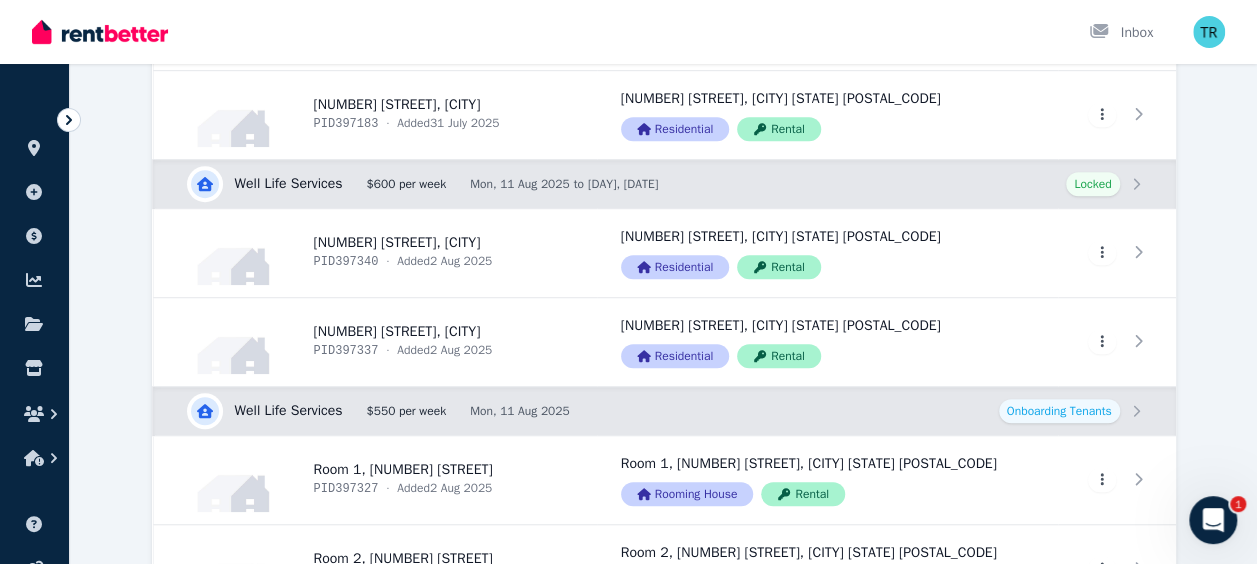 scroll, scrollTop: 558, scrollLeft: 0, axis: vertical 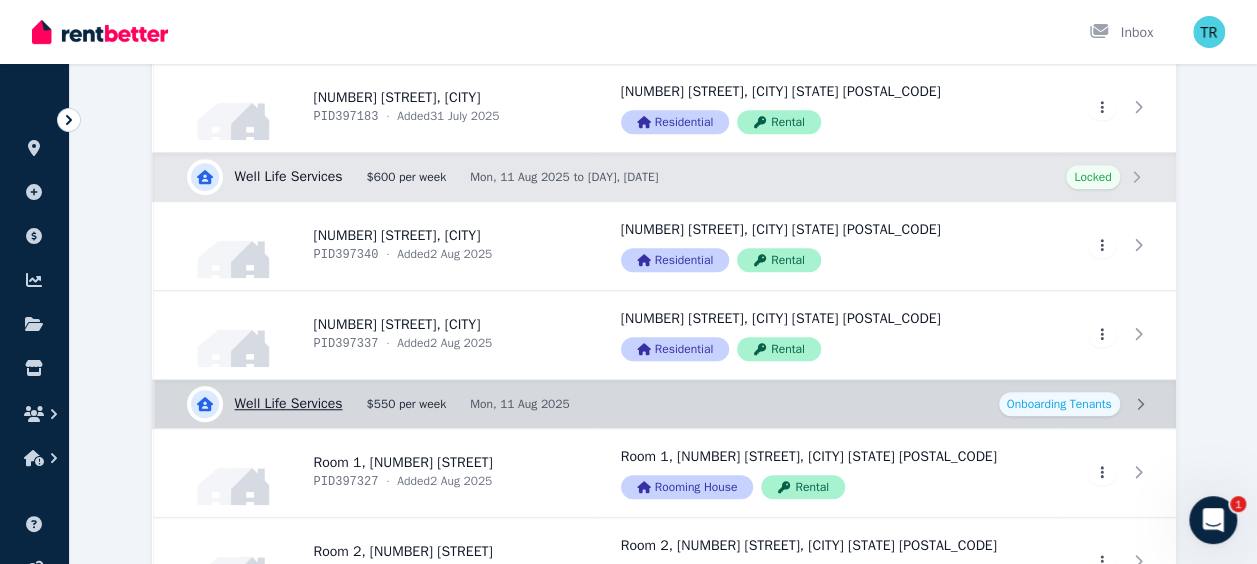 click on "View details for  Well Life Services" at bounding box center (665, 404) 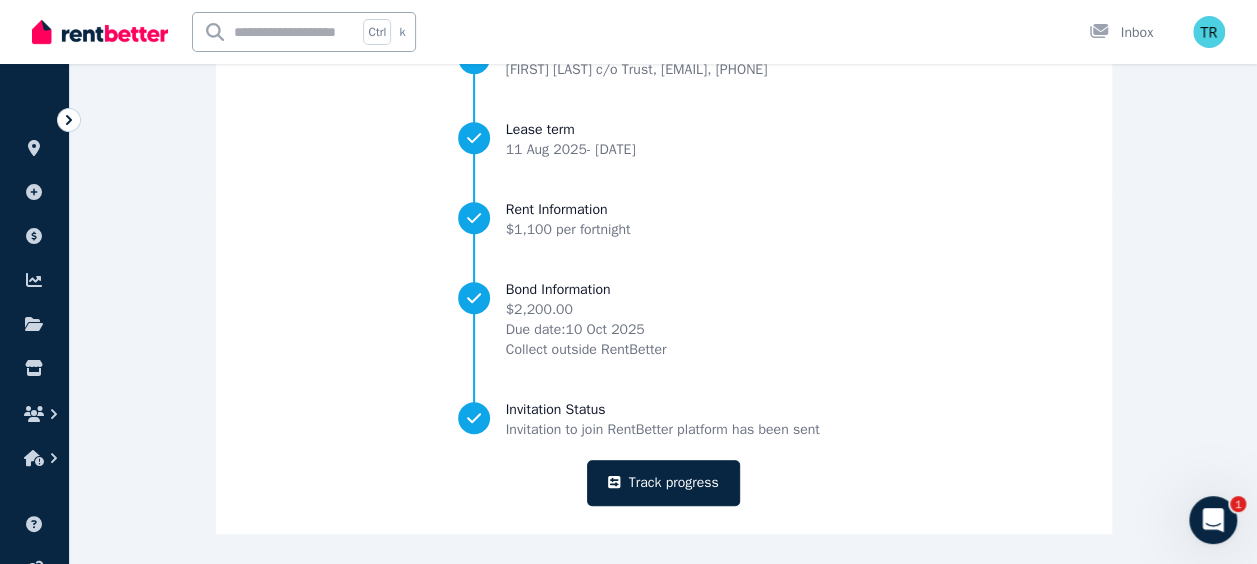 scroll, scrollTop: 368, scrollLeft: 0, axis: vertical 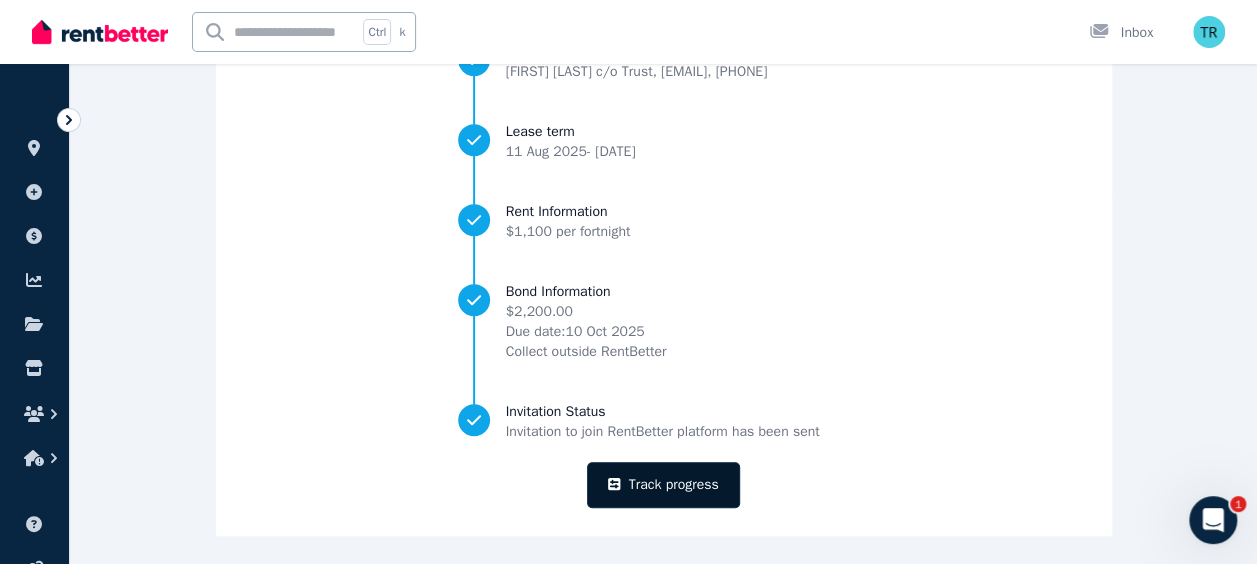 click on "Track progress" at bounding box center [663, 485] 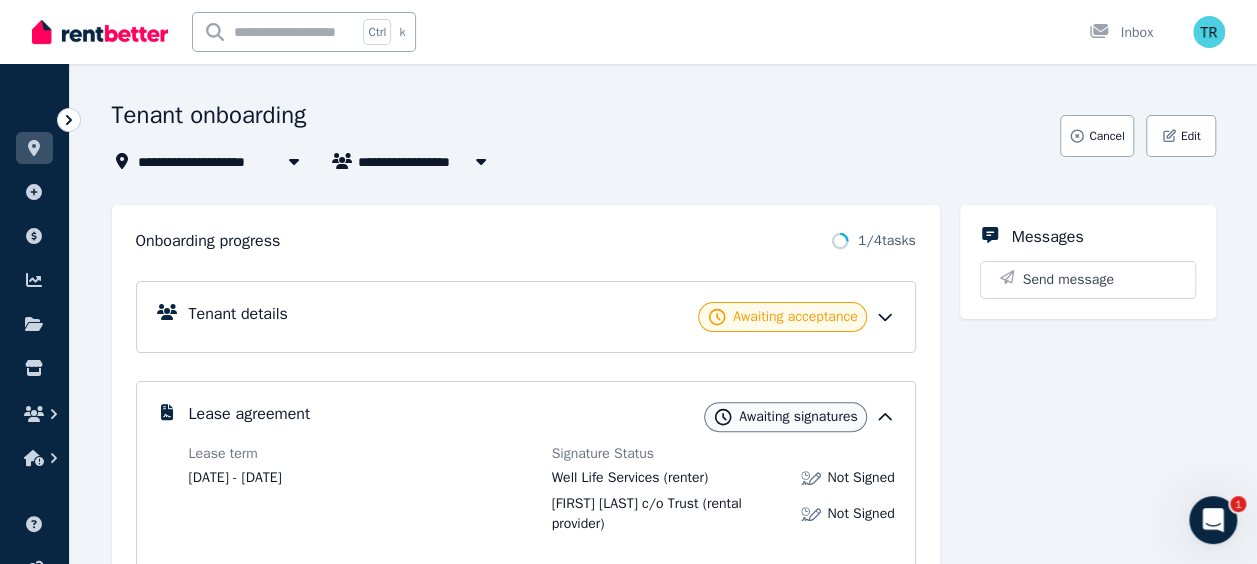 scroll, scrollTop: 0, scrollLeft: 0, axis: both 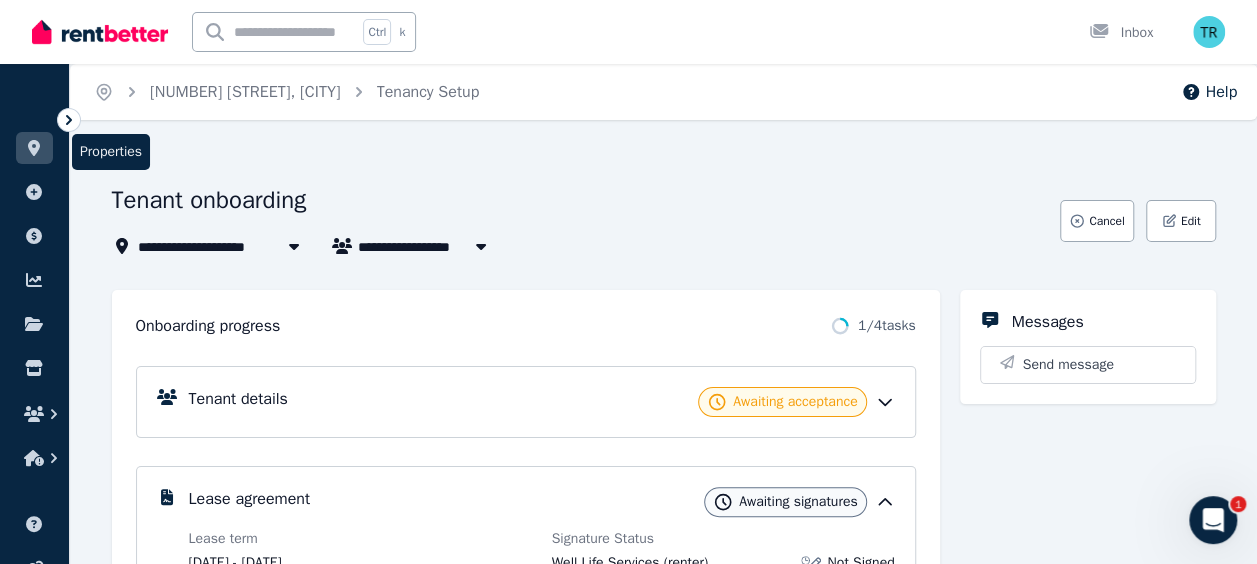 click 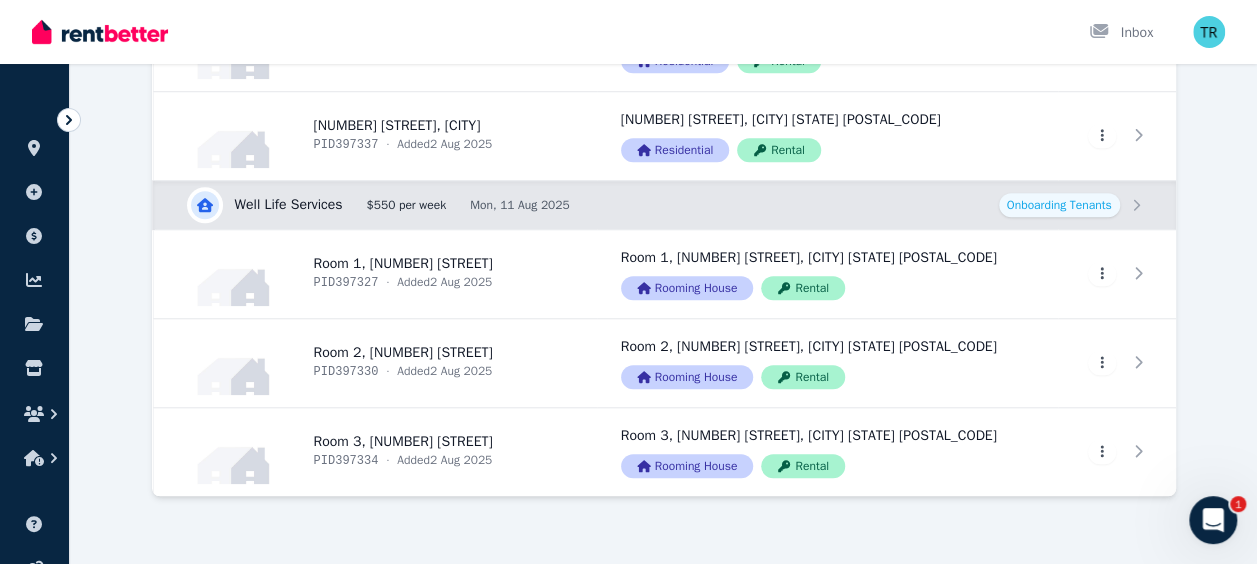 scroll, scrollTop: 776, scrollLeft: 0, axis: vertical 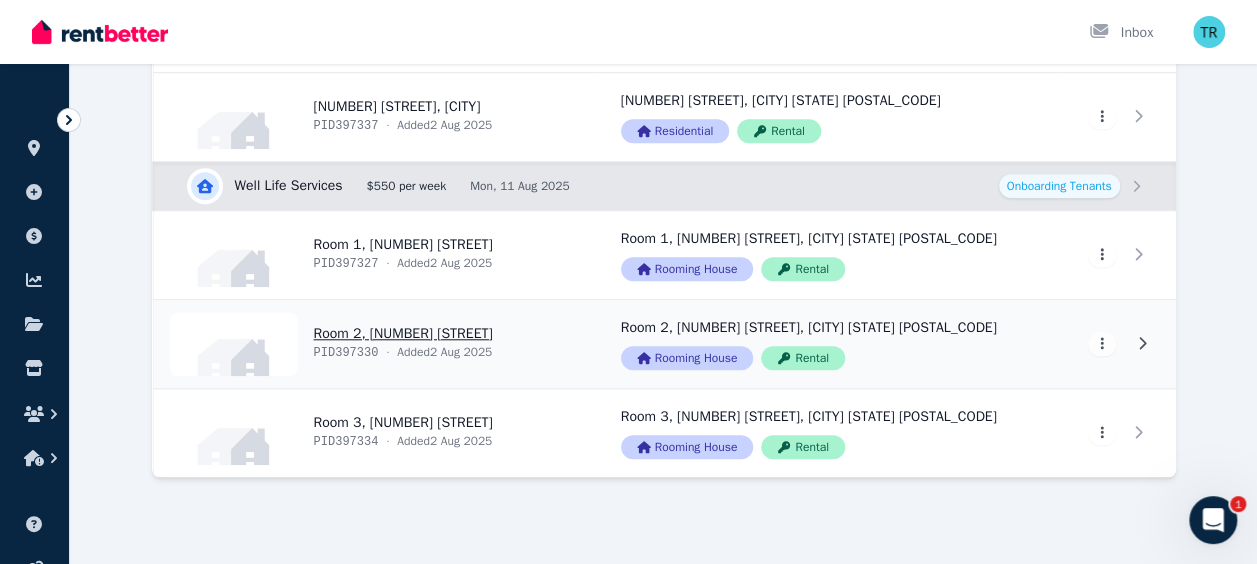 click on "View property details" at bounding box center (375, 344) 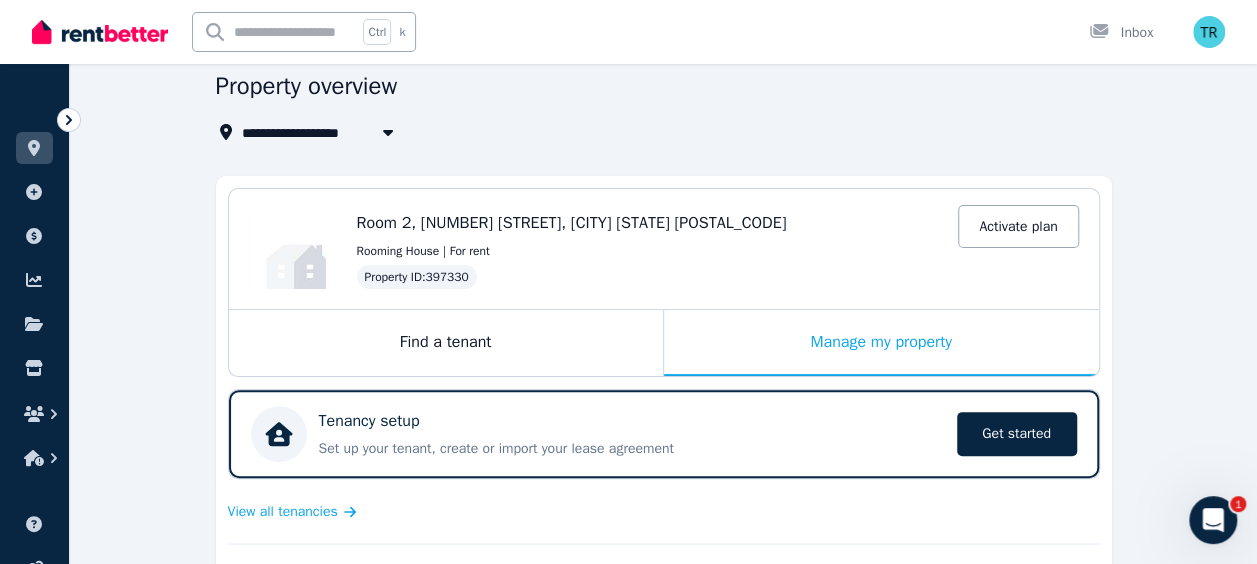 scroll, scrollTop: 94, scrollLeft: 0, axis: vertical 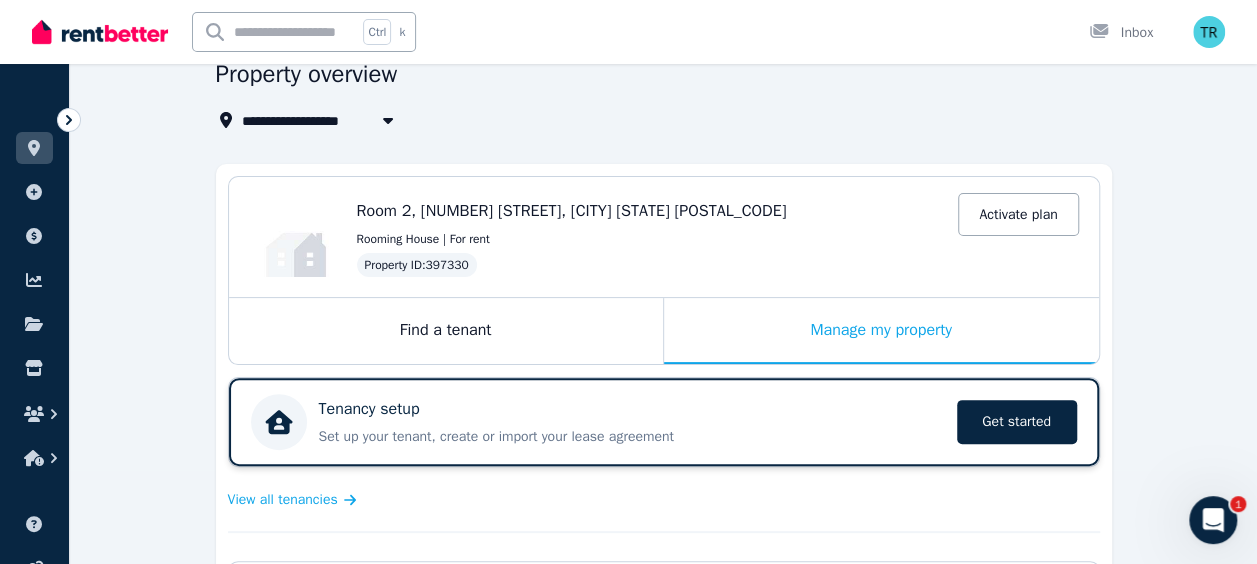 click on "Tenancy setup Set up your tenant, create or import your lease agreement Get started" at bounding box center (632, 422) 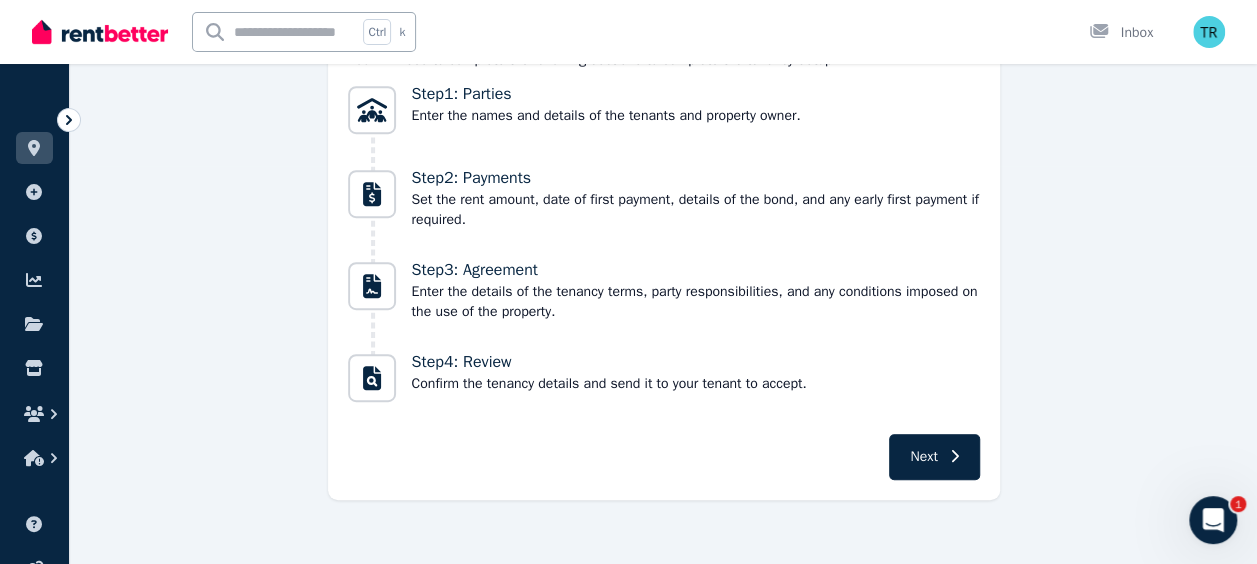 scroll, scrollTop: 405, scrollLeft: 0, axis: vertical 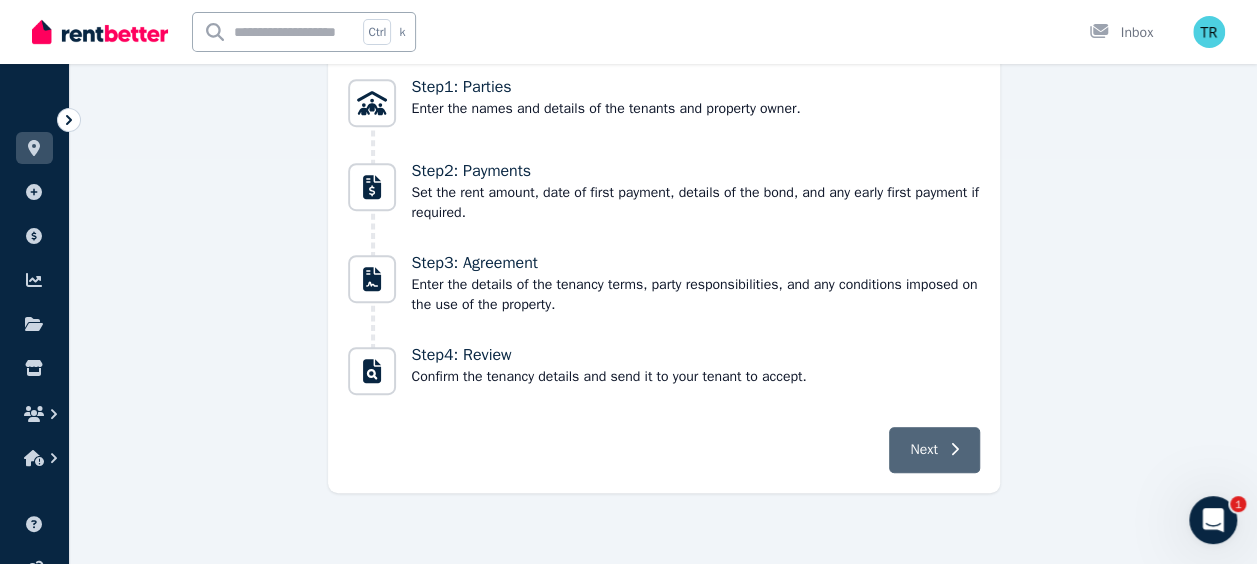 click on "Next" at bounding box center (934, 450) 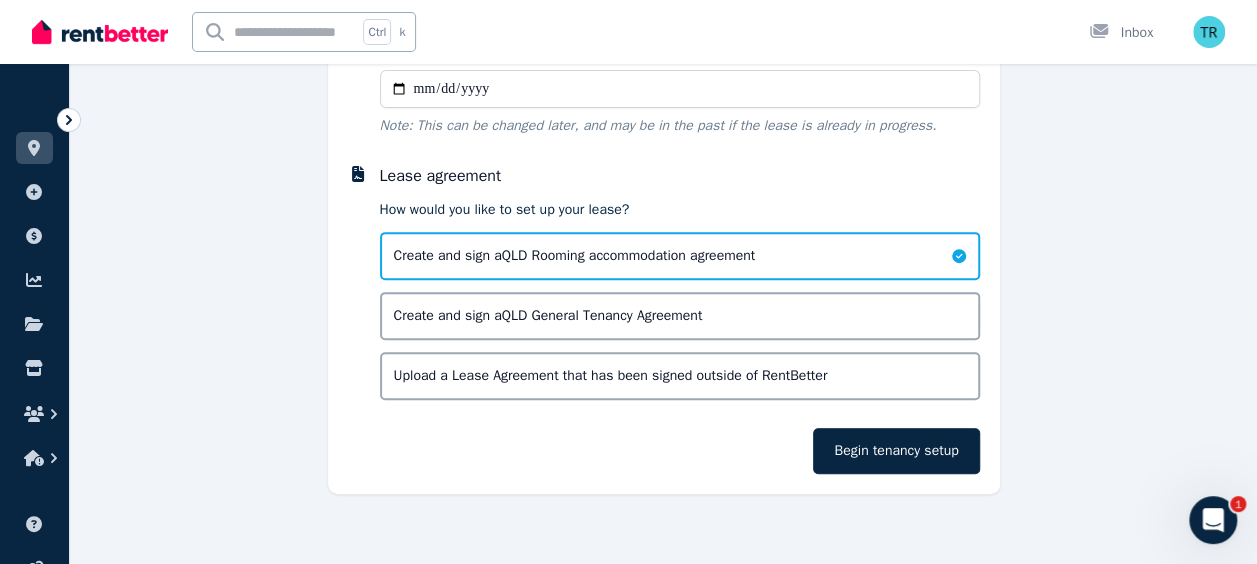 click on "Create and sign a  QLD Rooming accommodation agreement" at bounding box center (575, 256) 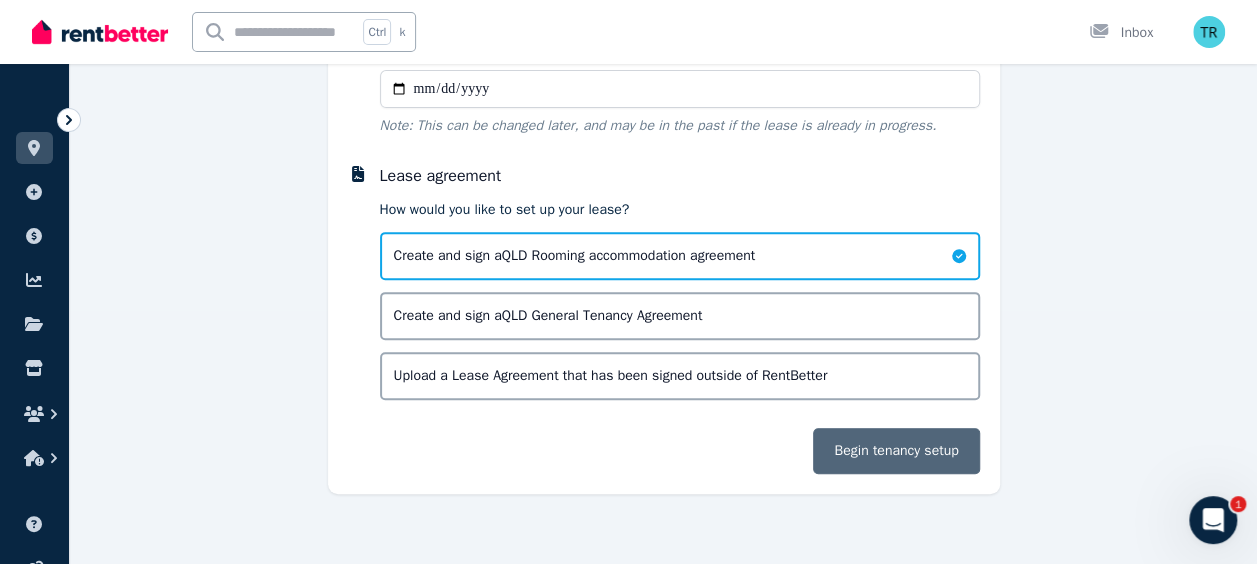 click on "Begin tenancy setup" at bounding box center [896, 451] 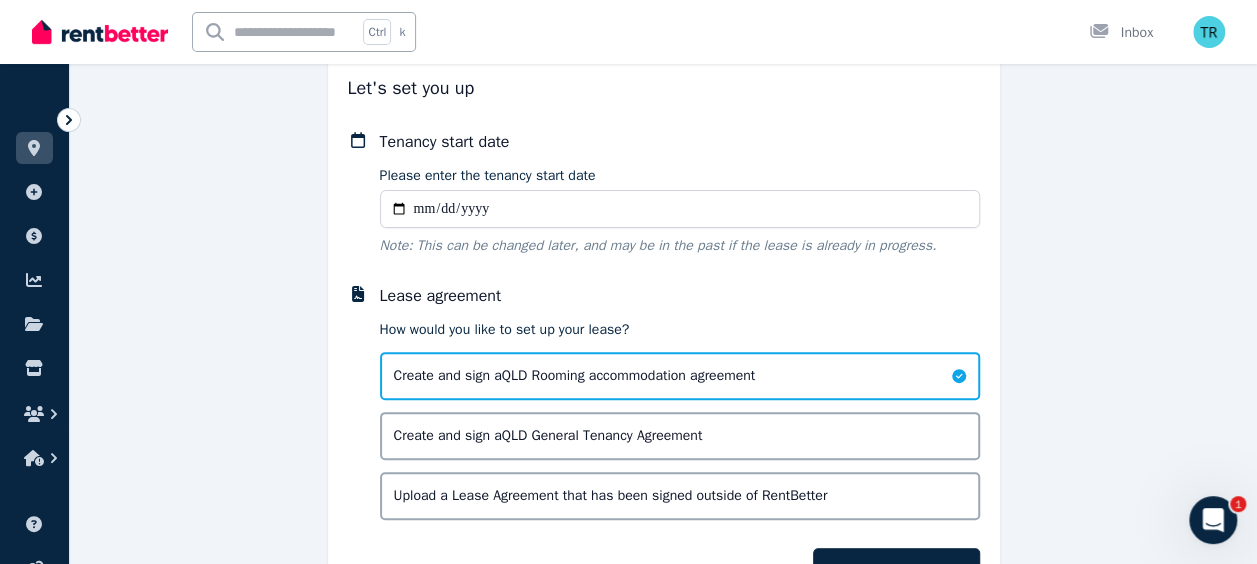 scroll, scrollTop: 130, scrollLeft: 0, axis: vertical 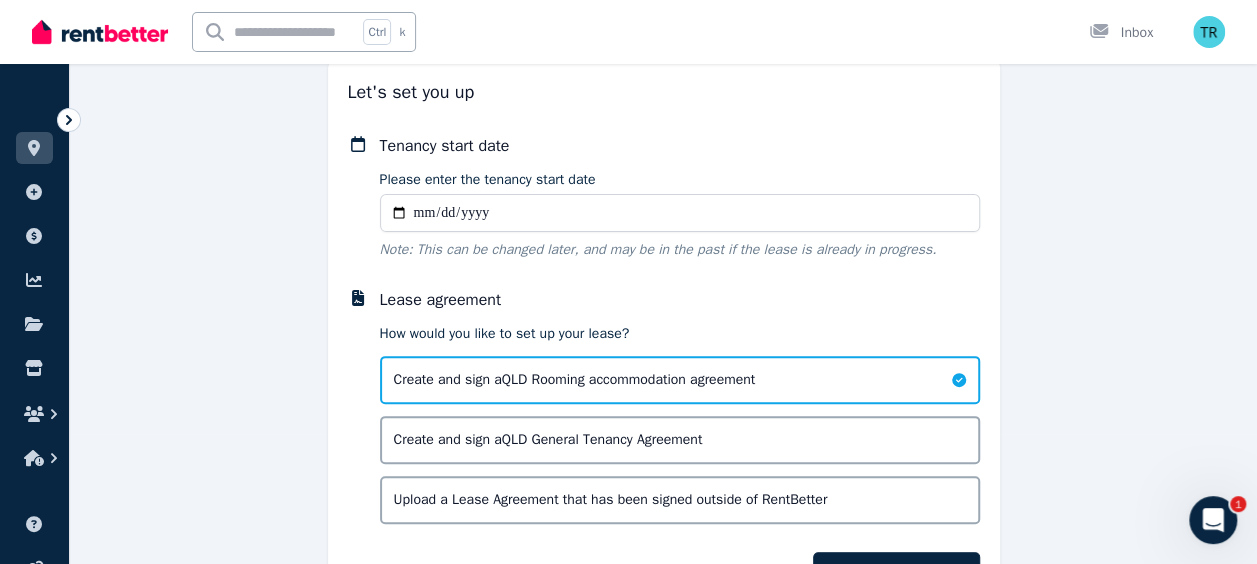 click on "Tenancy start date Please enter the tenancy start date Note: This can be changed later, and may be in the past if the lease is already in progress. Lease agreement How would you like to set up your lease? Create and sign a  QLD Rooming accommodation agreement Create and sign a  QLD General Tenancy Agreement Upload a Lease Agreement that has been signed outside of RentBetter Begin tenancy setup" at bounding box center [664, 366] 